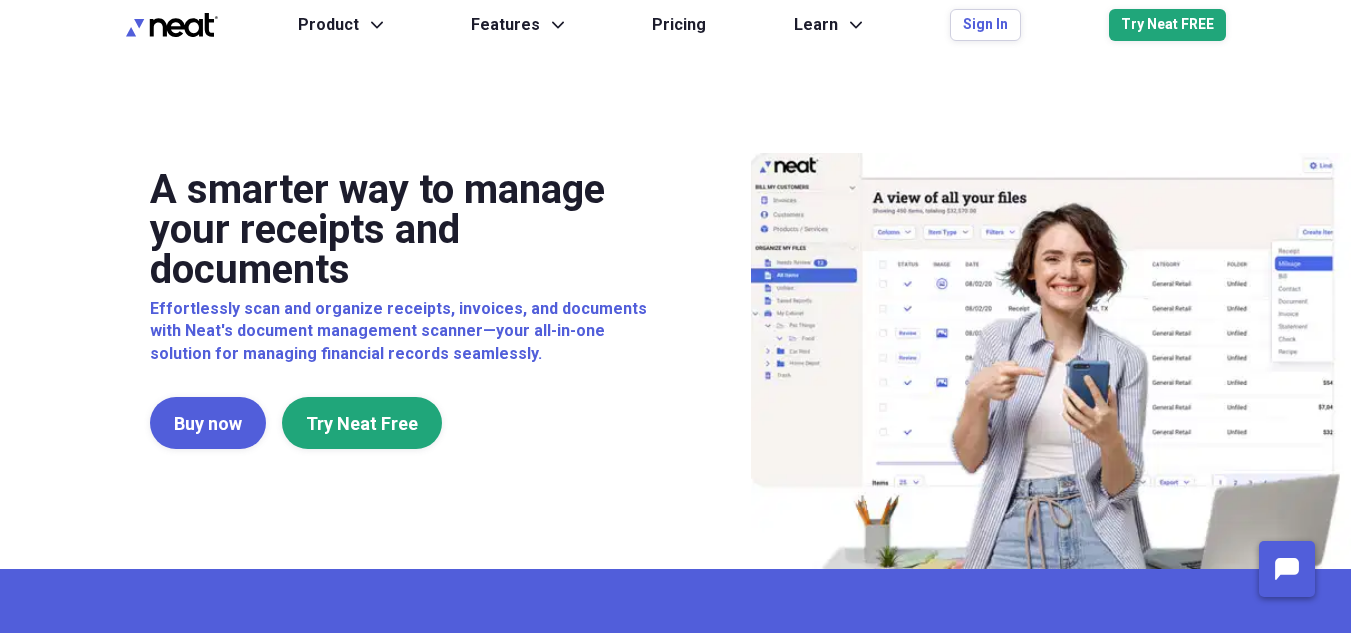 scroll, scrollTop: 0, scrollLeft: 0, axis: both 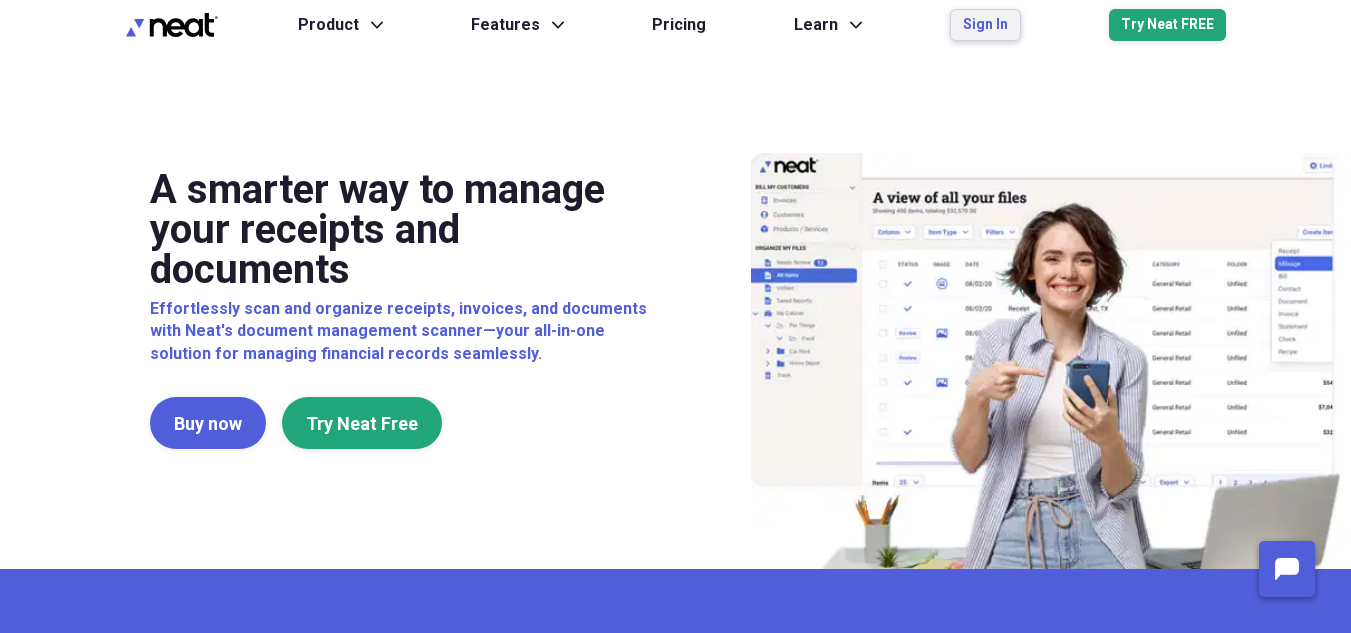 click on "Sign In" at bounding box center (985, 25) 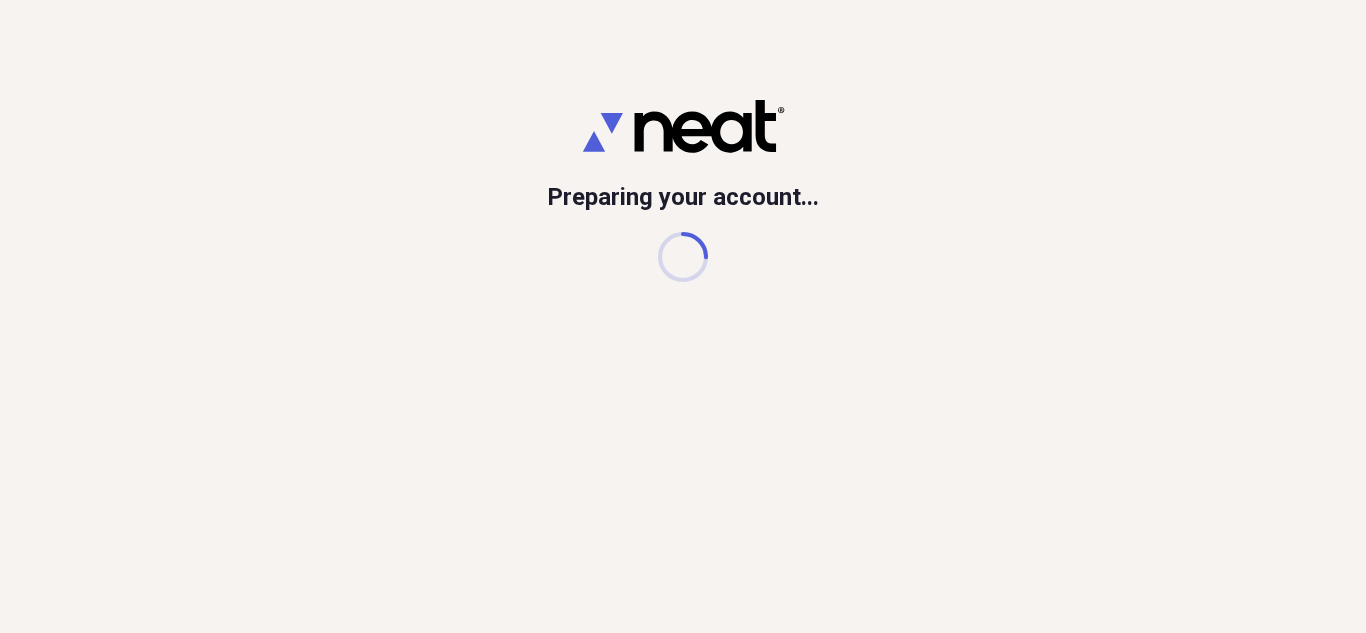 scroll, scrollTop: 0, scrollLeft: 0, axis: both 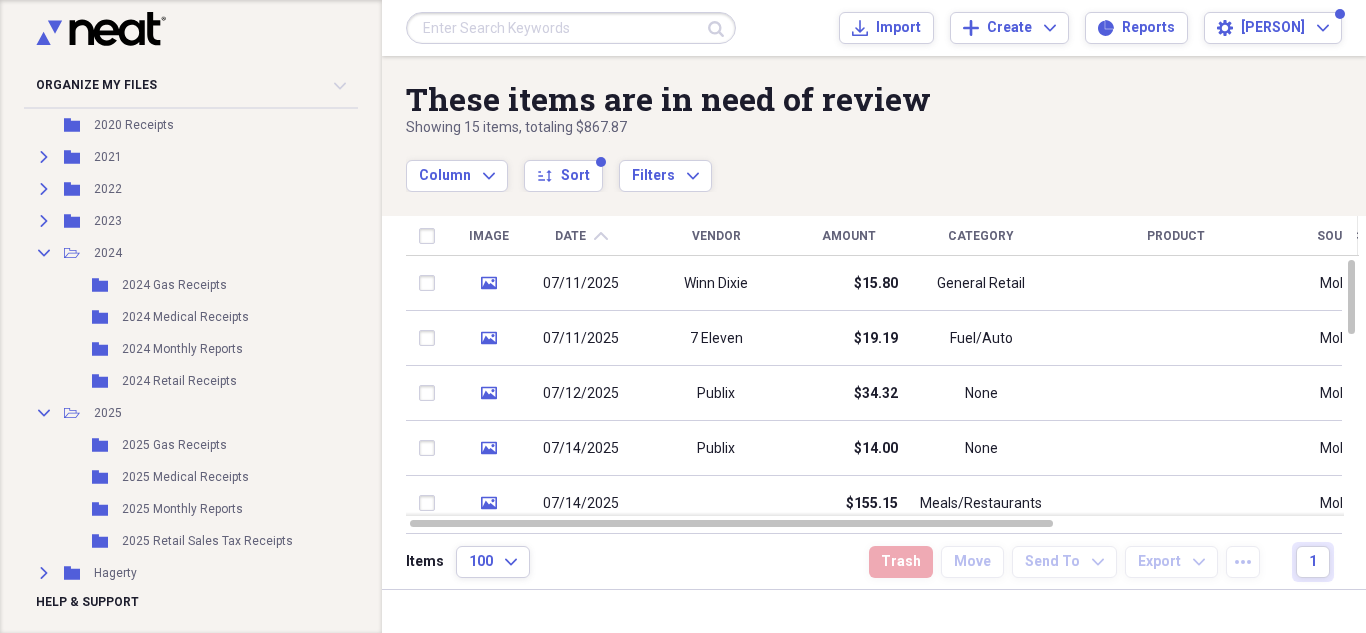 click on "Collapse Open Folder 2024 Add Folder" at bounding box center (177, 253) 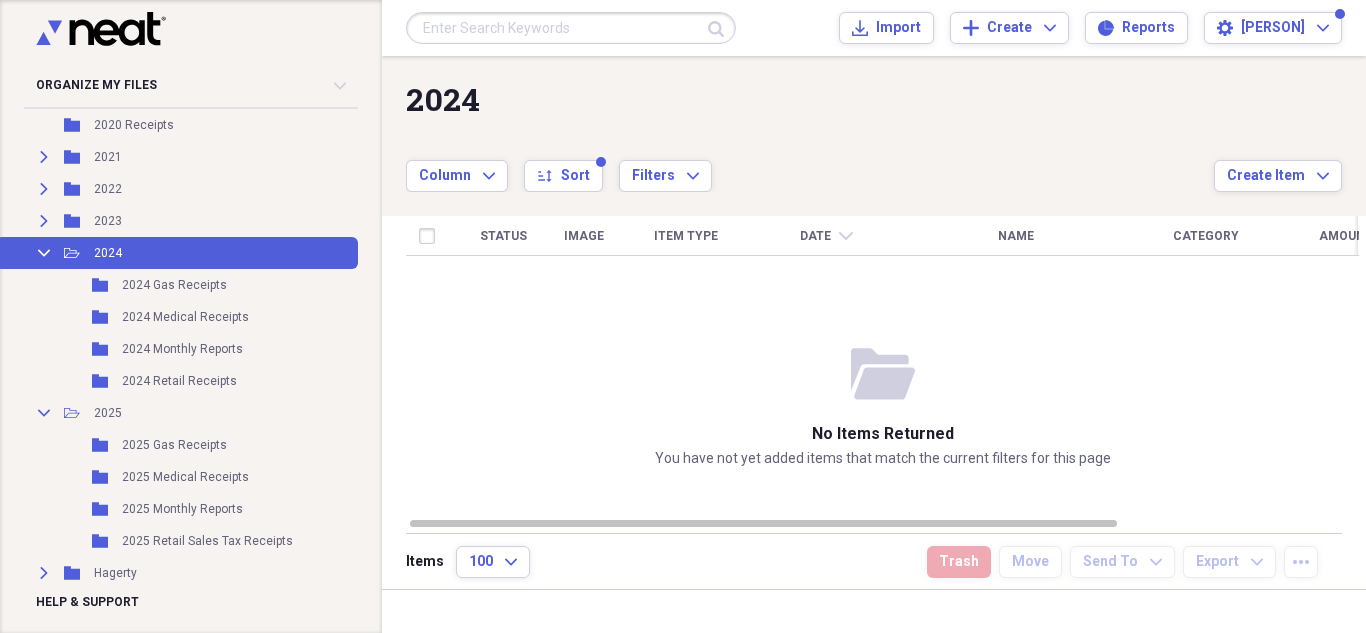 click on "Collapse" 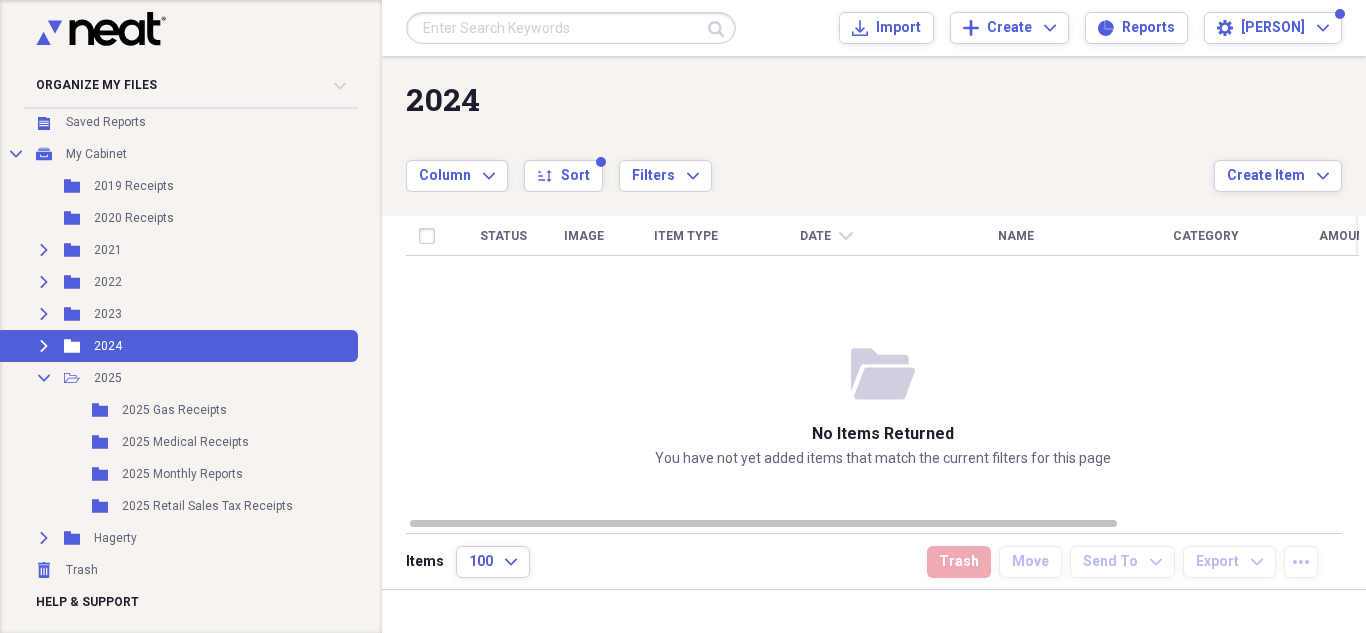 scroll, scrollTop: 107, scrollLeft: 0, axis: vertical 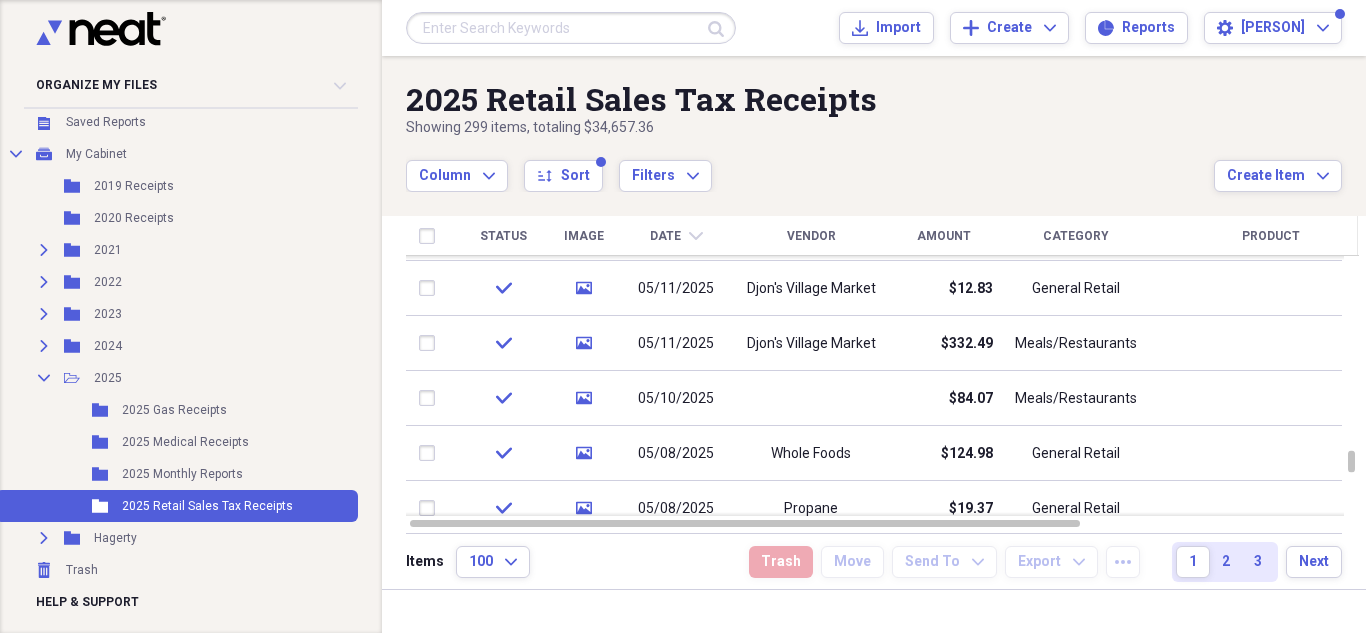 click at bounding box center [811, 398] 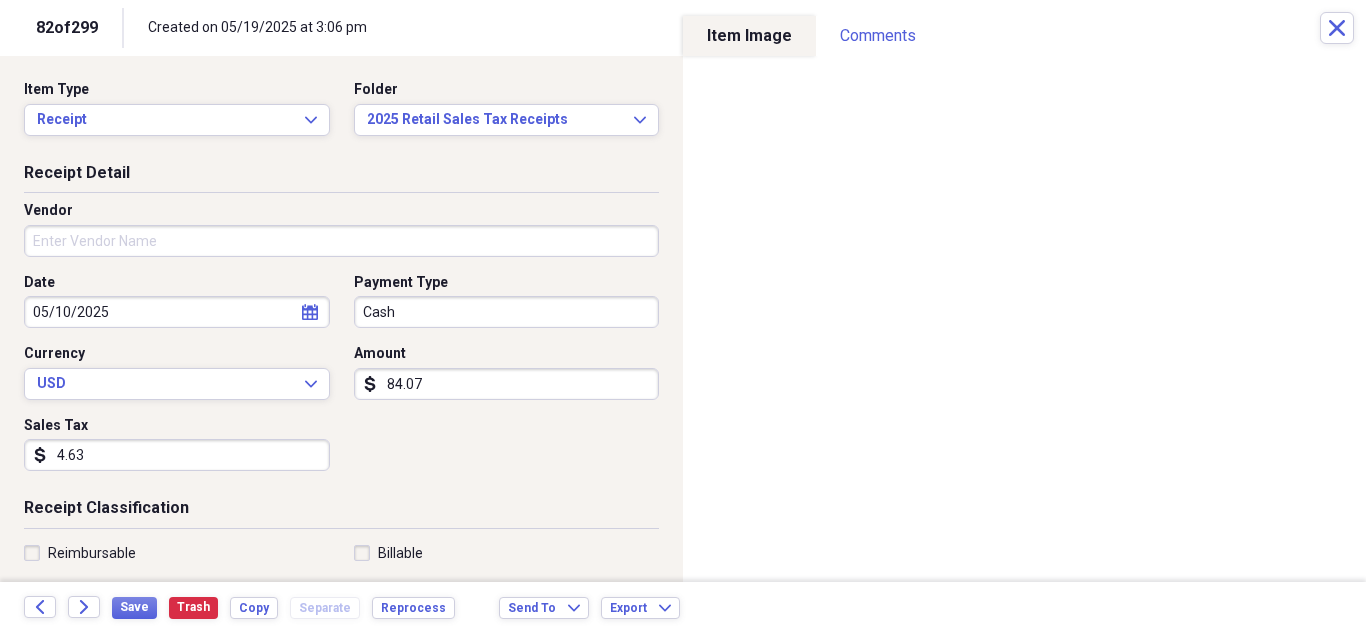 click on "Vendor" at bounding box center (341, 241) 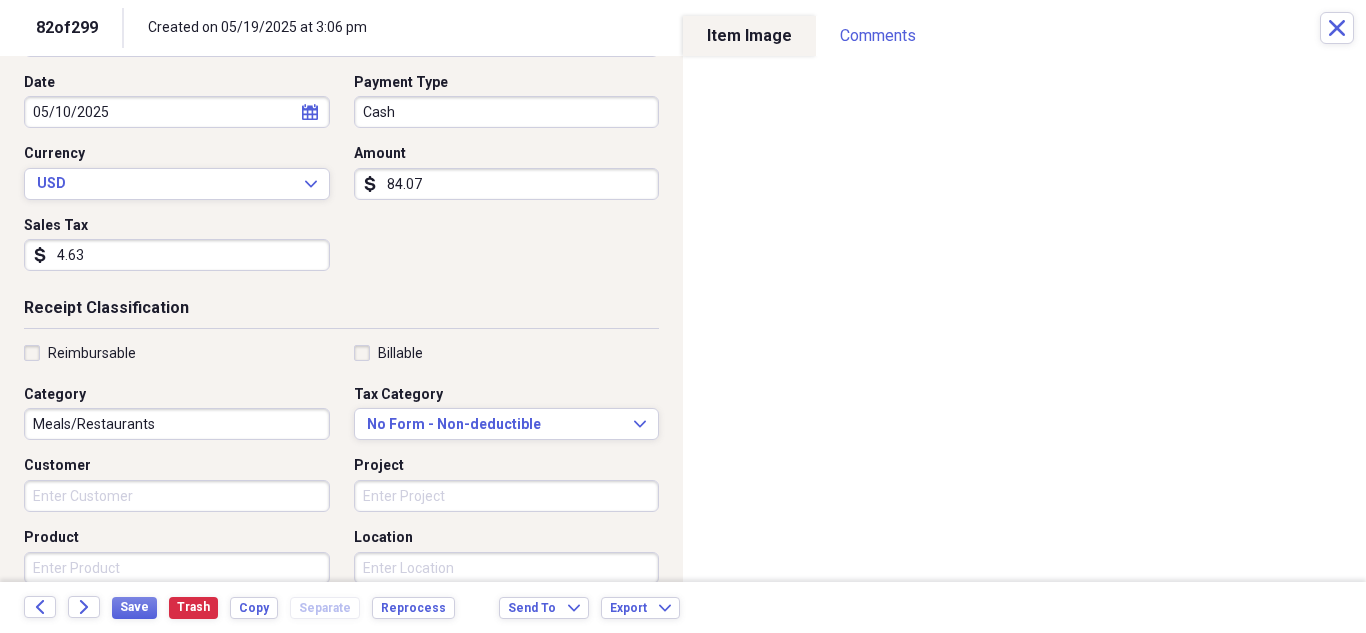 scroll, scrollTop: 300, scrollLeft: 0, axis: vertical 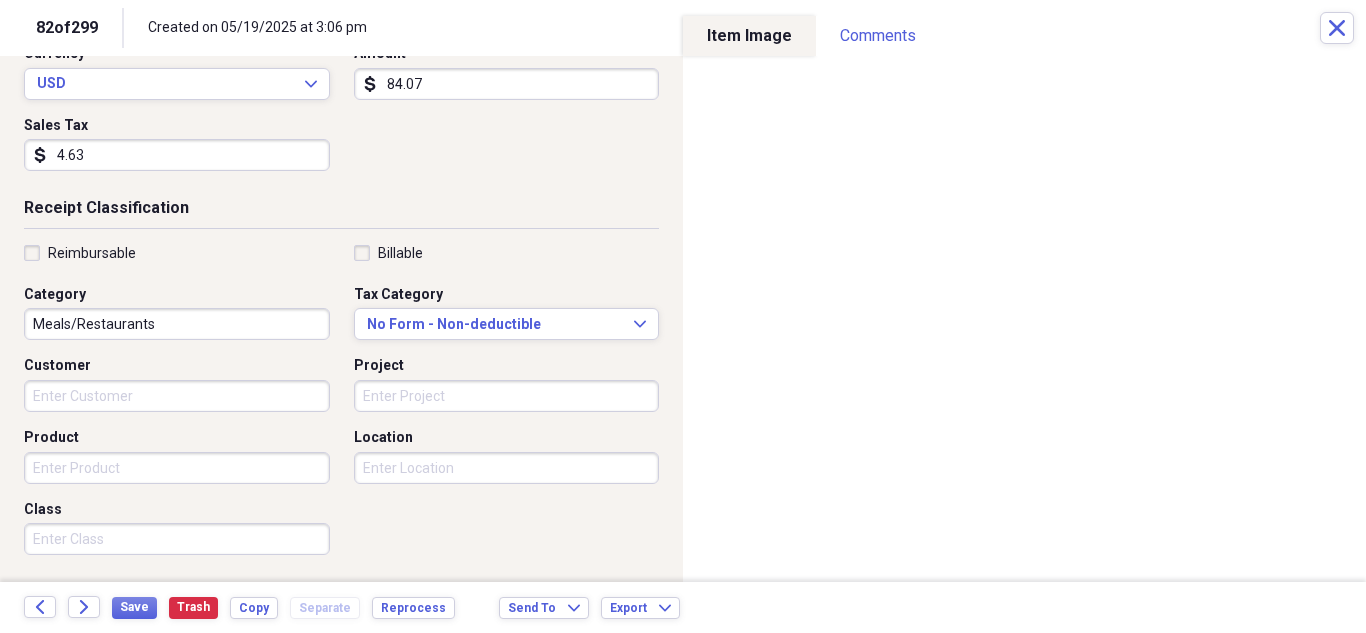 type on "Waterway Cafe" 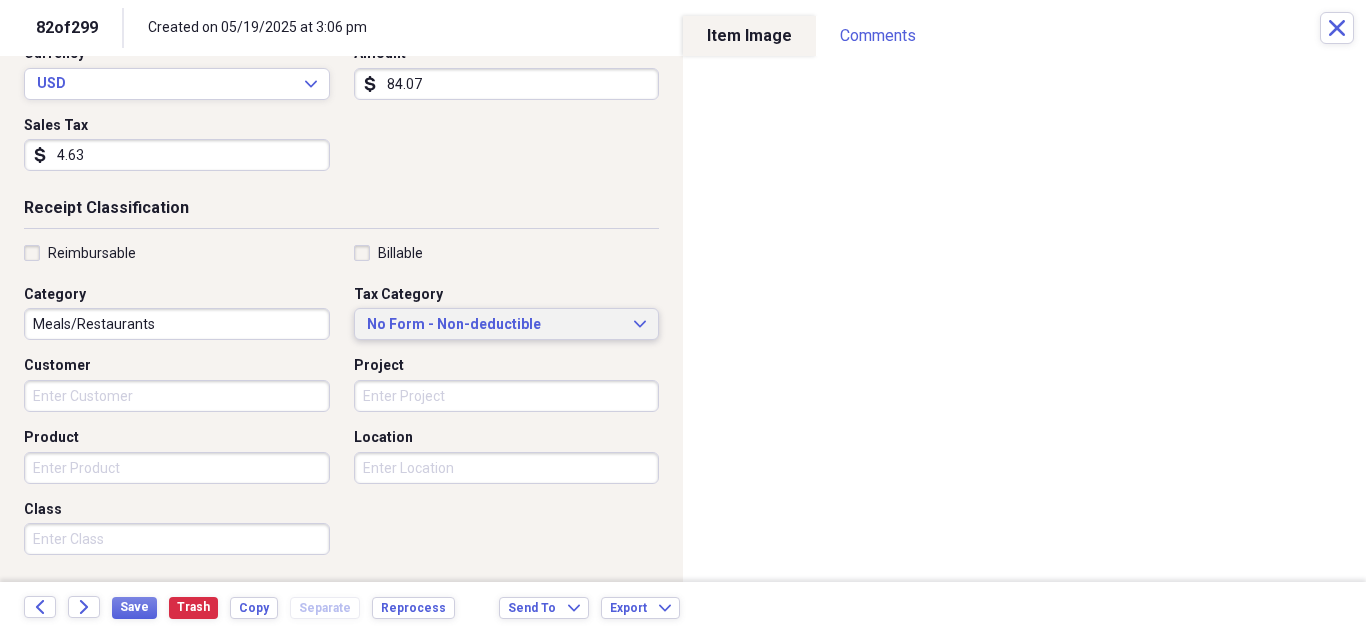 click on "No Form - Non-deductible Expand" at bounding box center [507, 325] 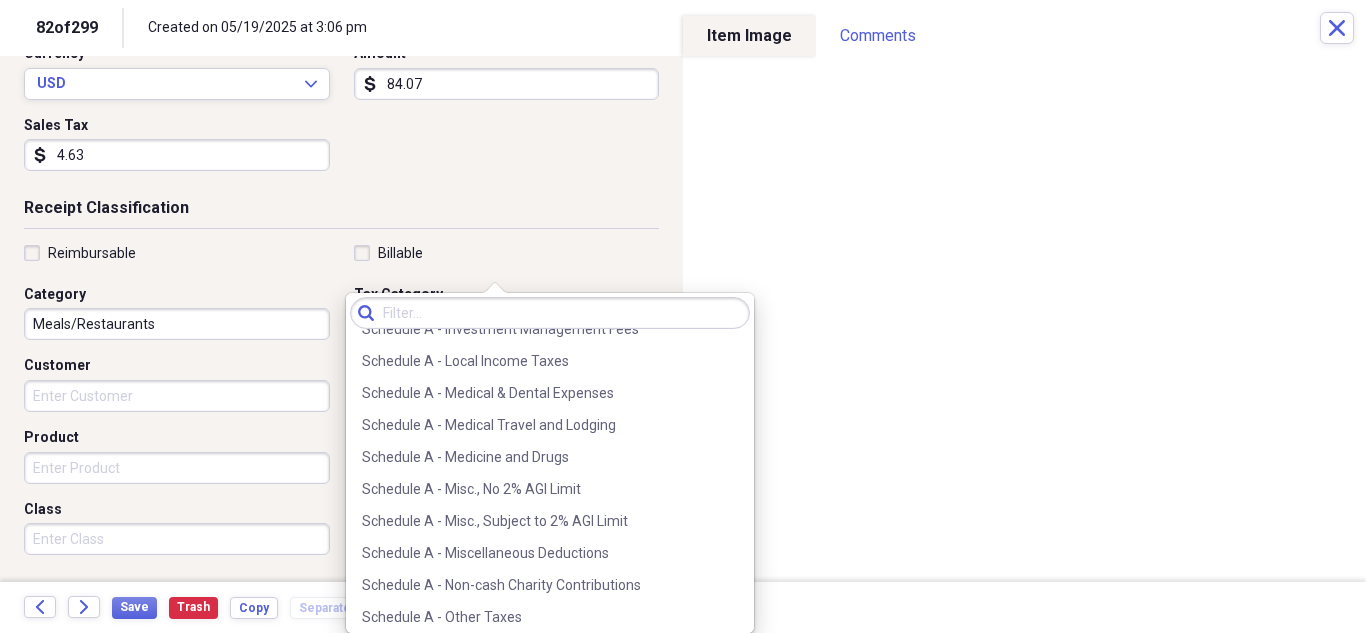 scroll, scrollTop: 3000, scrollLeft: 0, axis: vertical 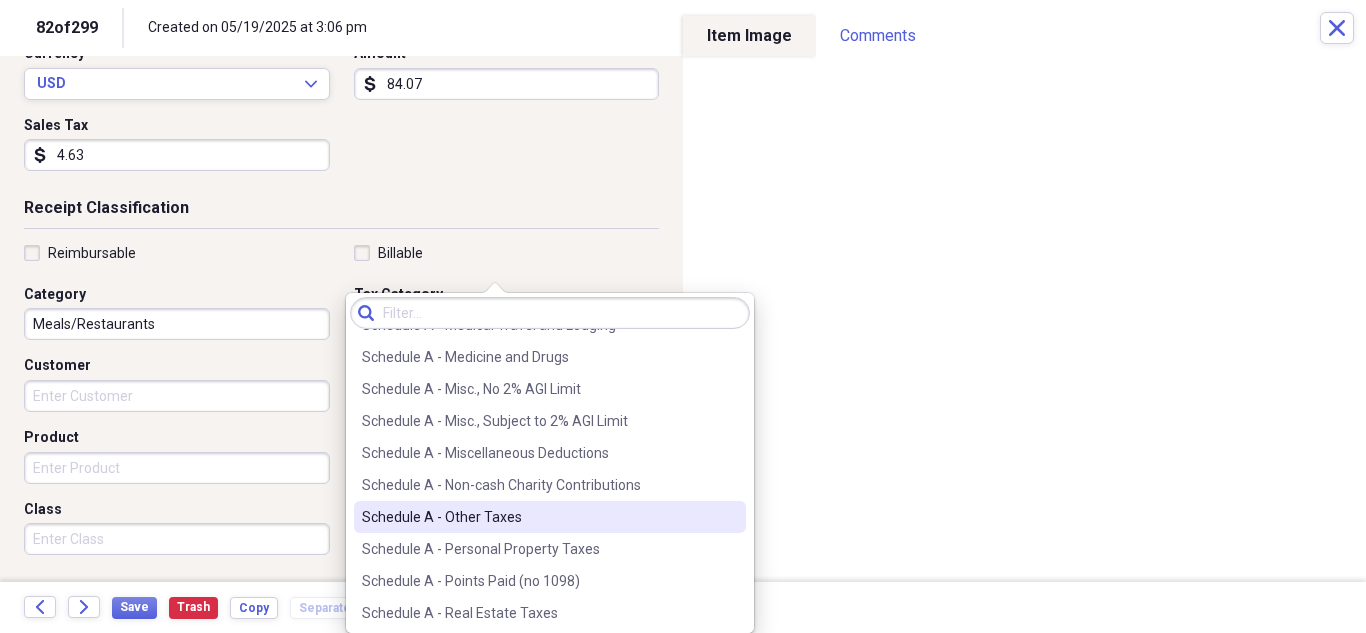 click on "Schedule A - Other Taxes" at bounding box center (538, 517) 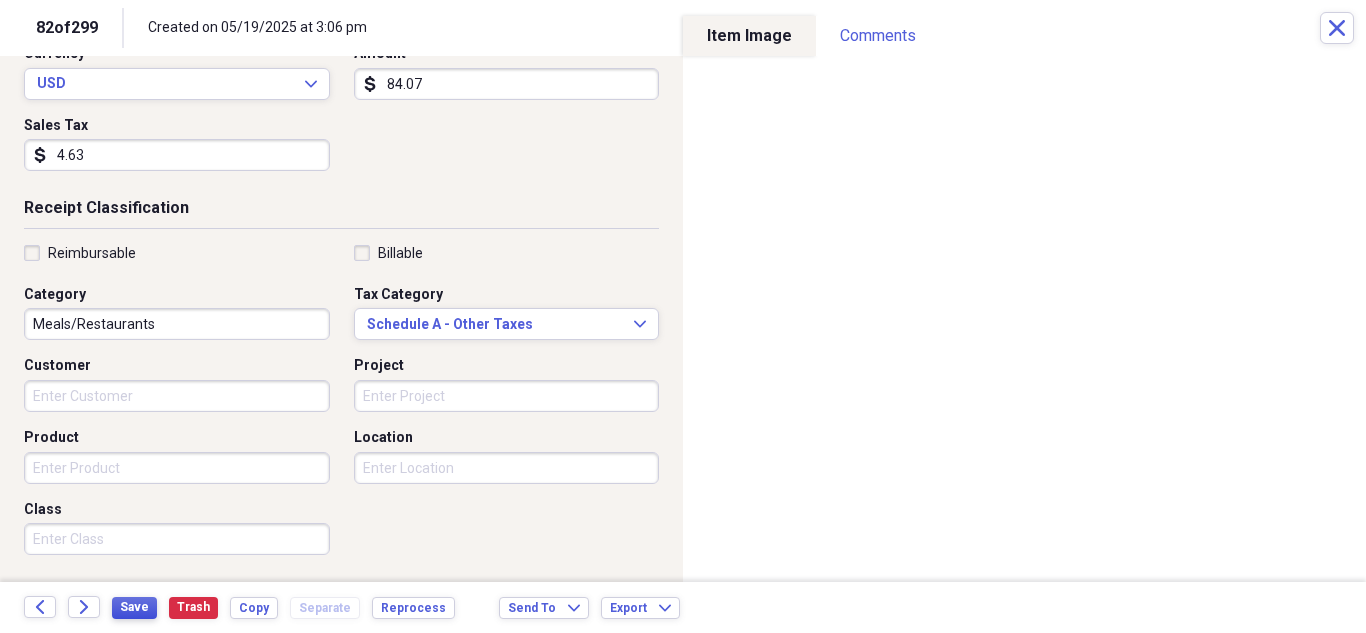 click on "Save" at bounding box center (134, 608) 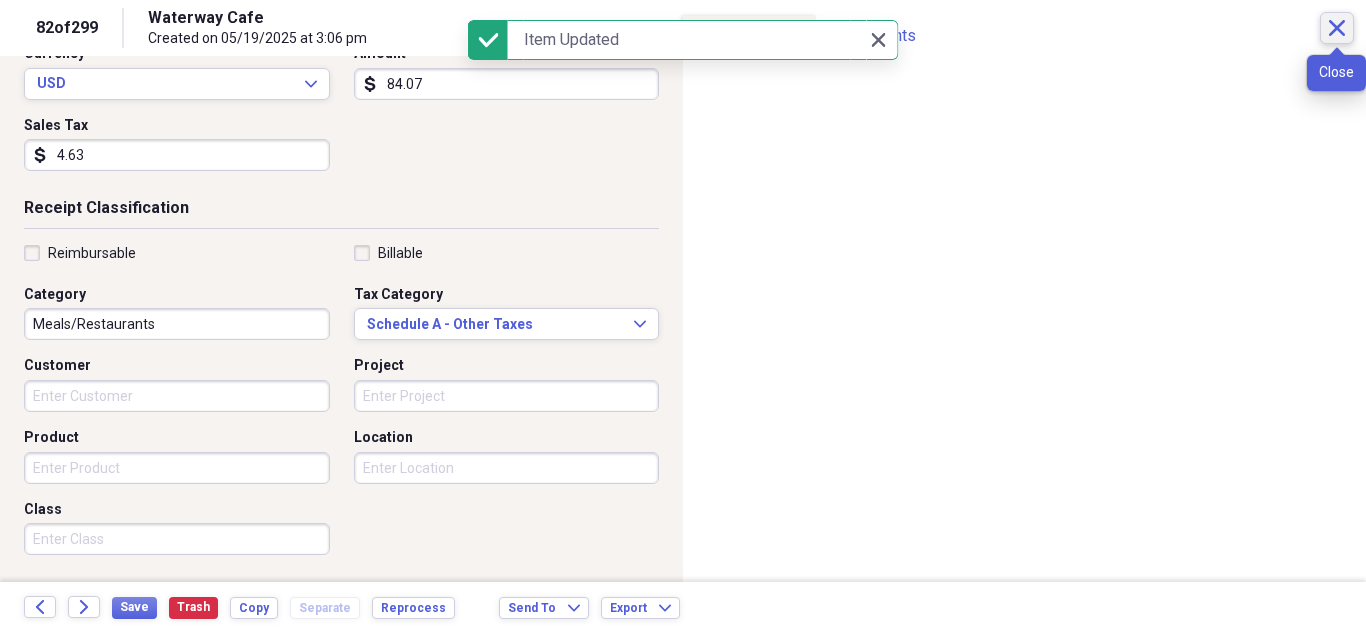 click on "Close" at bounding box center (1337, 28) 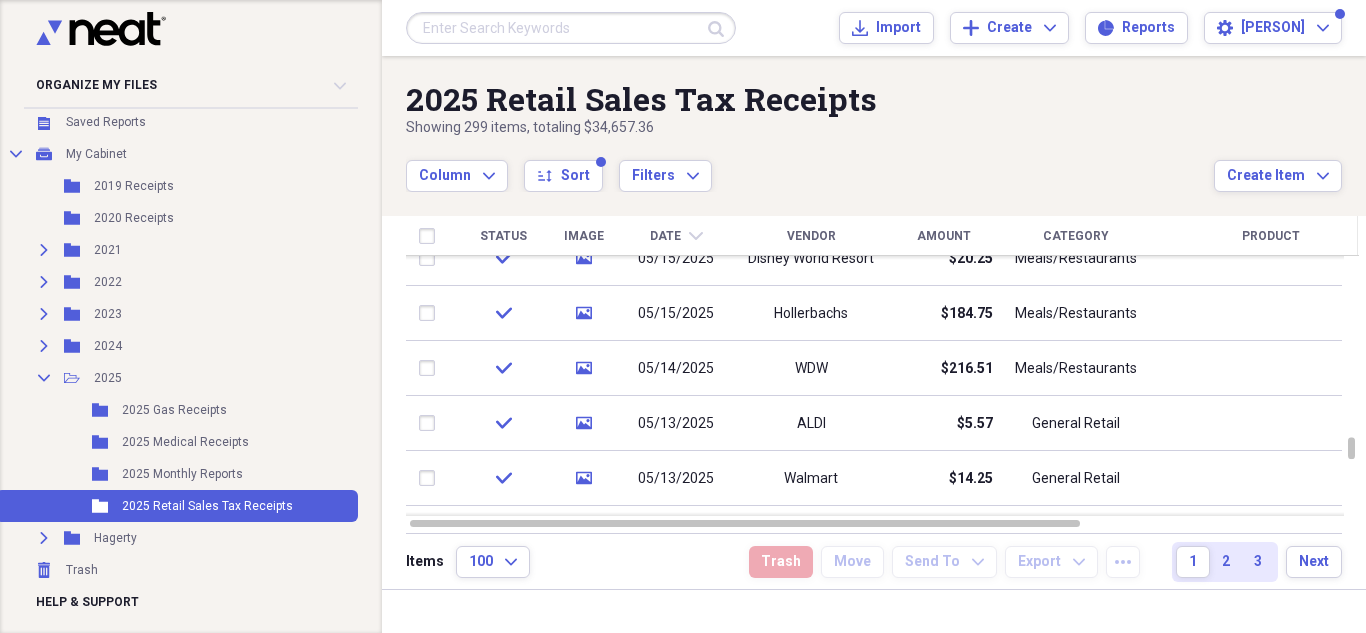 click on "Meals/Restaurants" at bounding box center (1076, 369) 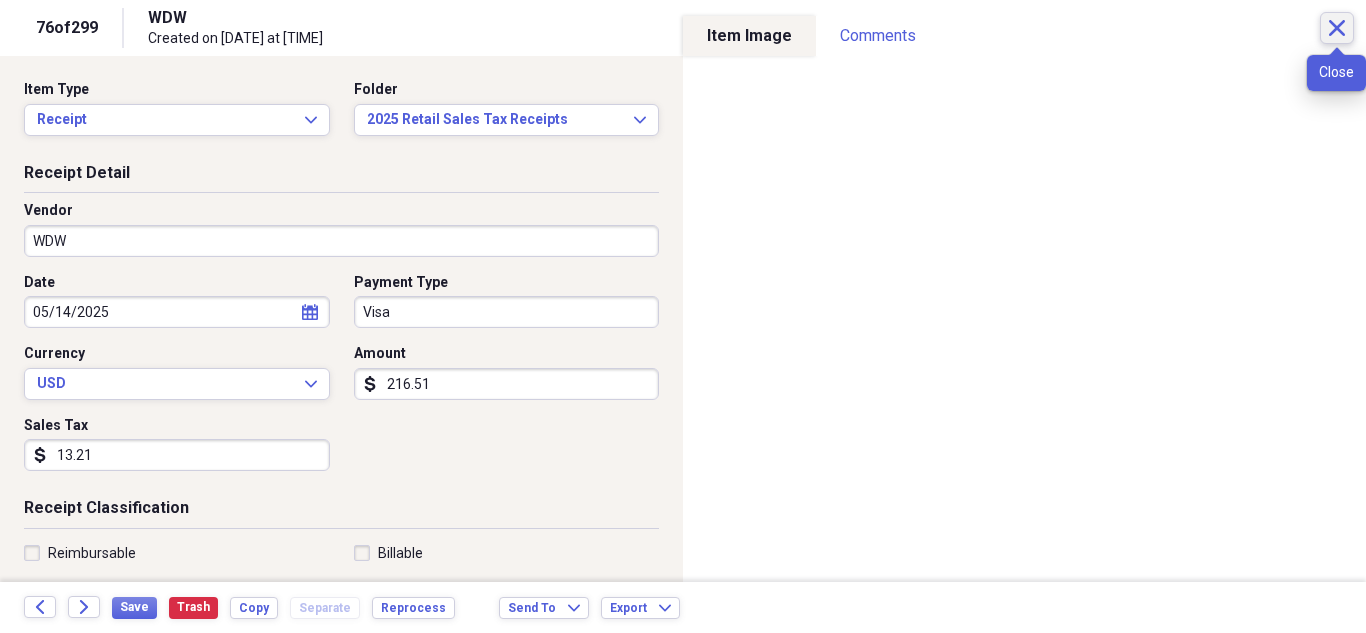 click on "Close" at bounding box center (1337, 28) 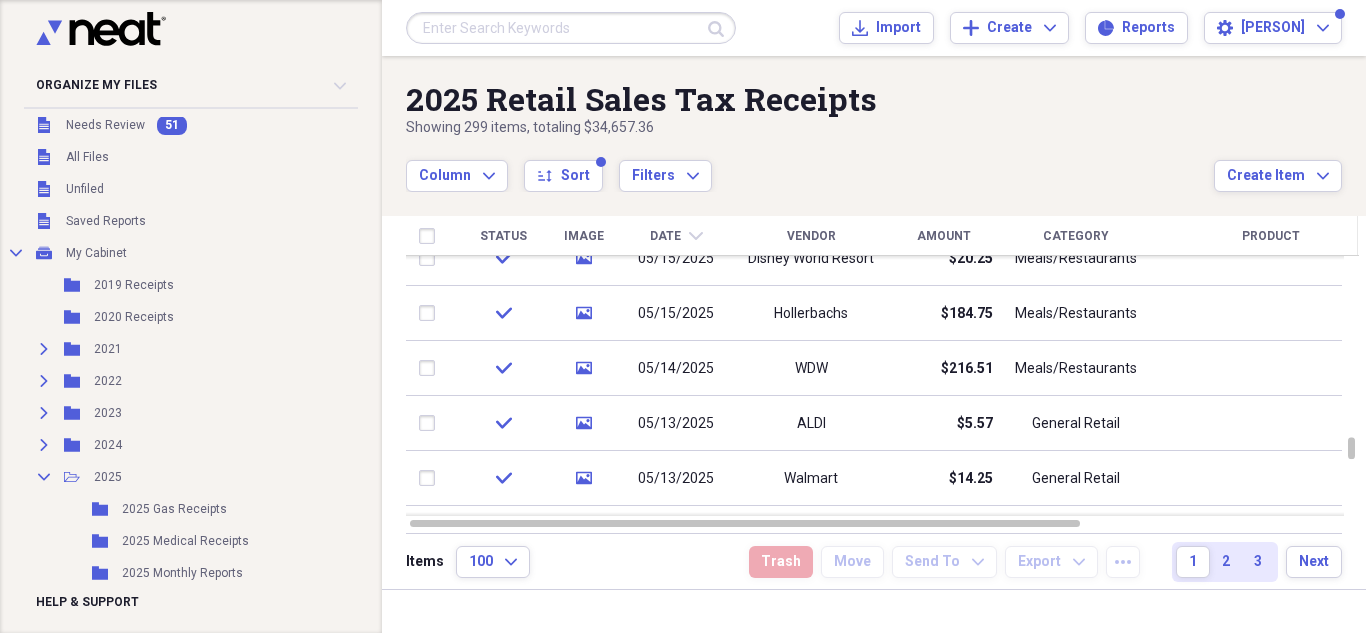scroll, scrollTop: 0, scrollLeft: 0, axis: both 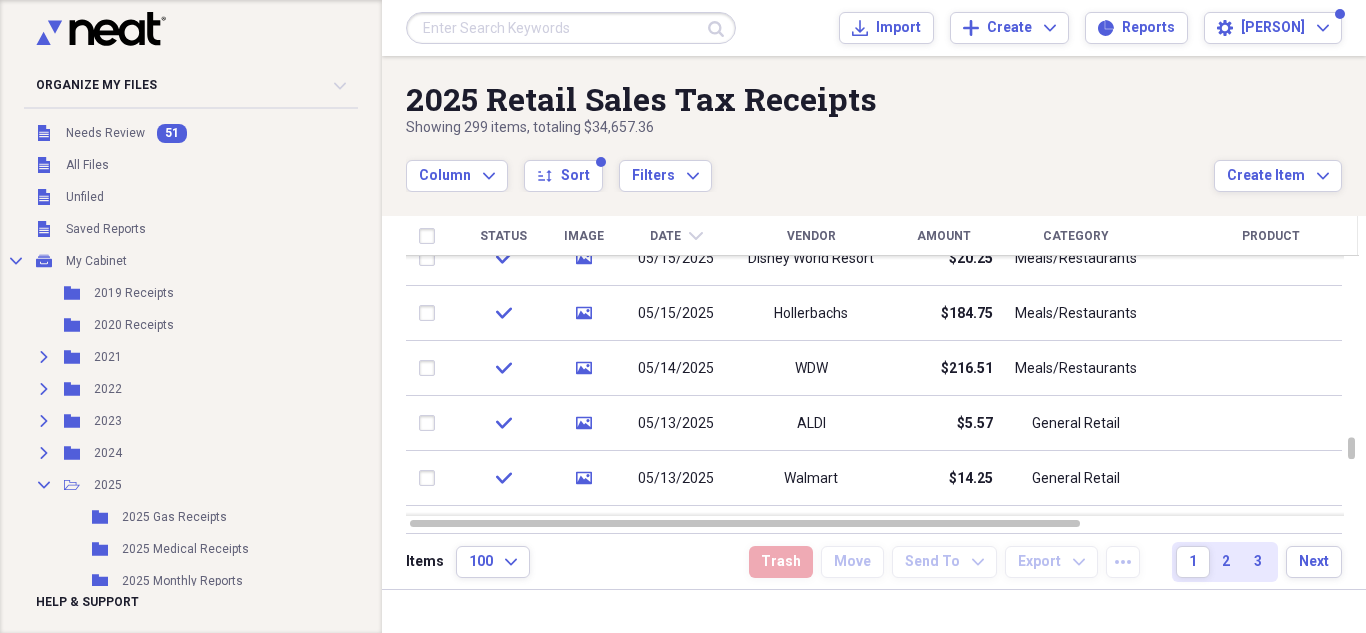 click on "Needs Review" at bounding box center (105, 133) 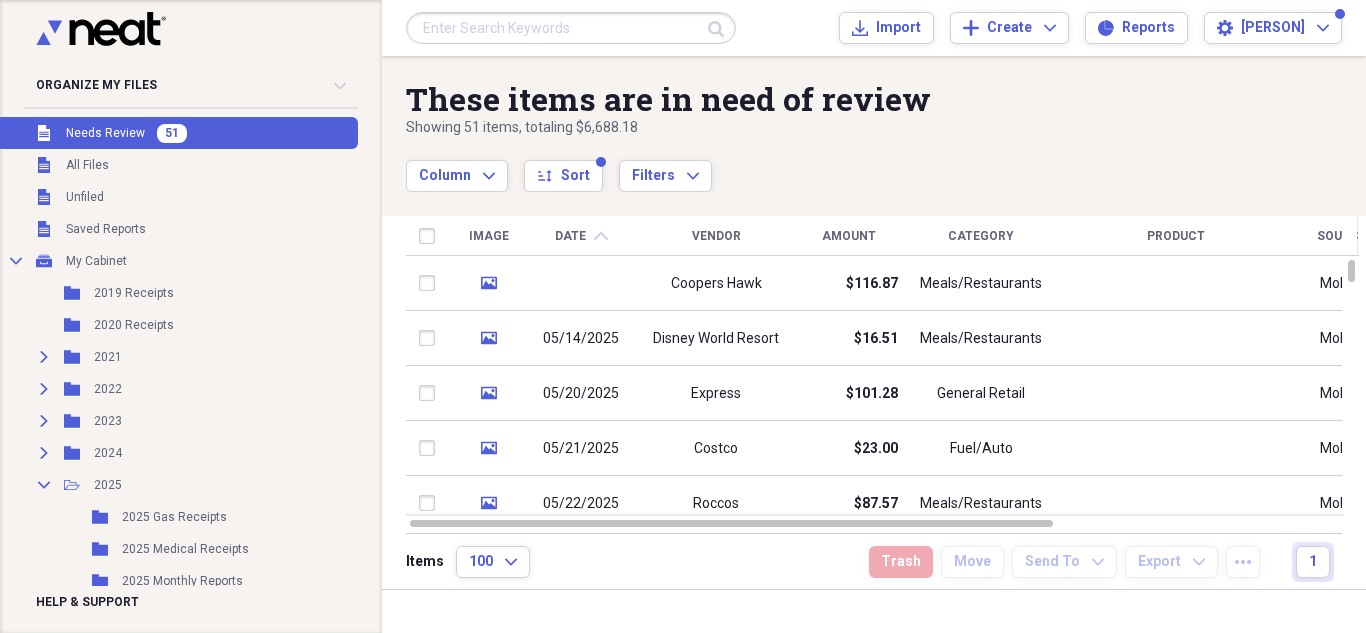 click on "Coopers Hawk" at bounding box center (716, 284) 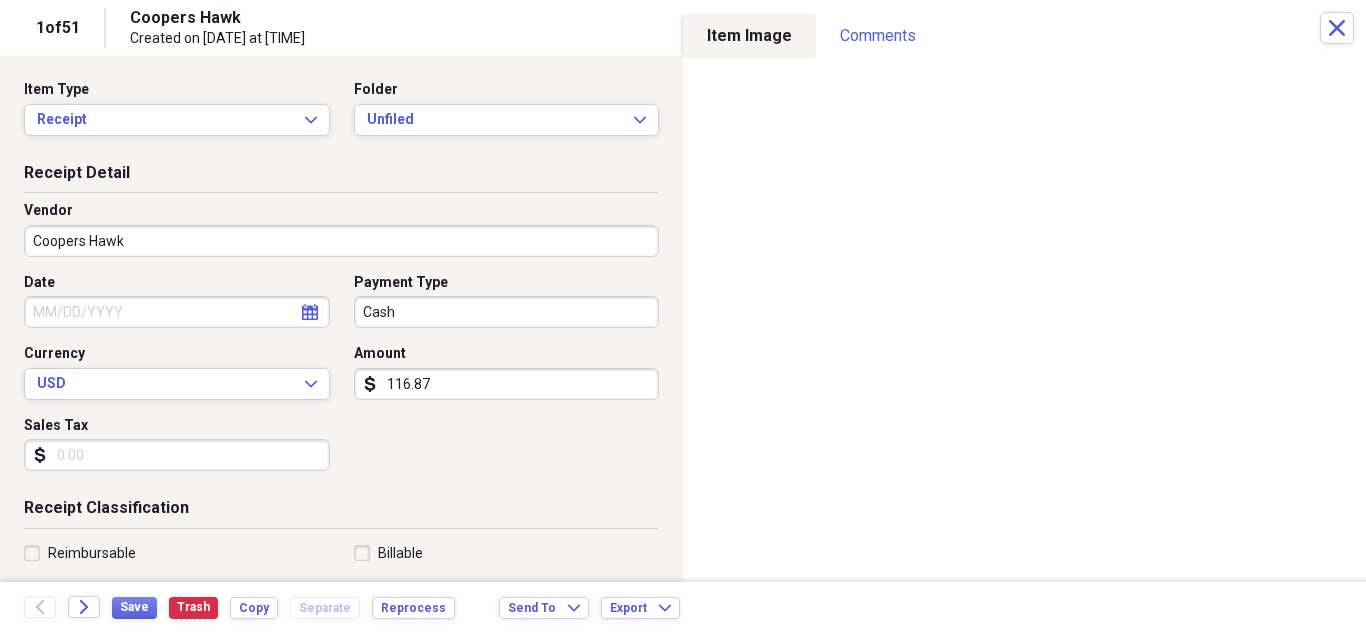 click on "calendar" 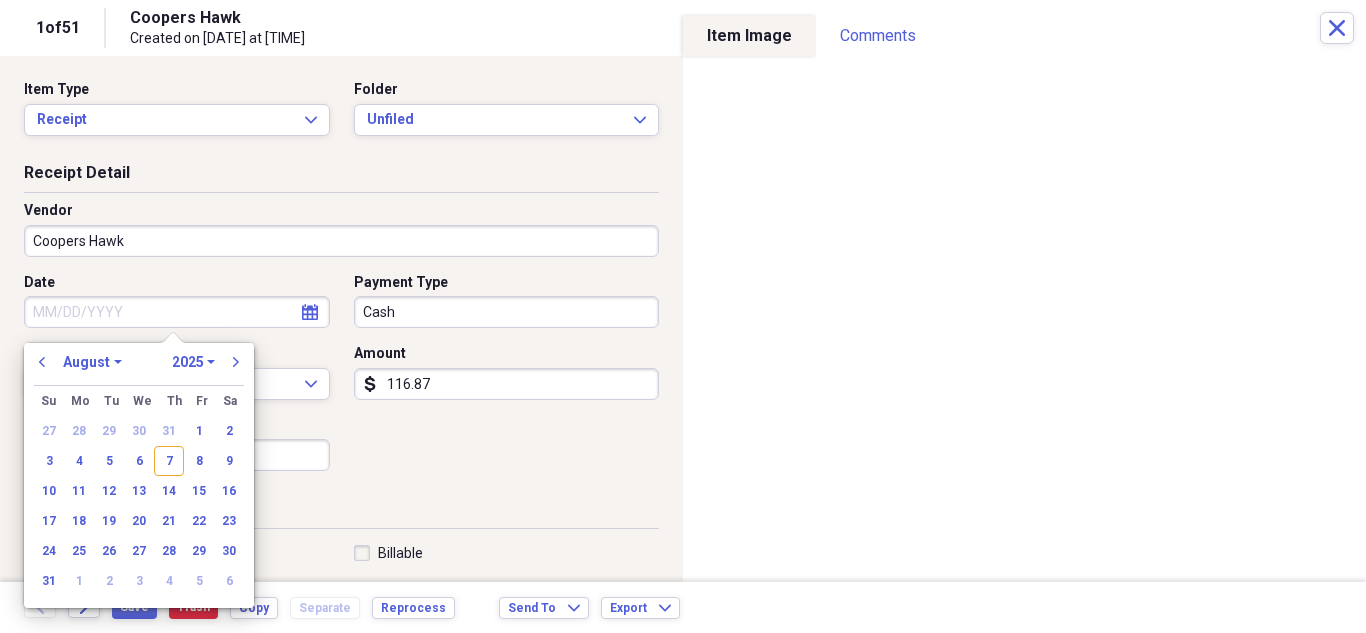 click on "previous" at bounding box center (42, 362) 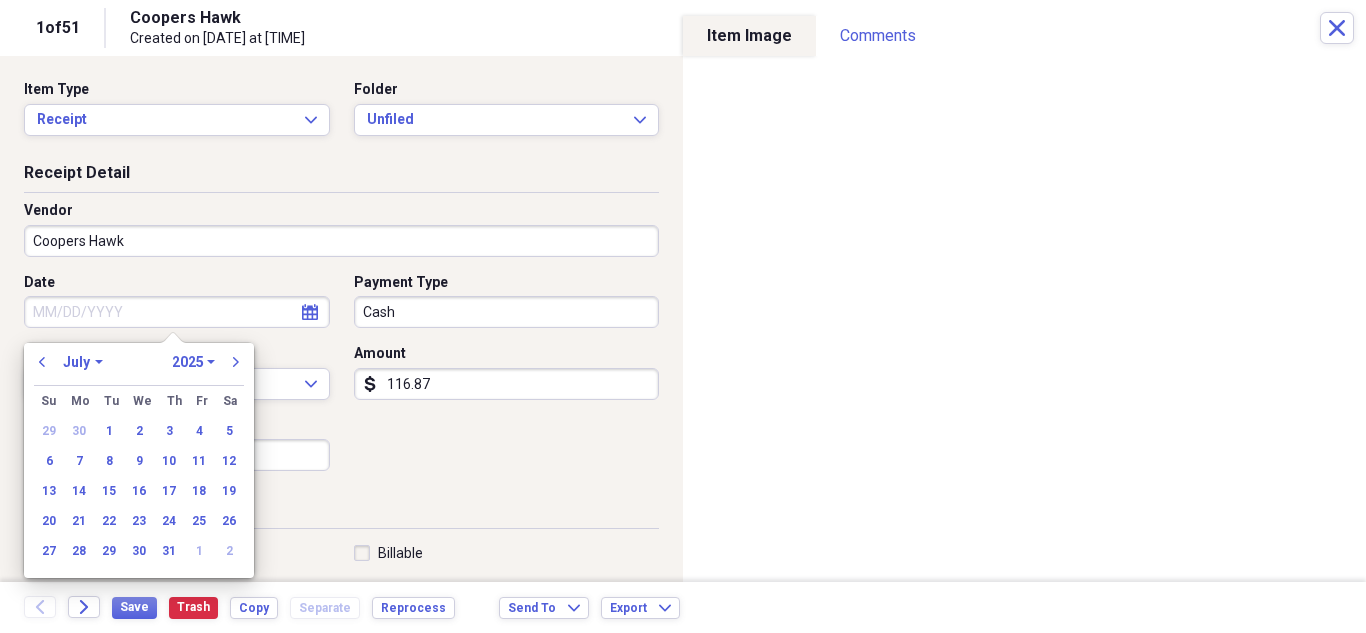 click on "previous" at bounding box center (42, 362) 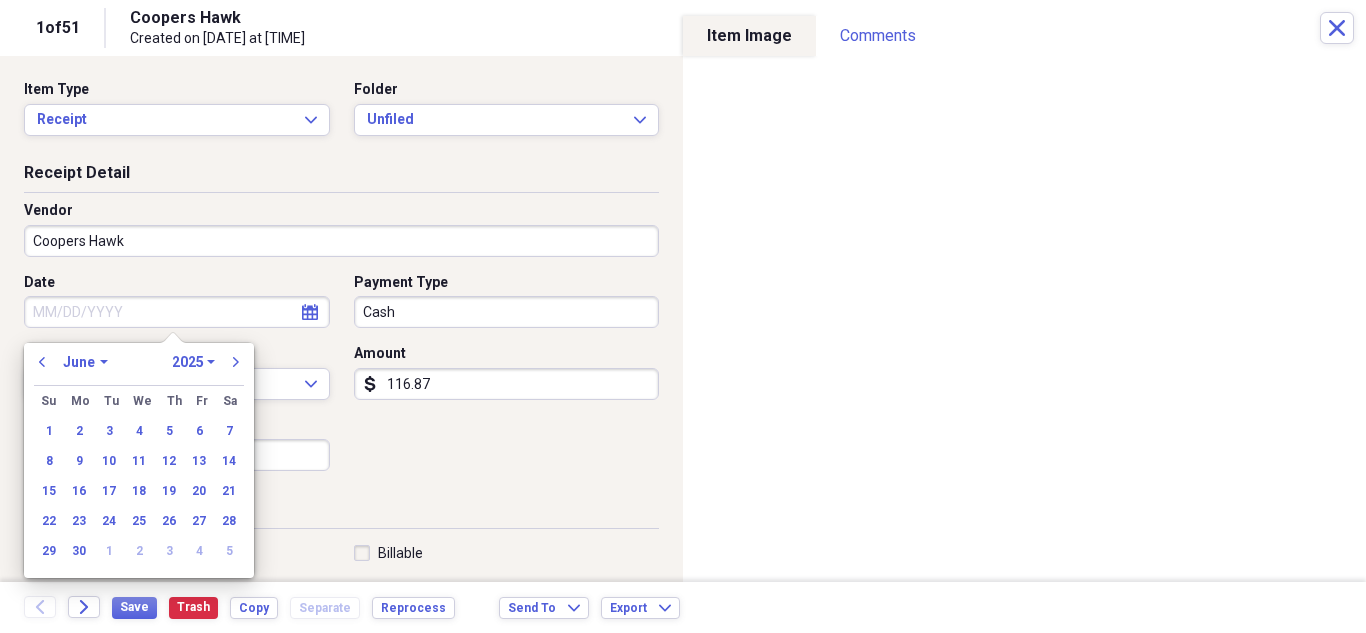 click on "previous" at bounding box center (42, 362) 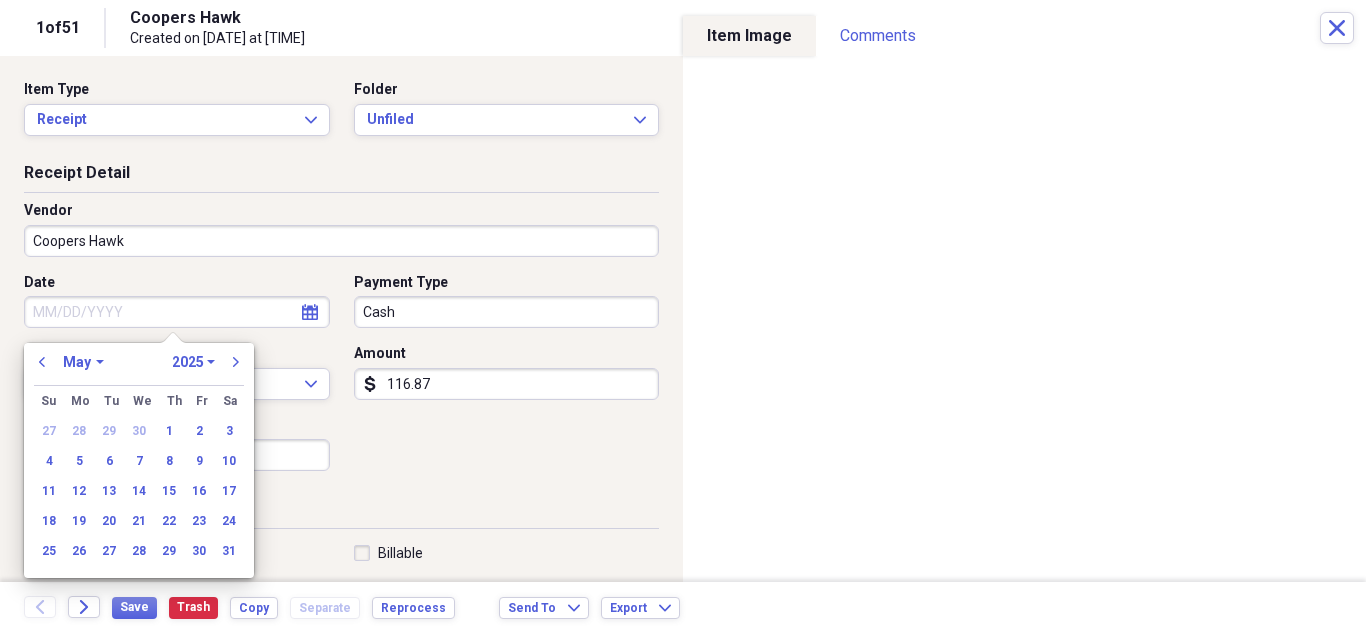 click on "30" at bounding box center (199, 551) 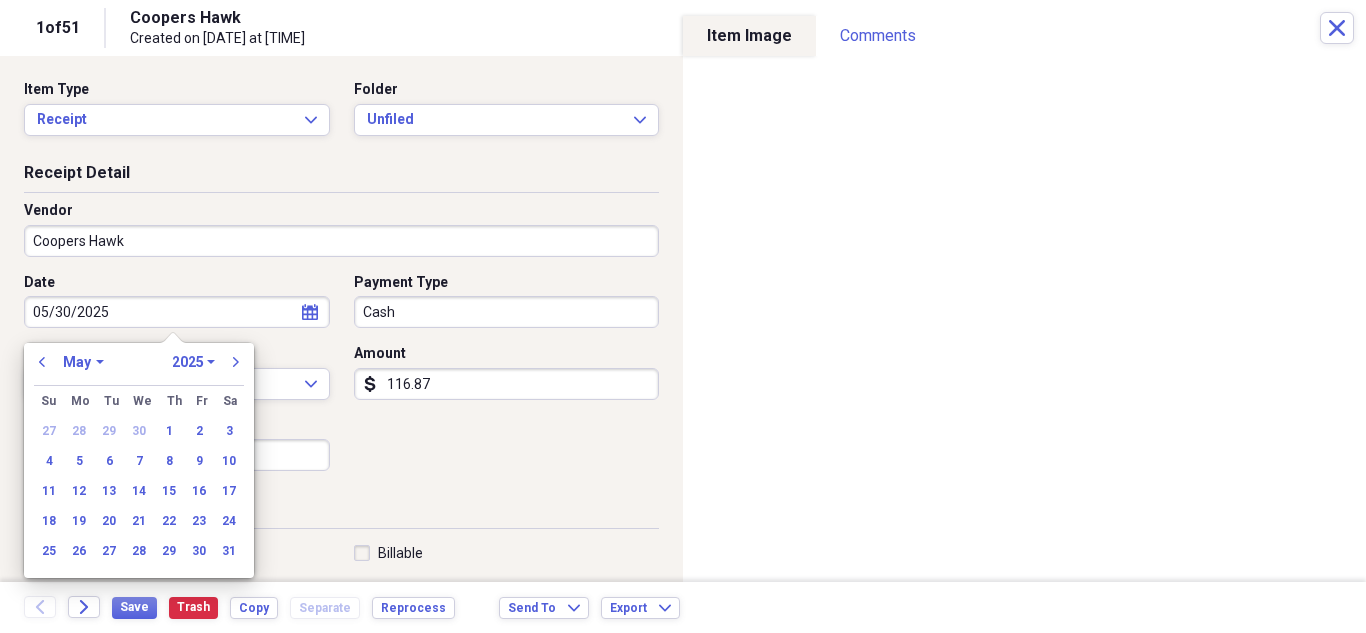 type on "05/30/2025" 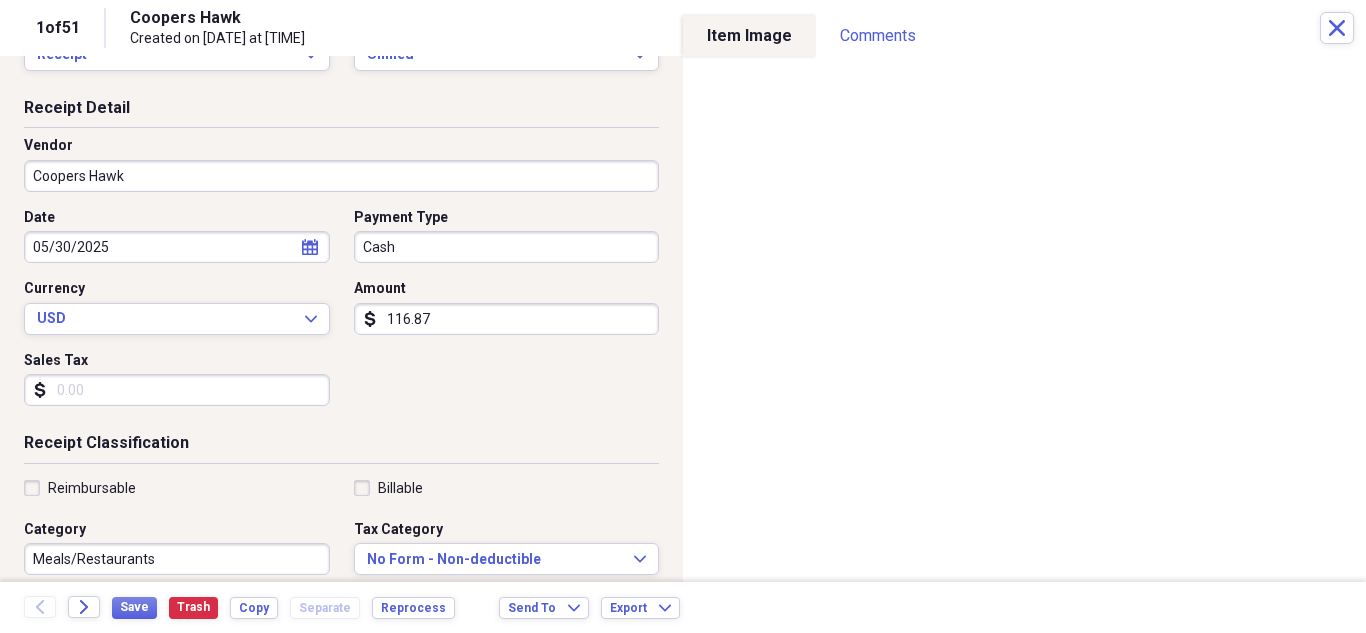 scroll, scrollTop: 300, scrollLeft: 0, axis: vertical 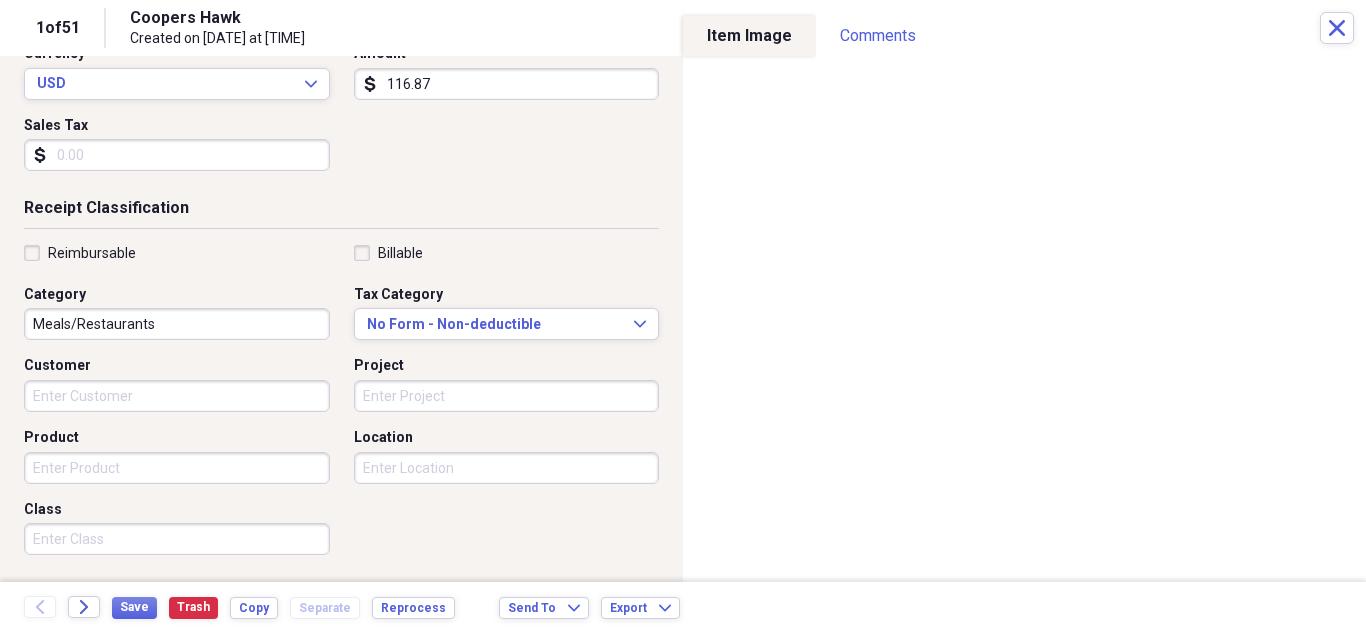 click on "Sales Tax" at bounding box center (177, 155) 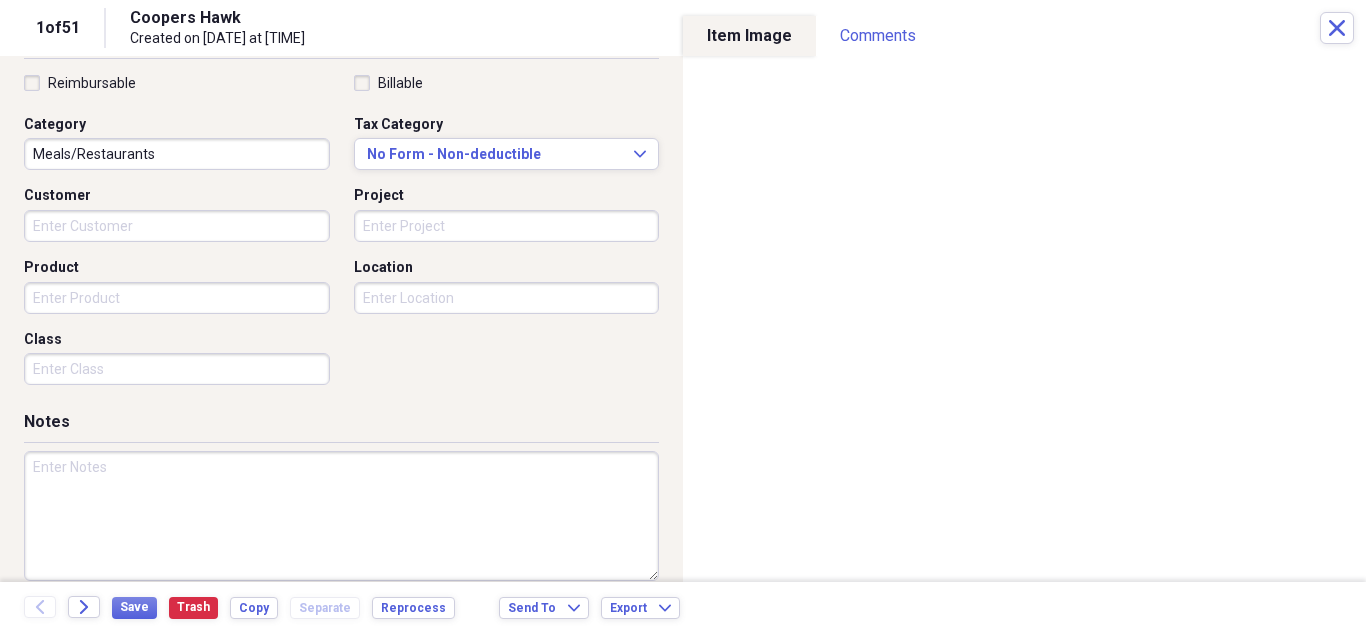 scroll, scrollTop: 495, scrollLeft: 0, axis: vertical 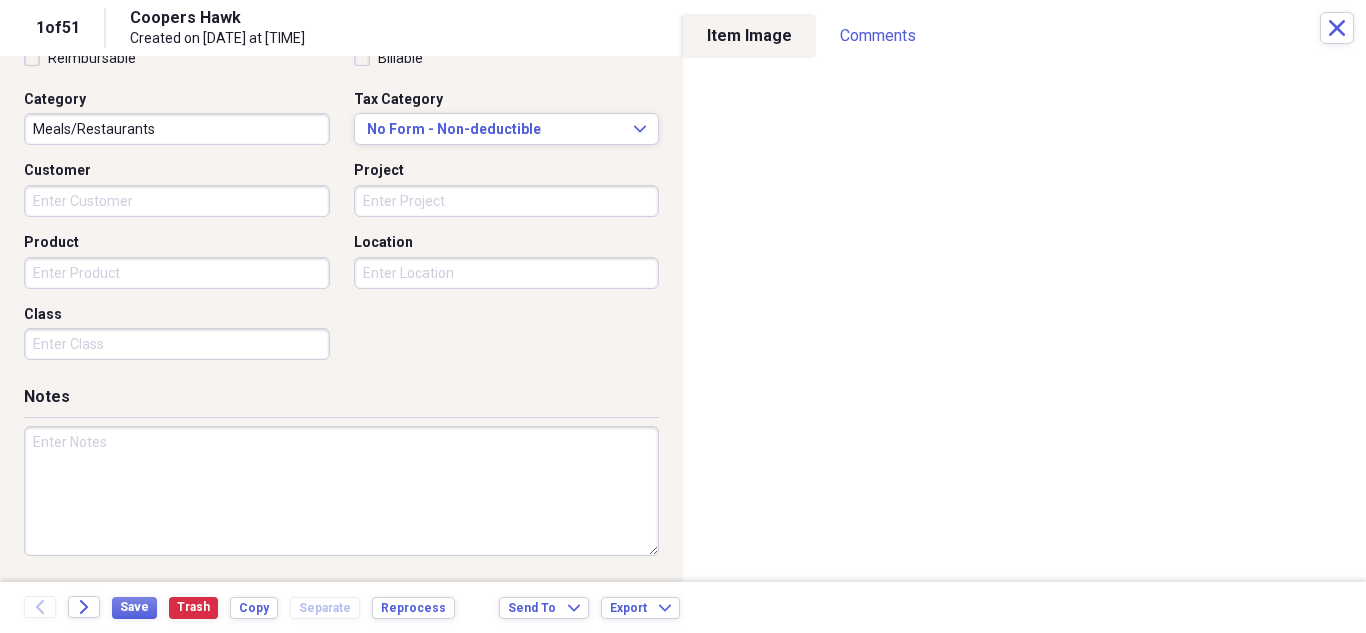 type on "7.65" 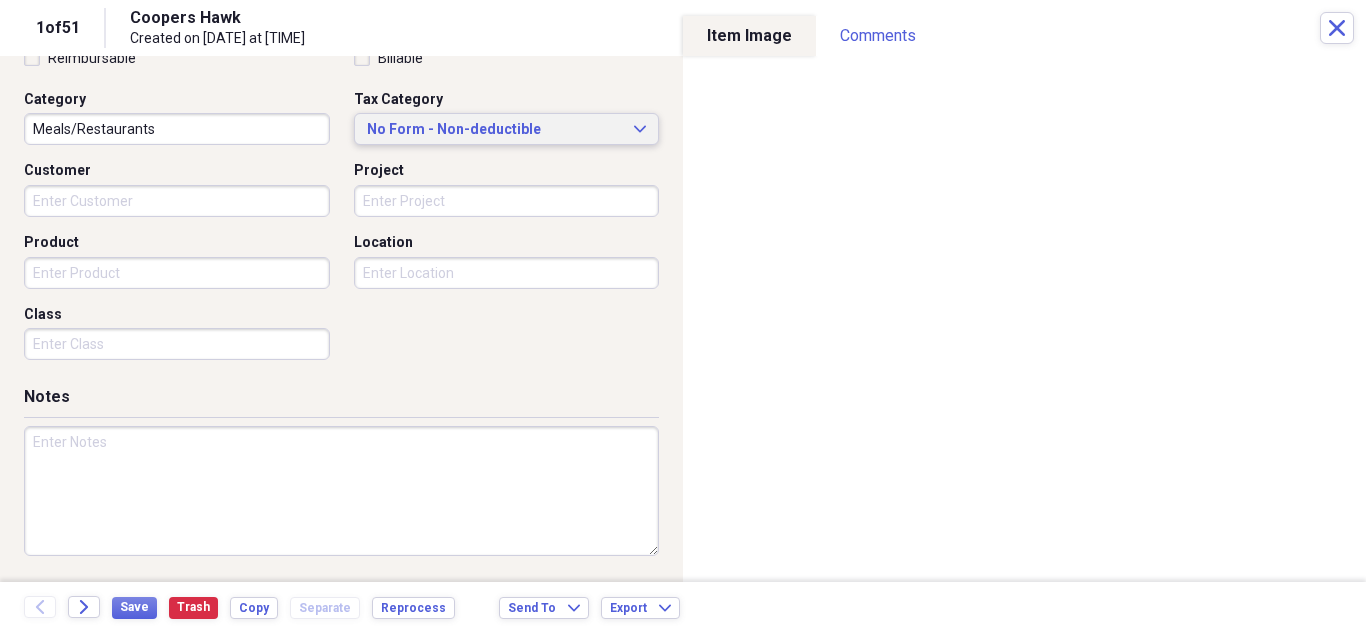 click on "Expand" 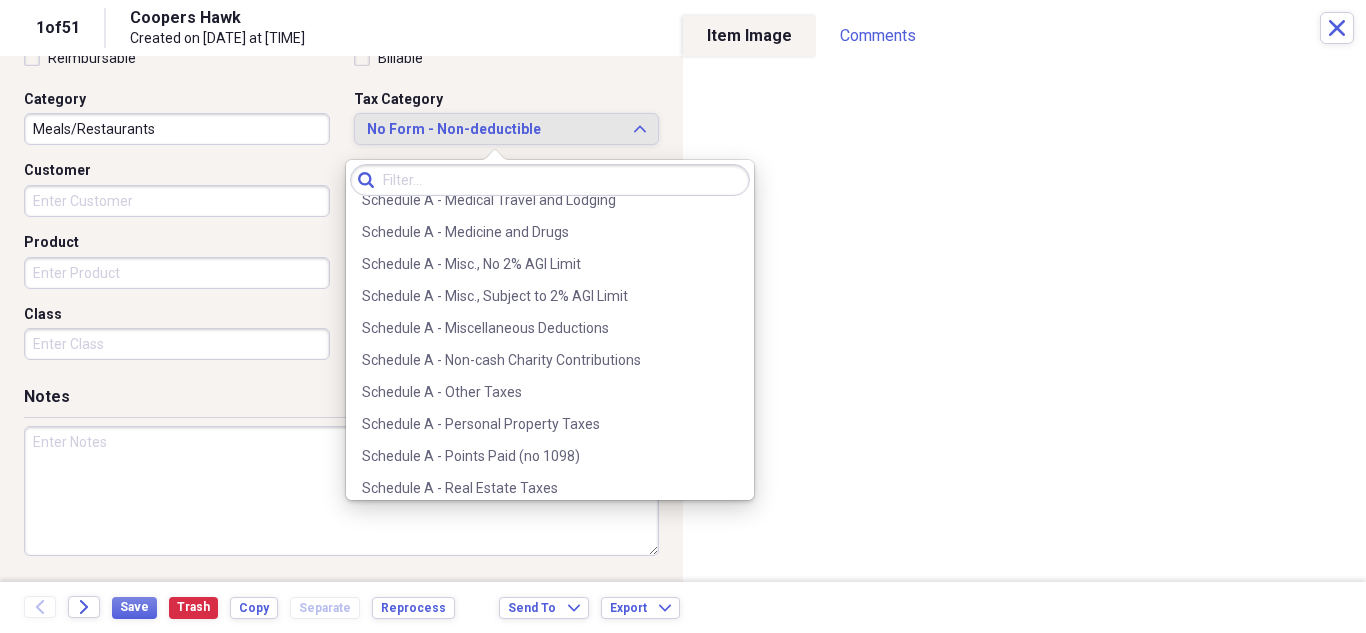 scroll, scrollTop: 3000, scrollLeft: 0, axis: vertical 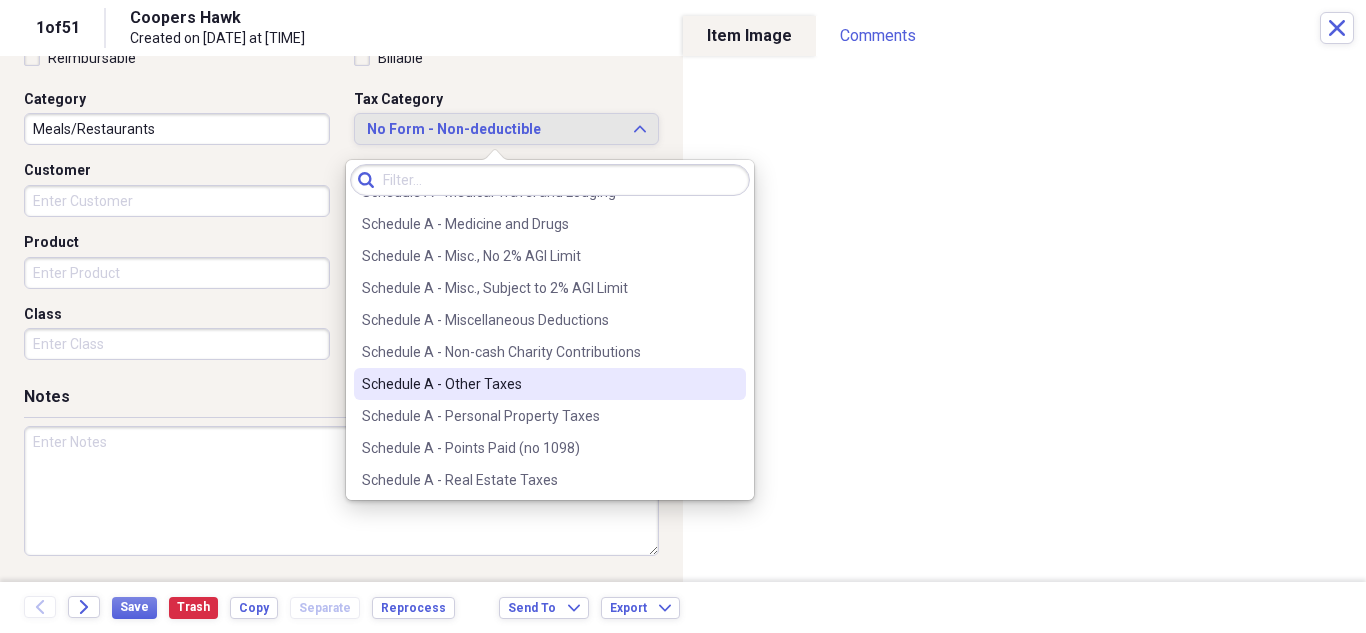 click on "Schedule A - Other Taxes" at bounding box center (538, 384) 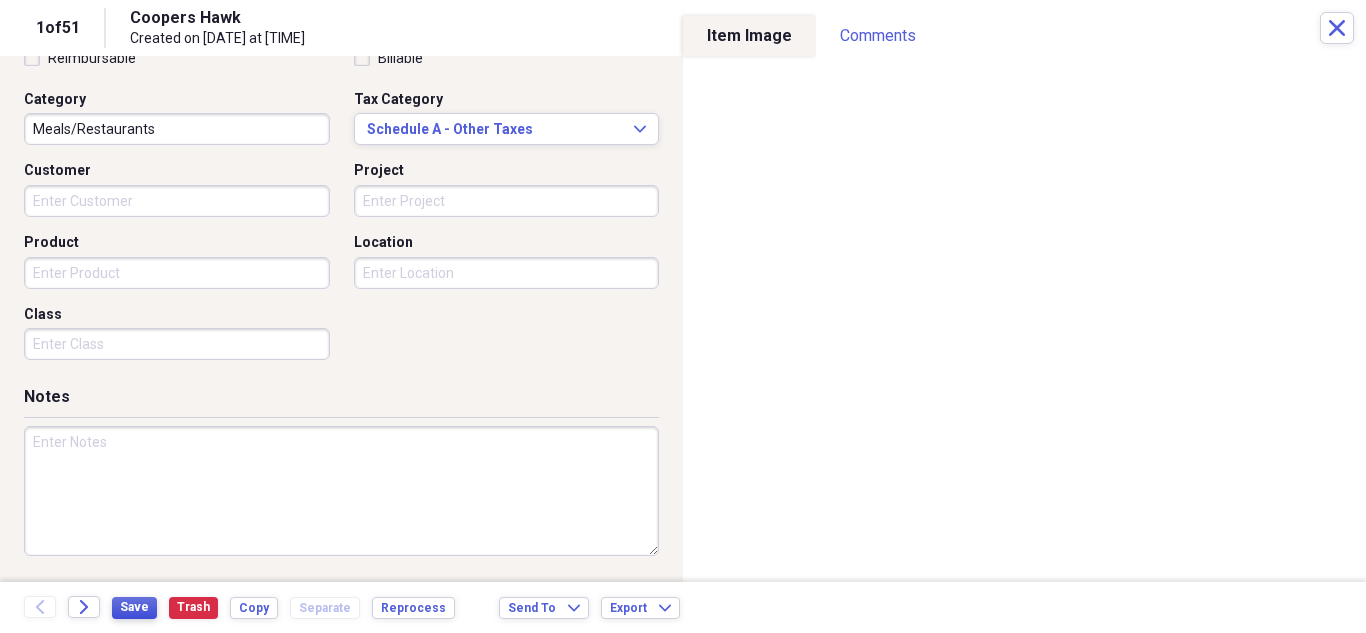 click on "Save" at bounding box center [134, 607] 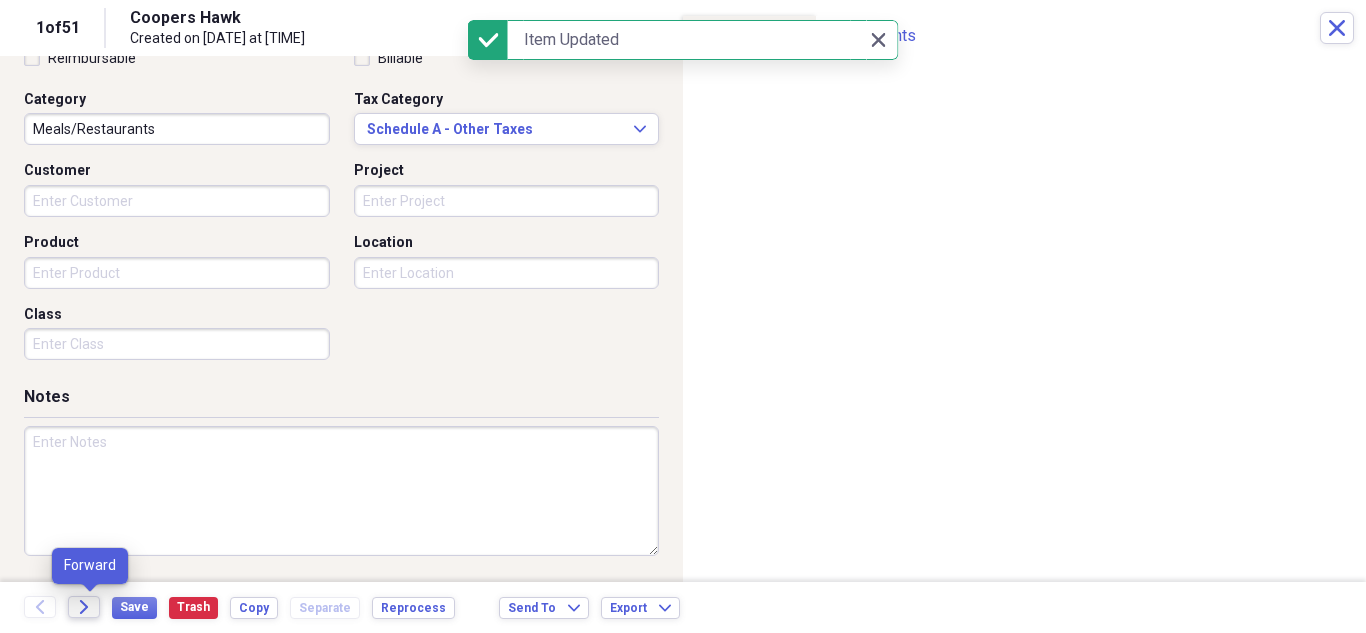 click 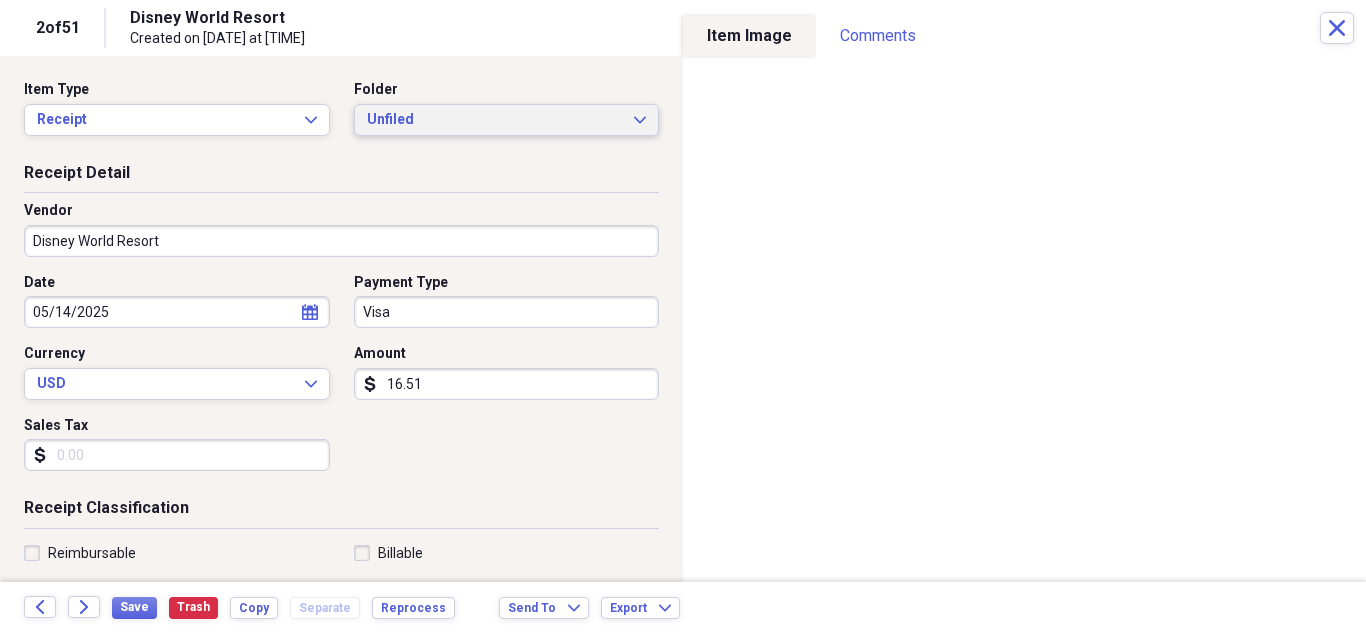 click on "Expand" 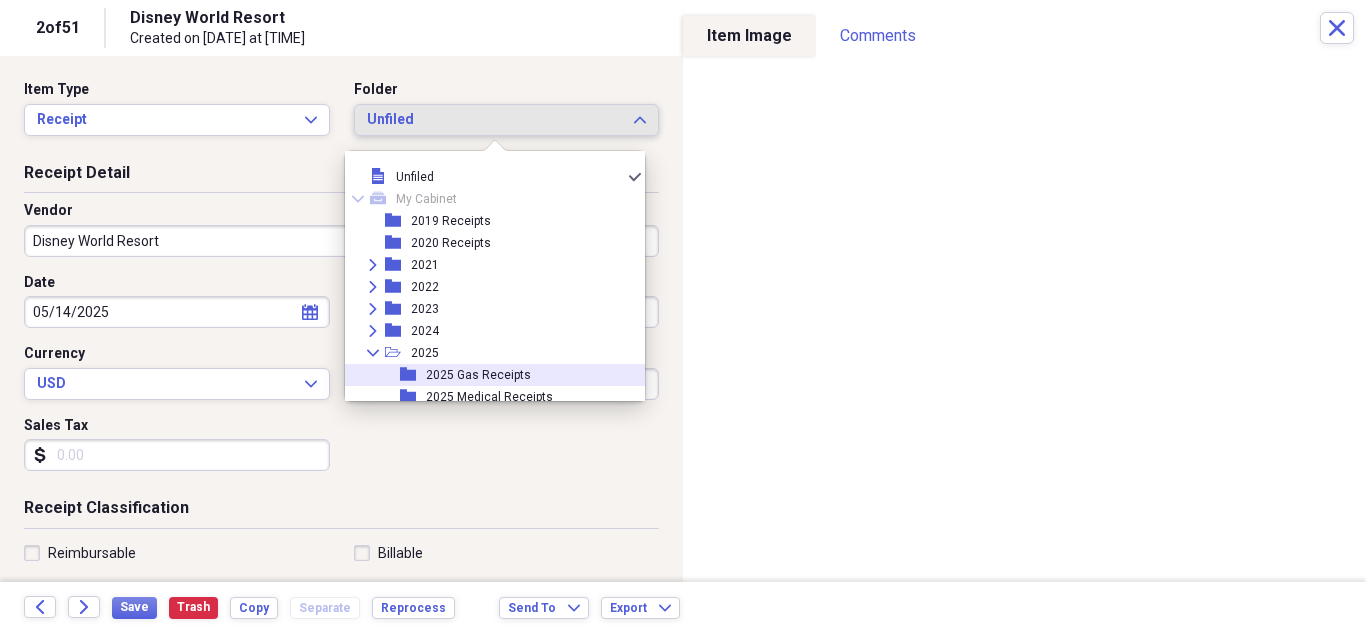 scroll, scrollTop: 95, scrollLeft: 0, axis: vertical 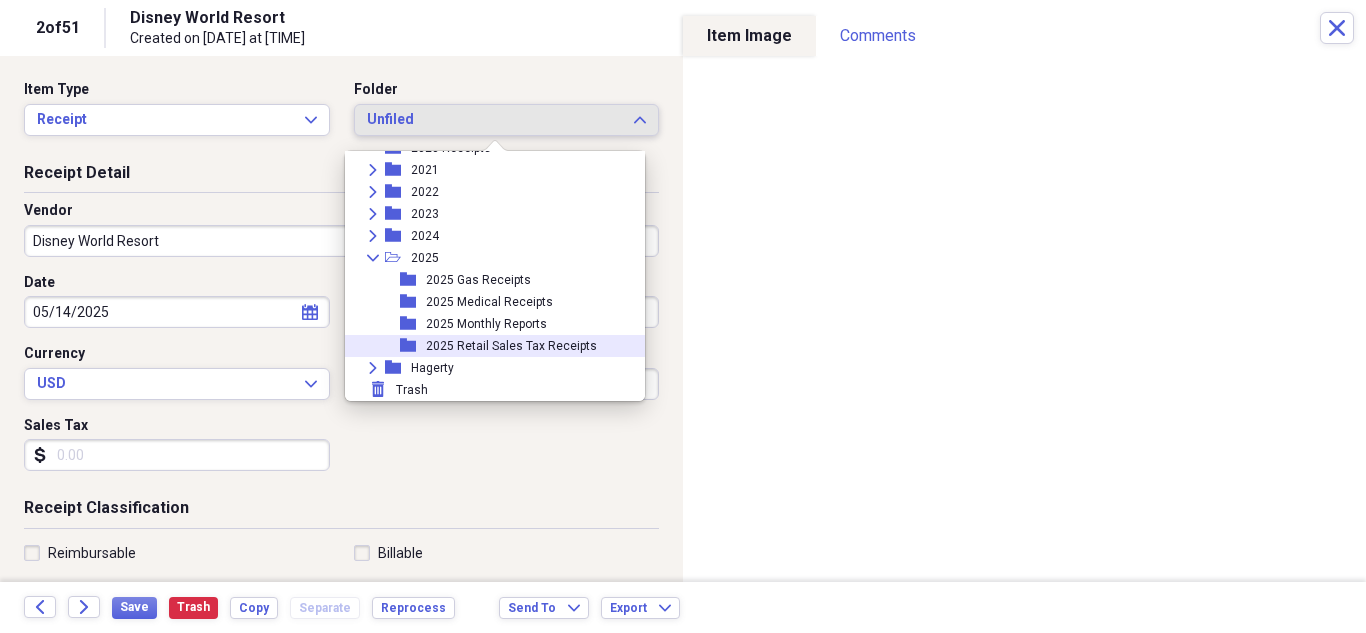 click on "2025 Retail Sales Tax Receipts" at bounding box center (511, 346) 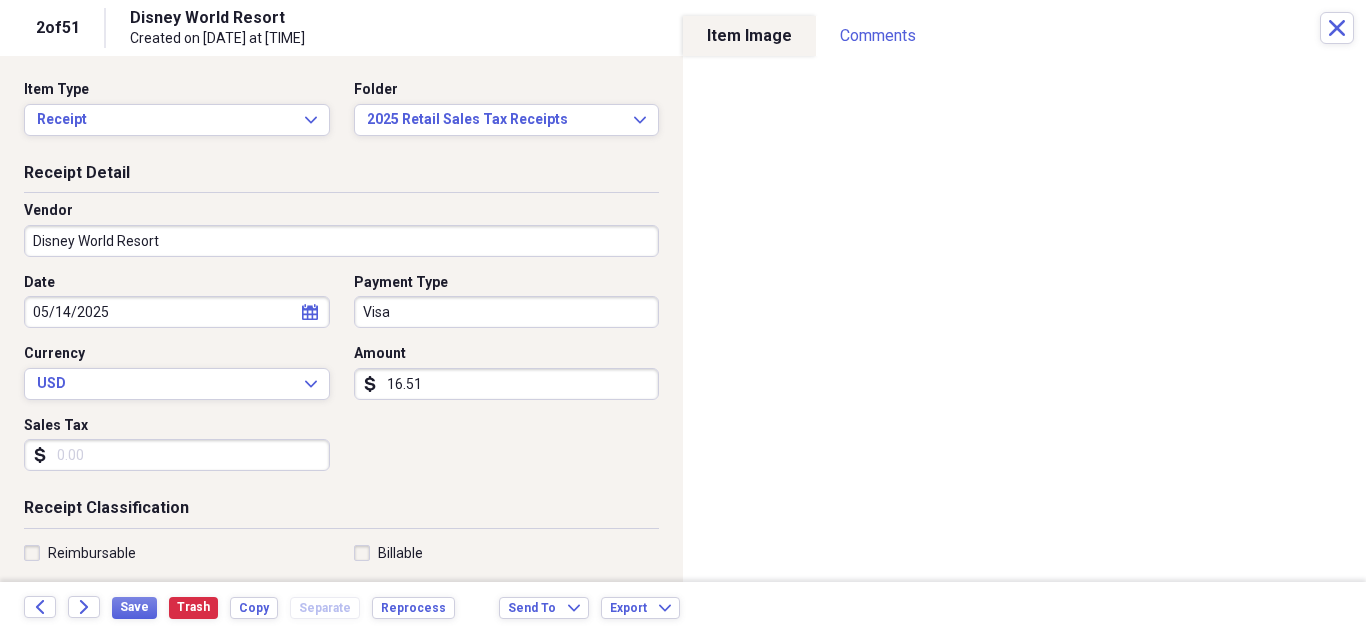 click on "Sales Tax" at bounding box center [177, 455] 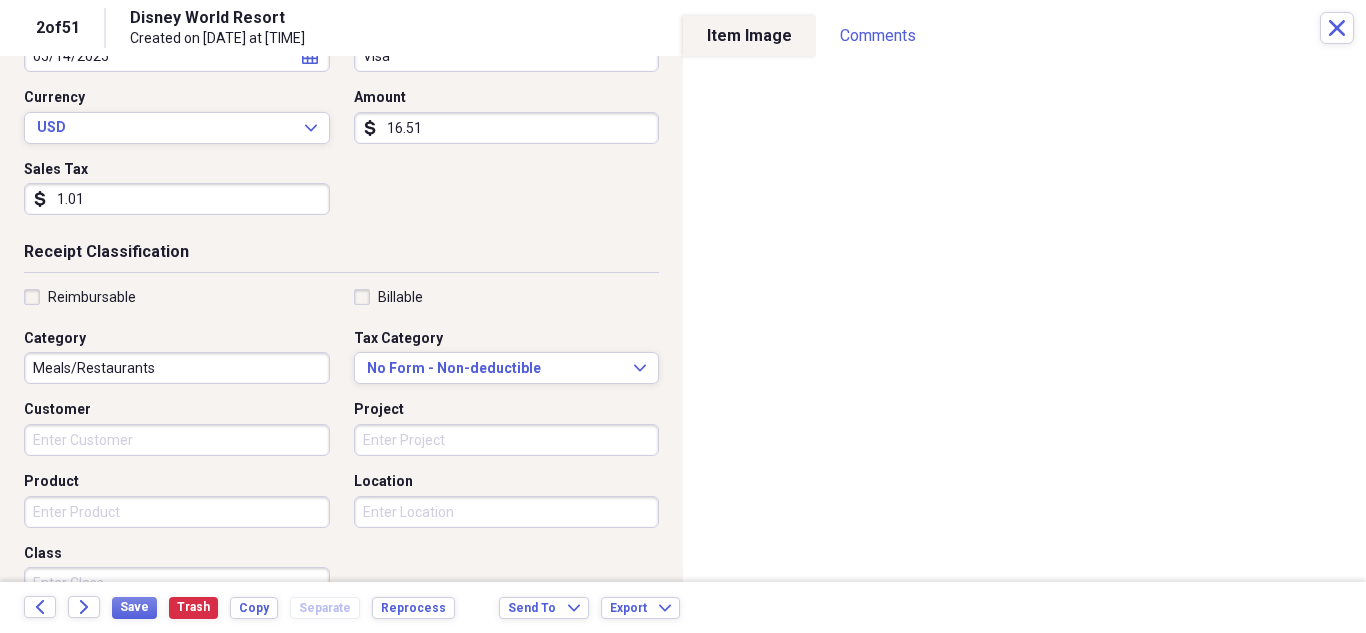 scroll, scrollTop: 300, scrollLeft: 0, axis: vertical 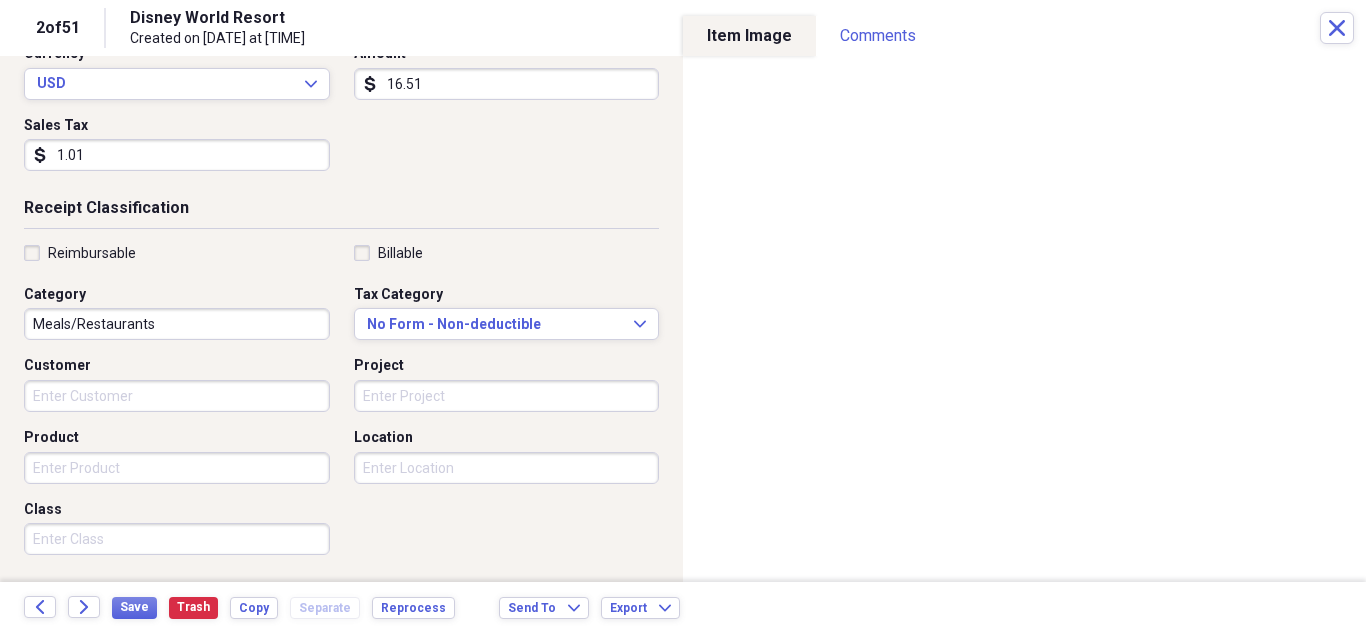 type on "1.01" 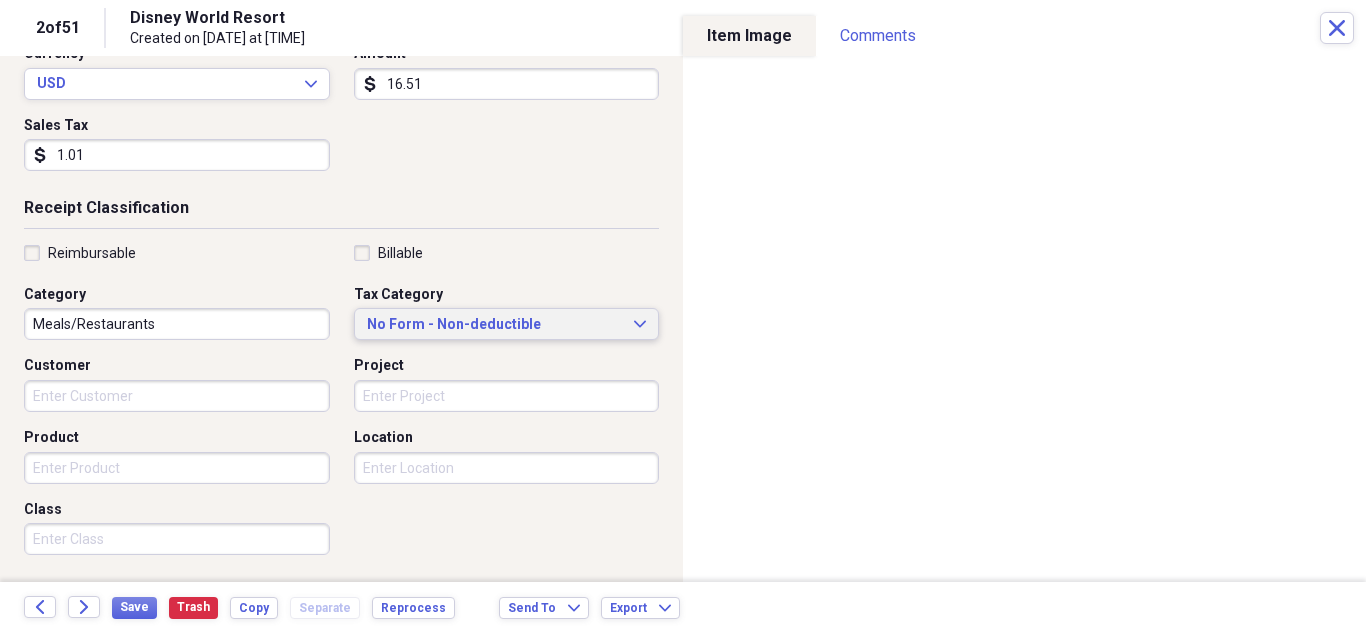 click on "Expand" 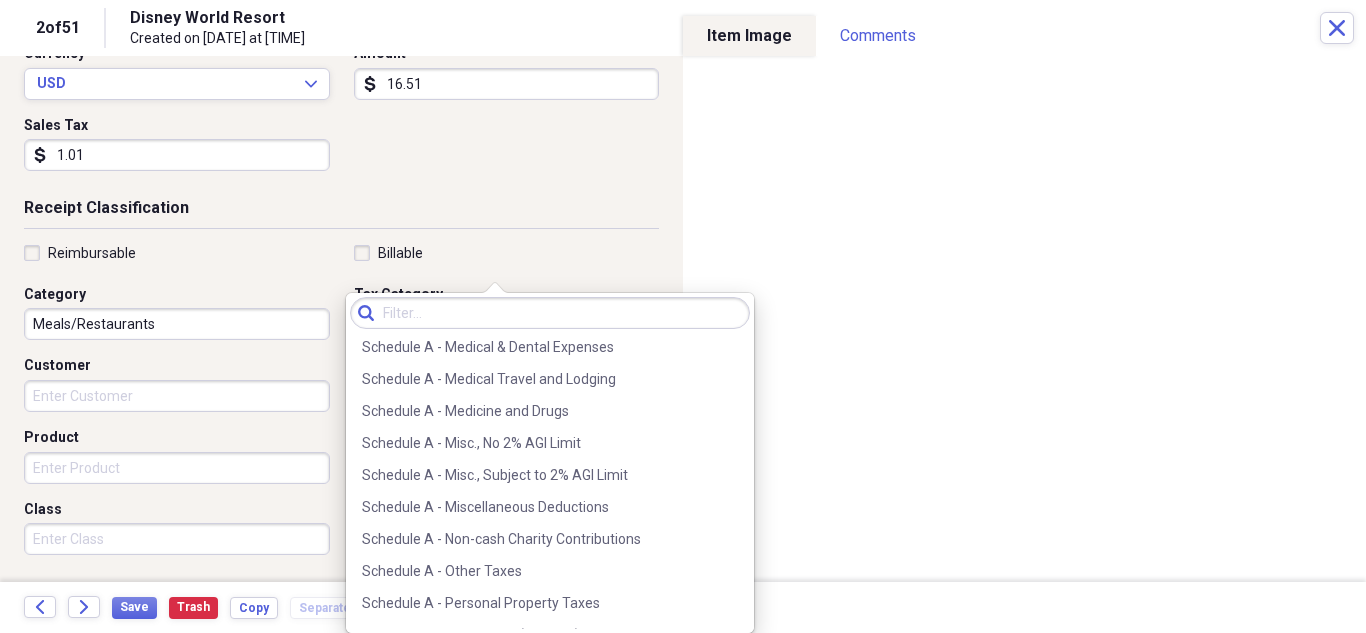 scroll, scrollTop: 3000, scrollLeft: 0, axis: vertical 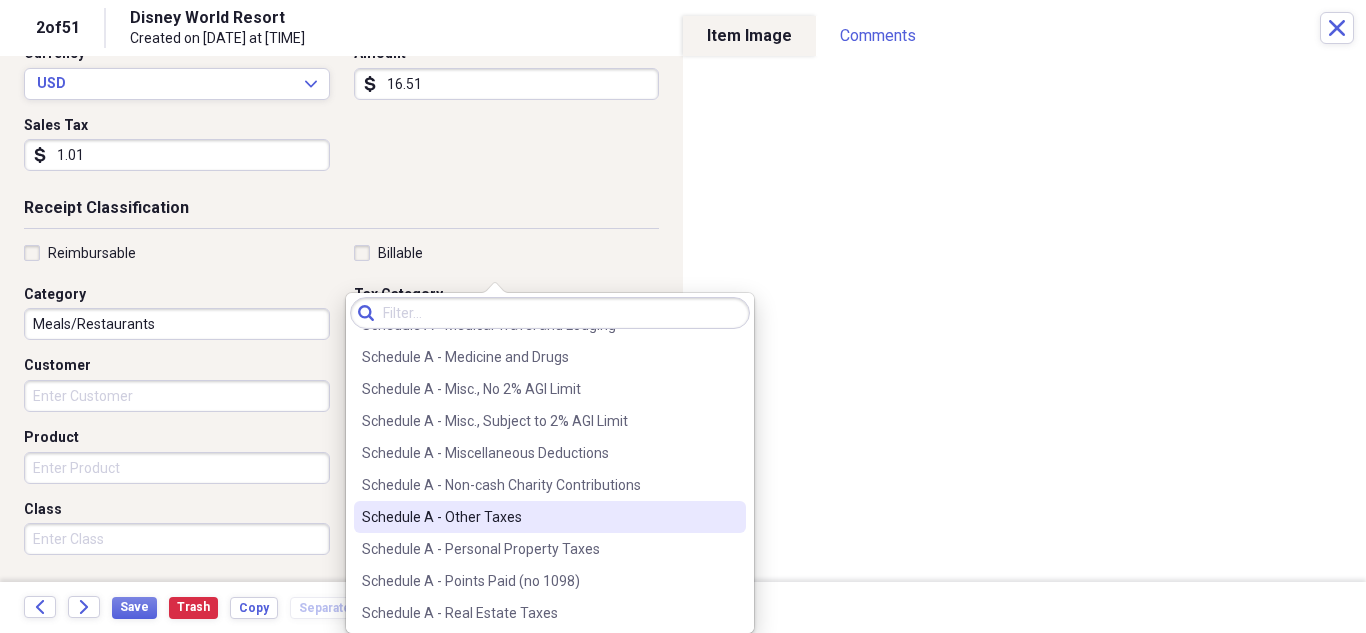 click on "Schedule A - Other Taxes" at bounding box center (550, 517) 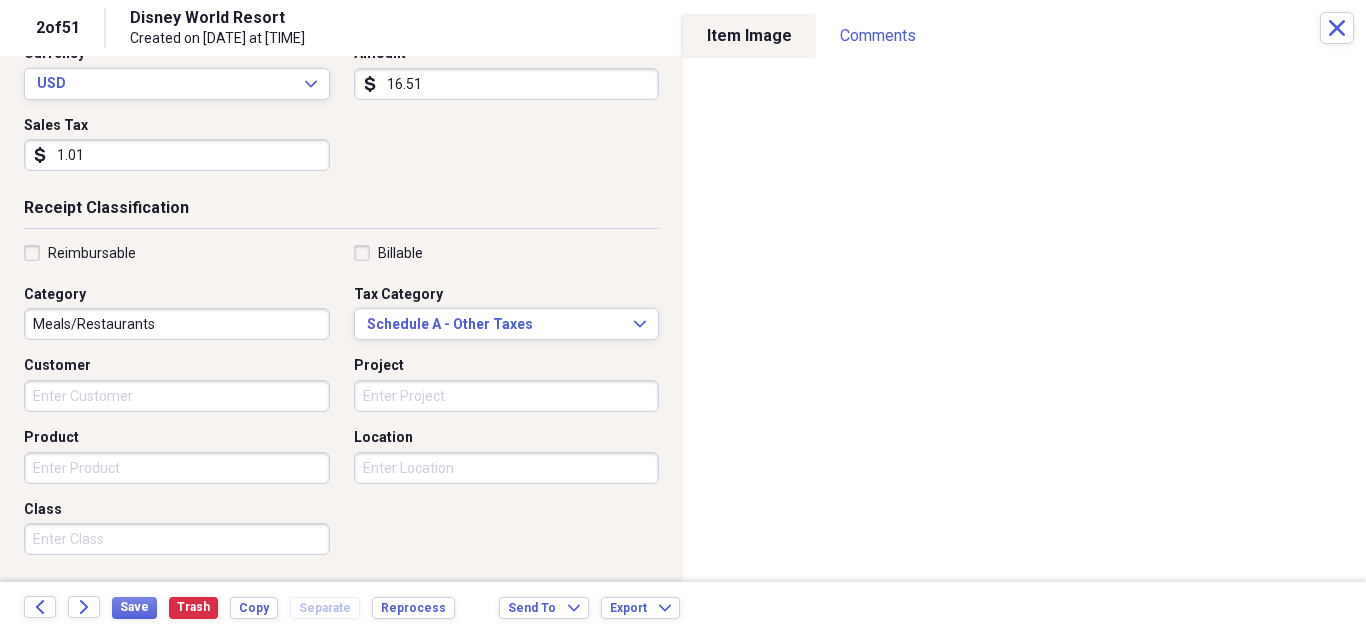 click on "Save Trash Copy Separate Reprocess" at bounding box center [289, 607] 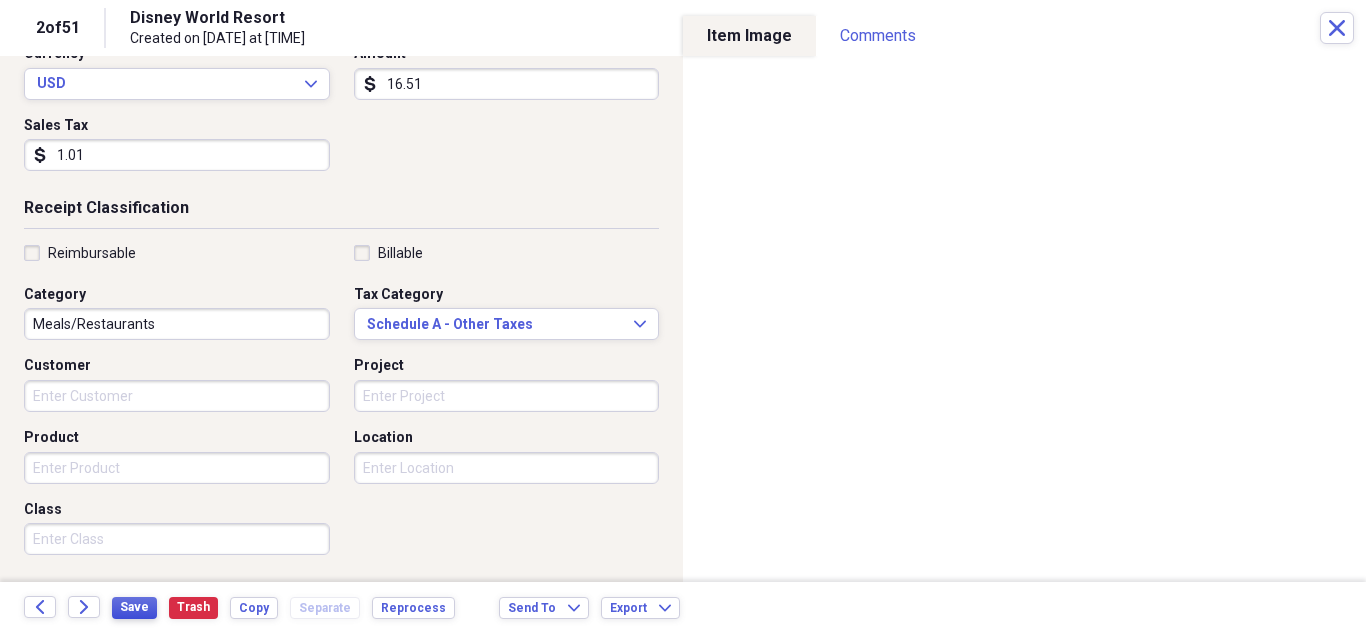 click on "Save" at bounding box center [134, 607] 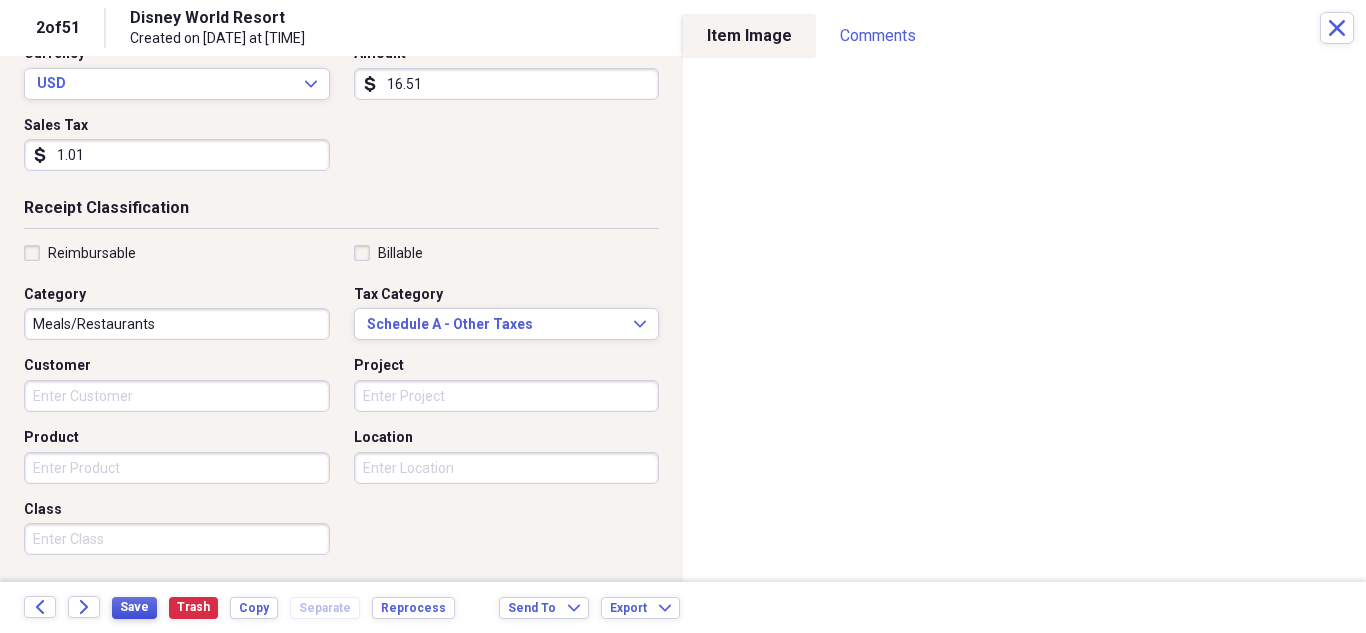 click on "Save" at bounding box center (134, 607) 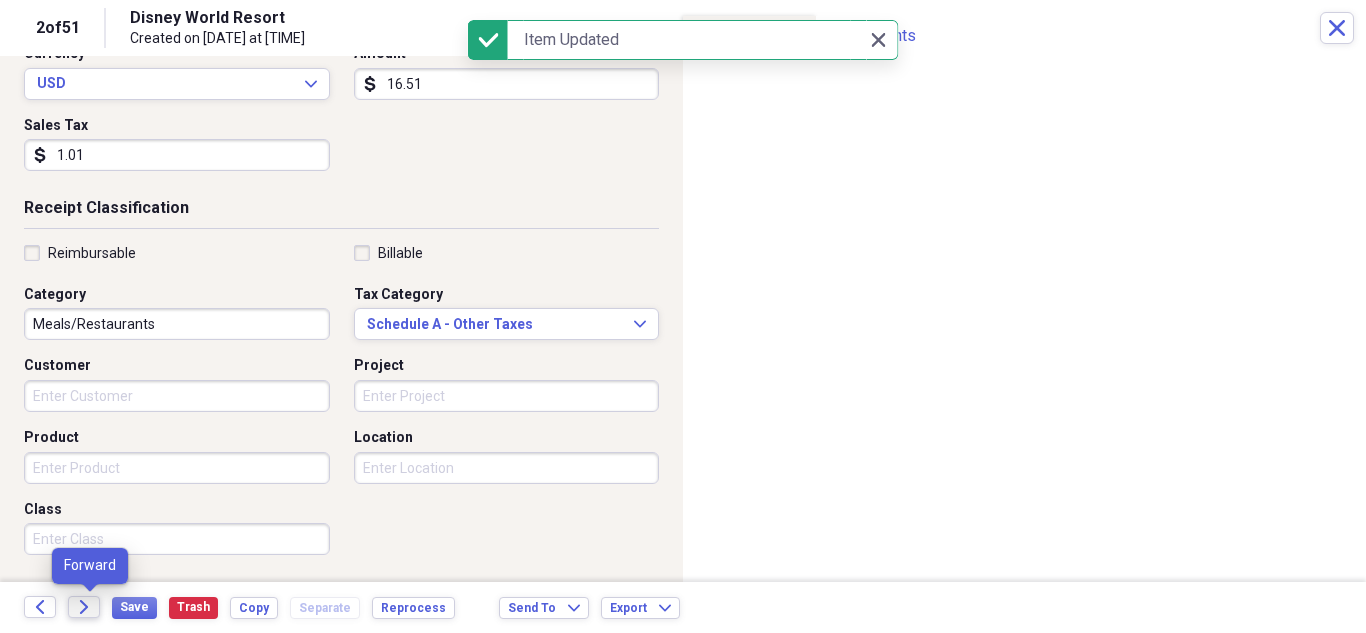 click on "Forward" 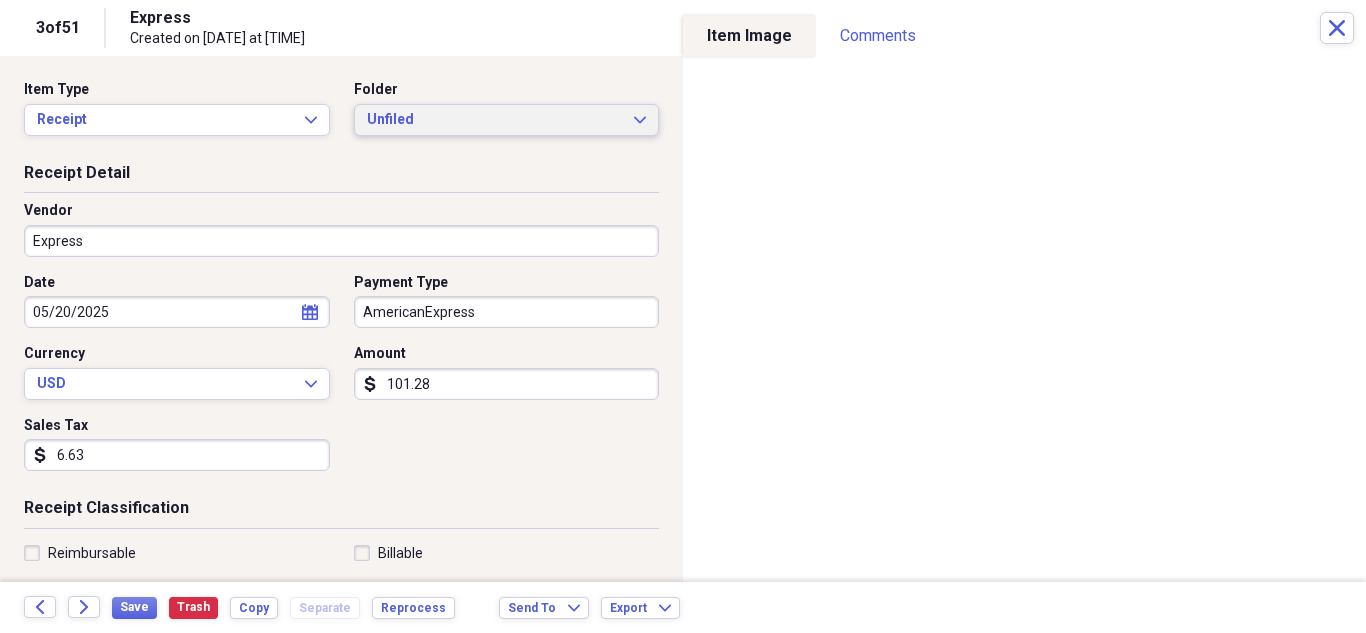 click on "Expand" 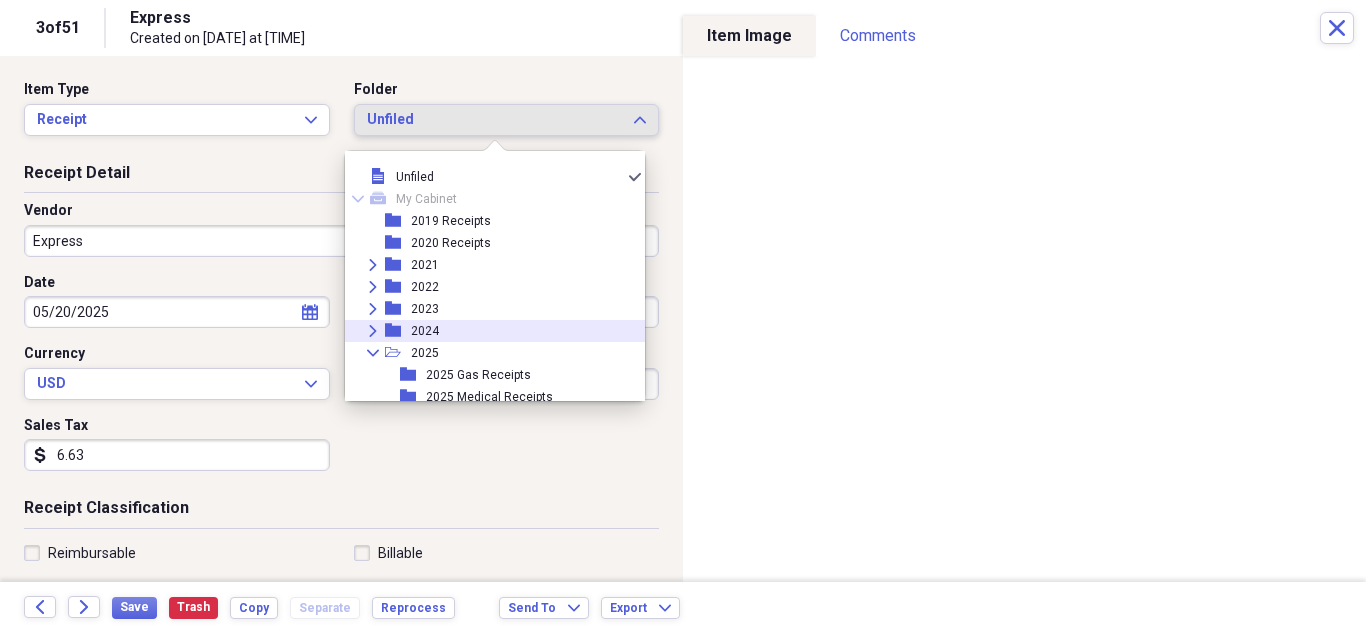 scroll, scrollTop: 95, scrollLeft: 0, axis: vertical 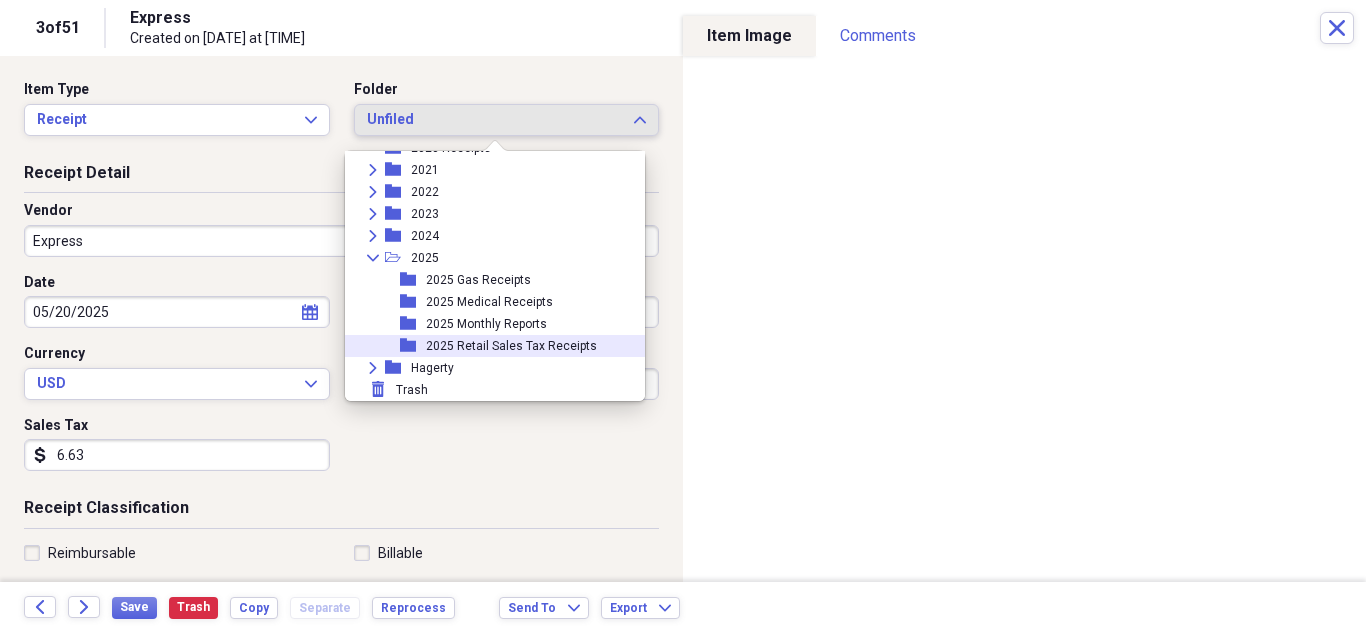 click on "2025 Retail Sales Tax Receipts" at bounding box center (511, 346) 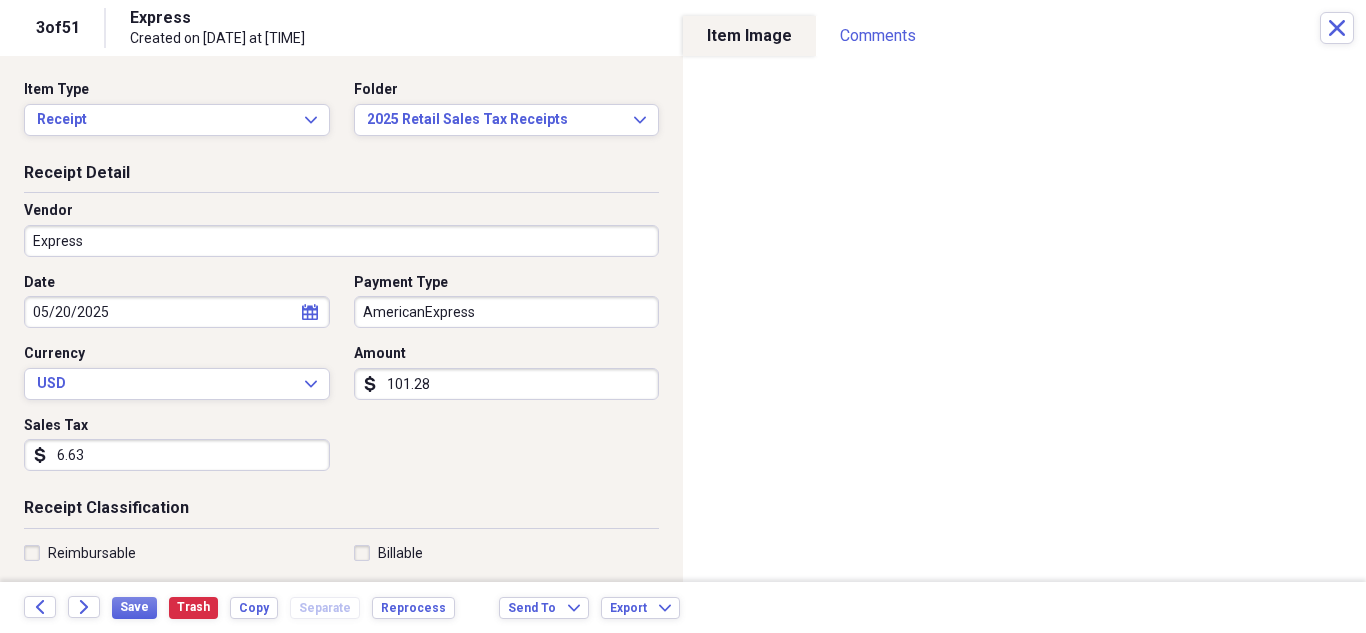 click on "Express" at bounding box center (341, 241) 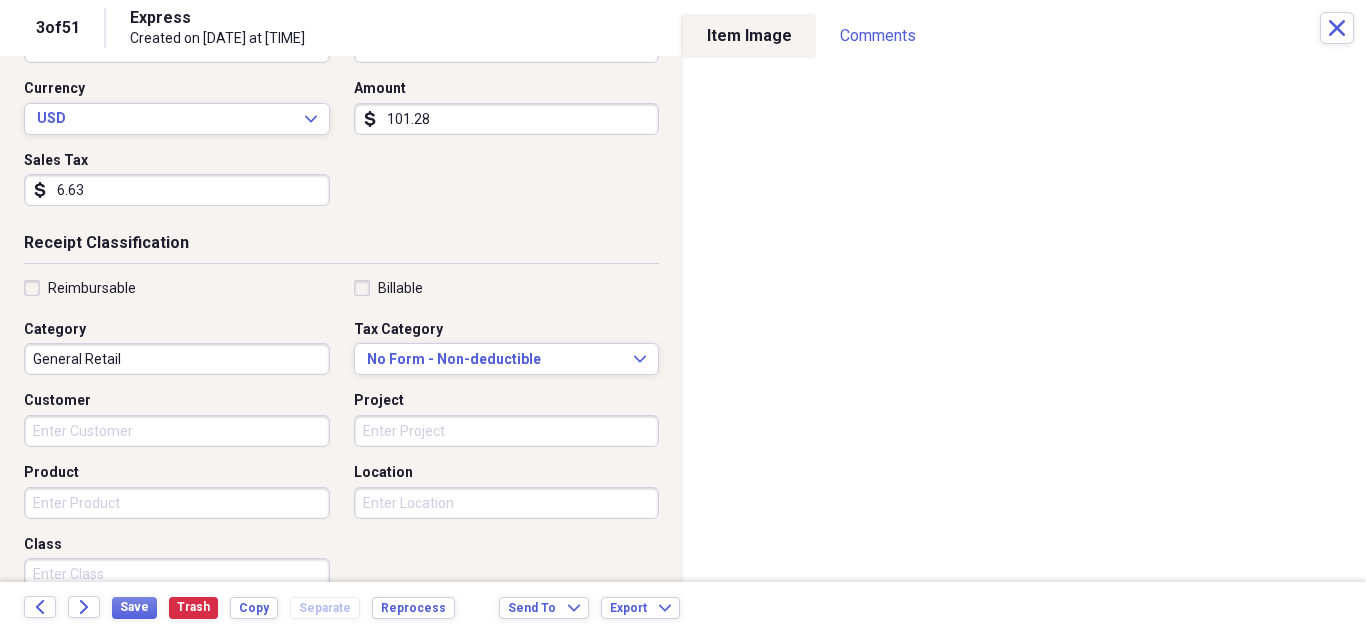 scroll, scrollTop: 300, scrollLeft: 0, axis: vertical 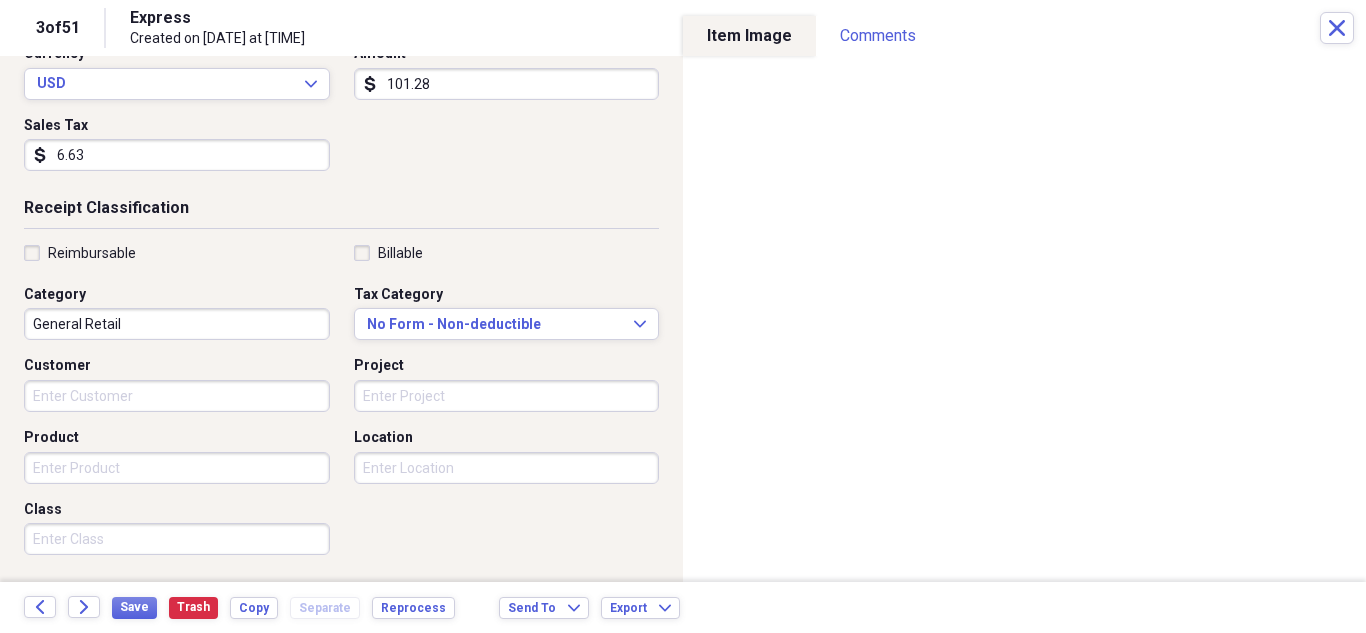 type on "Jakes" 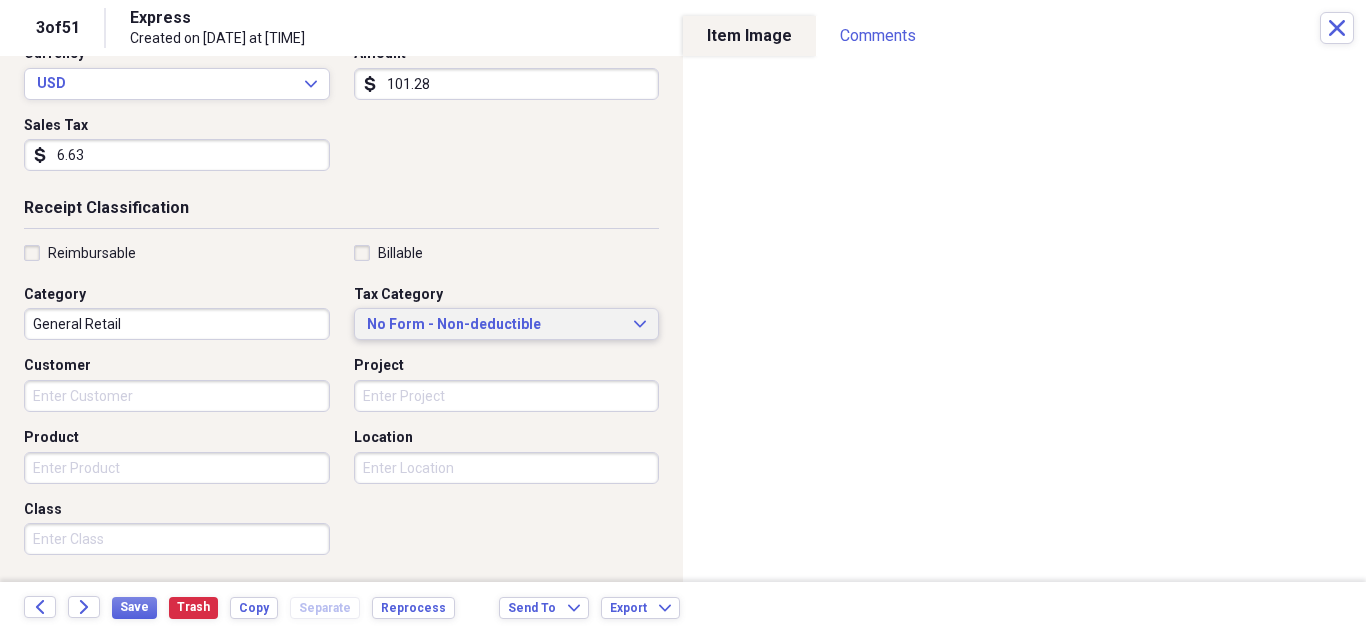 click on "No Form - Non-deductible Expand" at bounding box center (507, 325) 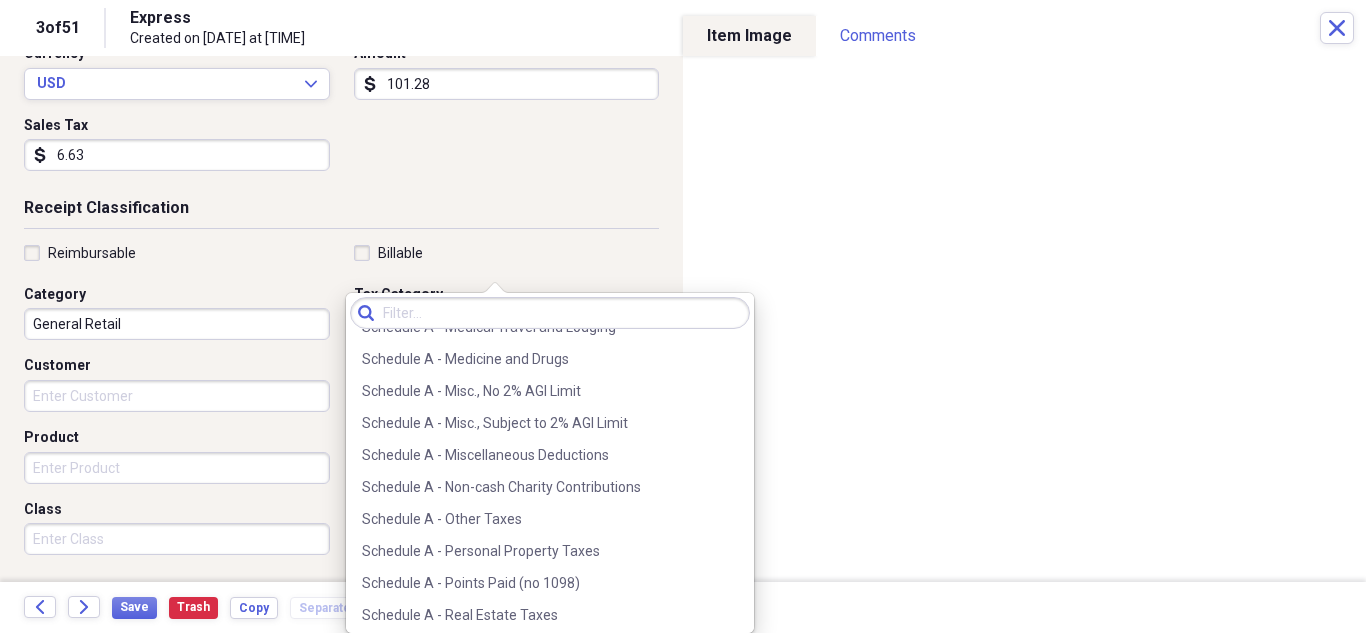 scroll, scrollTop: 3000, scrollLeft: 0, axis: vertical 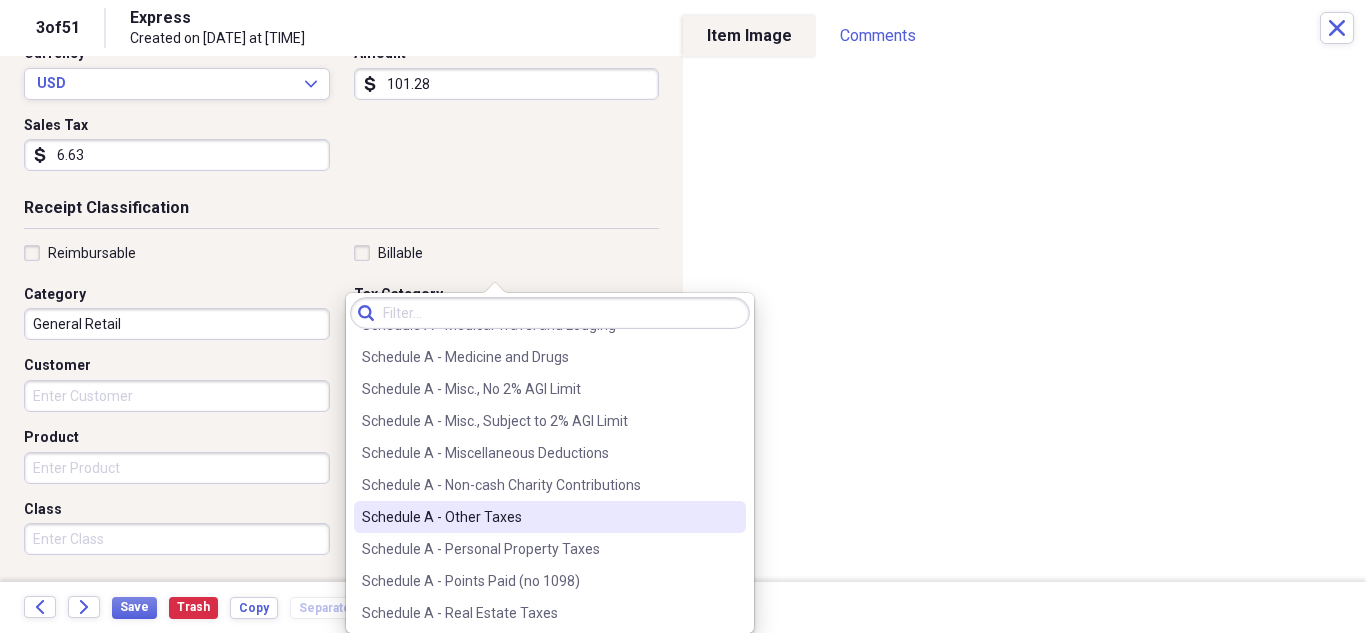 click on "Schedule A - Other Taxes" at bounding box center (538, 517) 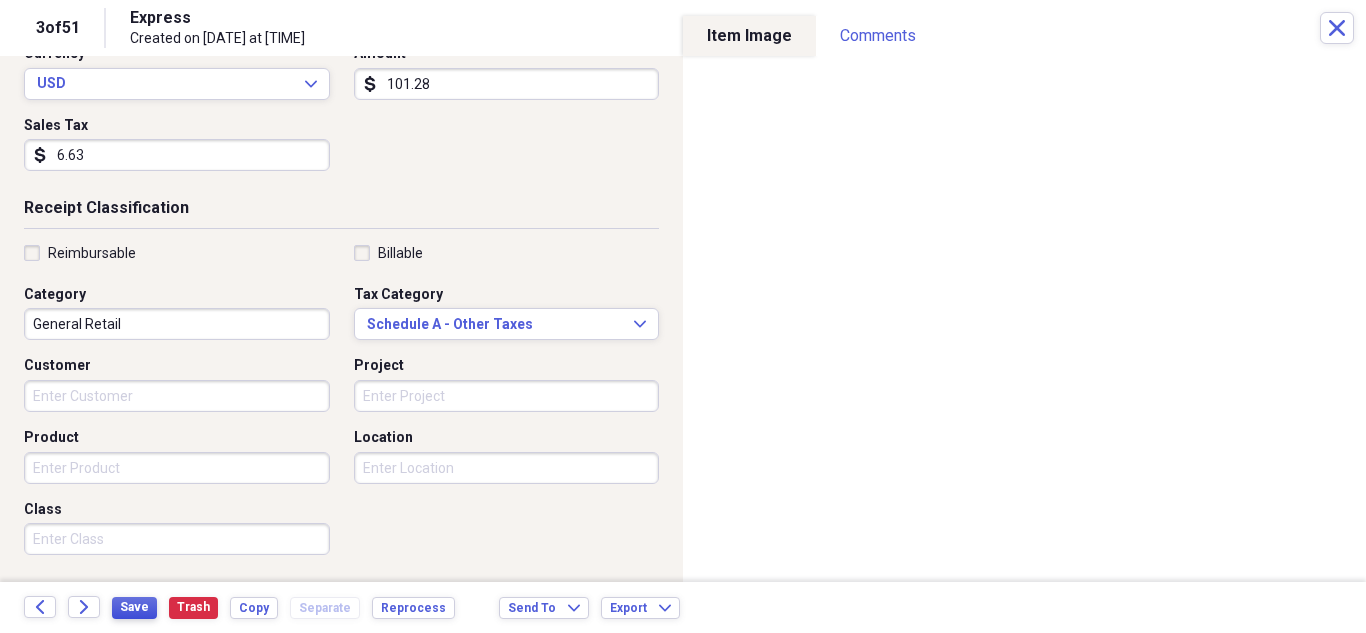 click on "Save" at bounding box center [134, 607] 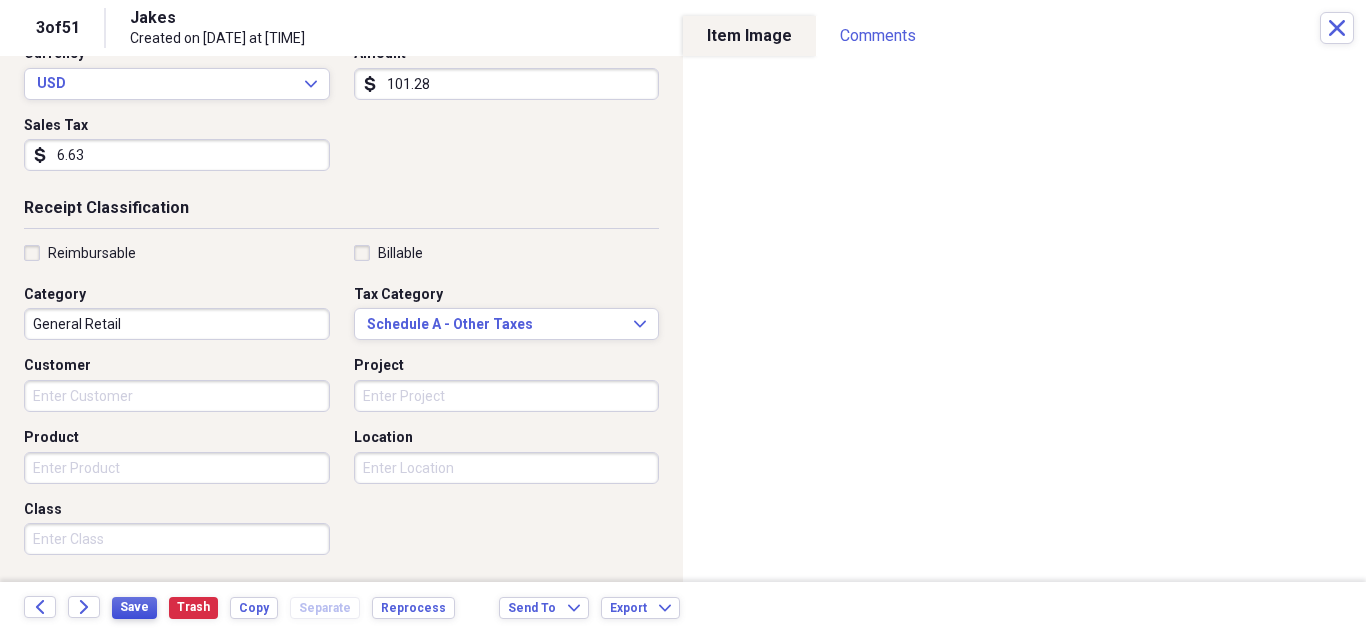 click on "Save" at bounding box center (134, 607) 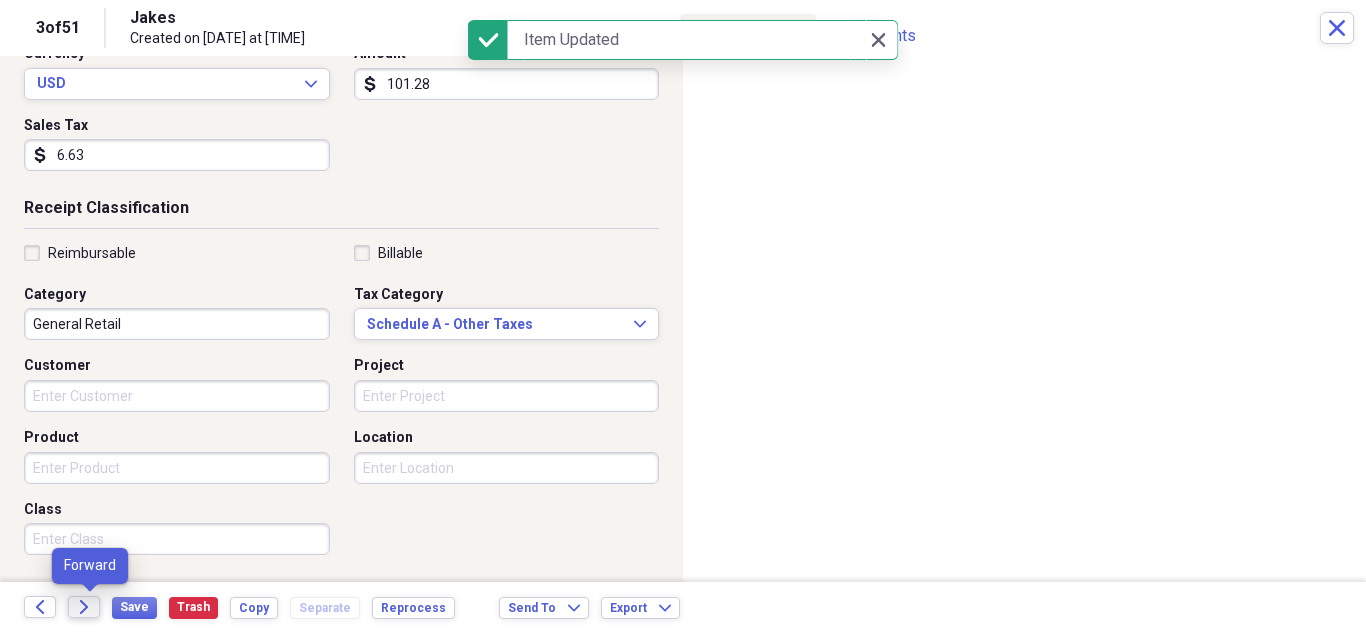 click on "Forward" 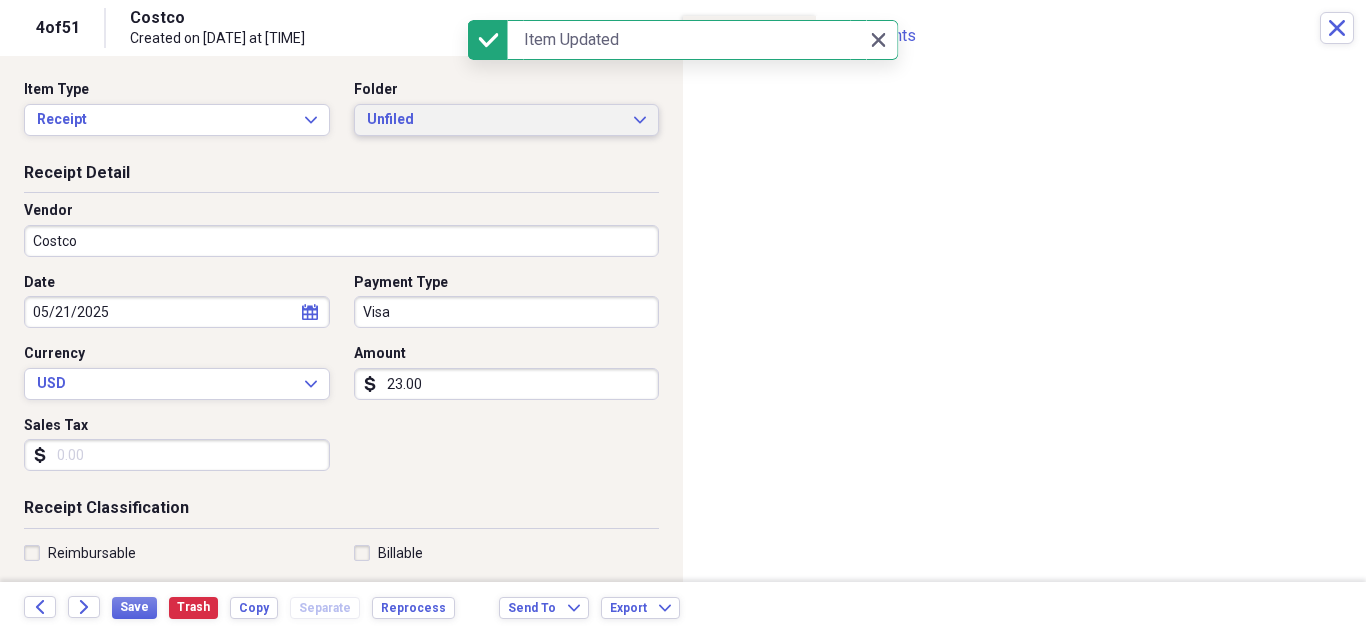 click on "Expand" 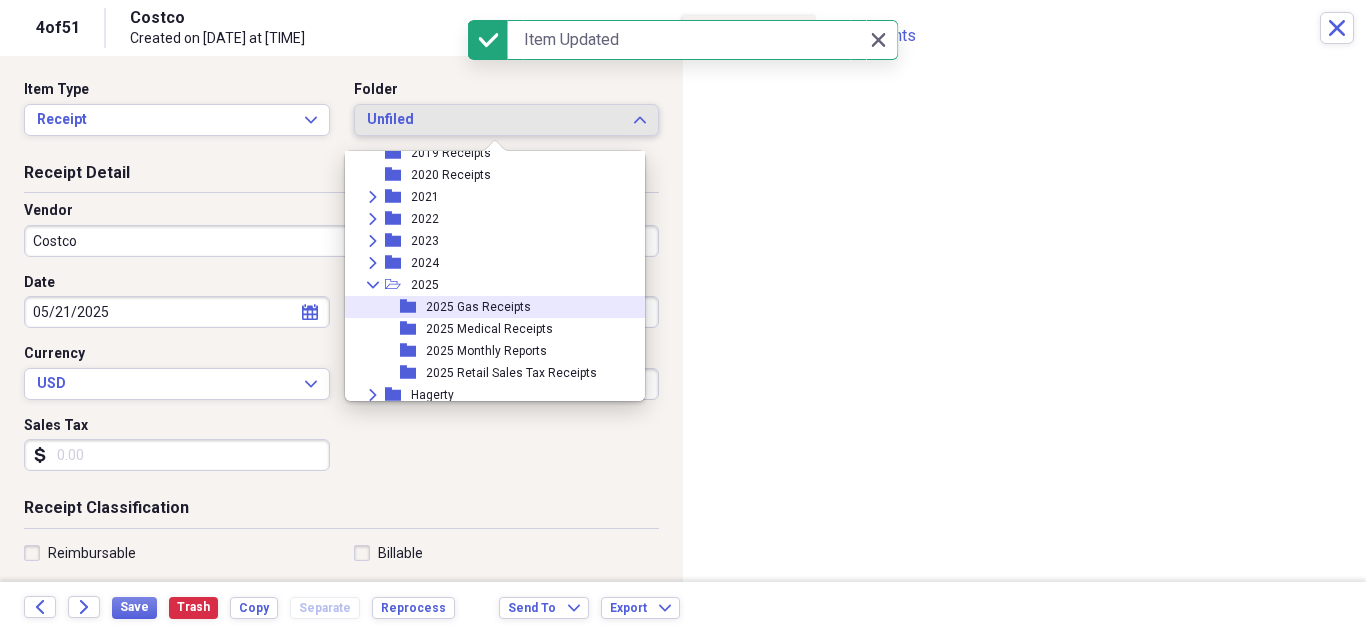 scroll, scrollTop: 95, scrollLeft: 0, axis: vertical 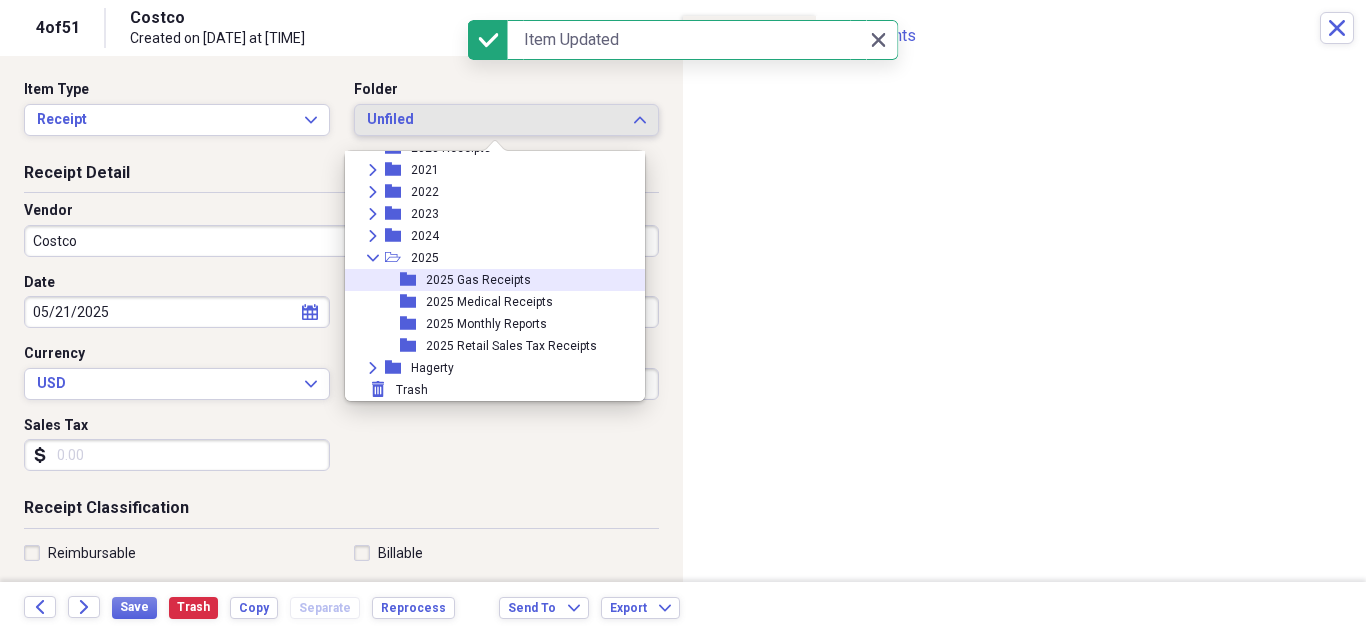 click on "folder 2025 Gas Receipts" at bounding box center (487, 280) 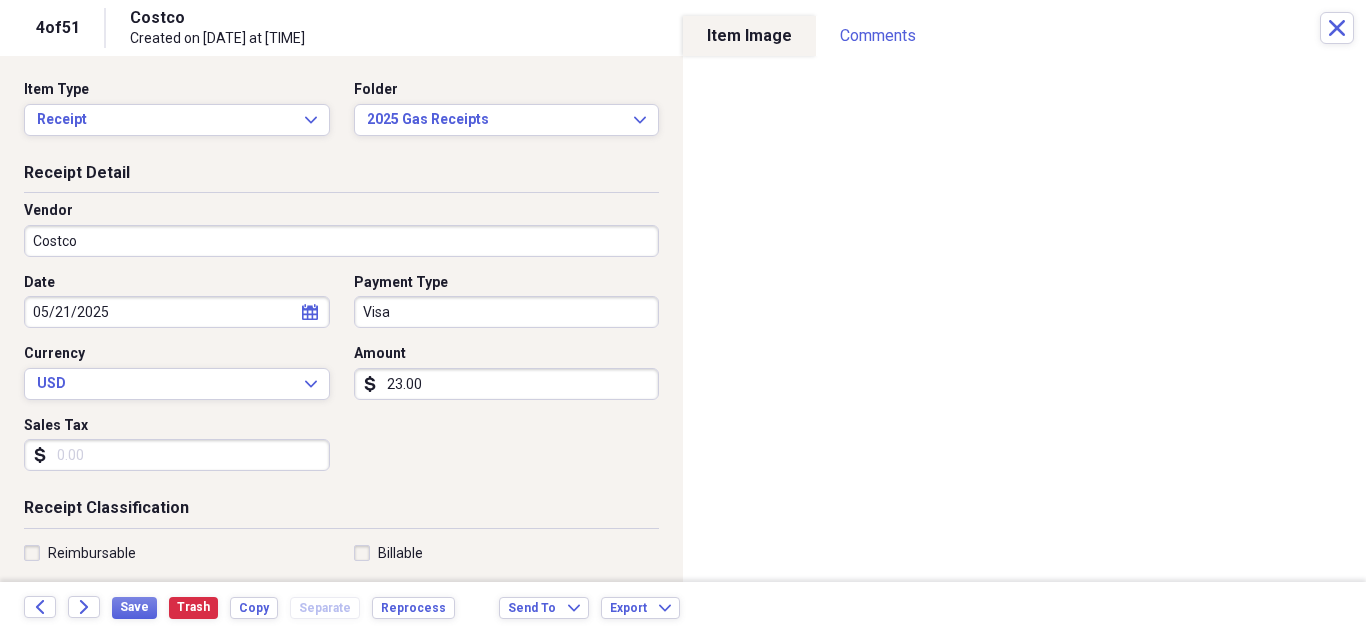click on "Sales Tax" at bounding box center [177, 455] 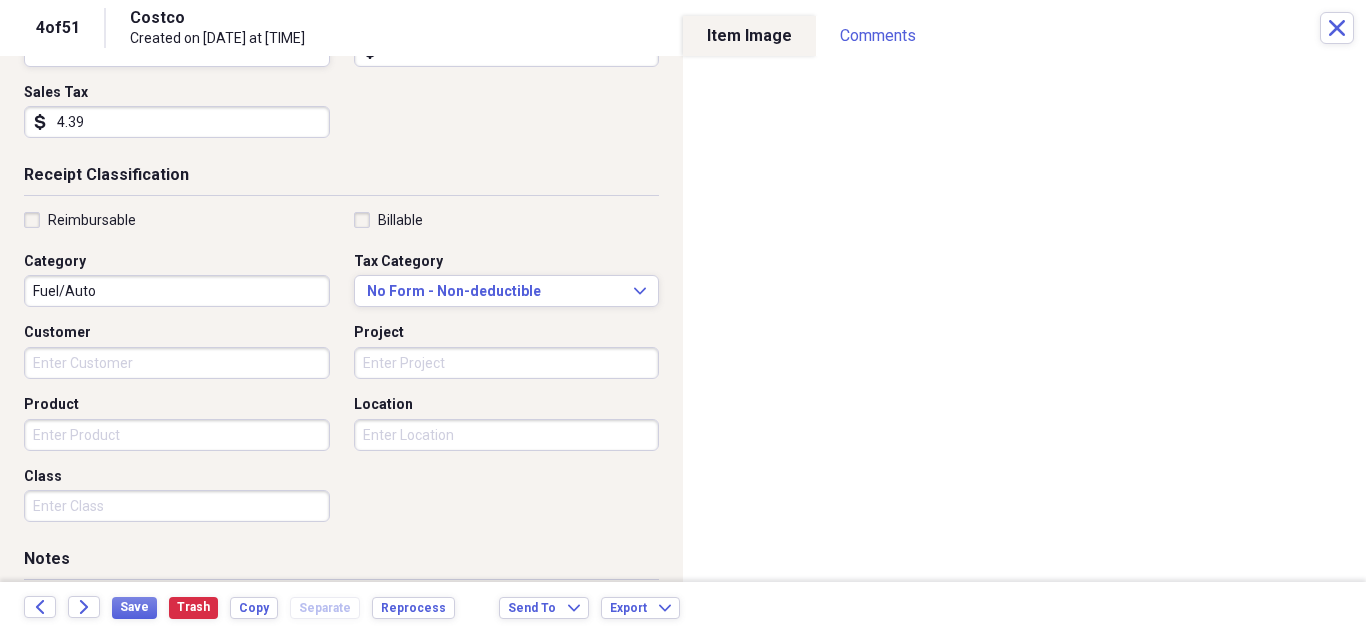 scroll, scrollTop: 400, scrollLeft: 0, axis: vertical 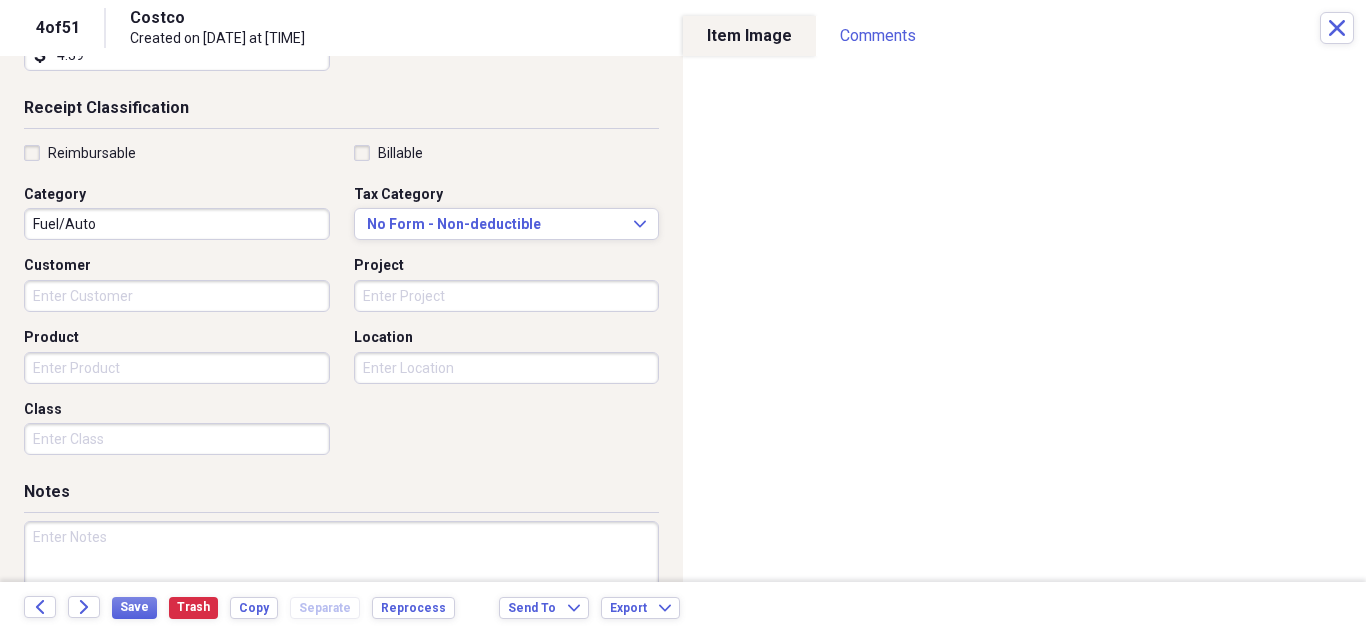 type on "4.39" 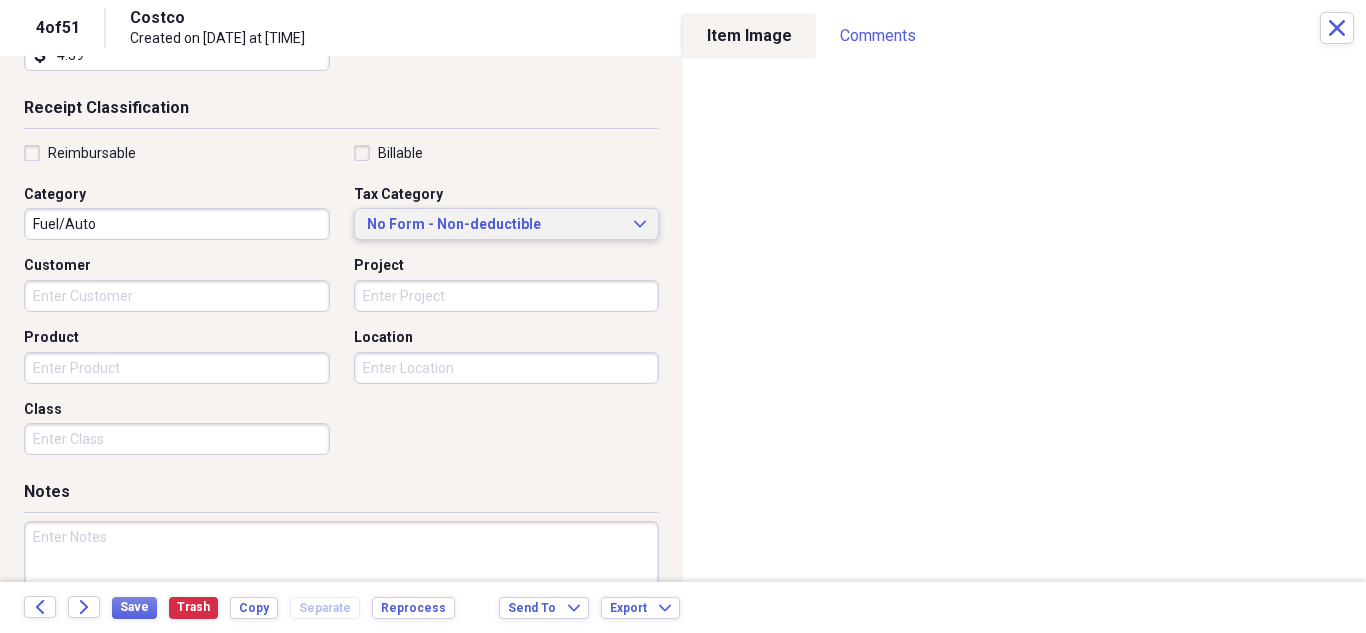 click on "Expand" 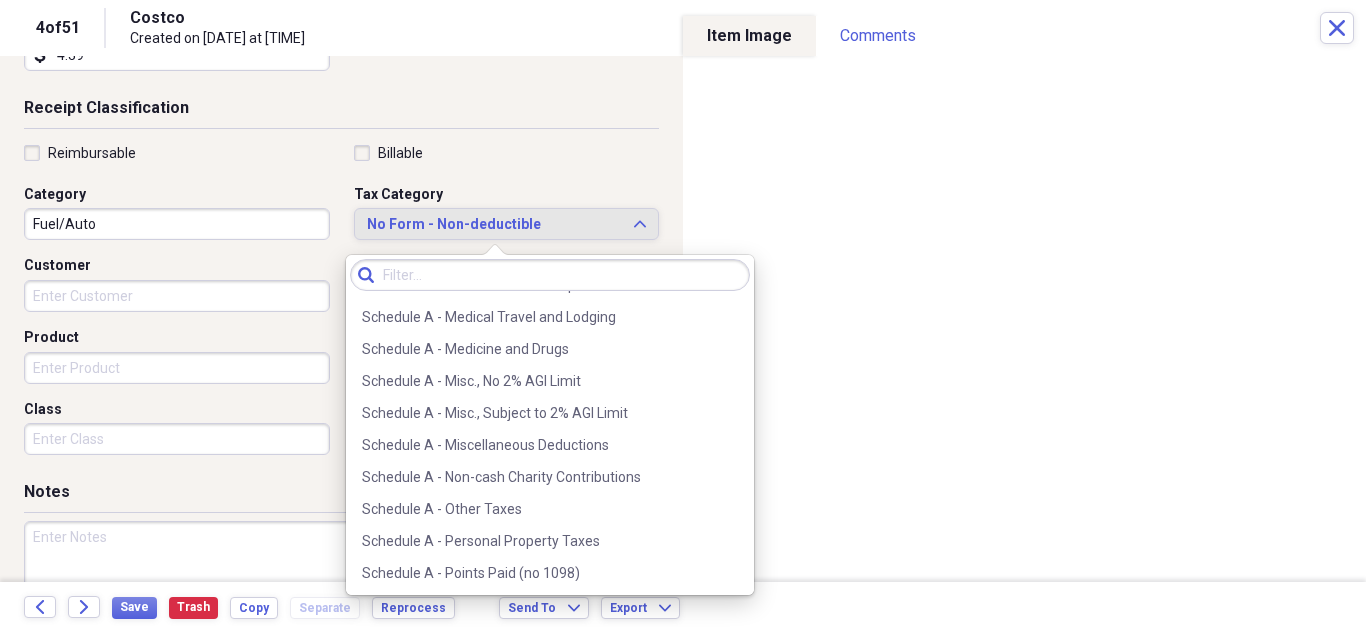 scroll, scrollTop: 3000, scrollLeft: 0, axis: vertical 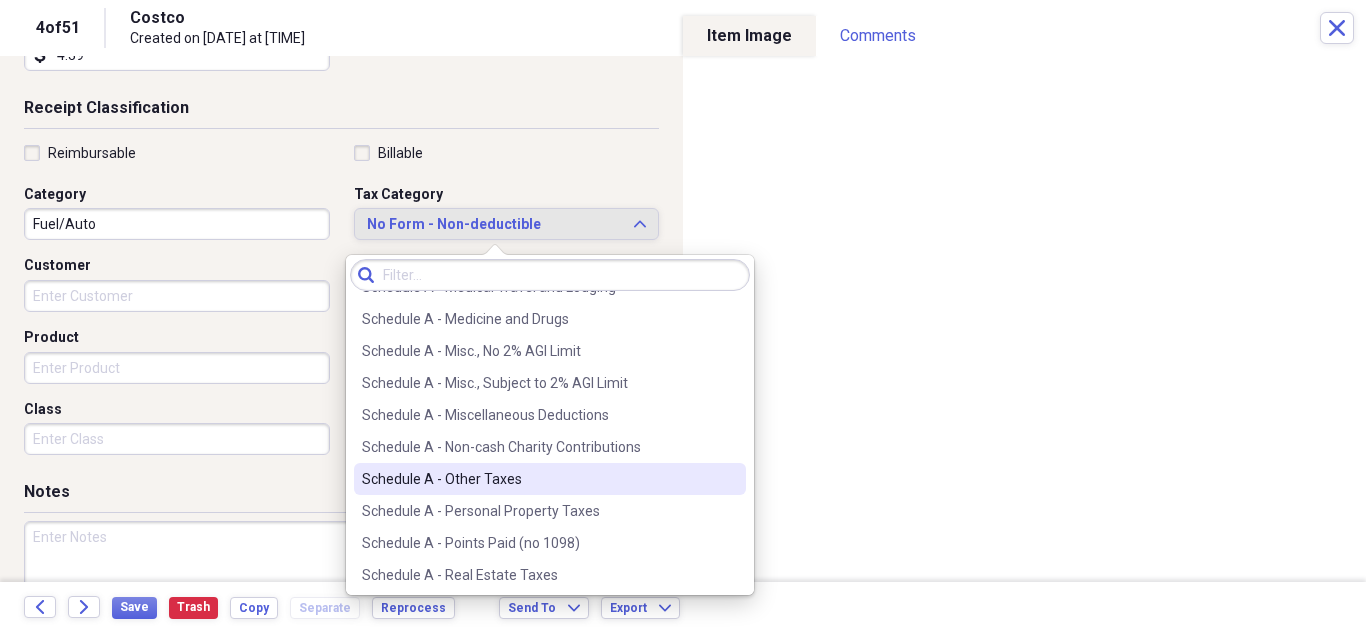 click on "Schedule A - Other Taxes" at bounding box center [538, 479] 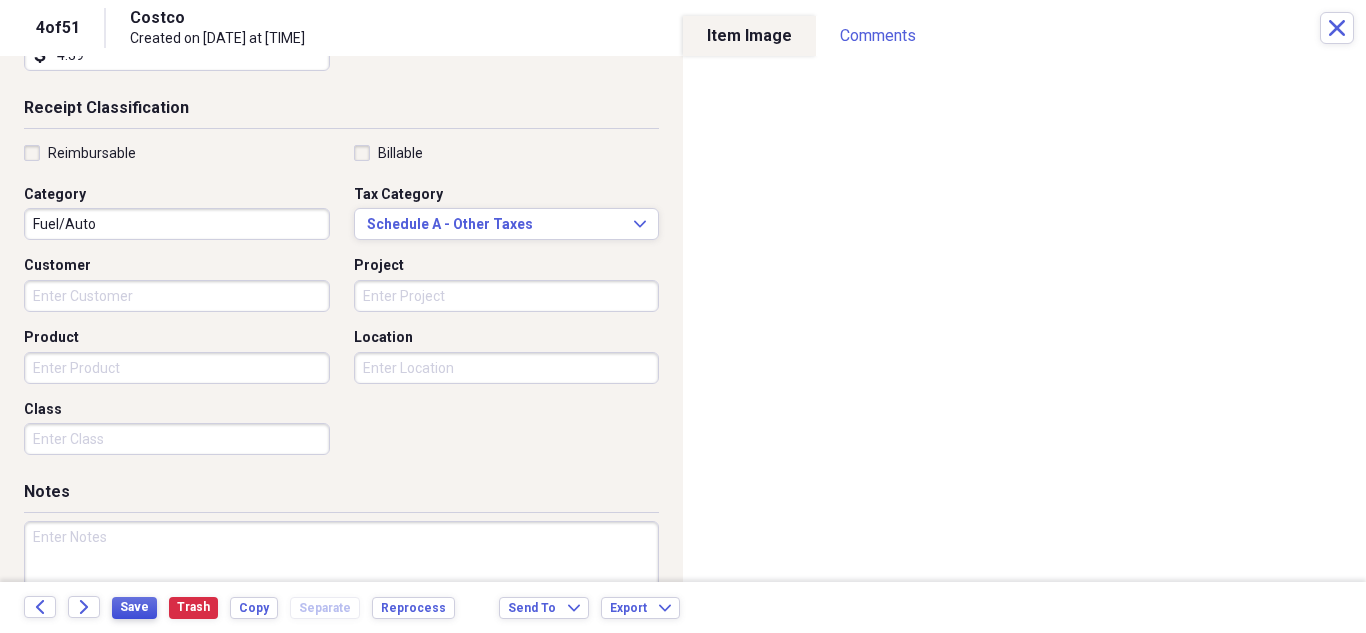 click on "Save" at bounding box center [134, 607] 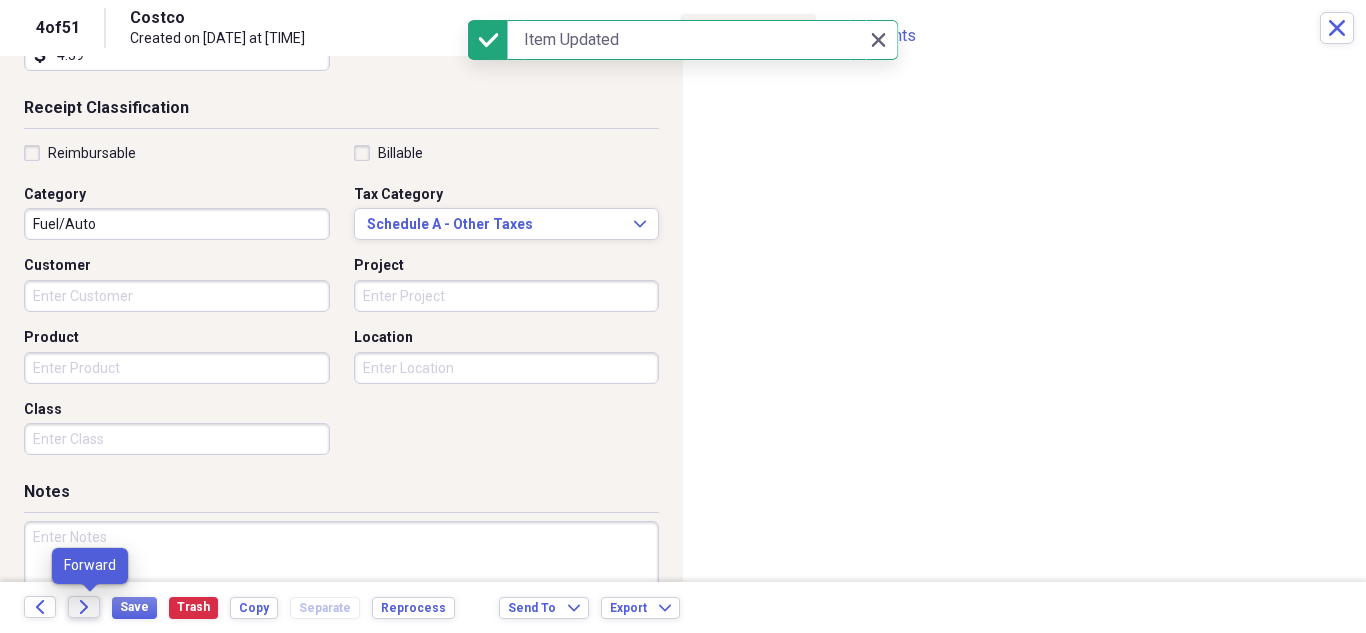 click on "Forward" 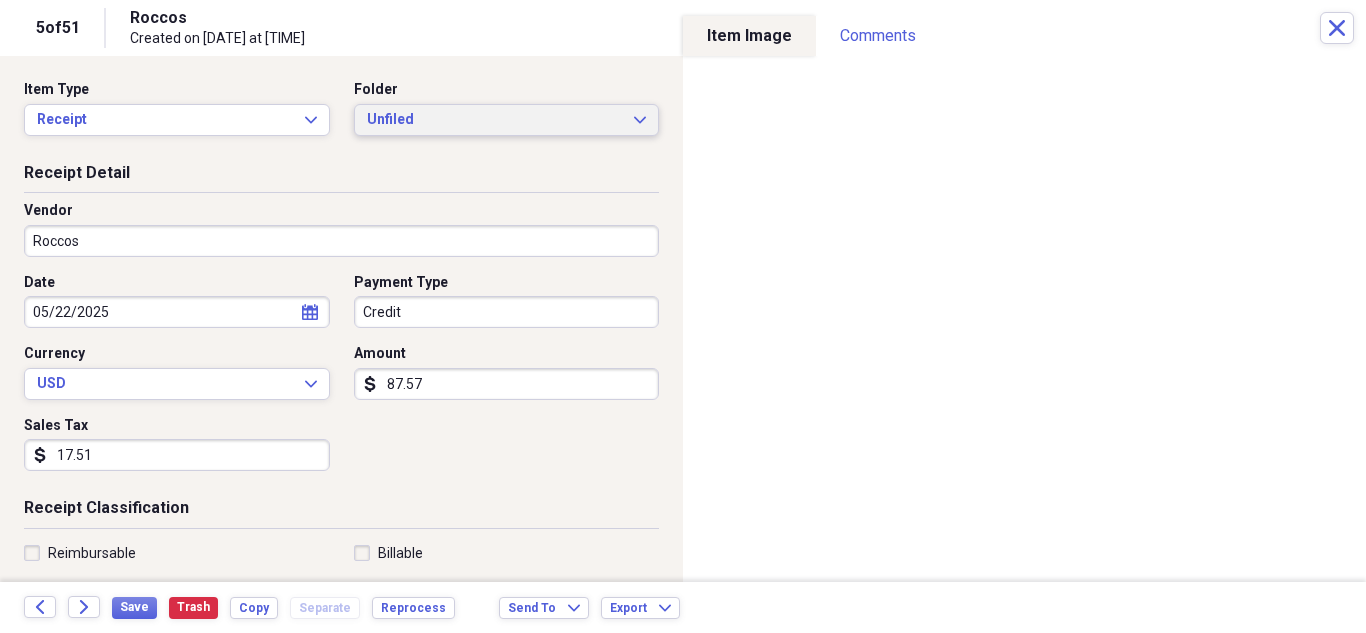 click on "Unfiled Expand" at bounding box center (507, 120) 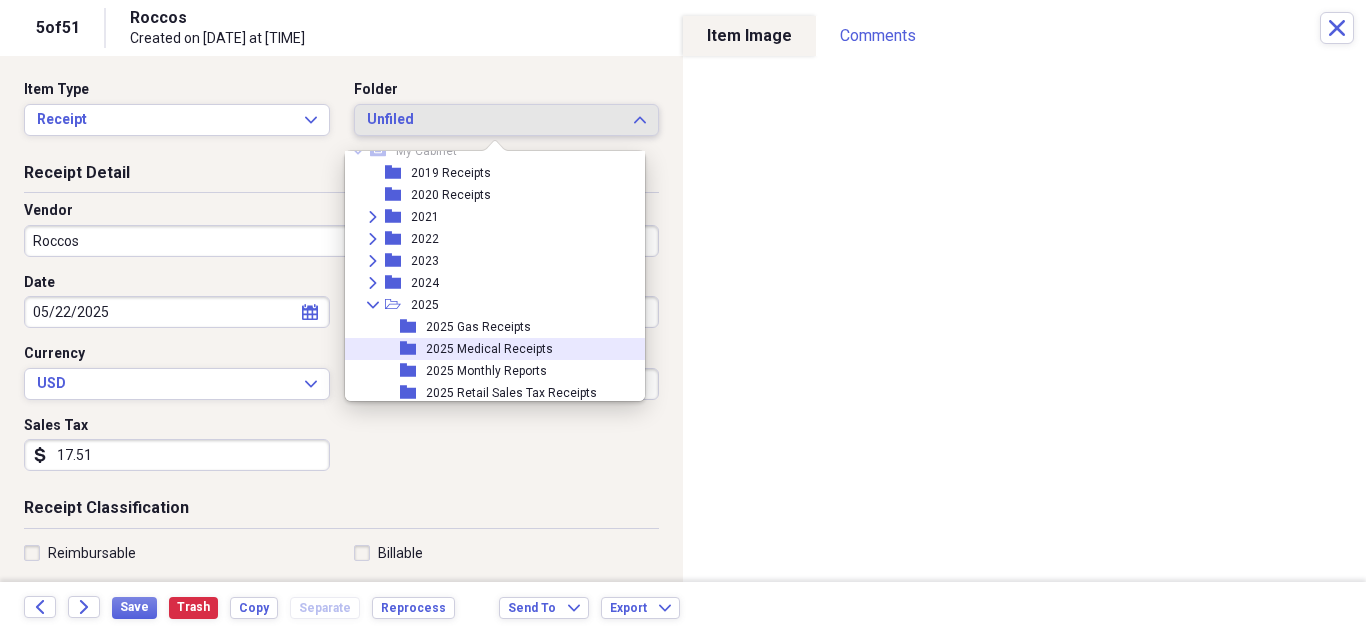 scroll, scrollTop: 95, scrollLeft: 0, axis: vertical 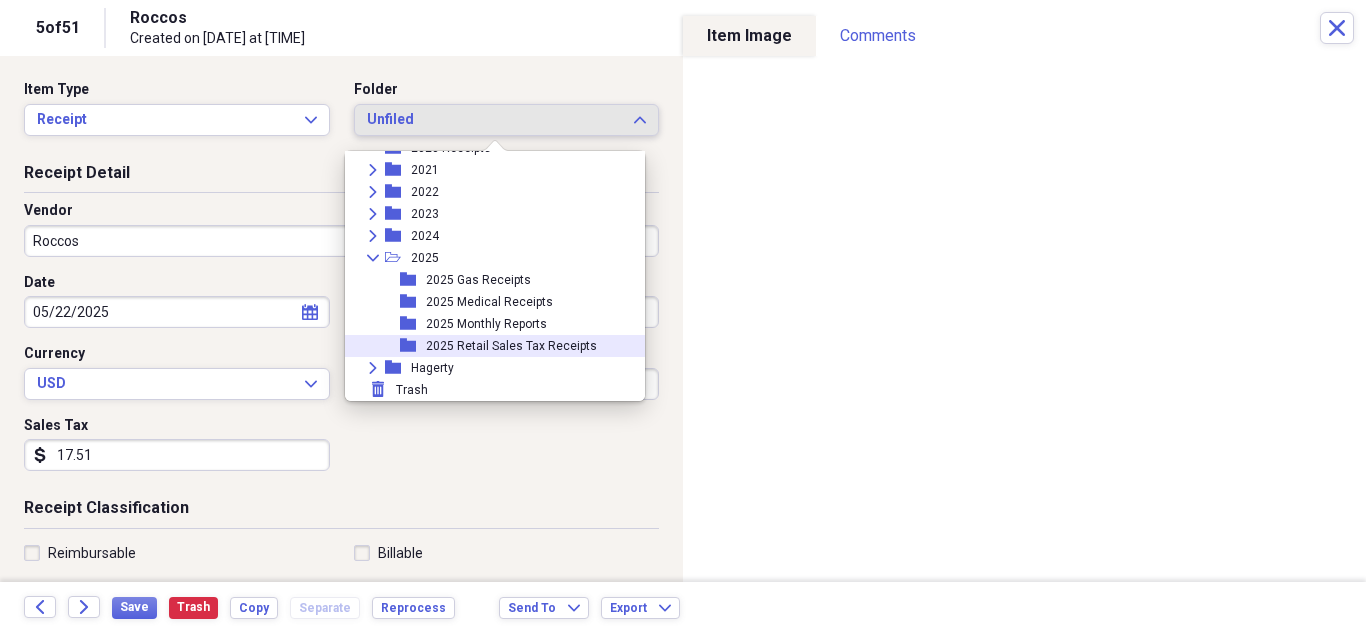 click on "2025 Retail Sales Tax Receipts" at bounding box center (511, 346) 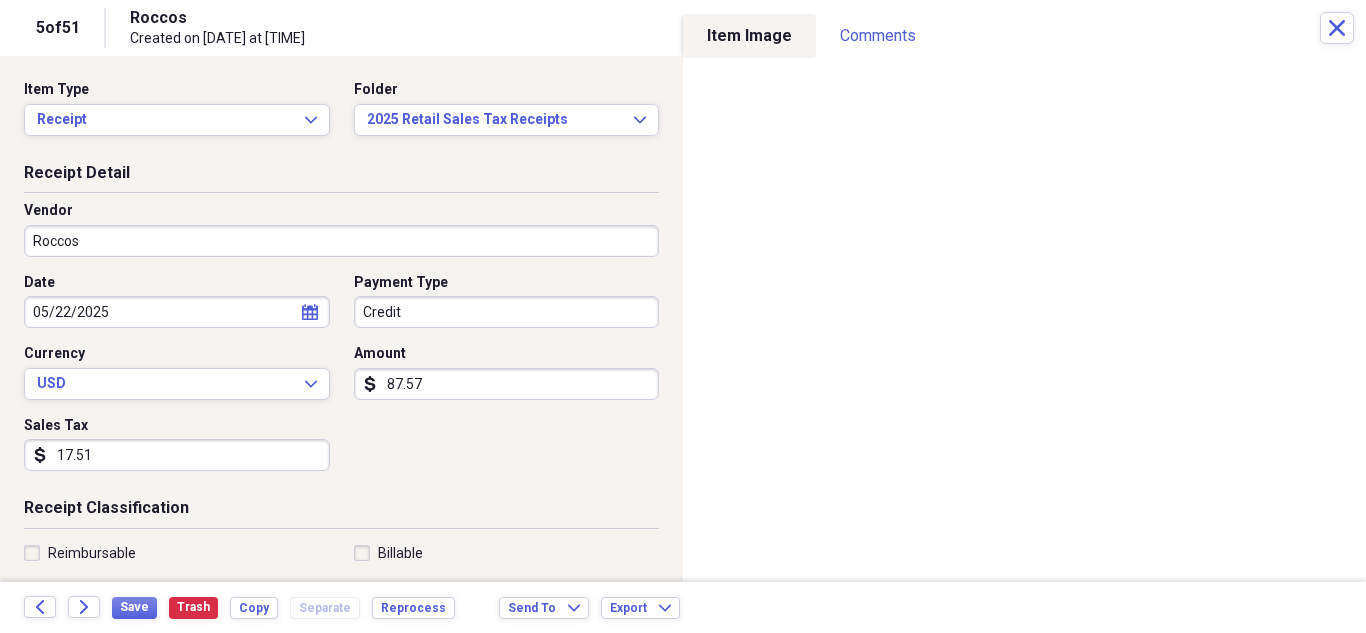 click on "17.51" at bounding box center (177, 455) 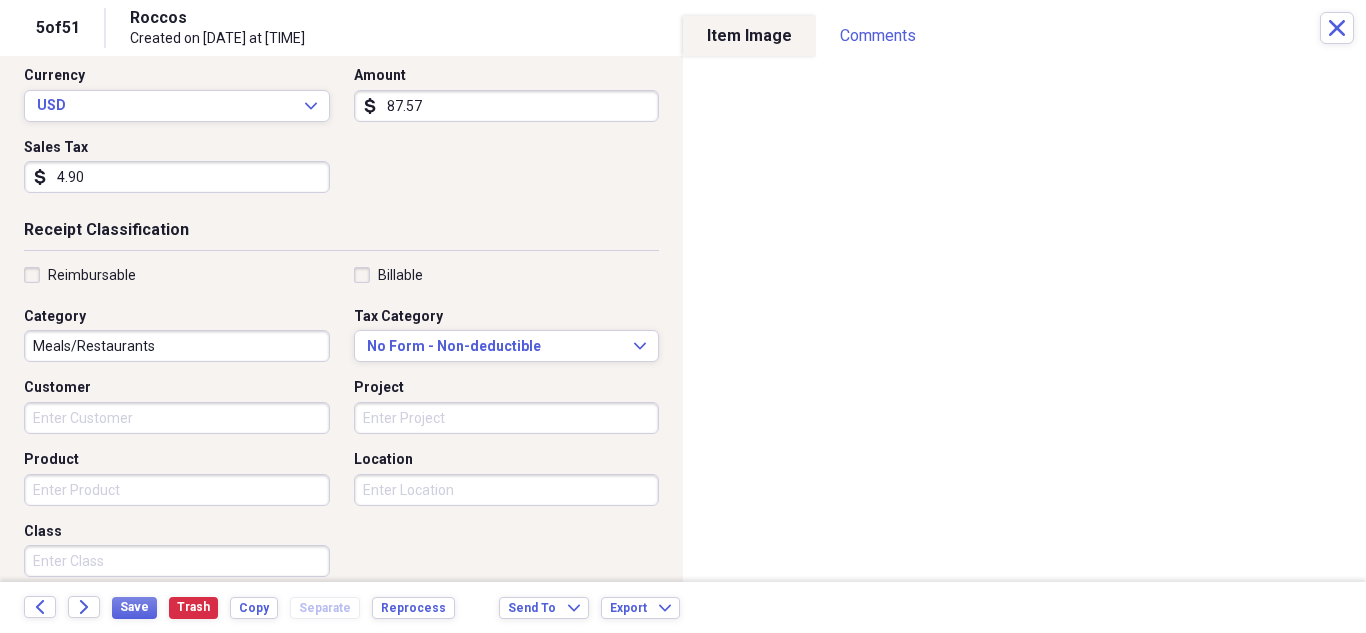 scroll, scrollTop: 300, scrollLeft: 0, axis: vertical 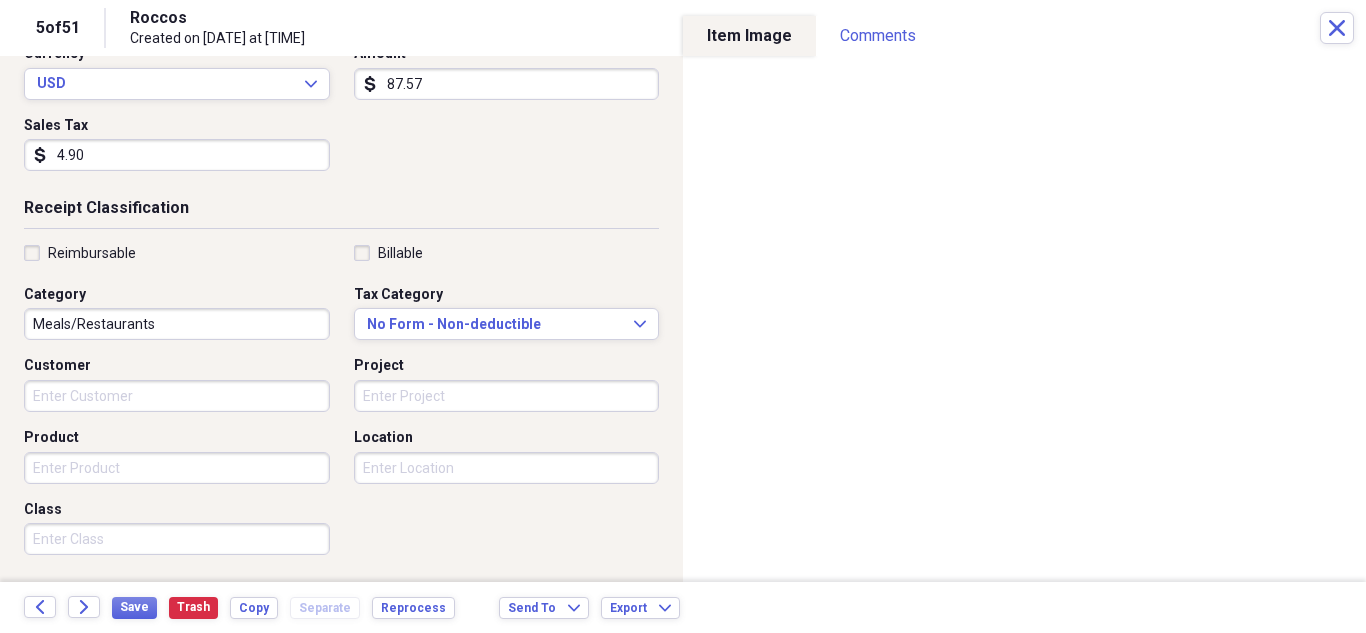 type on "4.90" 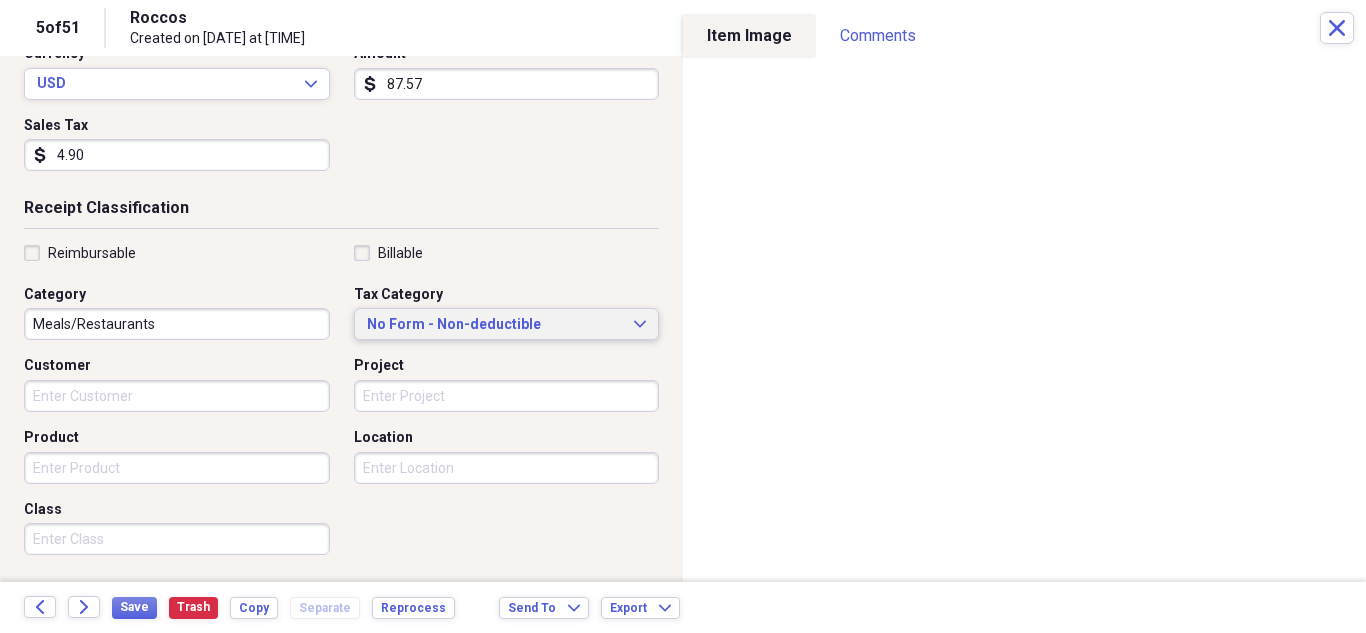 click on "No Form - Non-deductible Expand" at bounding box center [507, 324] 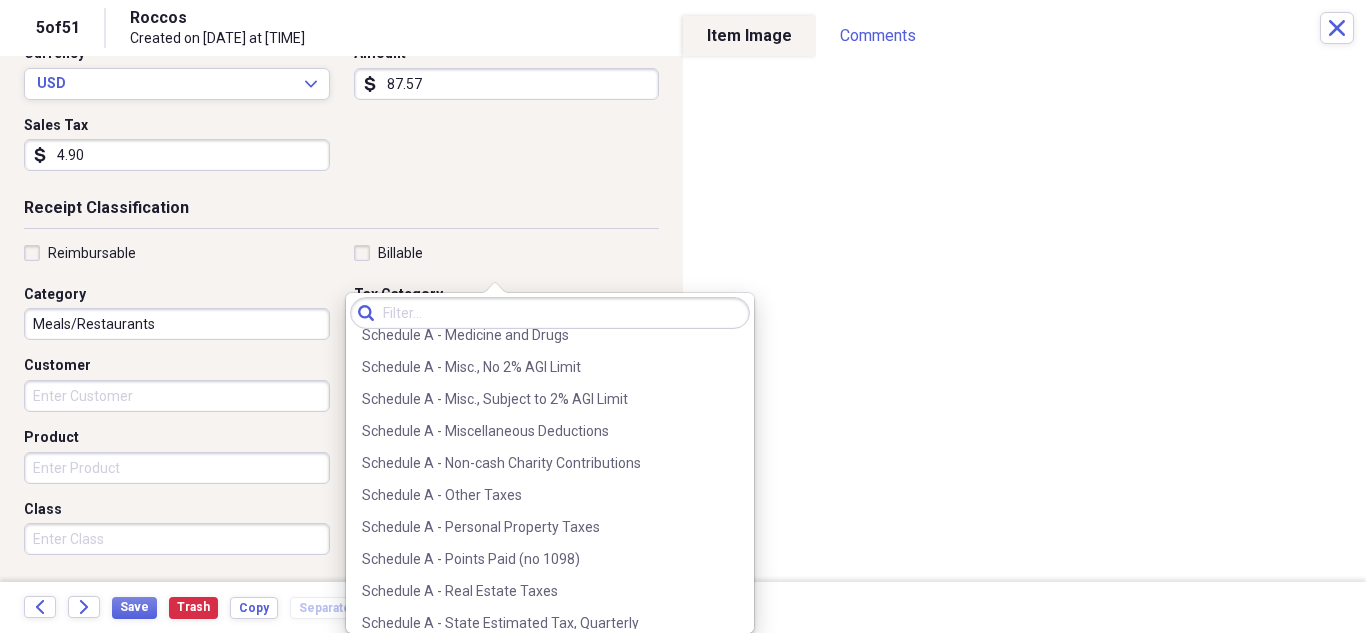 scroll, scrollTop: 3000, scrollLeft: 0, axis: vertical 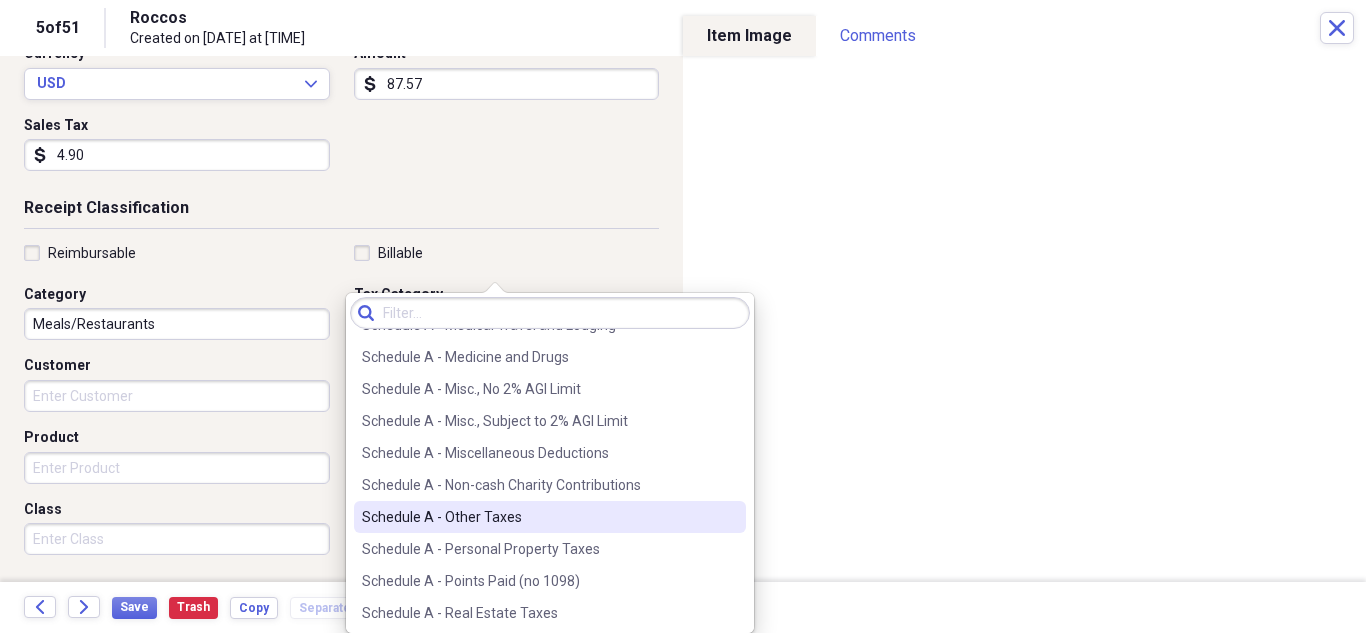 click on "Schedule A - Other Taxes" at bounding box center (538, 517) 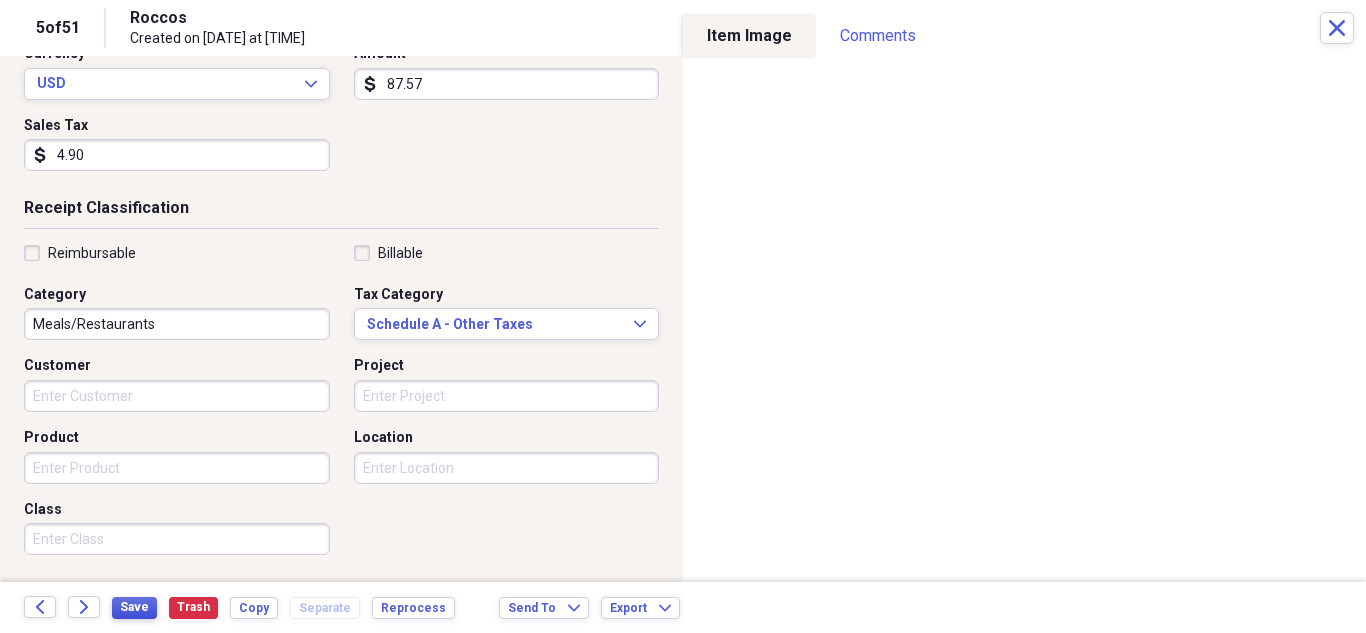 click on "Save" at bounding box center (134, 607) 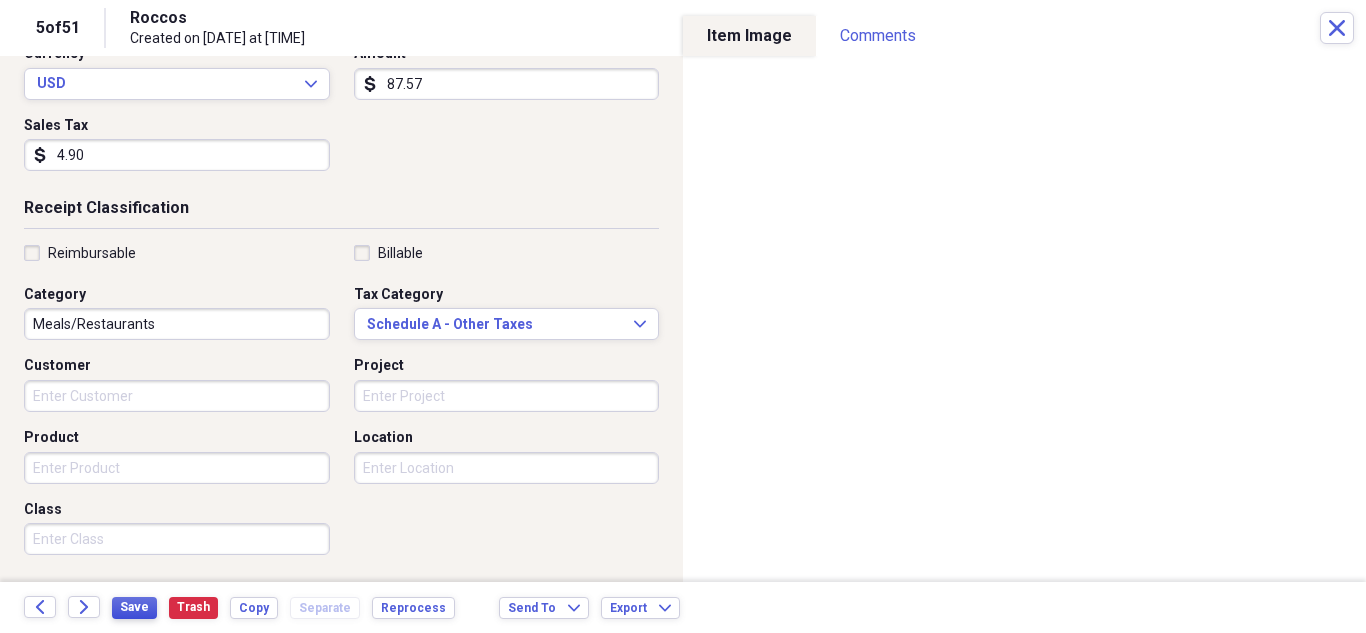 click on "Save" at bounding box center (134, 607) 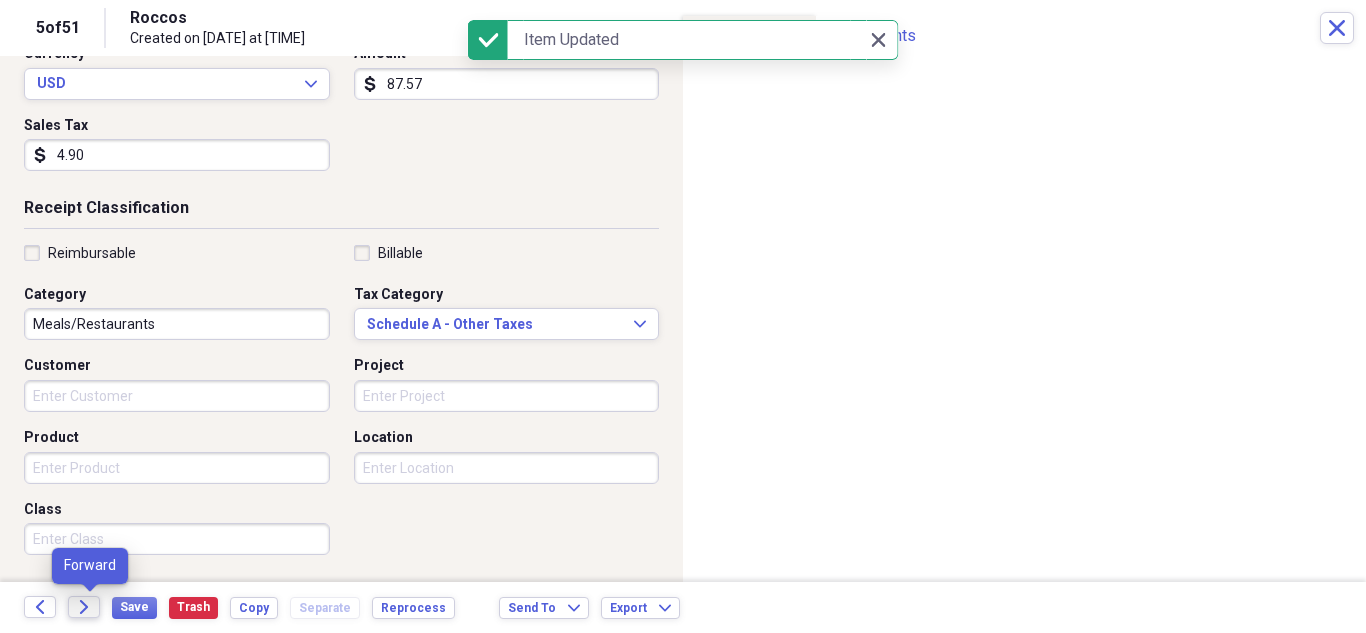 click 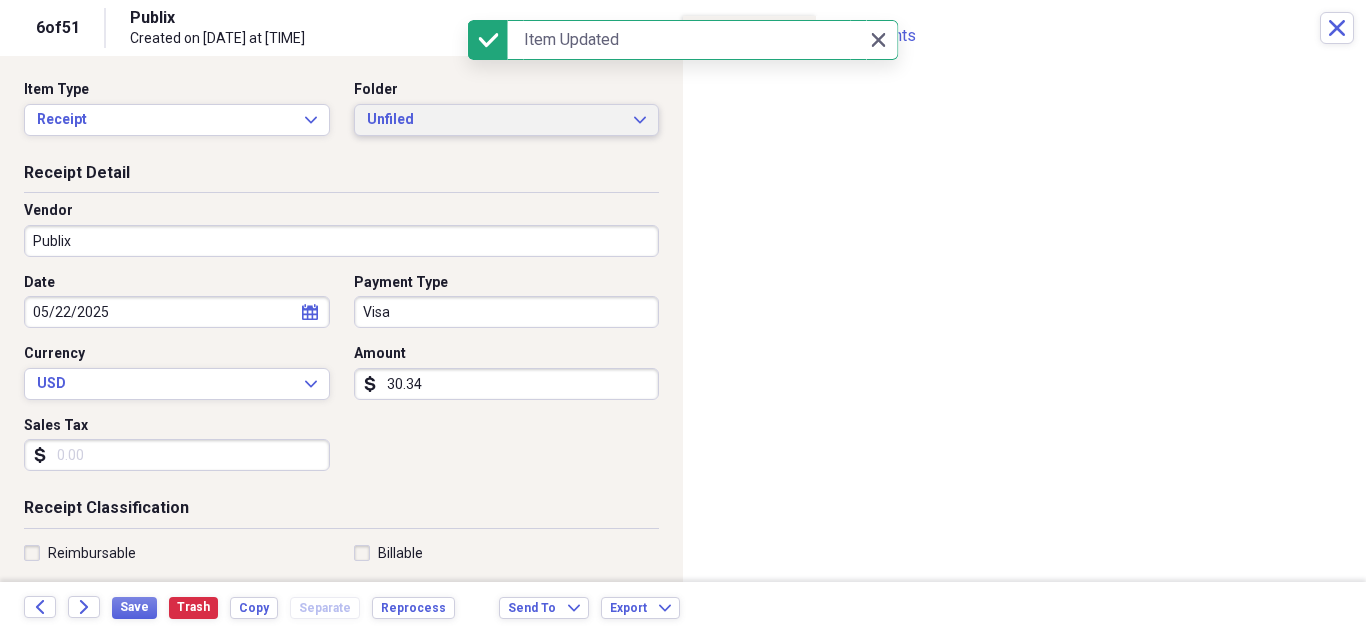click on "Expand" 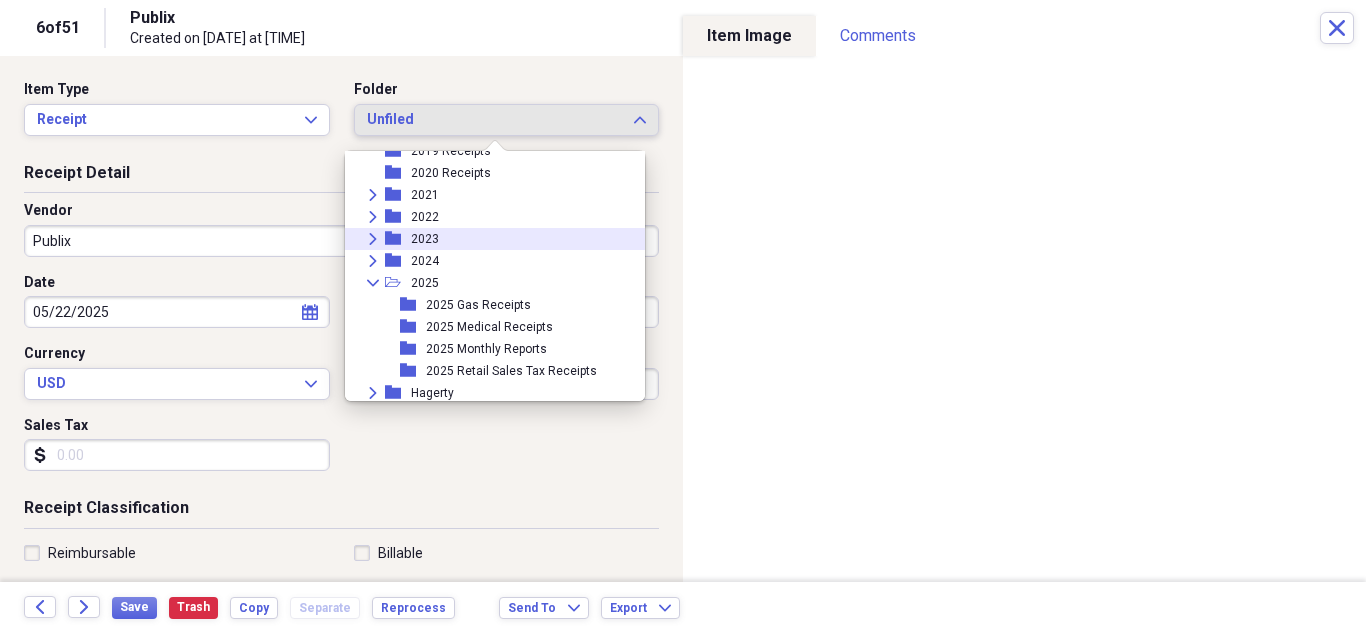scroll, scrollTop: 95, scrollLeft: 0, axis: vertical 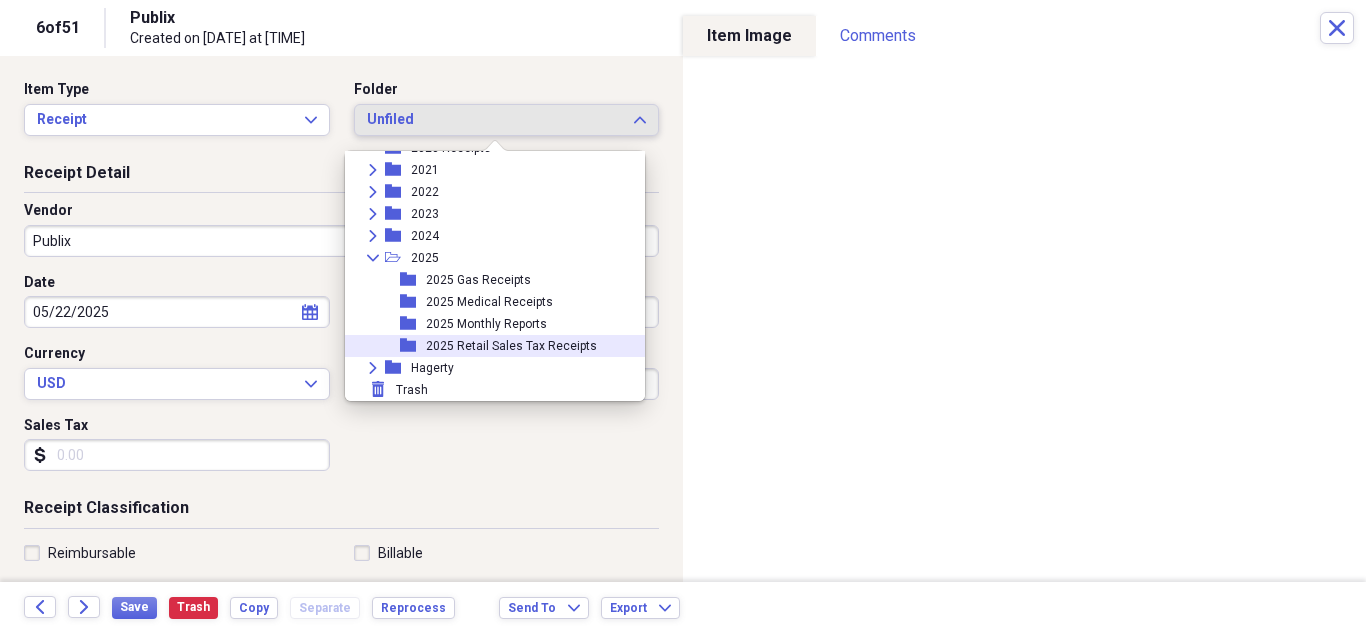 click on "2025 Retail Sales Tax Receipts" at bounding box center [511, 346] 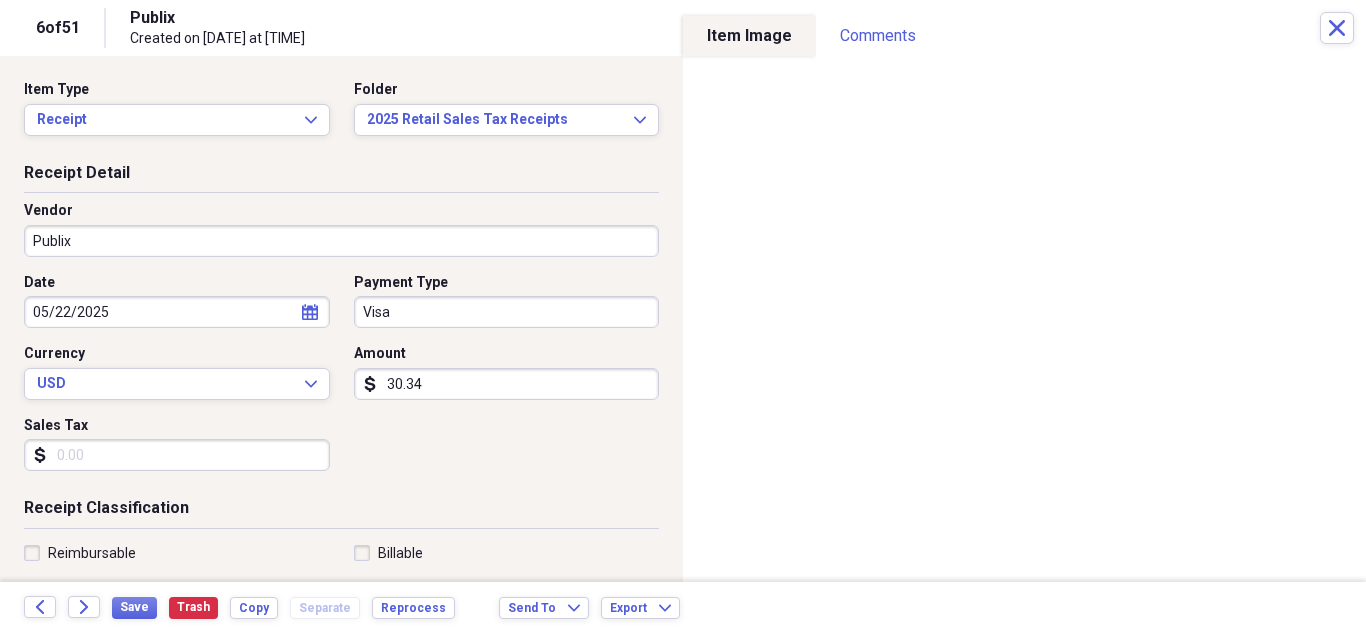 click on "Sales Tax" at bounding box center [177, 455] 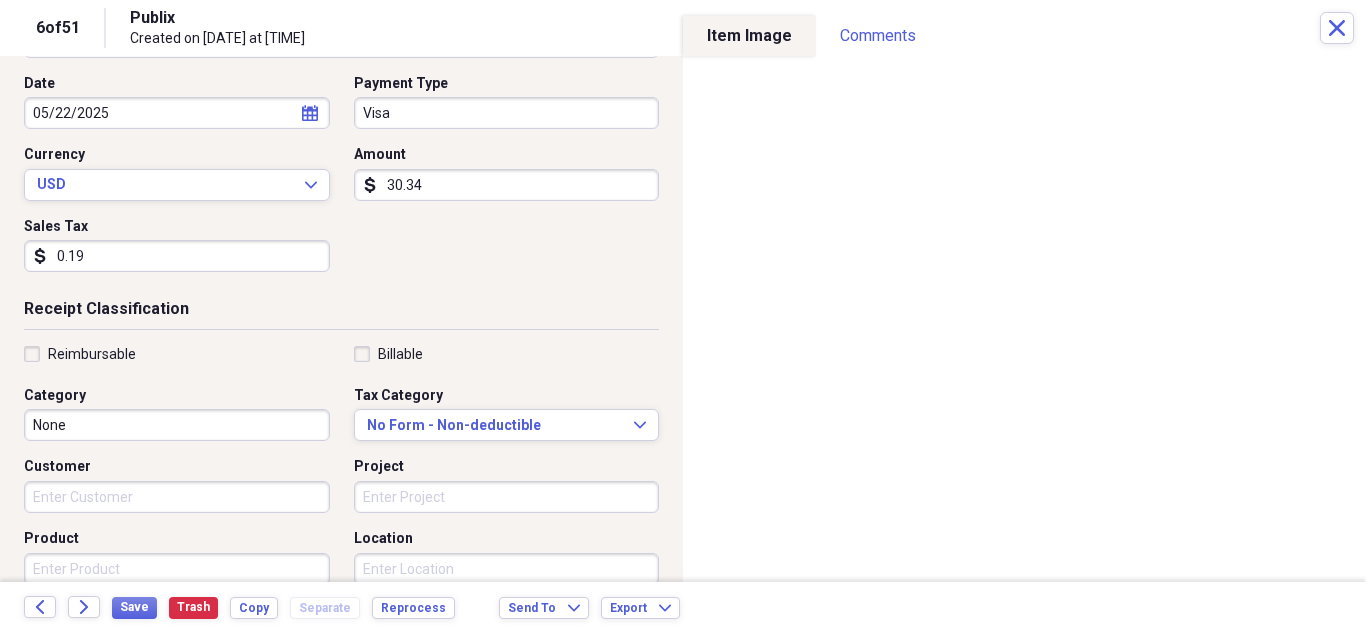 scroll, scrollTop: 200, scrollLeft: 0, axis: vertical 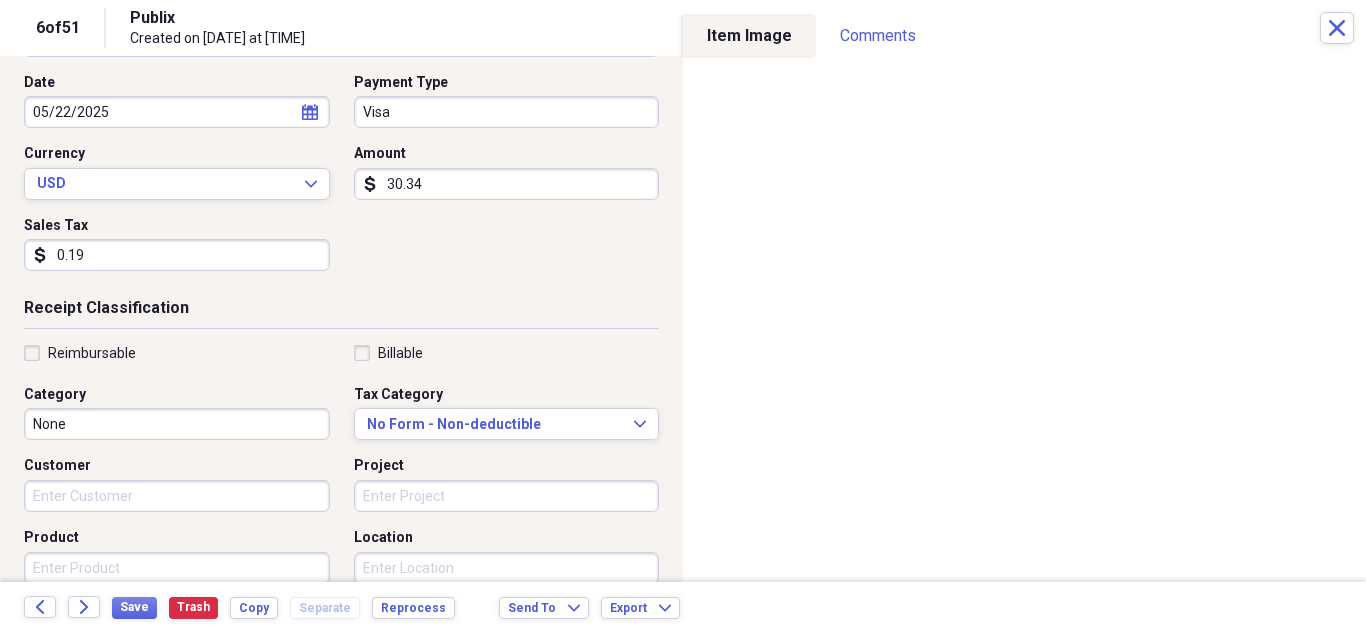 type on "0.19" 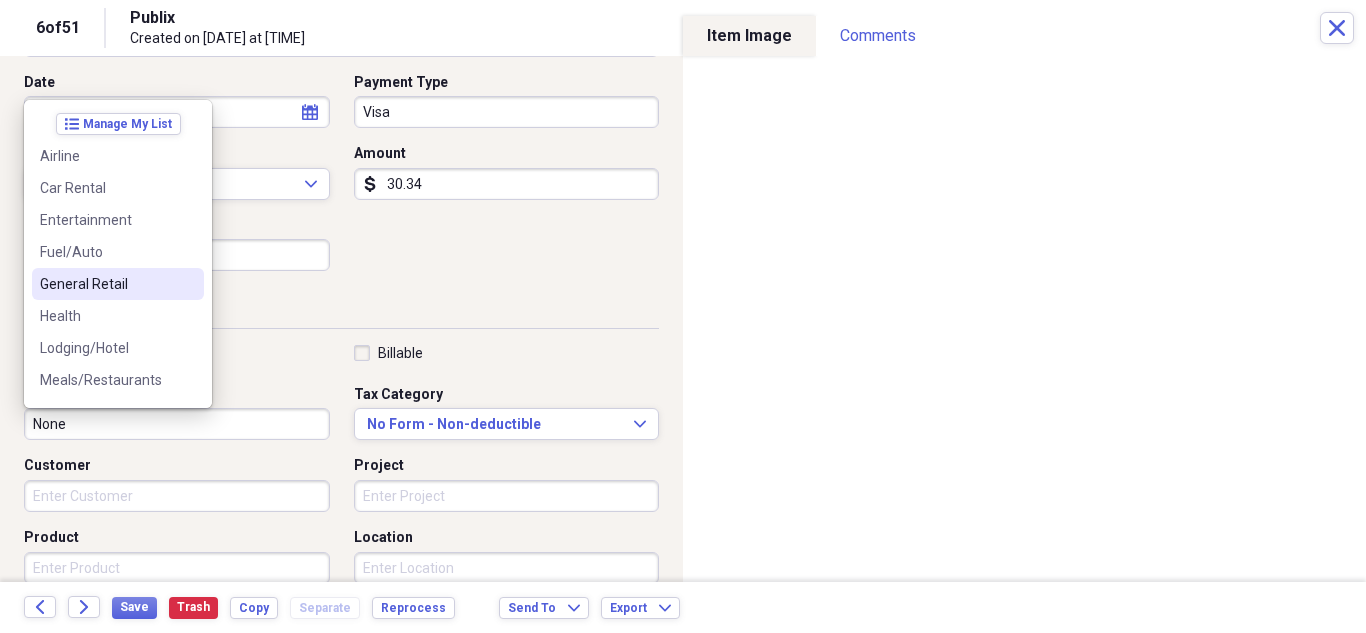 click on "General Retail" at bounding box center (106, 284) 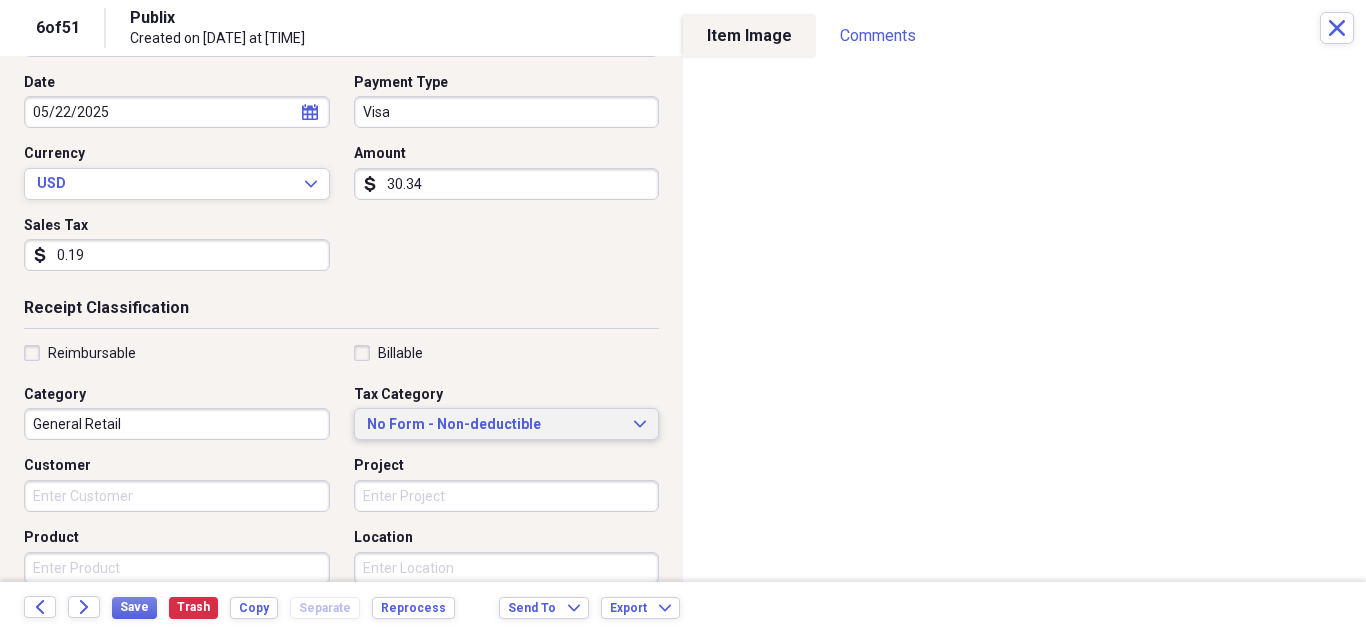 click on "Expand" 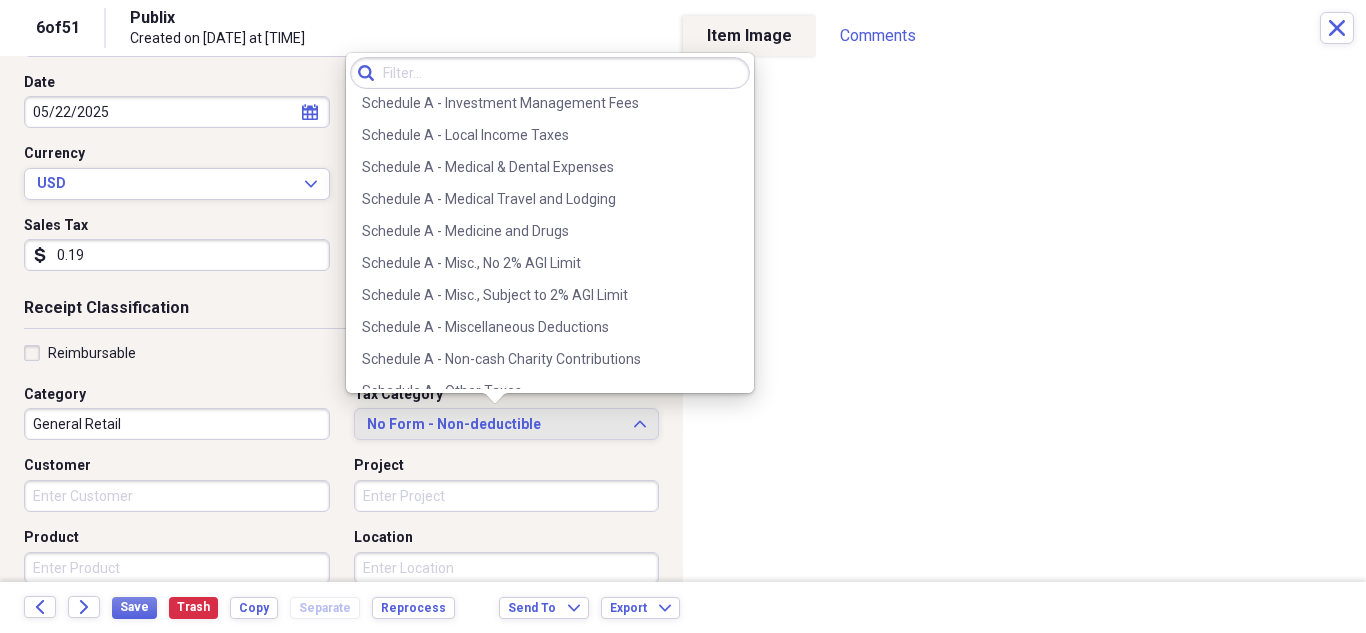 scroll, scrollTop: 3000, scrollLeft: 0, axis: vertical 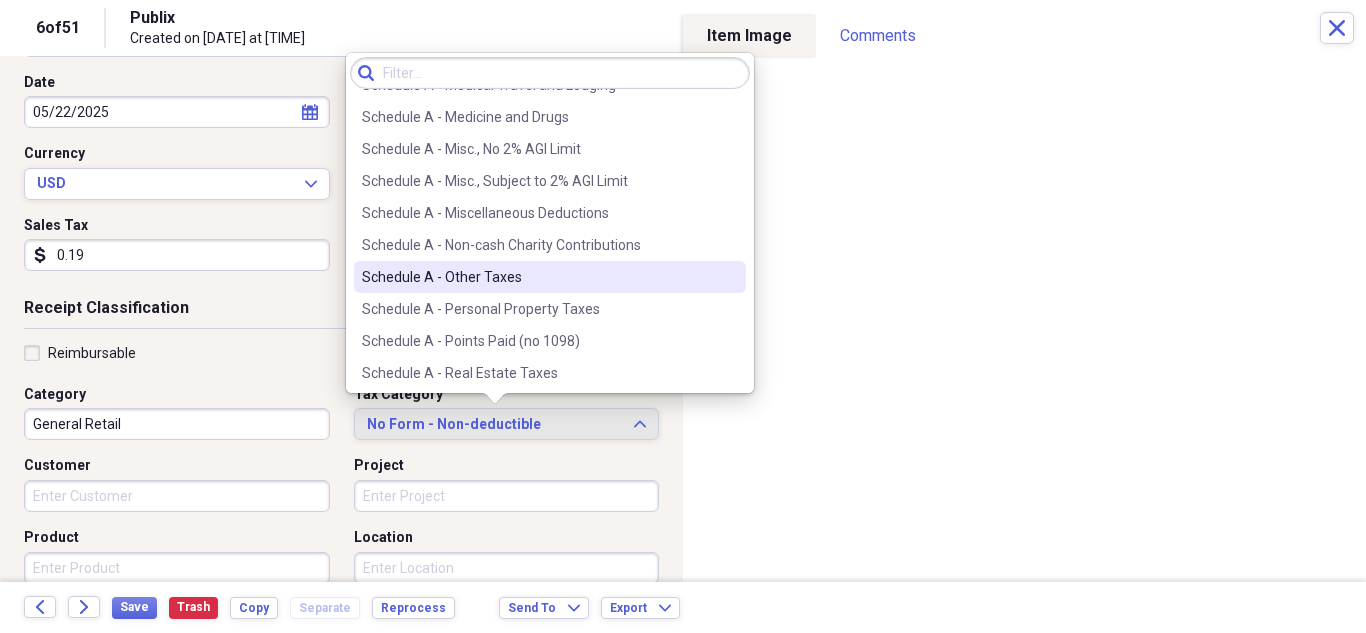 click on "Schedule A - Other Taxes" at bounding box center [538, 277] 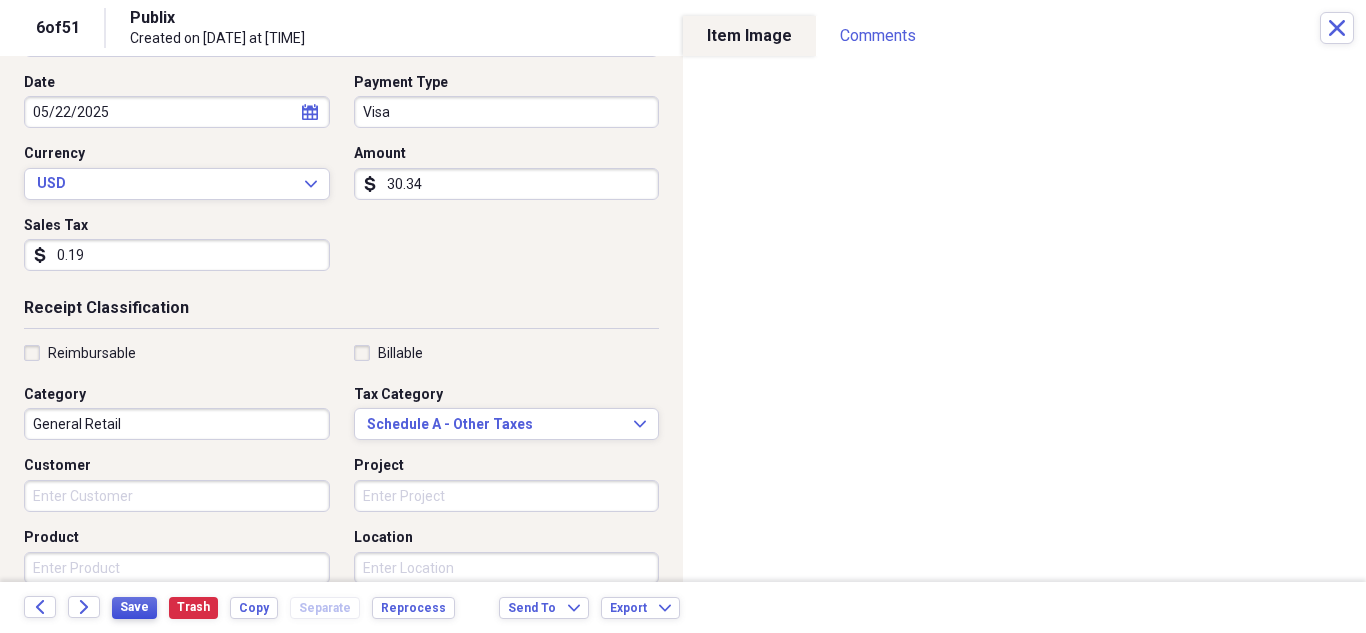 click on "Save" at bounding box center (134, 607) 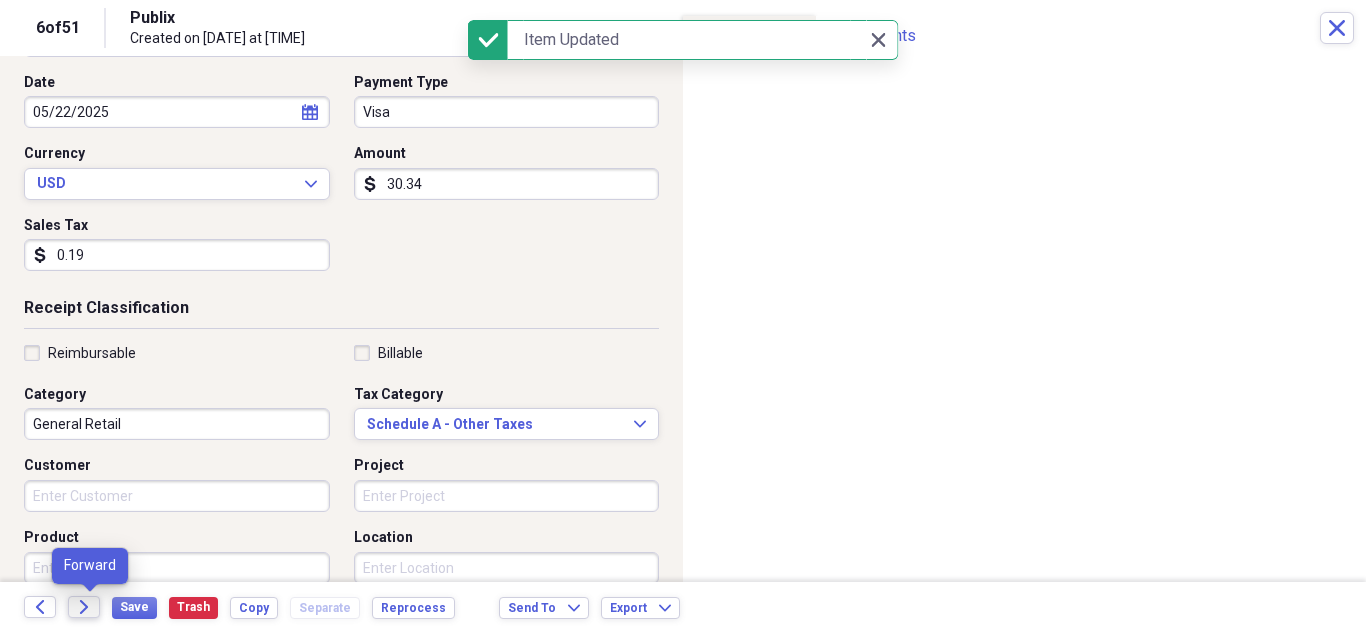 click on "Forward" 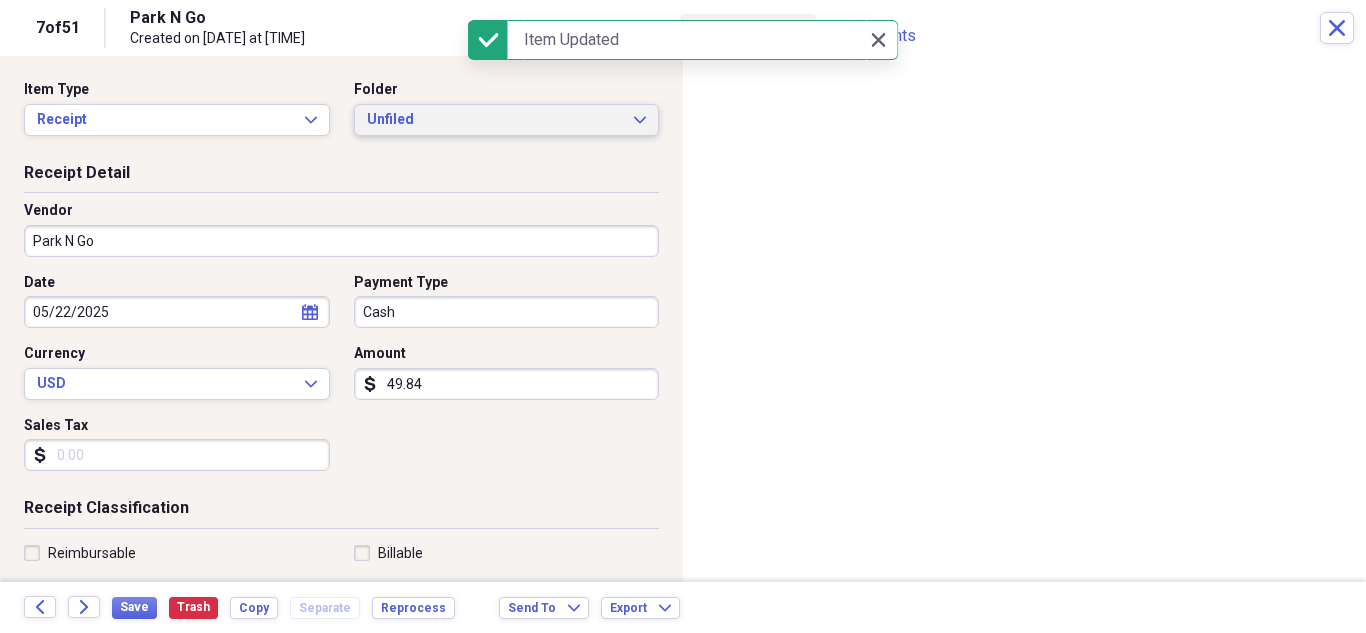 click on "Unfiled Expand" at bounding box center [507, 120] 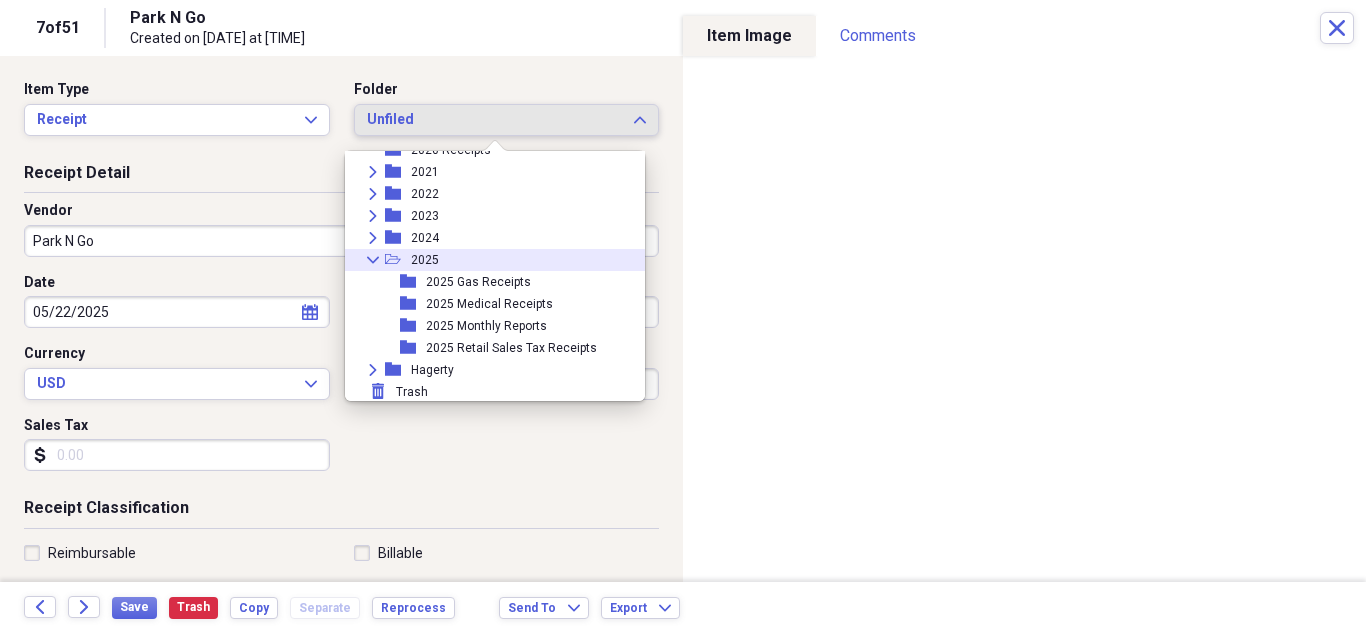 scroll, scrollTop: 95, scrollLeft: 0, axis: vertical 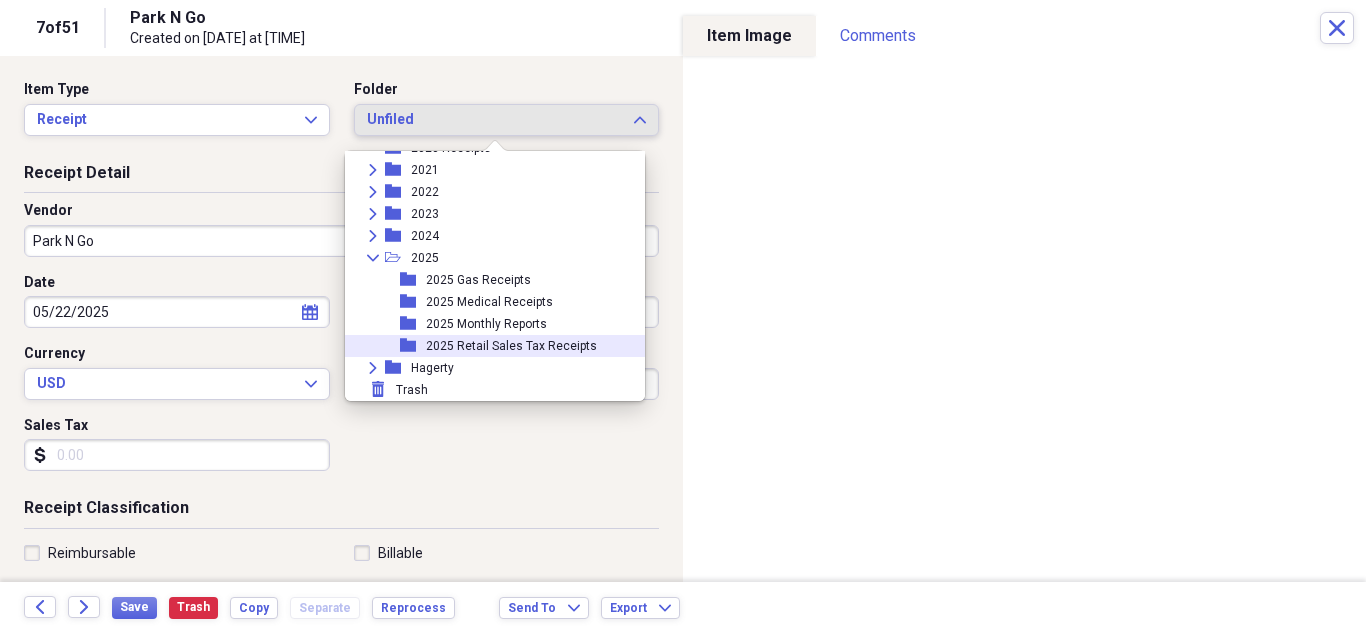 click on "2025 Retail Sales Tax Receipts" at bounding box center (511, 346) 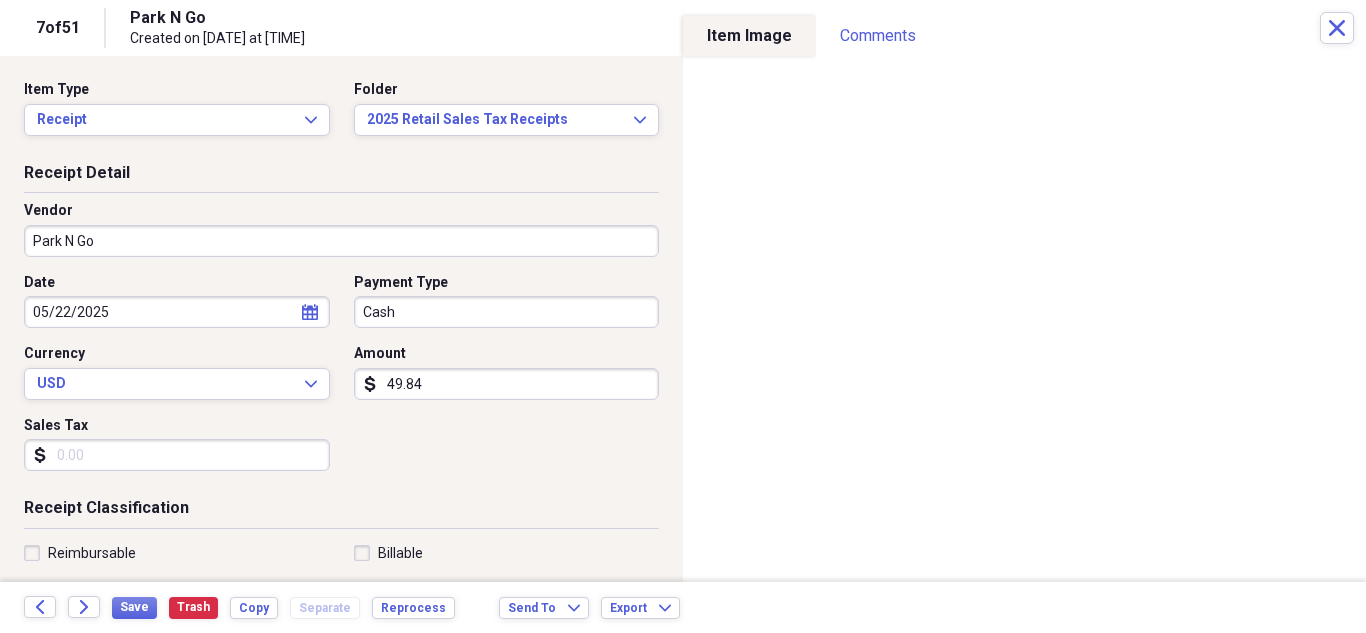 click on "Sales Tax" at bounding box center [177, 455] 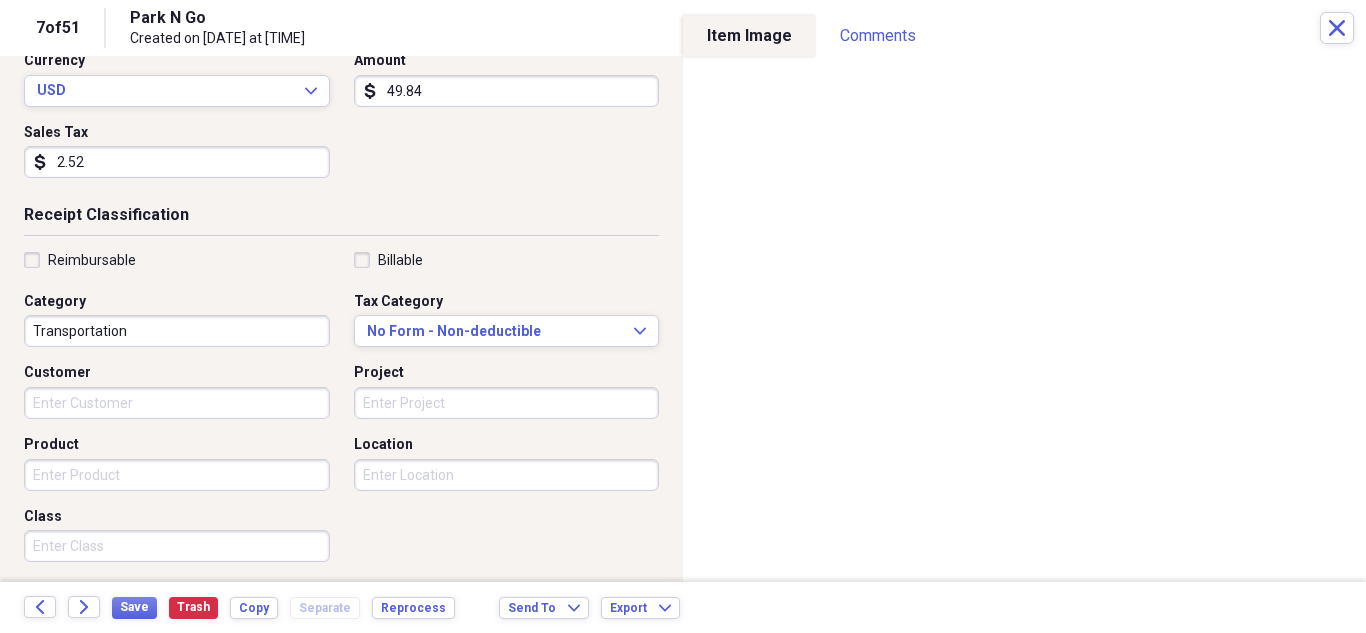 scroll, scrollTop: 300, scrollLeft: 0, axis: vertical 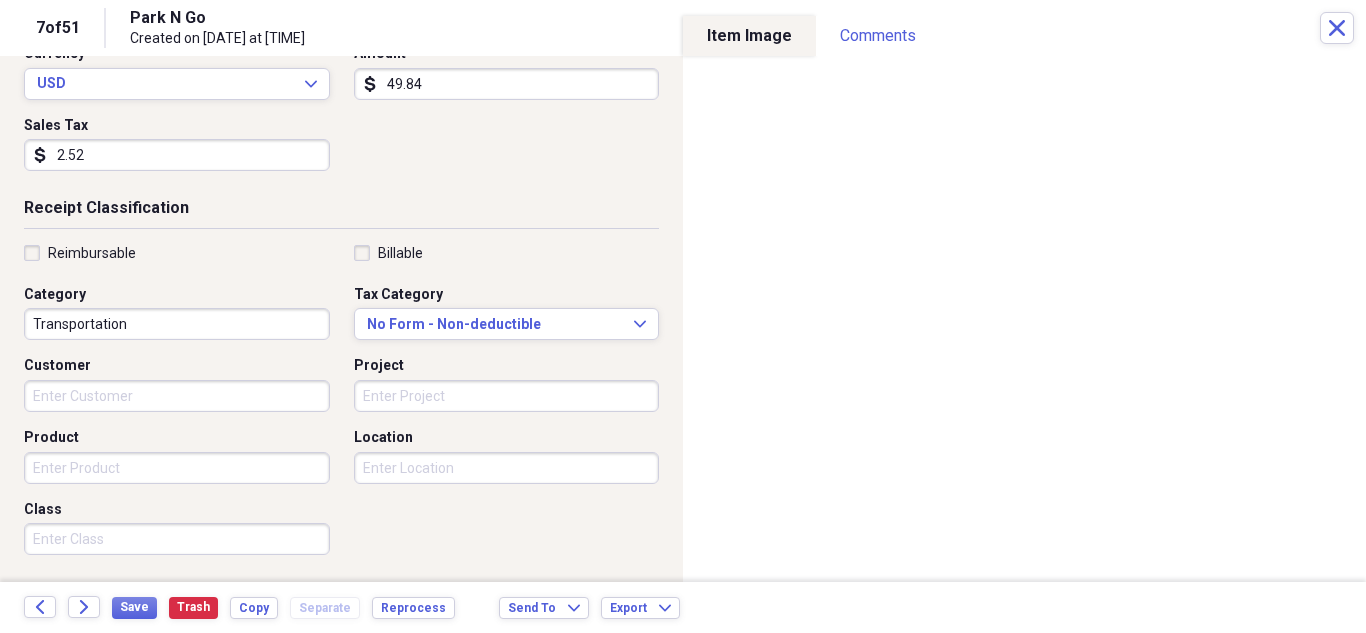 type on "2.52" 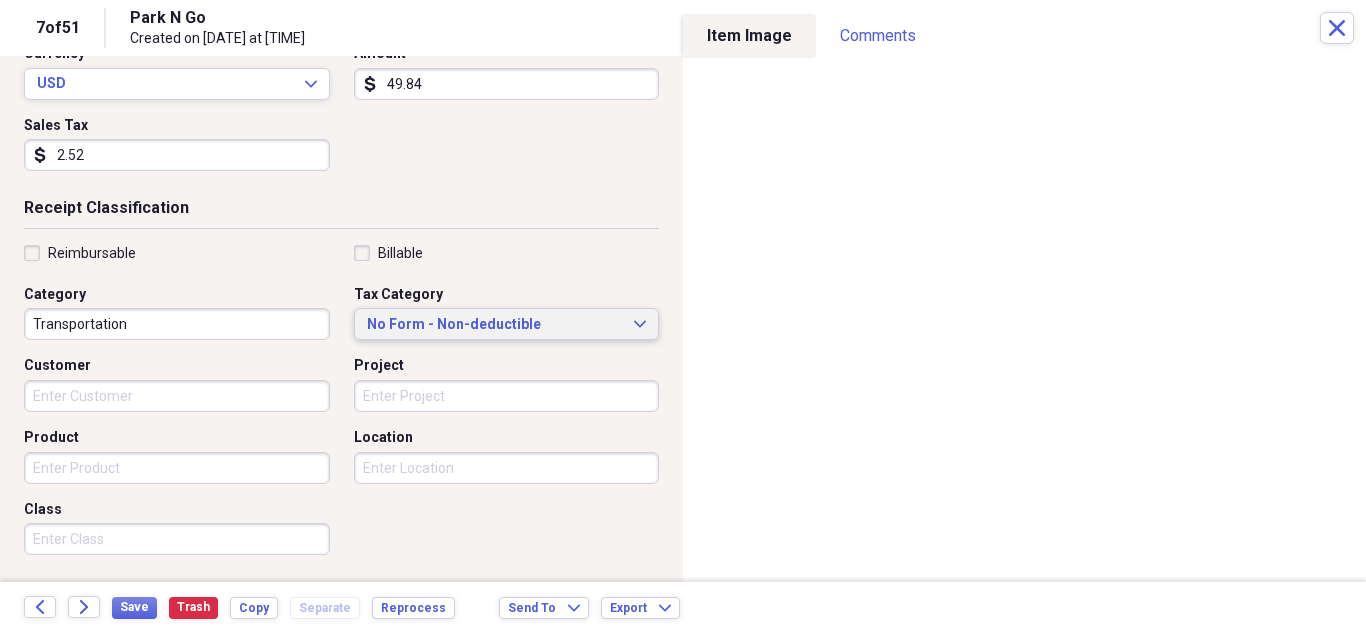 click on "Expand" 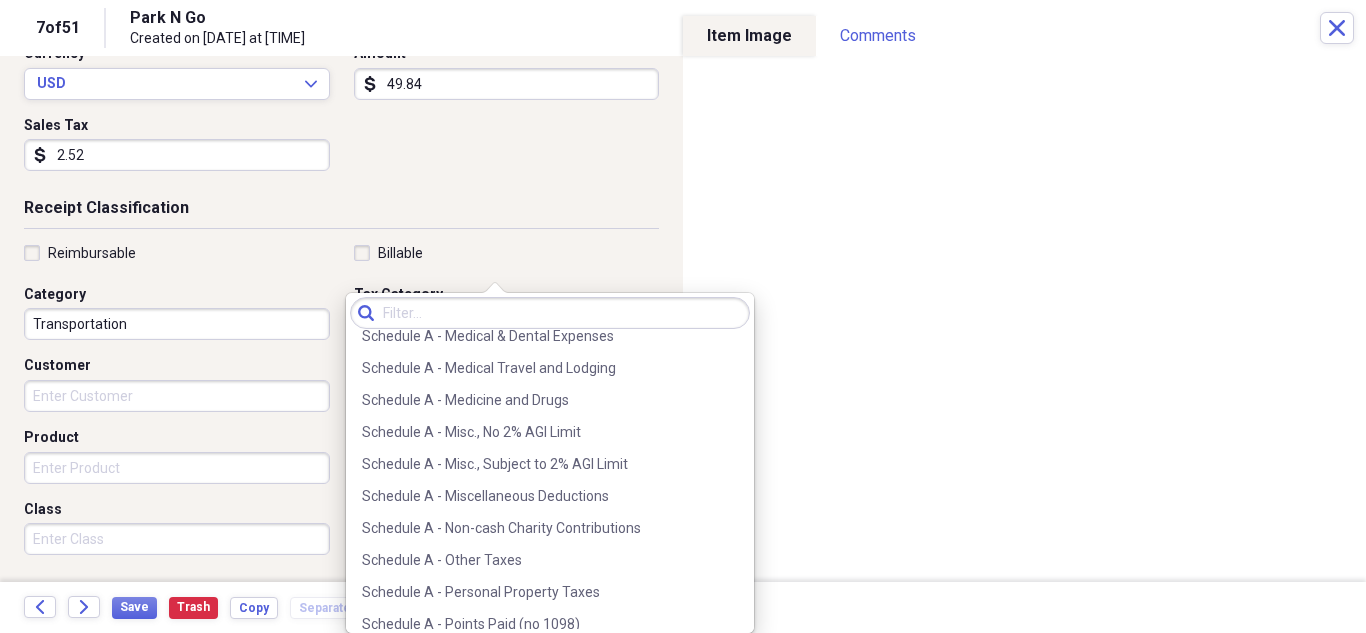scroll, scrollTop: 3000, scrollLeft: 0, axis: vertical 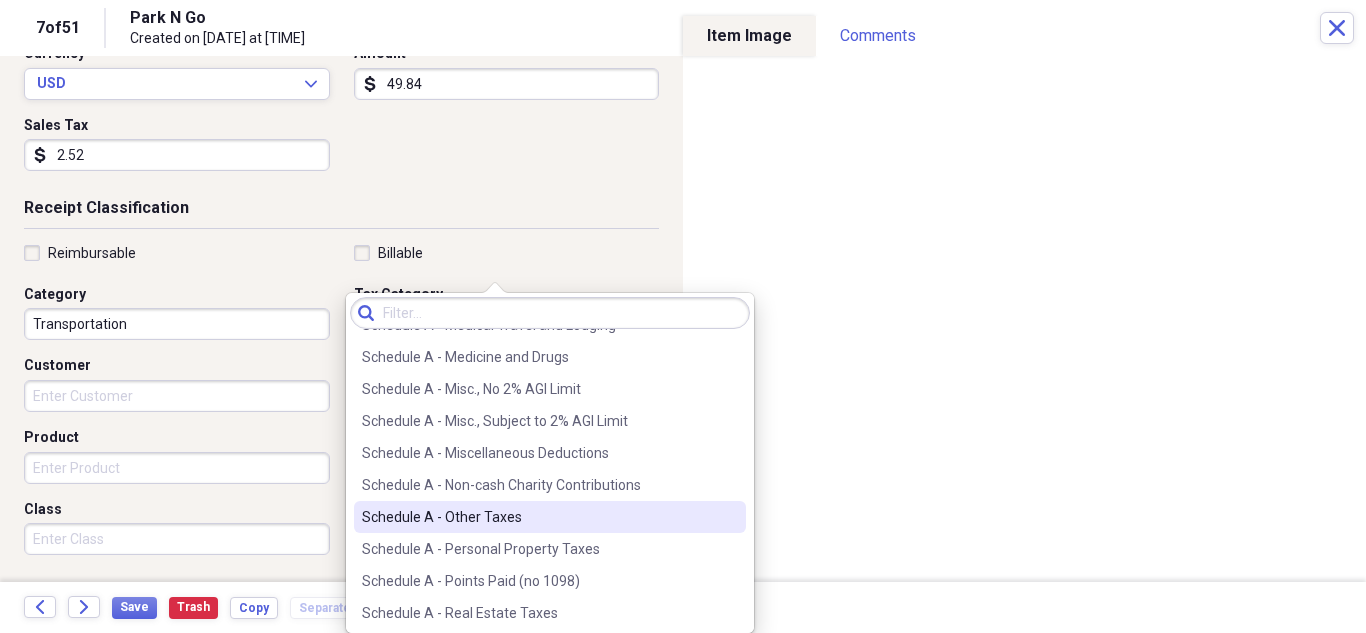 click on "Schedule A - Other Taxes" at bounding box center (550, 517) 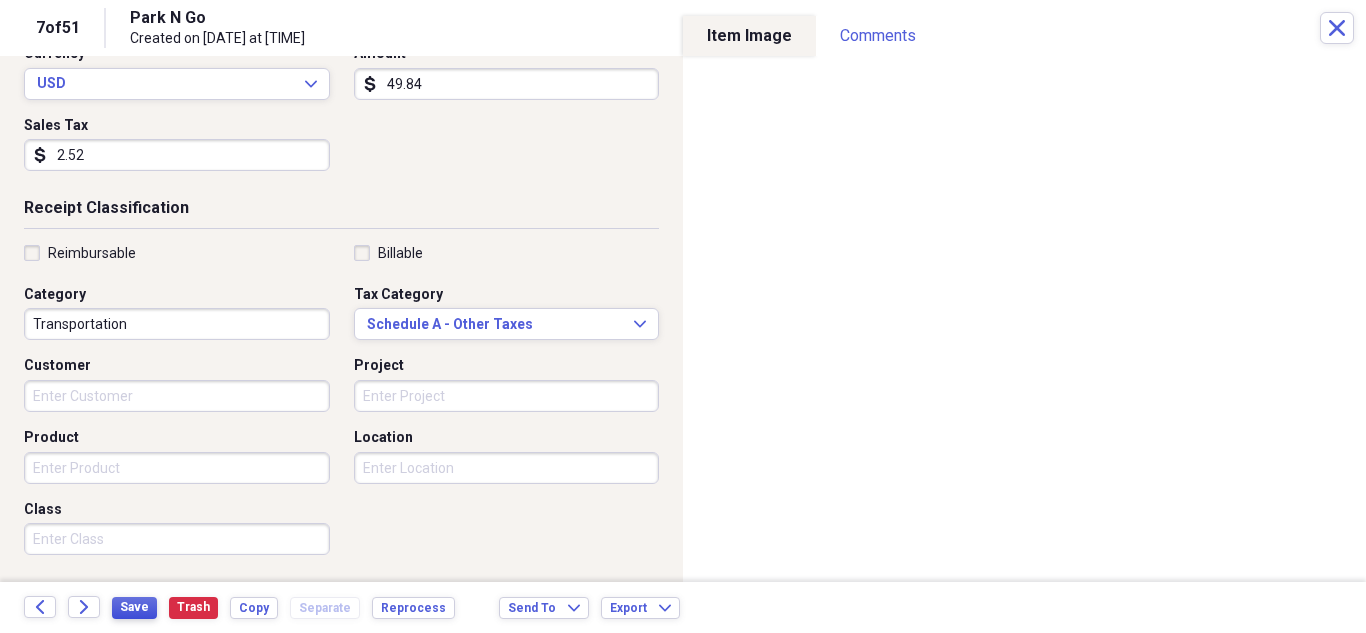 click on "Save" at bounding box center (134, 608) 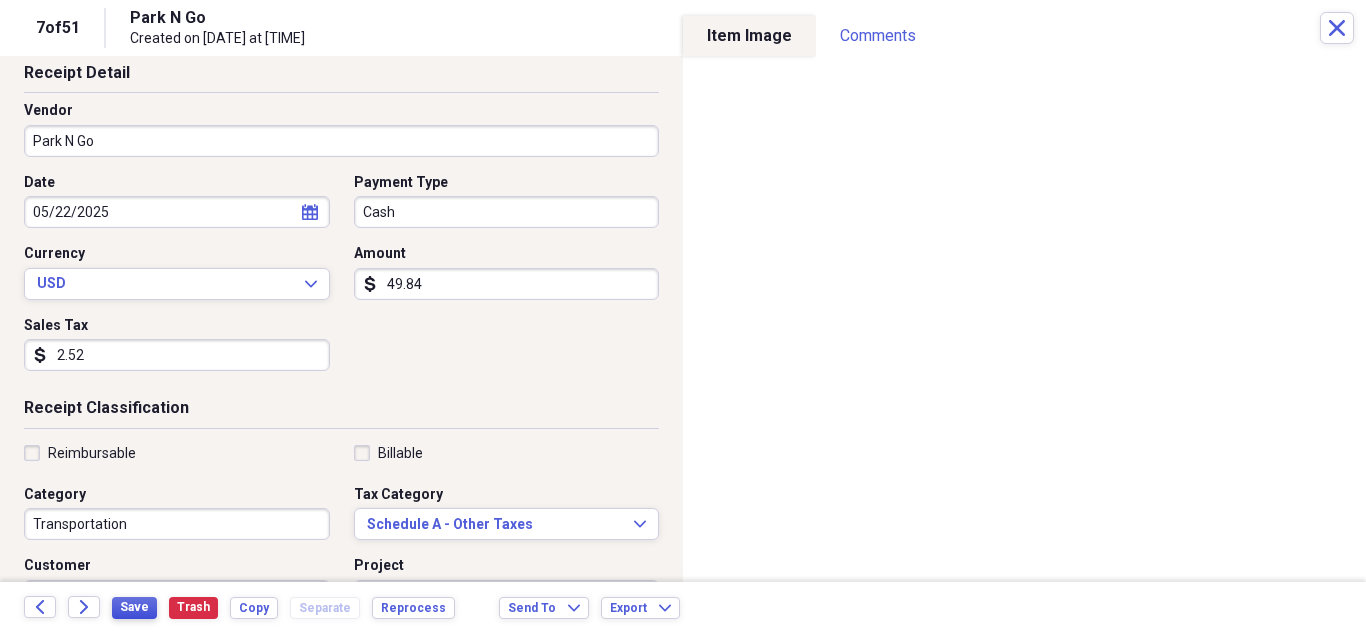 scroll, scrollTop: 495, scrollLeft: 0, axis: vertical 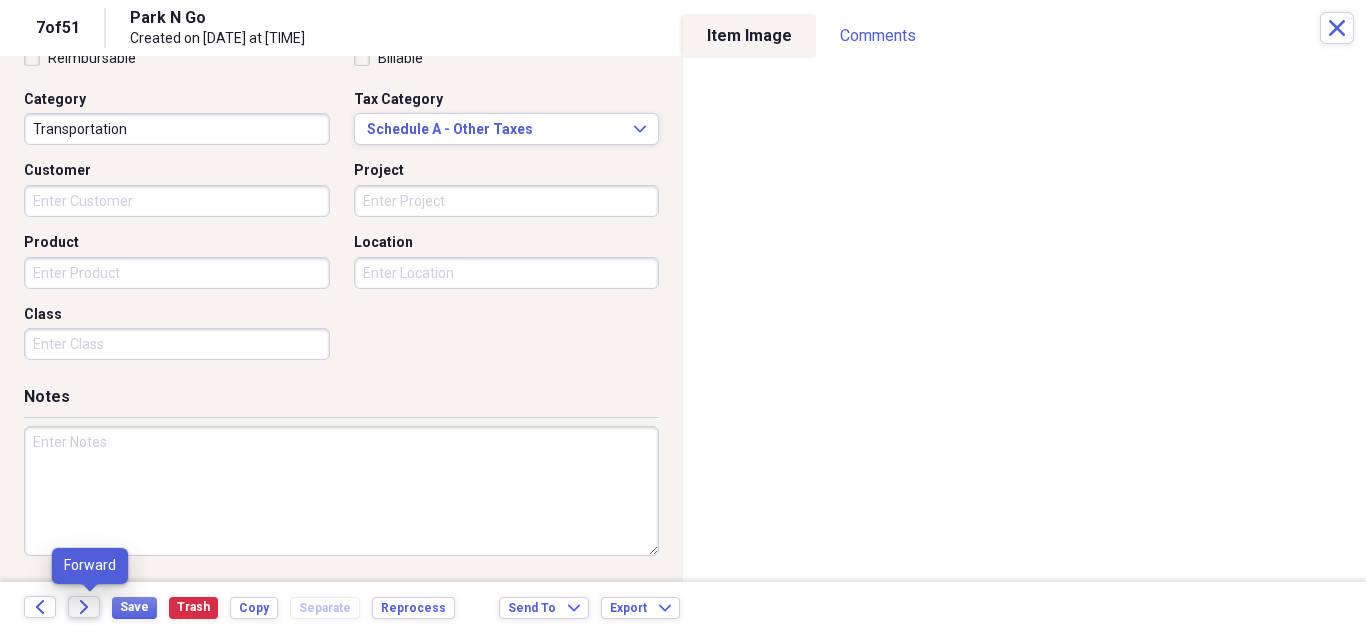 click 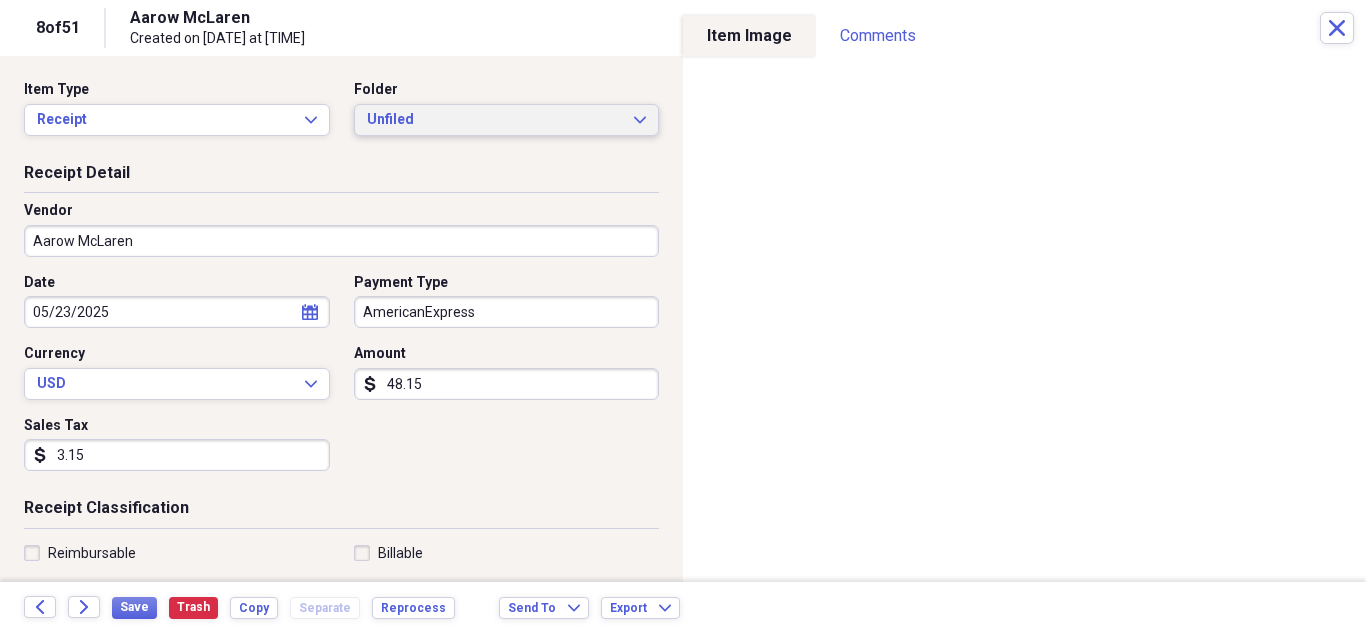 click on "Unfiled Expand" at bounding box center (507, 120) 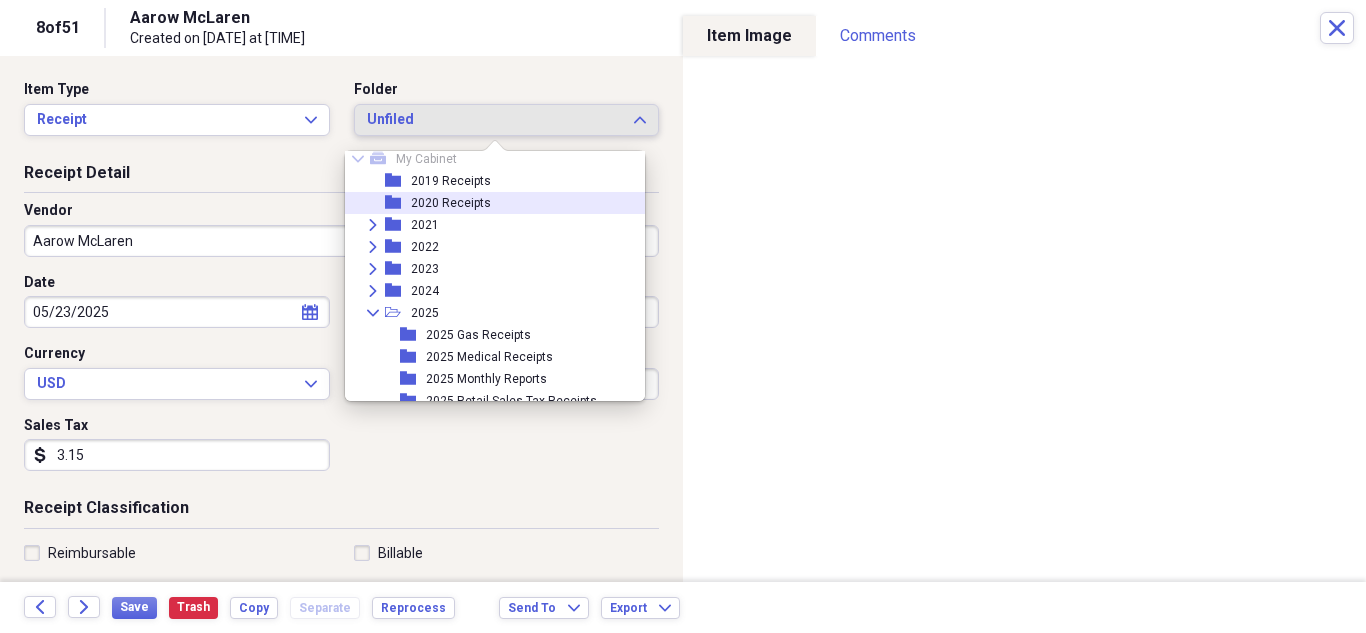 scroll, scrollTop: 95, scrollLeft: 0, axis: vertical 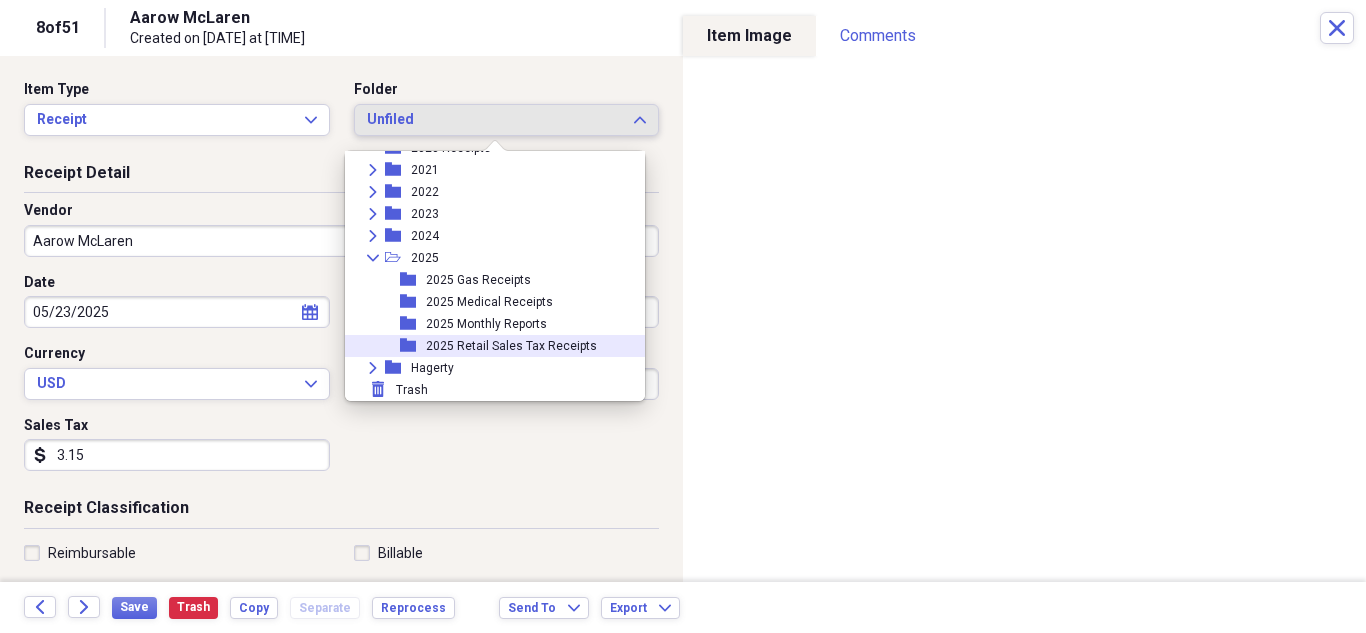 click on "folder 2025 Retail Sales Tax Receipts" at bounding box center (487, 346) 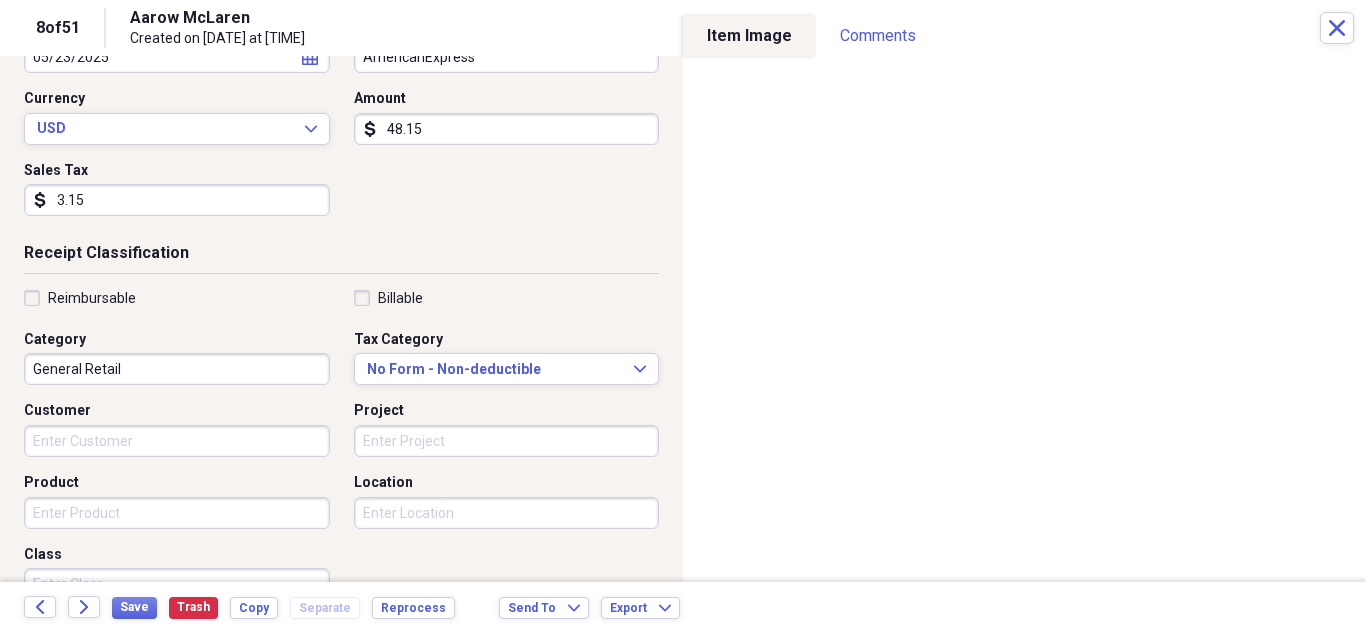 scroll, scrollTop: 300, scrollLeft: 0, axis: vertical 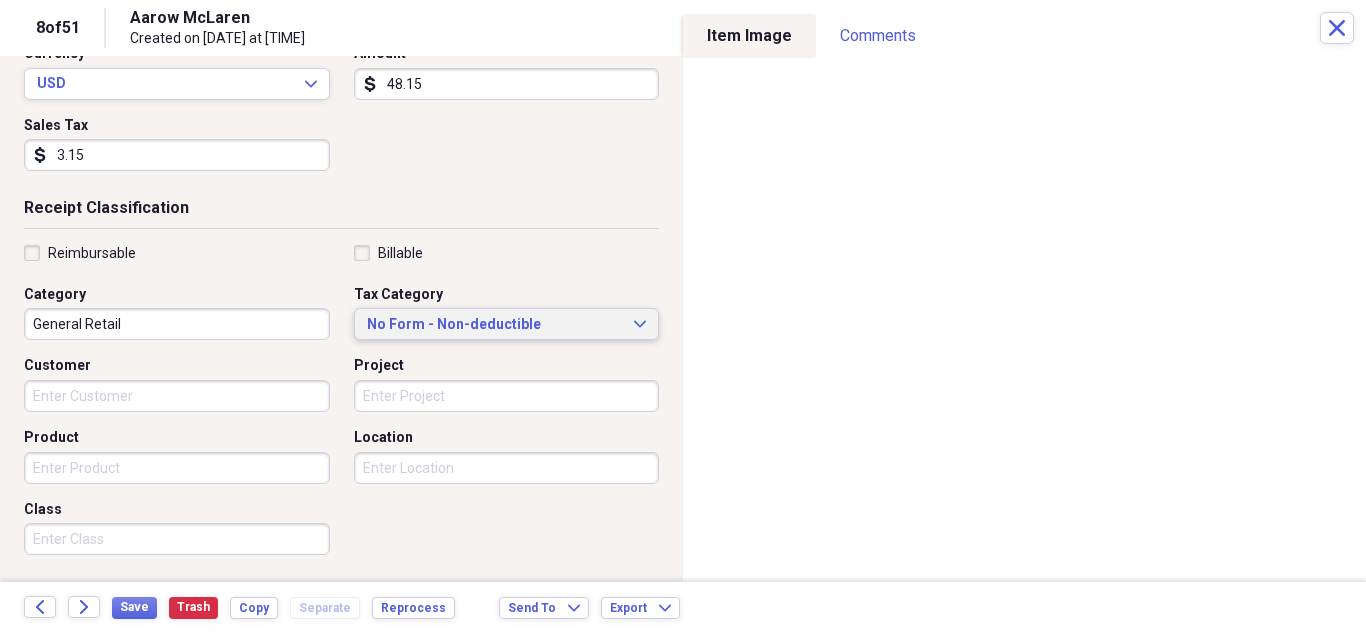 click on "Expand" 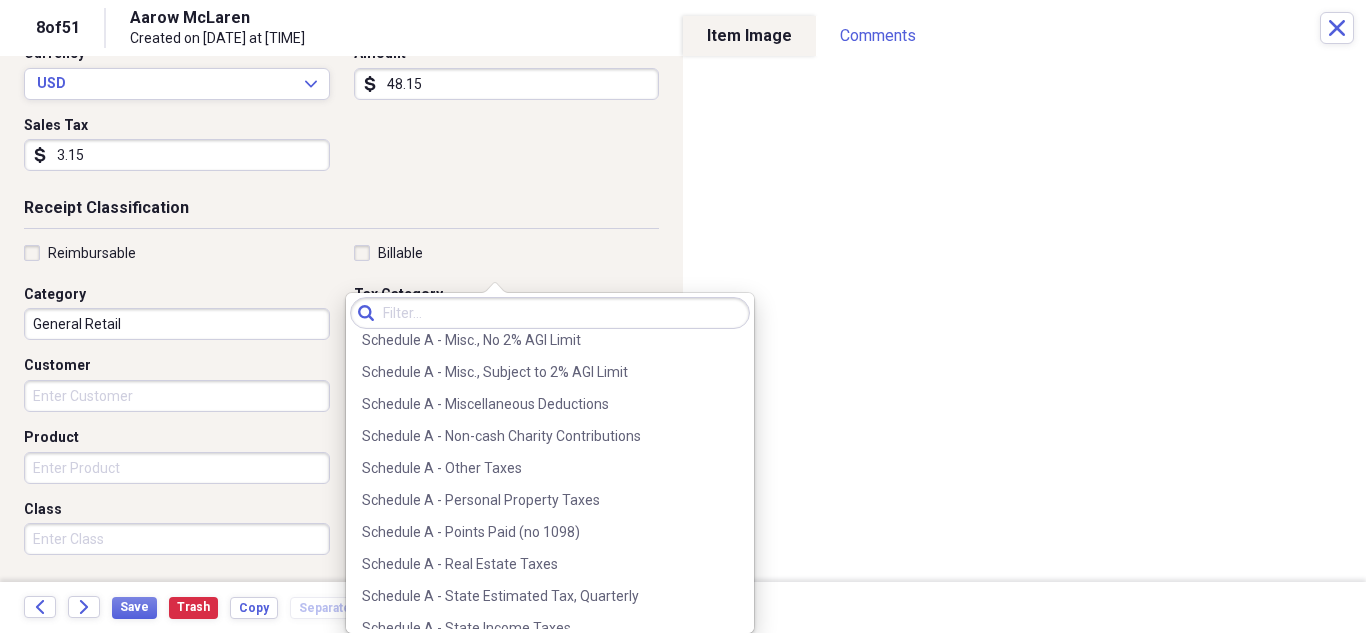 scroll, scrollTop: 3100, scrollLeft: 0, axis: vertical 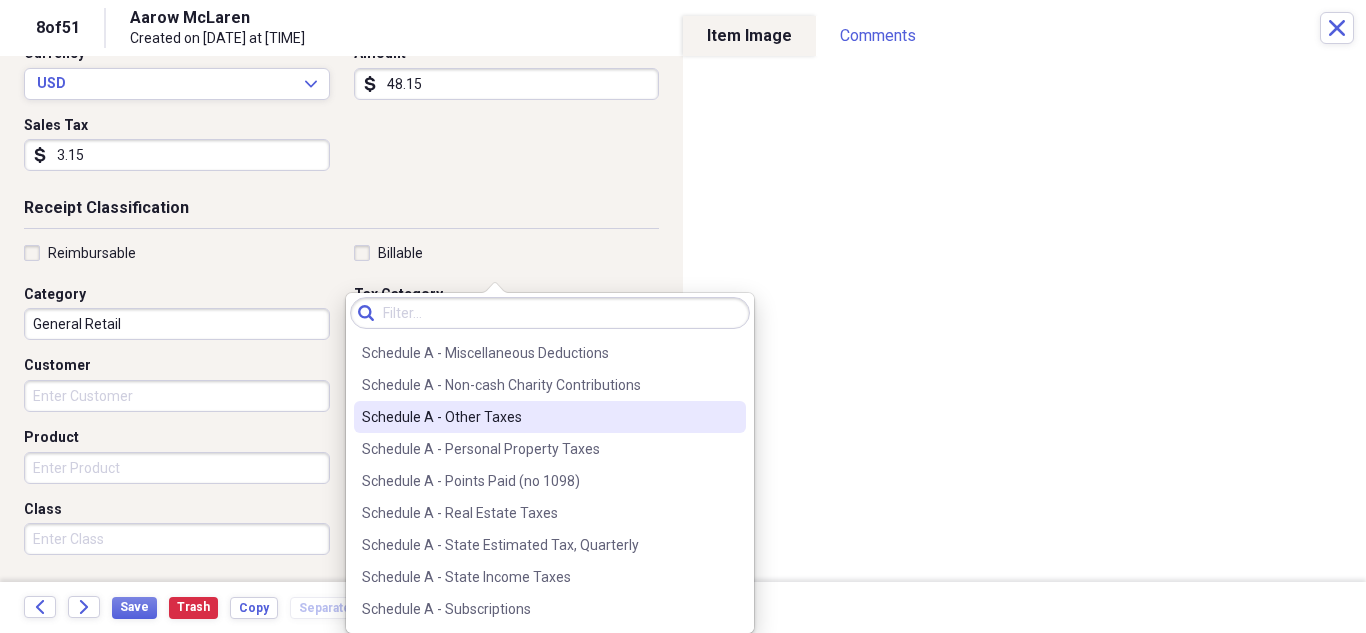 click on "Schedule A - Other Taxes" at bounding box center (550, 417) 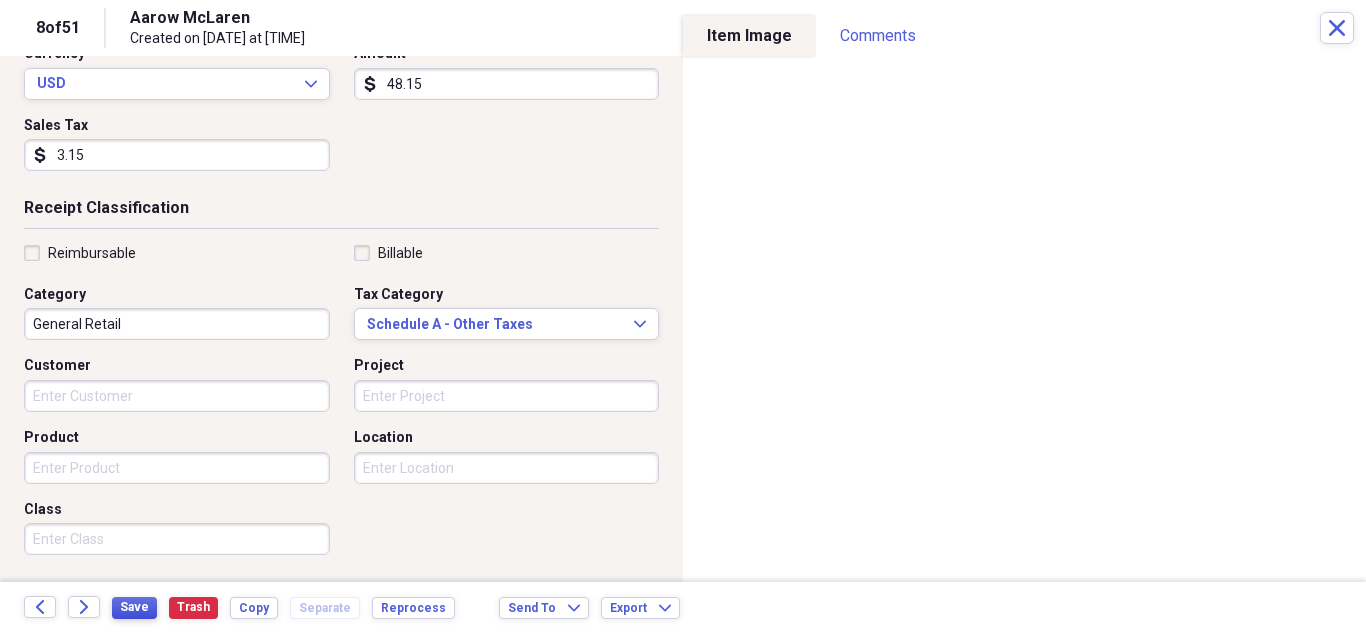 click on "Save" at bounding box center (134, 608) 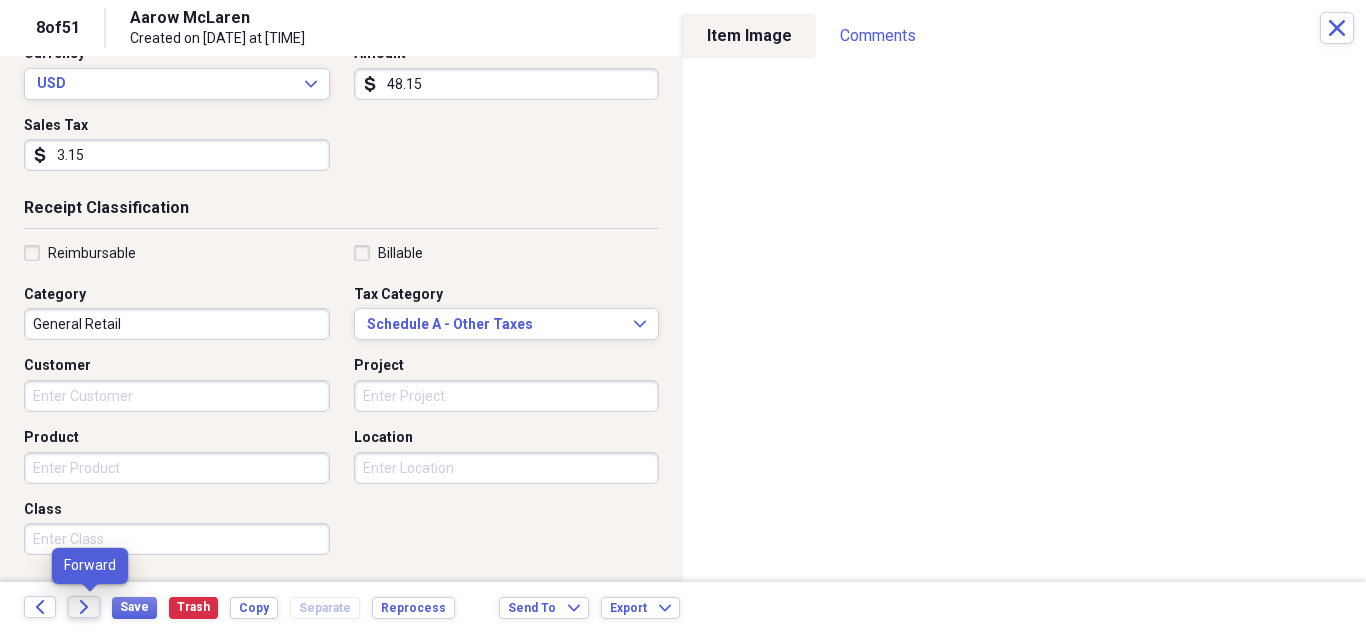click on "Forward" 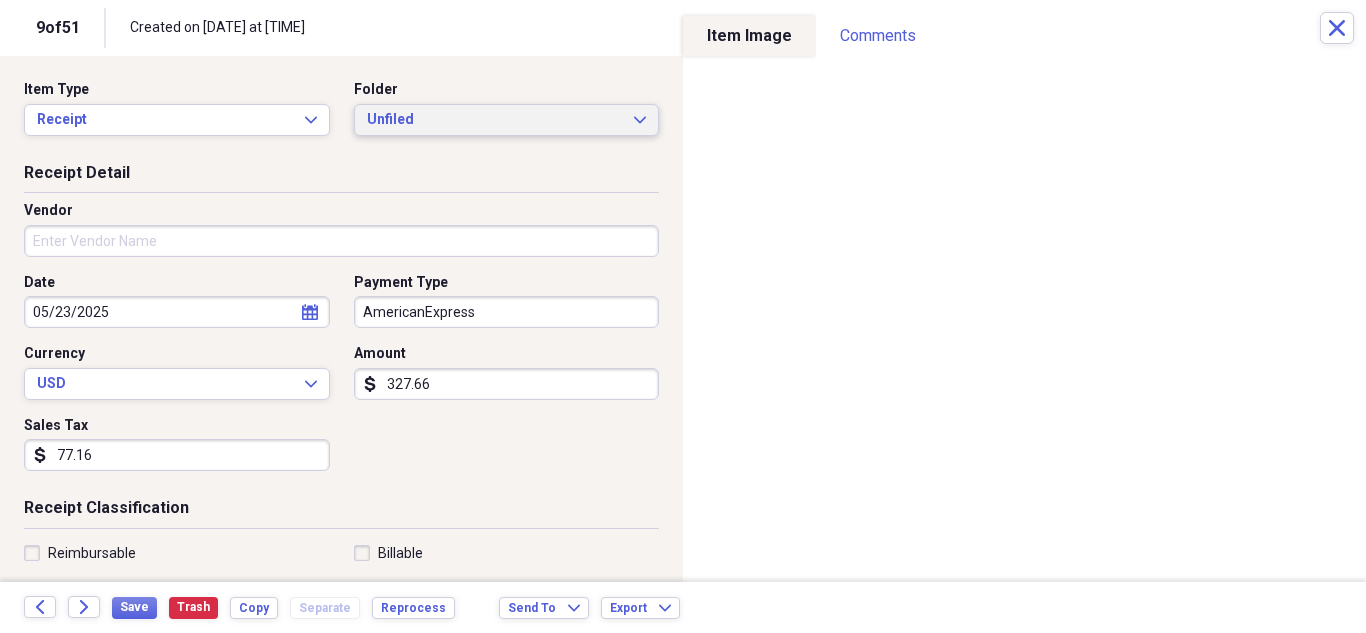 click on "Expand" 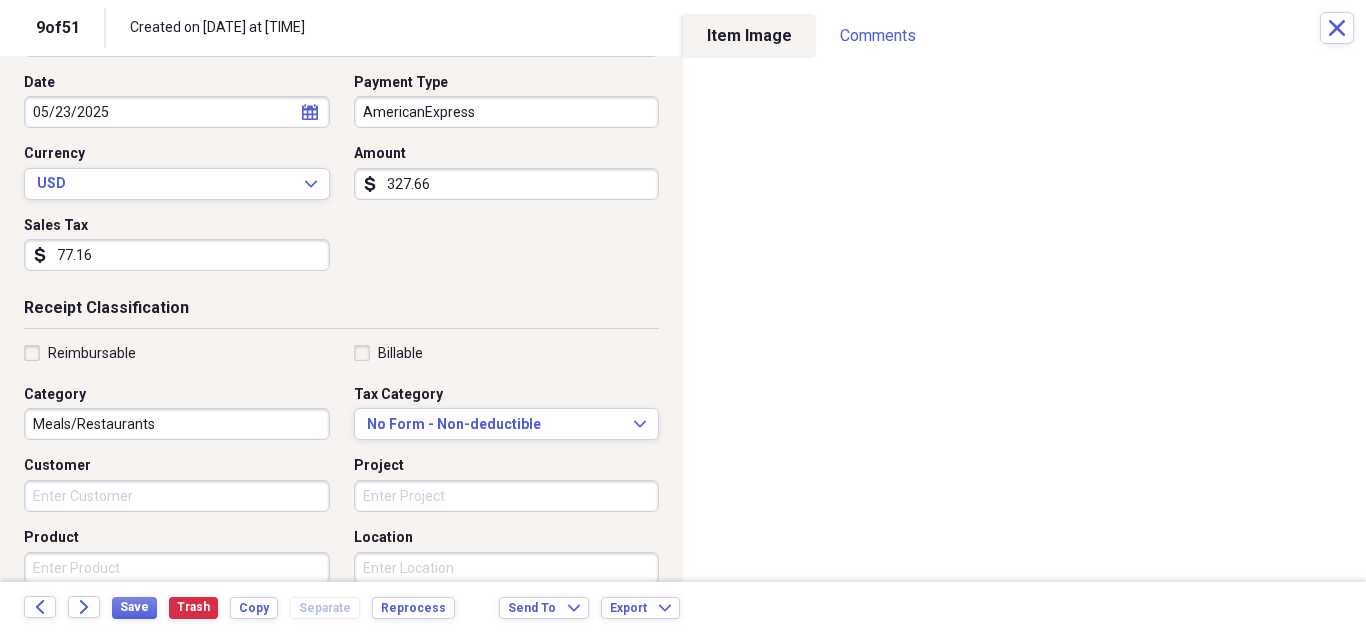 scroll, scrollTop: 0, scrollLeft: 0, axis: both 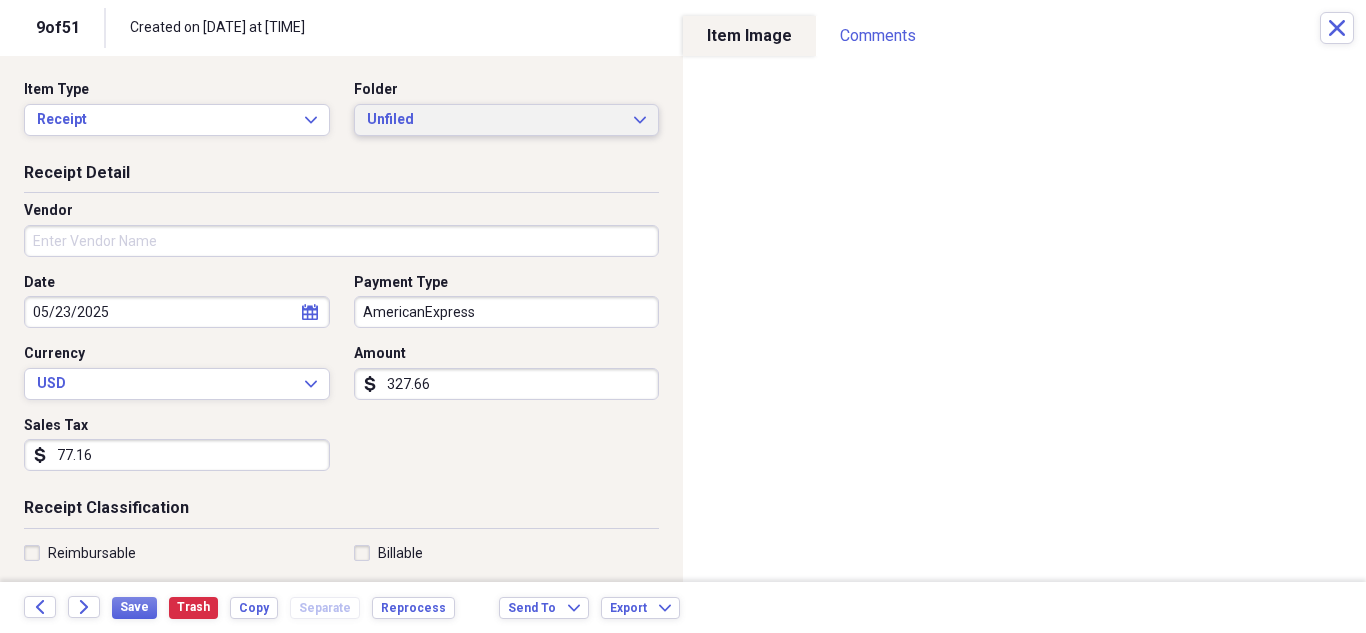 click on "Unfiled Expand" at bounding box center [507, 120] 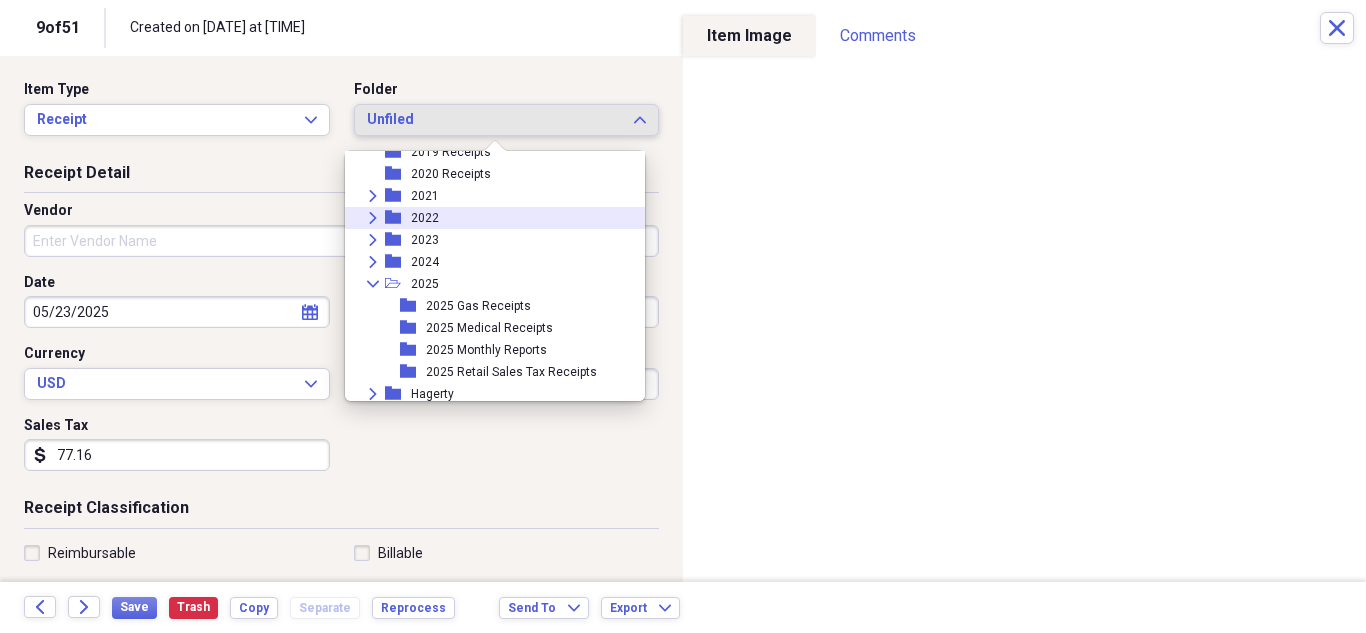 scroll, scrollTop: 95, scrollLeft: 0, axis: vertical 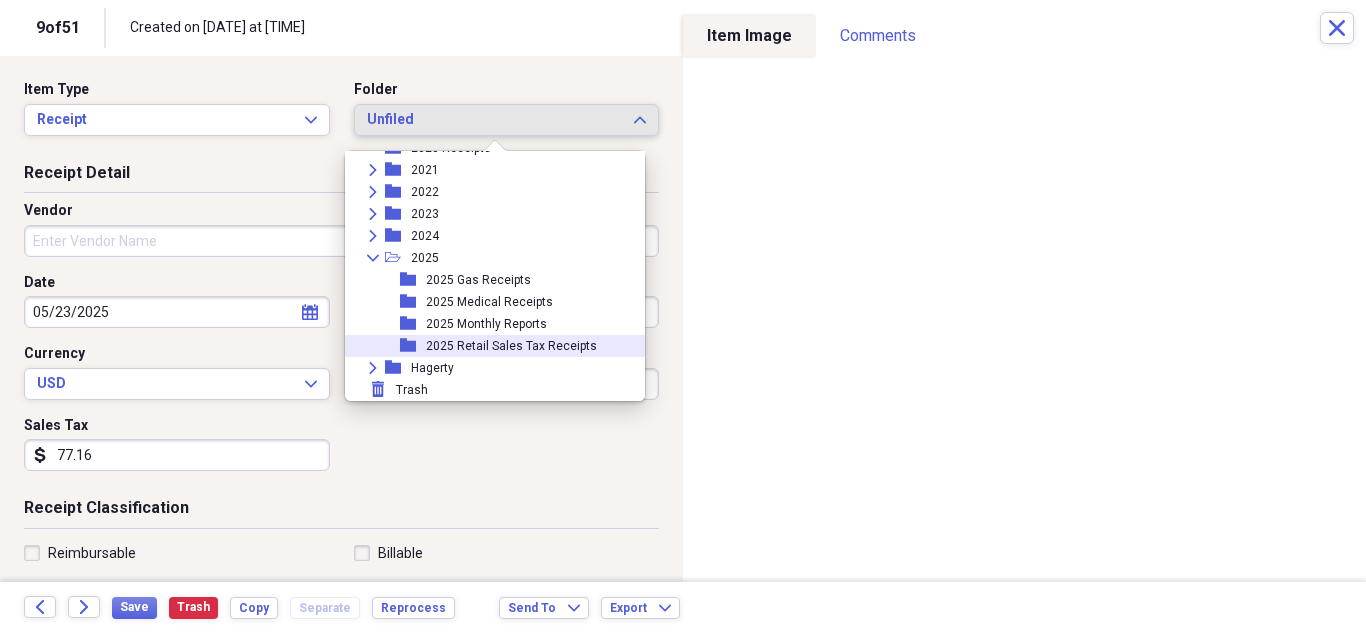 click on "2025 Retail Sales Tax Receipts" at bounding box center [511, 346] 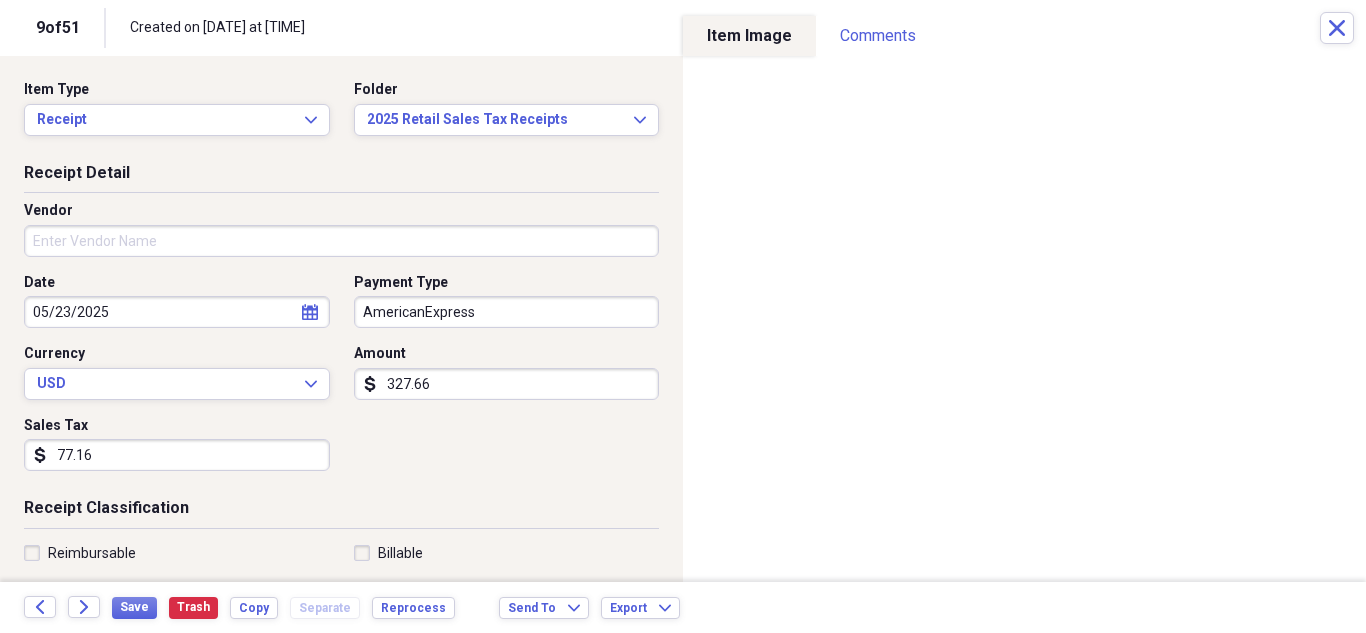 click on "Vendor" at bounding box center [341, 241] 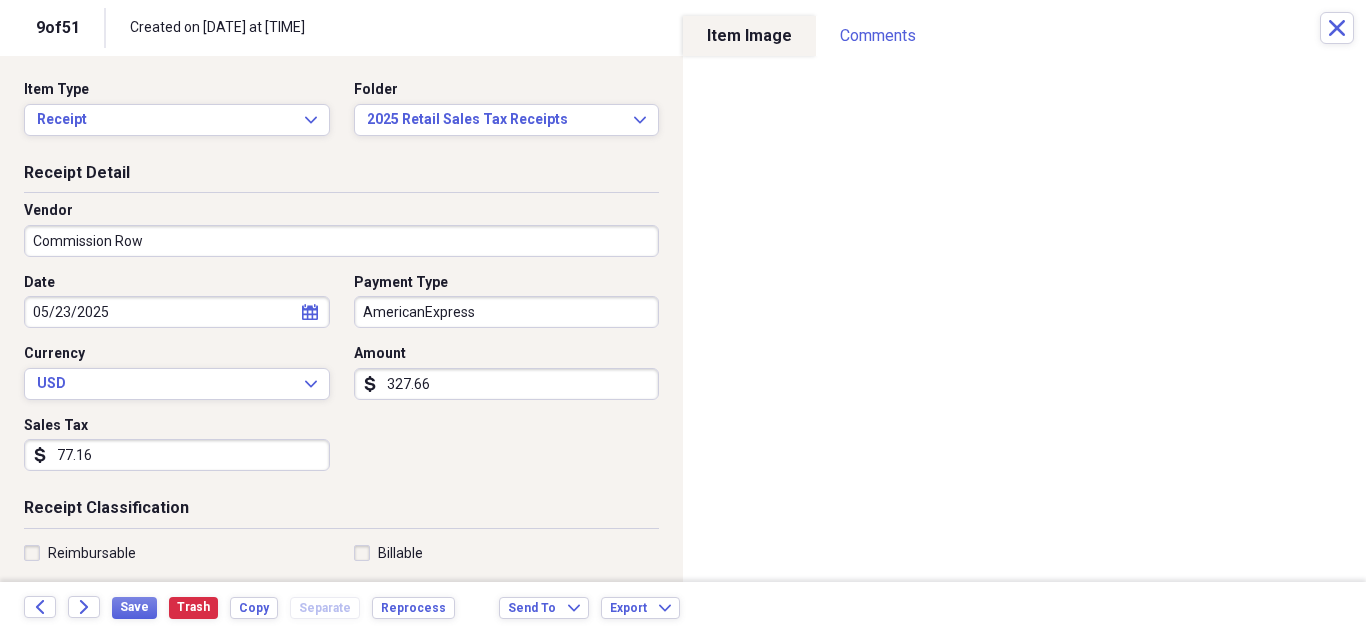 type on "Commission Row" 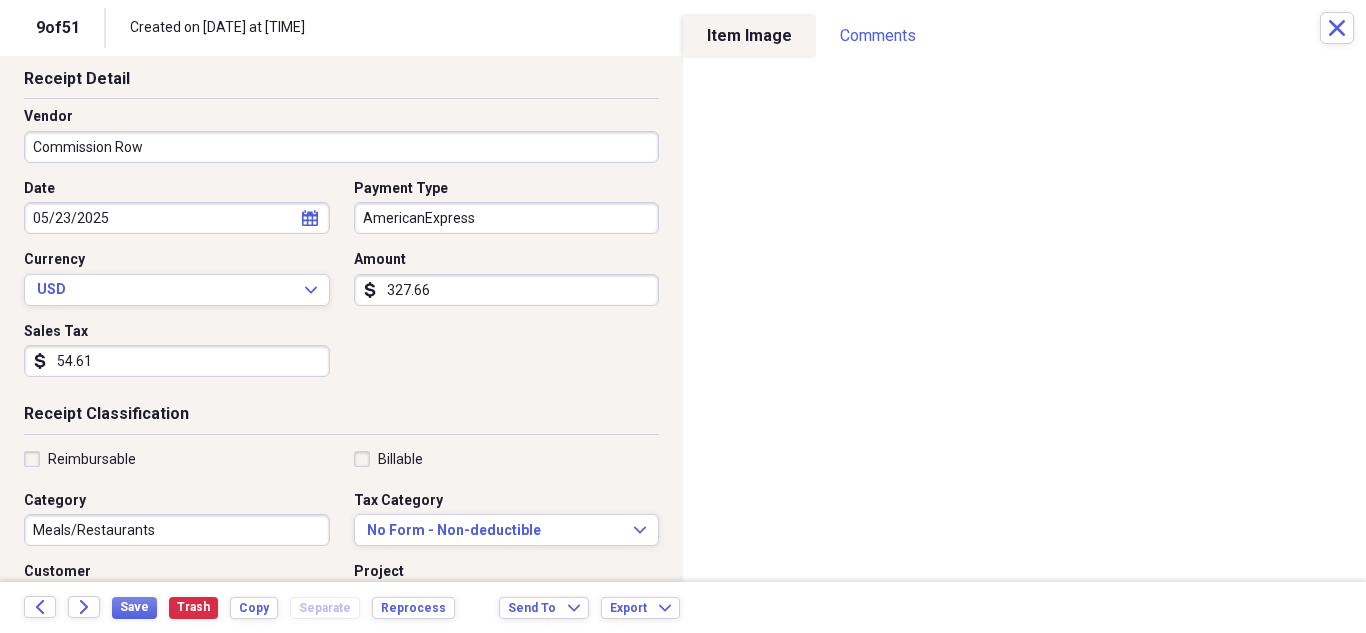 scroll, scrollTop: 300, scrollLeft: 0, axis: vertical 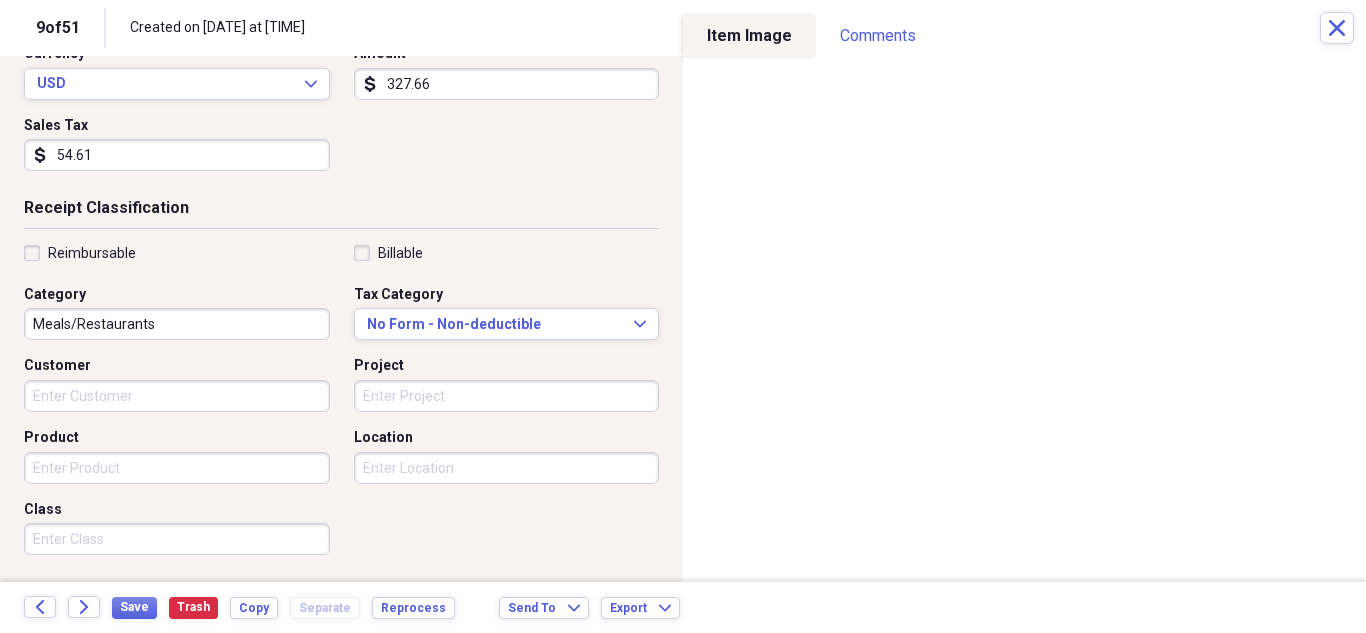 type on "54.61" 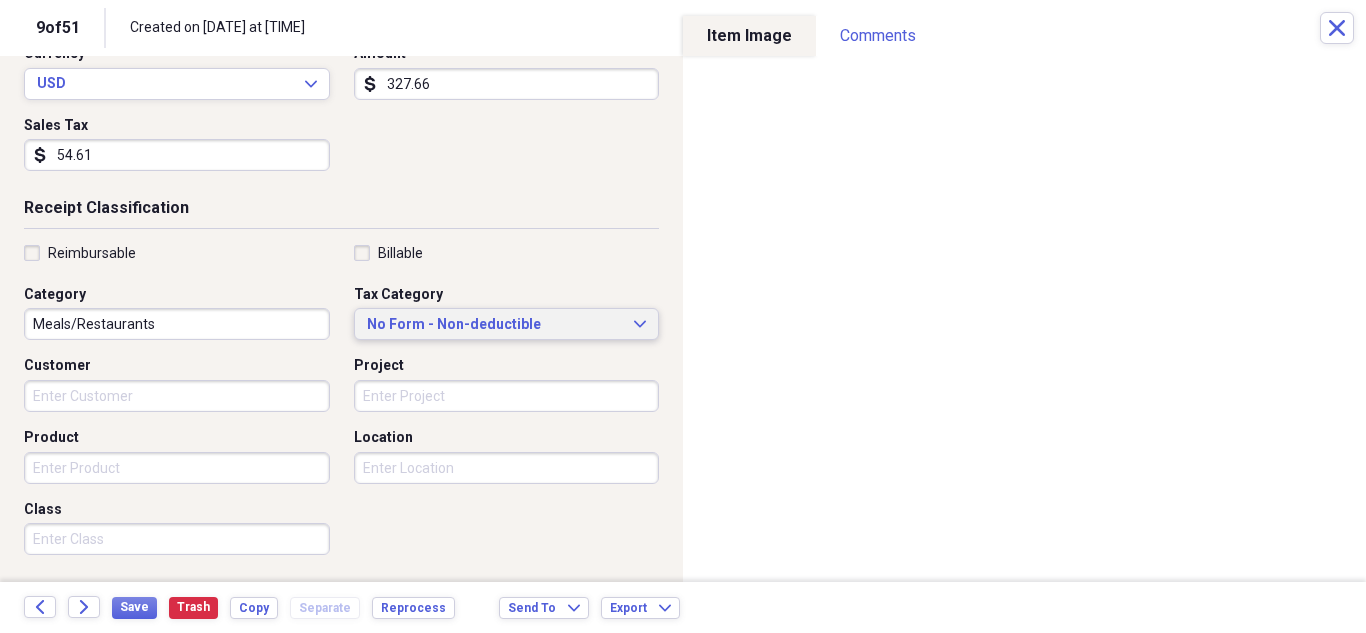 click on "Expand" 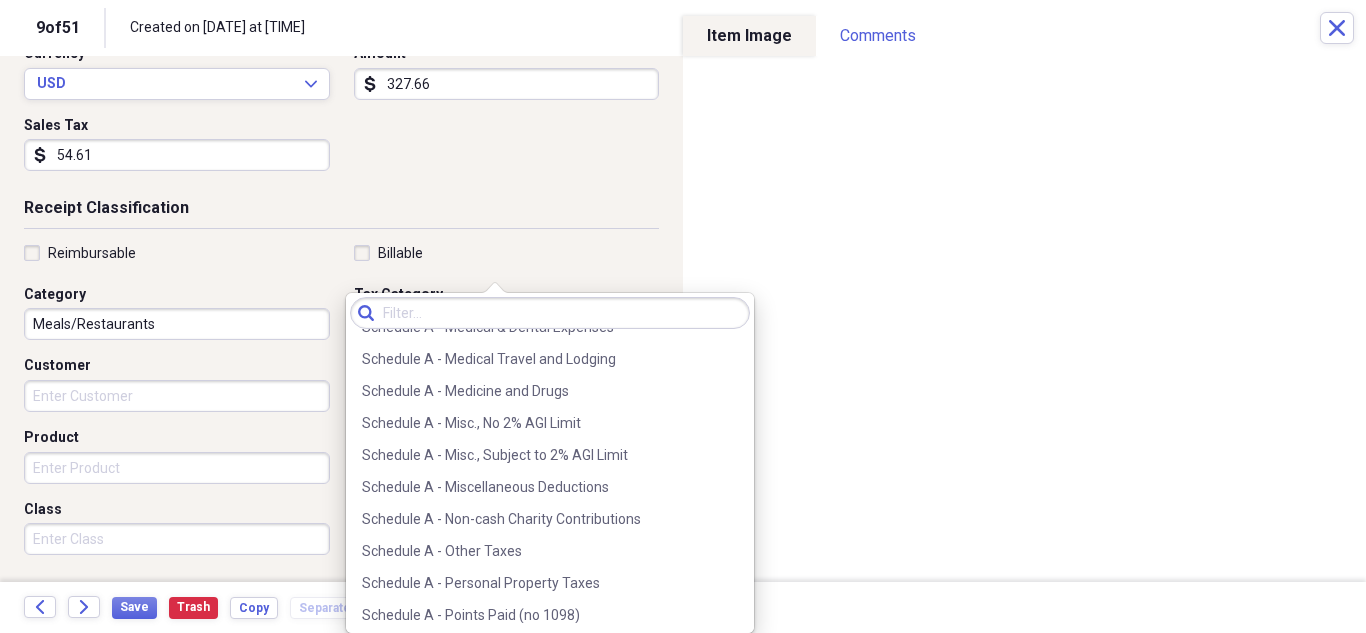 scroll, scrollTop: 3000, scrollLeft: 0, axis: vertical 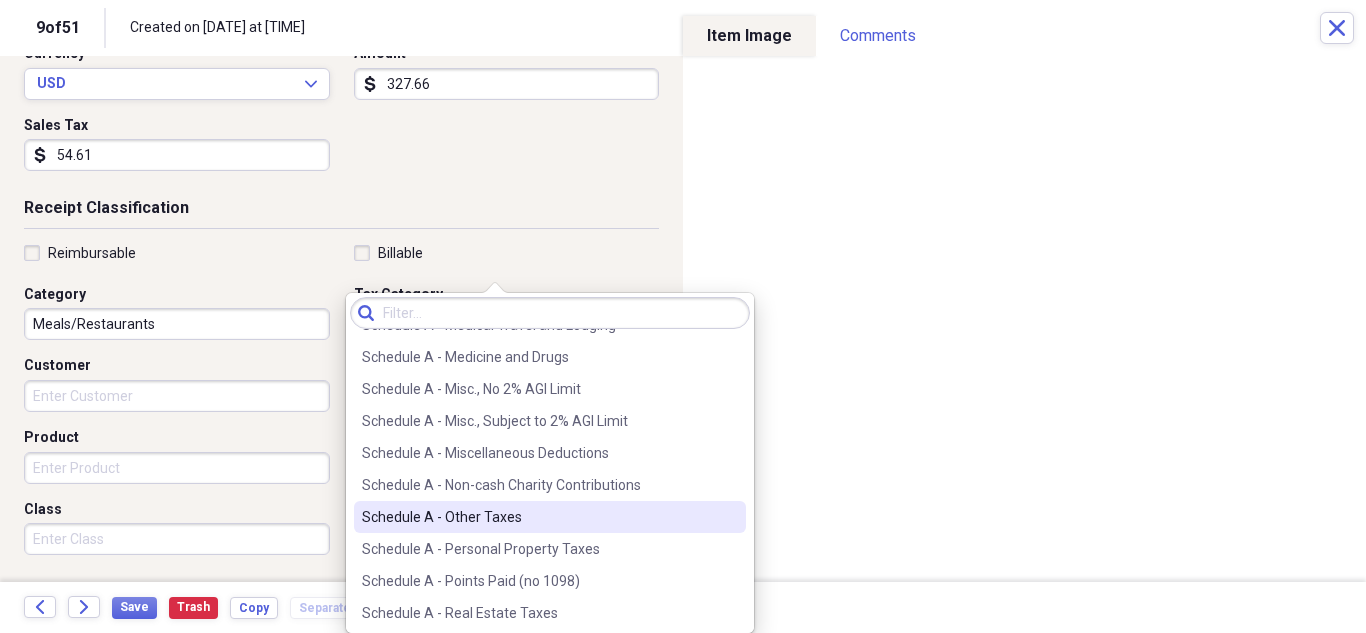 click on "Schedule A - Other Taxes" at bounding box center (538, 517) 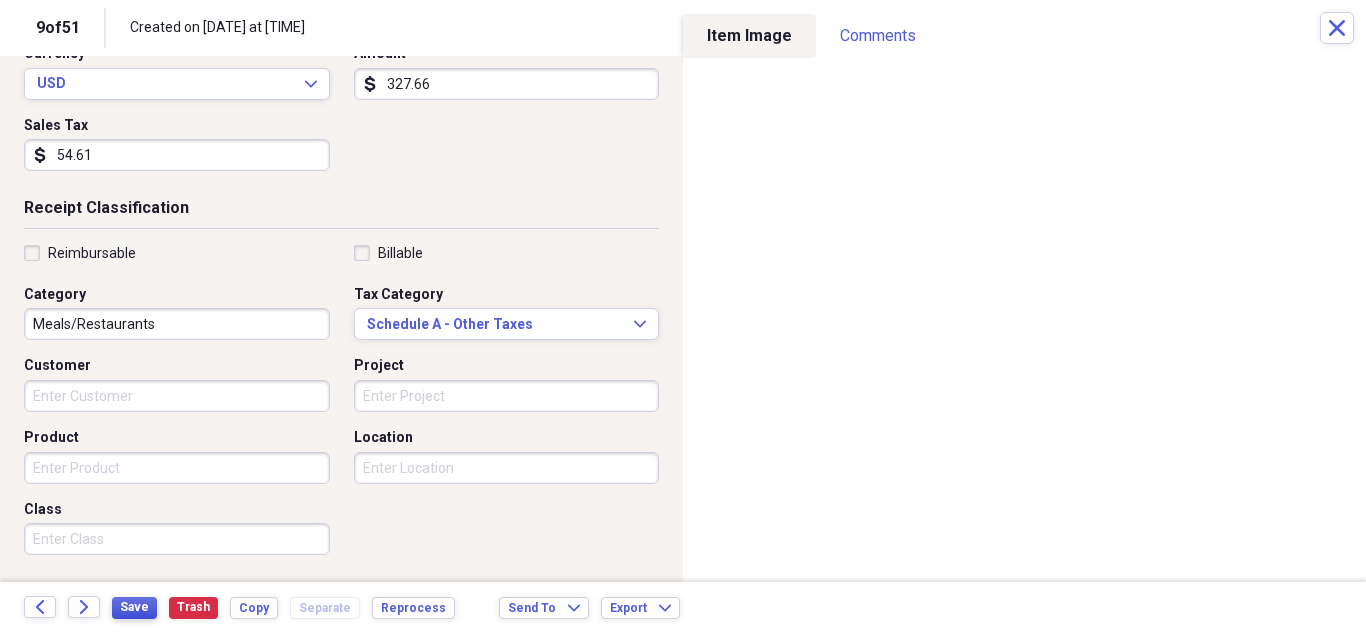 click on "Save" at bounding box center [134, 607] 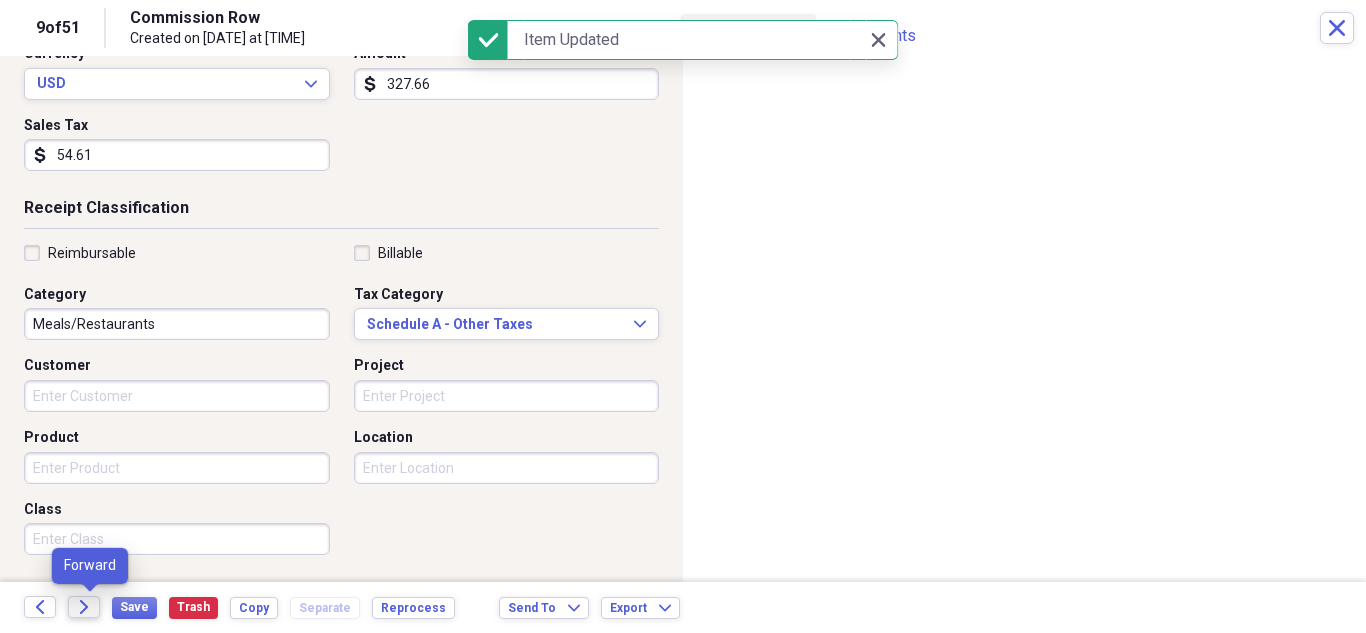 click on "Forward" 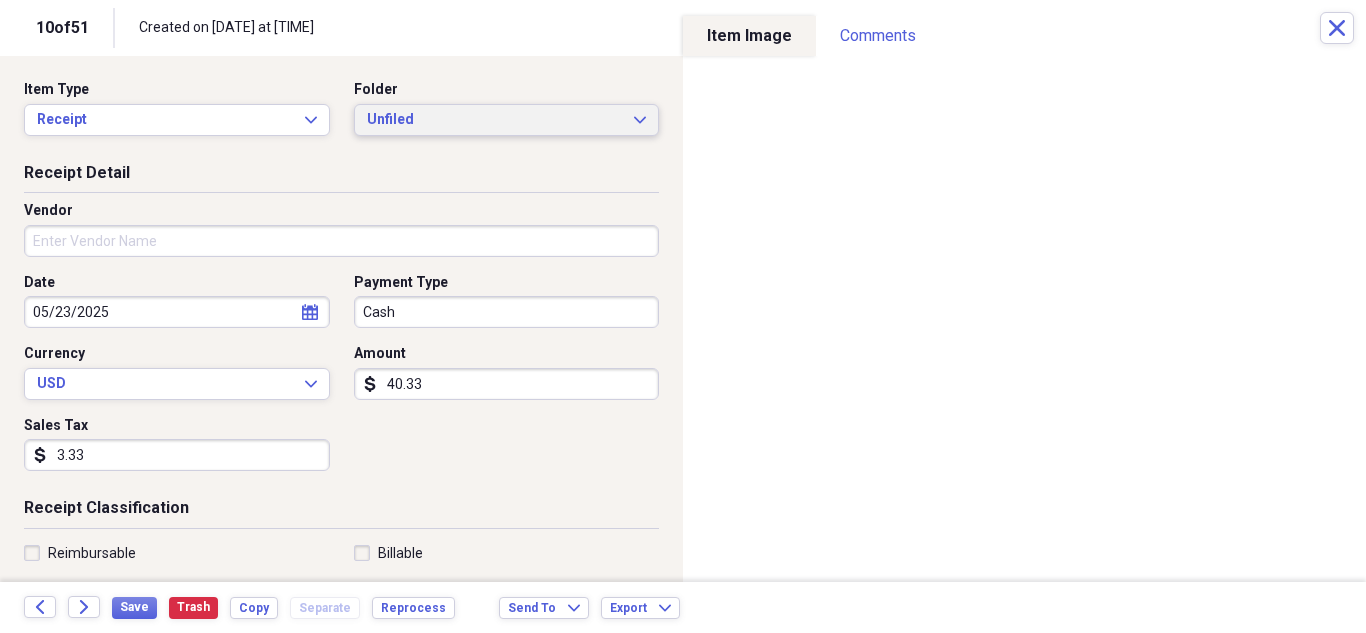 click on "Unfiled Expand" at bounding box center [507, 120] 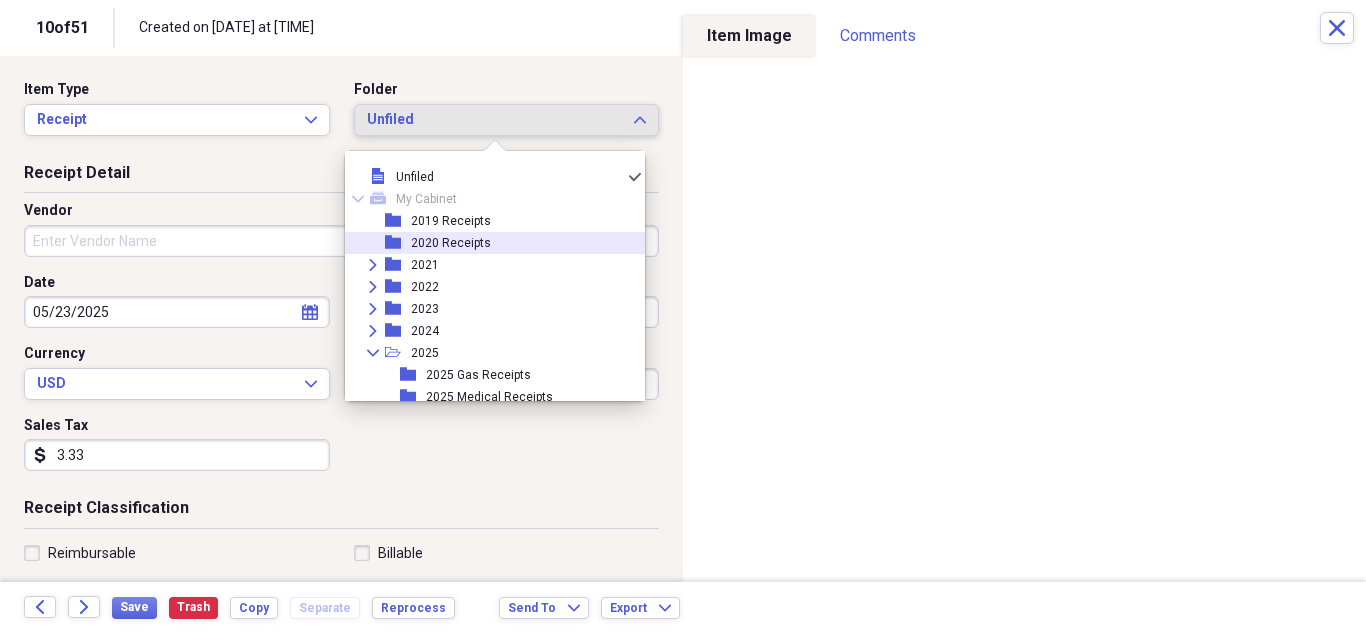 scroll, scrollTop: 95, scrollLeft: 0, axis: vertical 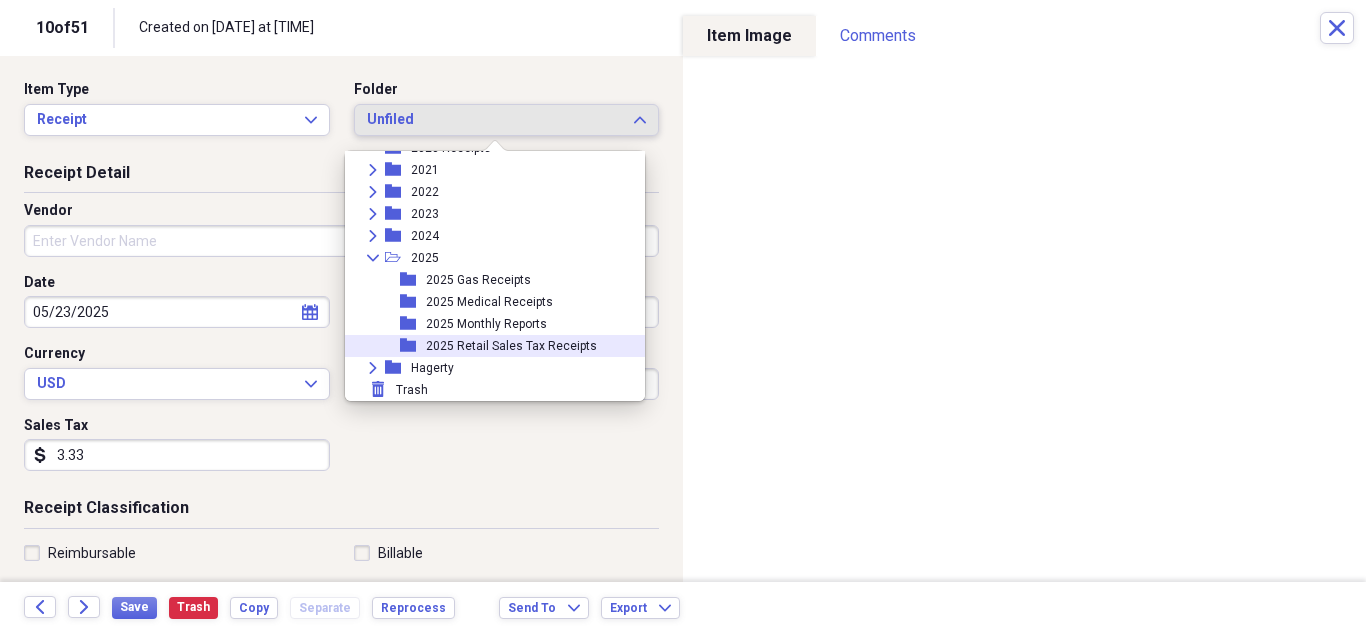 click on "2025 Retail Sales Tax Receipts" at bounding box center (511, 346) 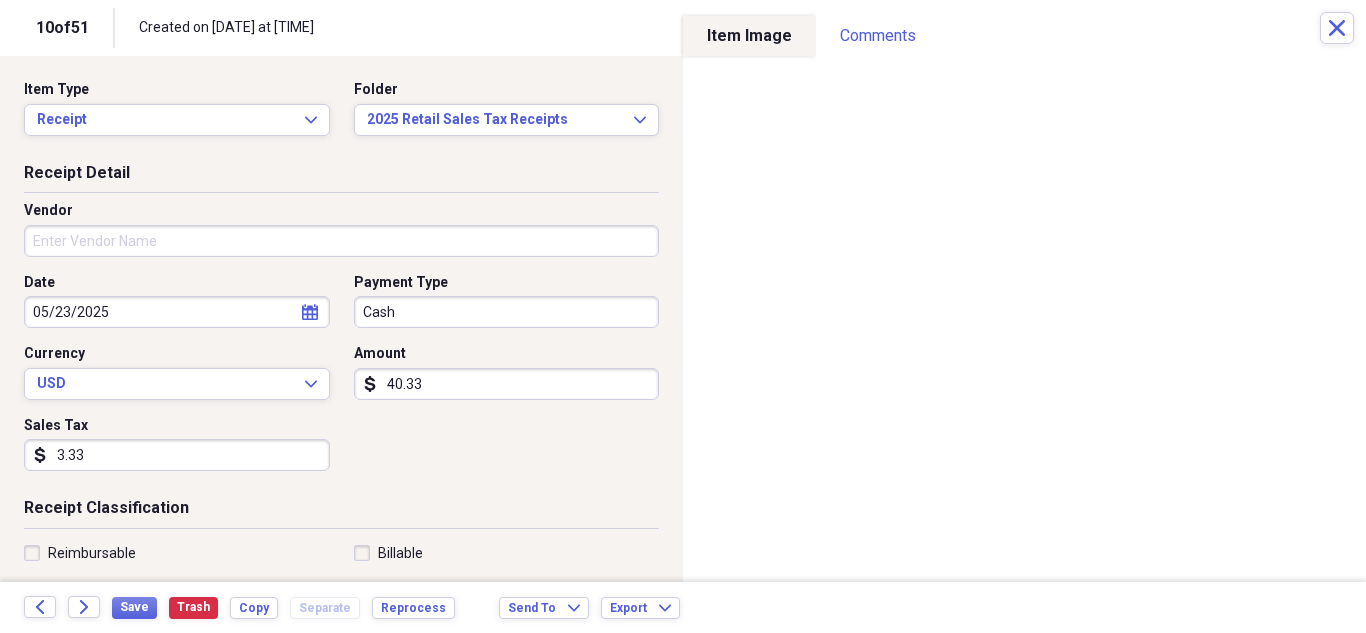 click on "Vendor" at bounding box center [341, 241] 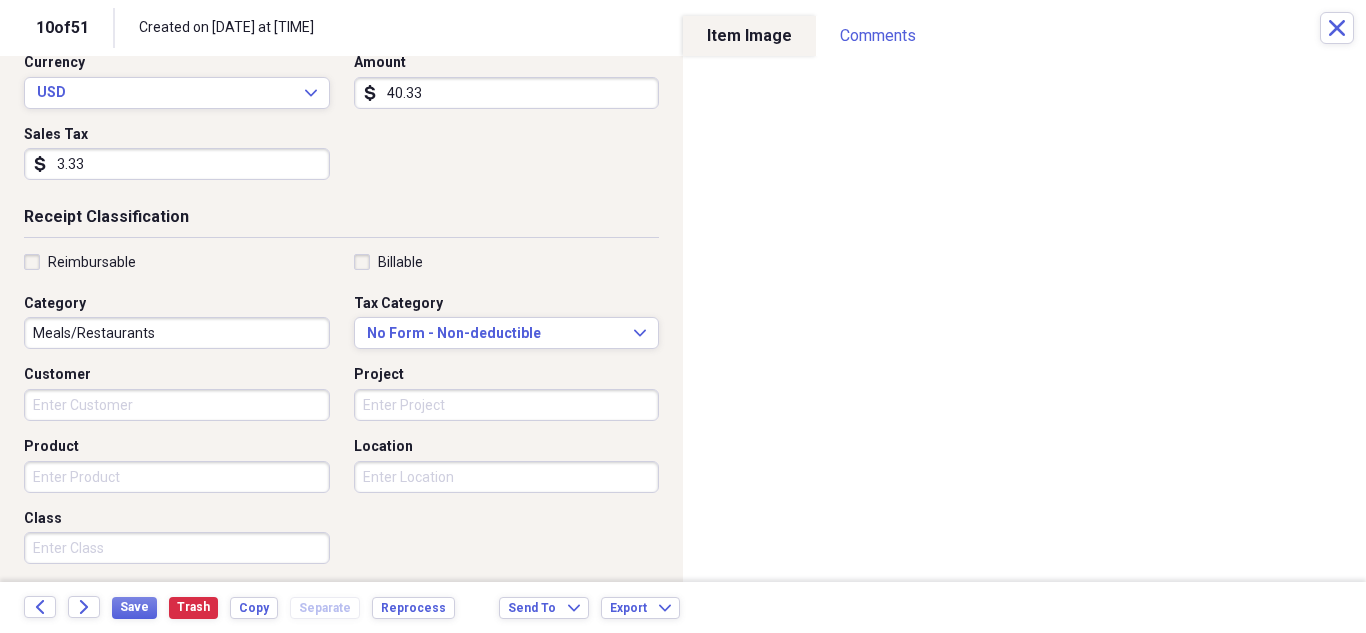scroll, scrollTop: 300, scrollLeft: 0, axis: vertical 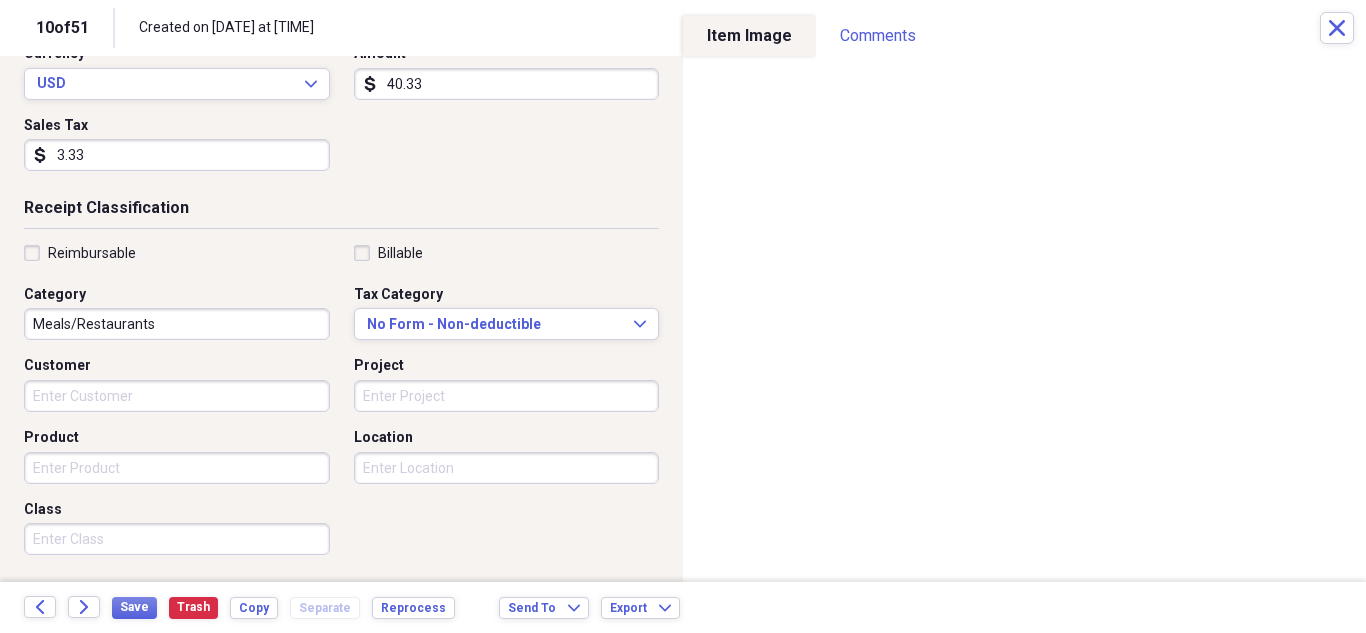 type on "Borage" 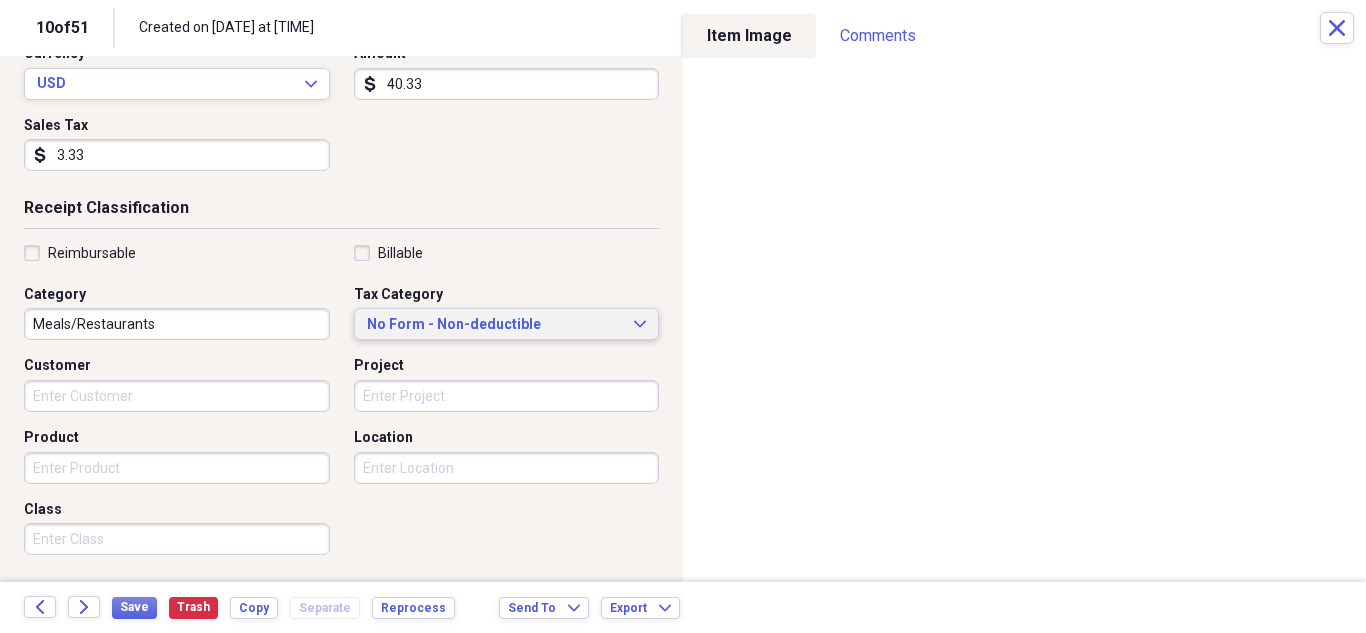 click on "No Form - Non-deductible Expand" at bounding box center [507, 325] 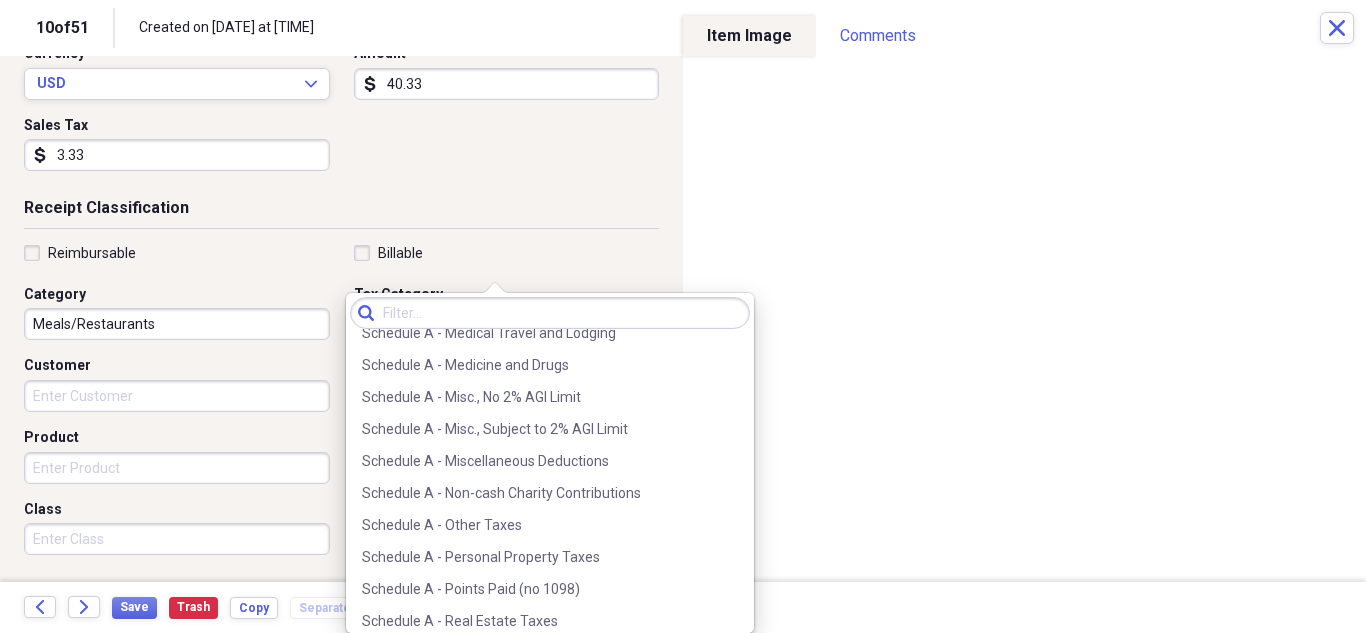 scroll, scrollTop: 3000, scrollLeft: 0, axis: vertical 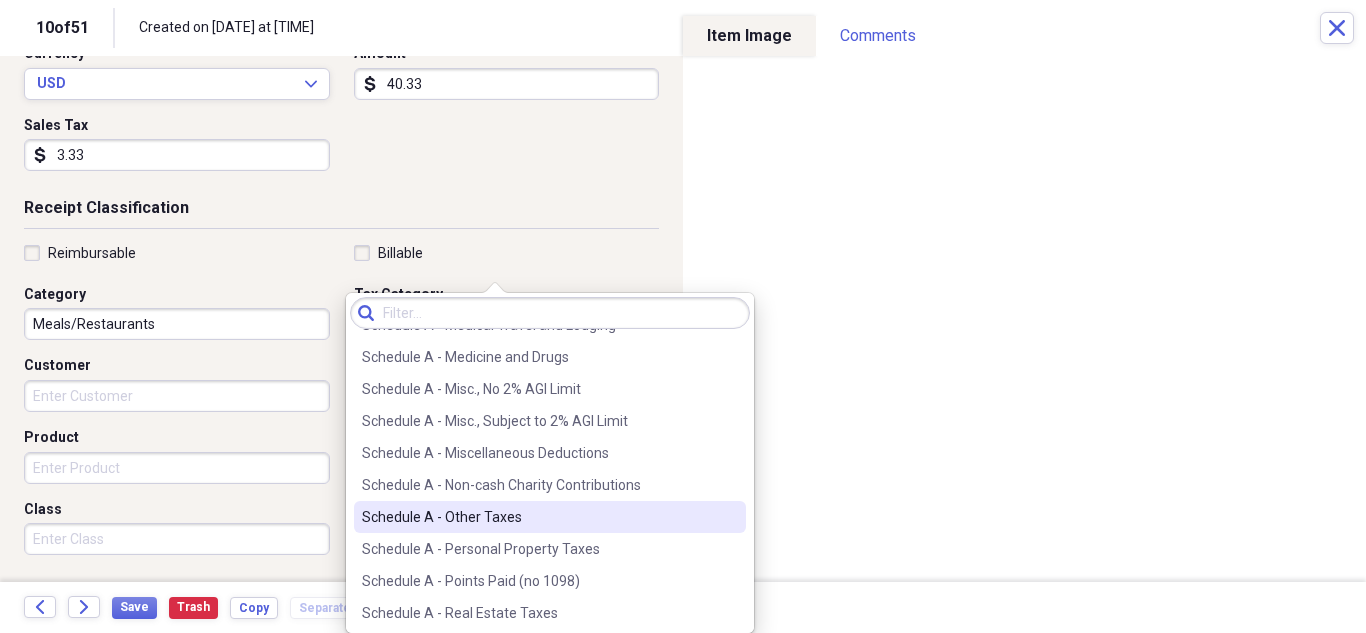 click on "Schedule A - Other Taxes" at bounding box center (538, 517) 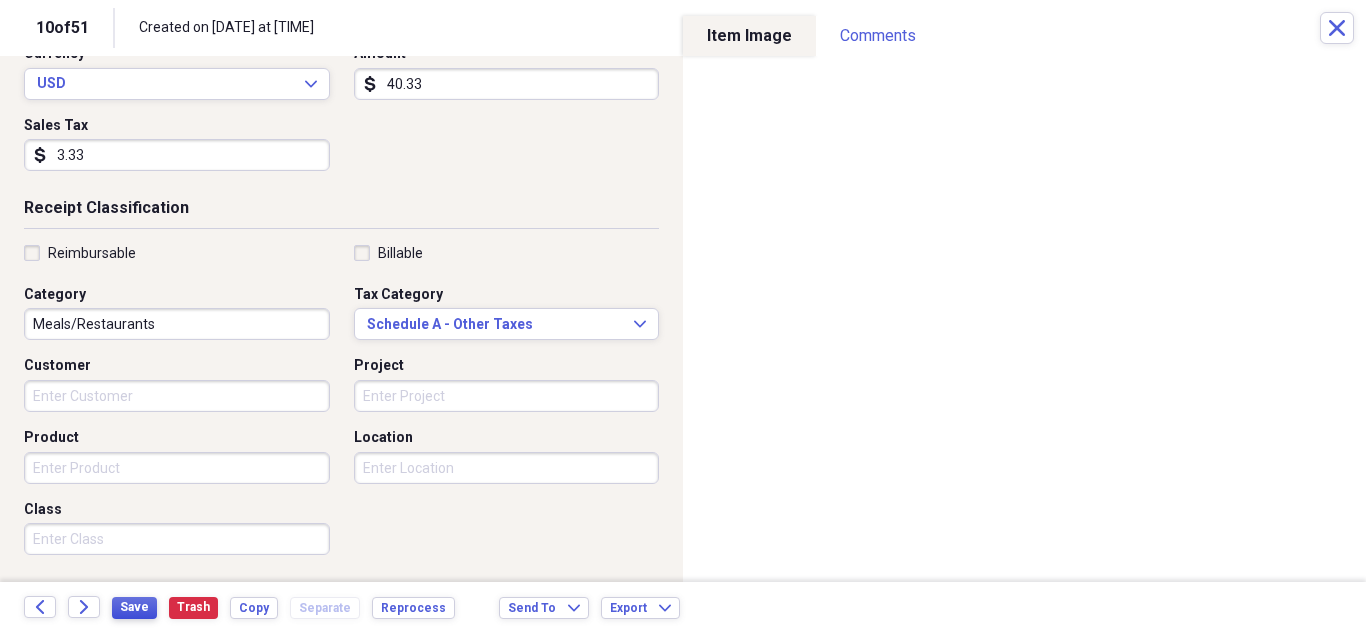 click on "Save" at bounding box center (134, 607) 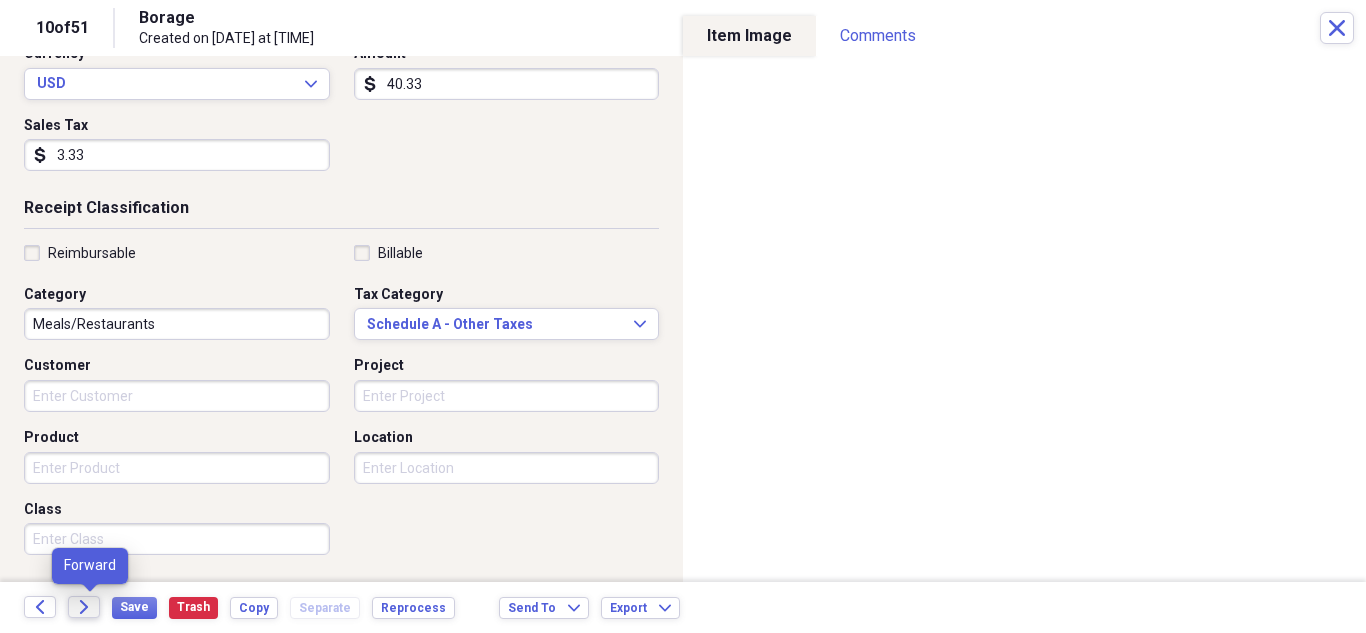 click on "Forward" 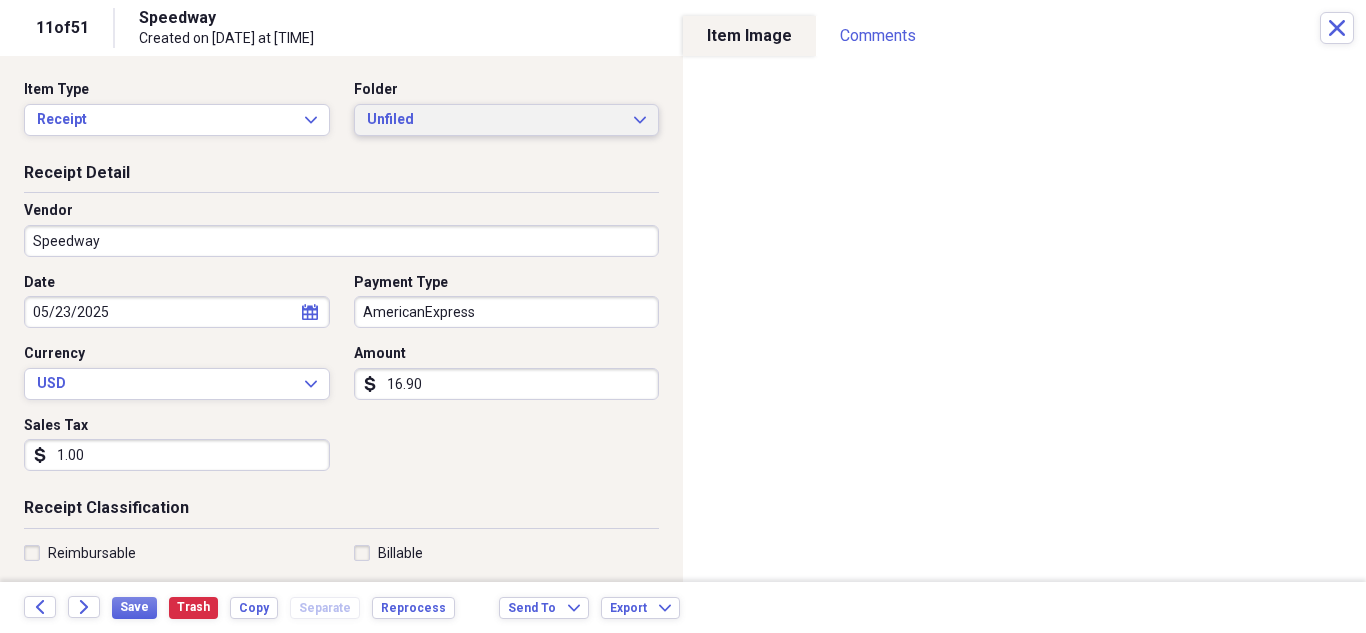 click on "Expand" 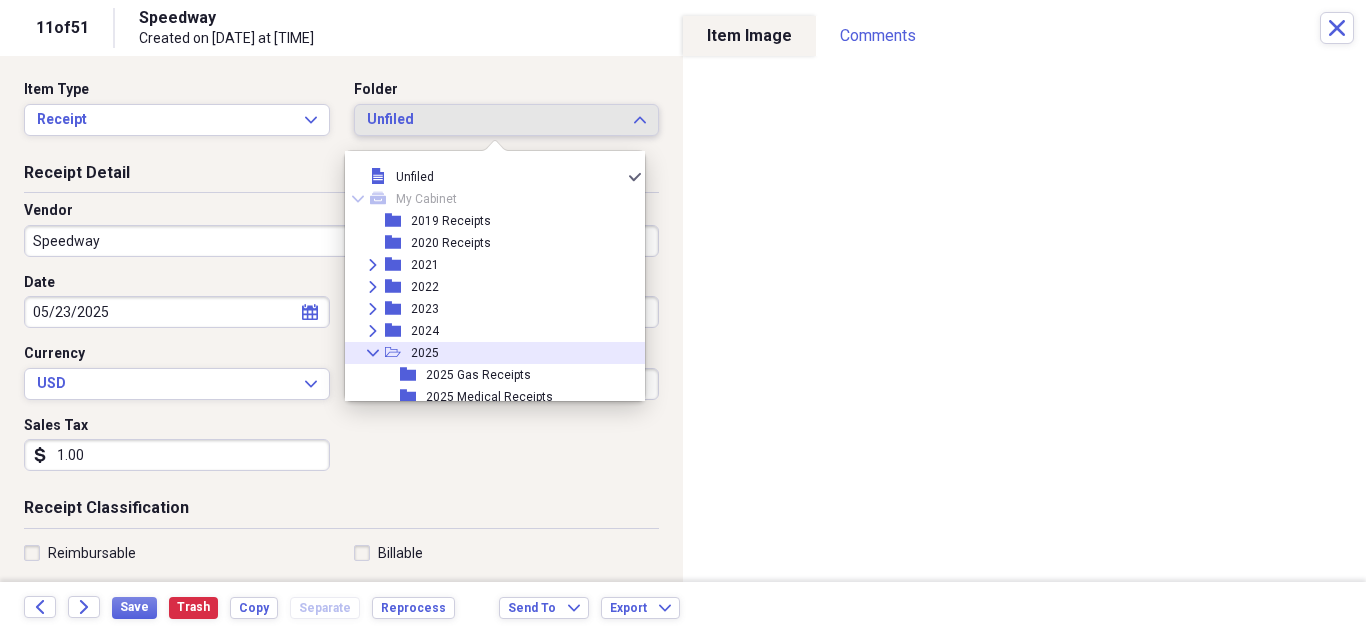 scroll, scrollTop: 95, scrollLeft: 0, axis: vertical 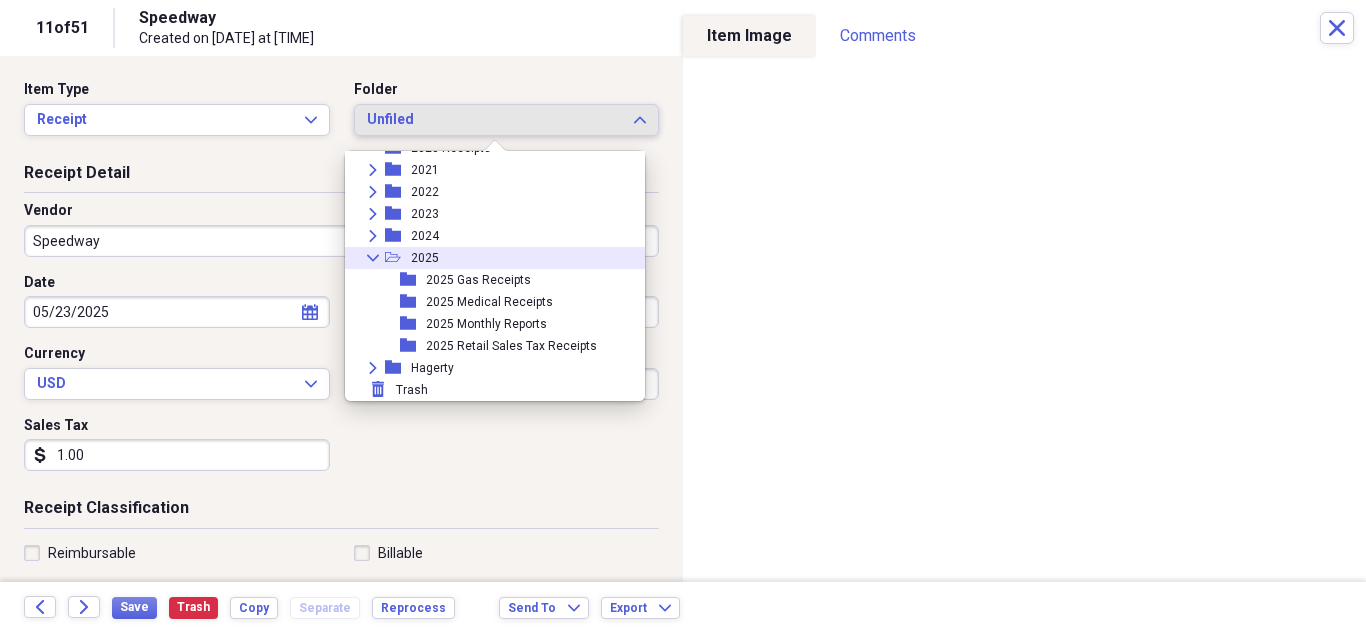 click on "2025 Retail Sales Tax Receipts" at bounding box center [511, 346] 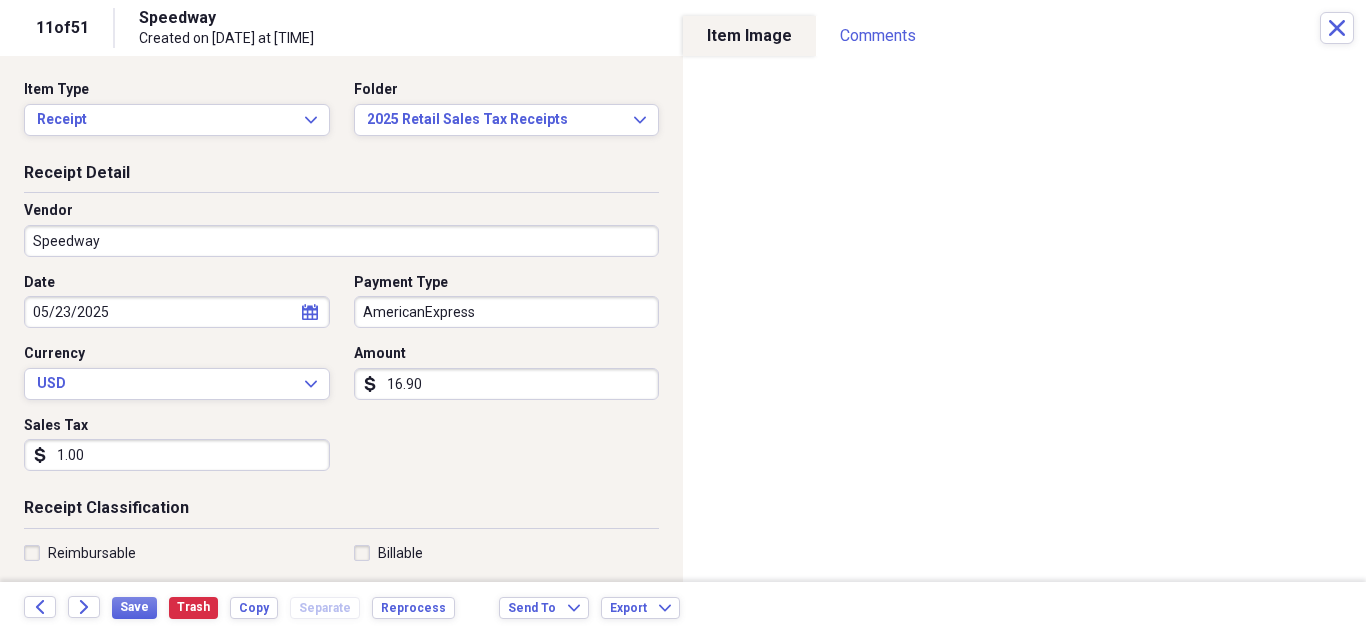 click on "Speedway" at bounding box center (341, 241) 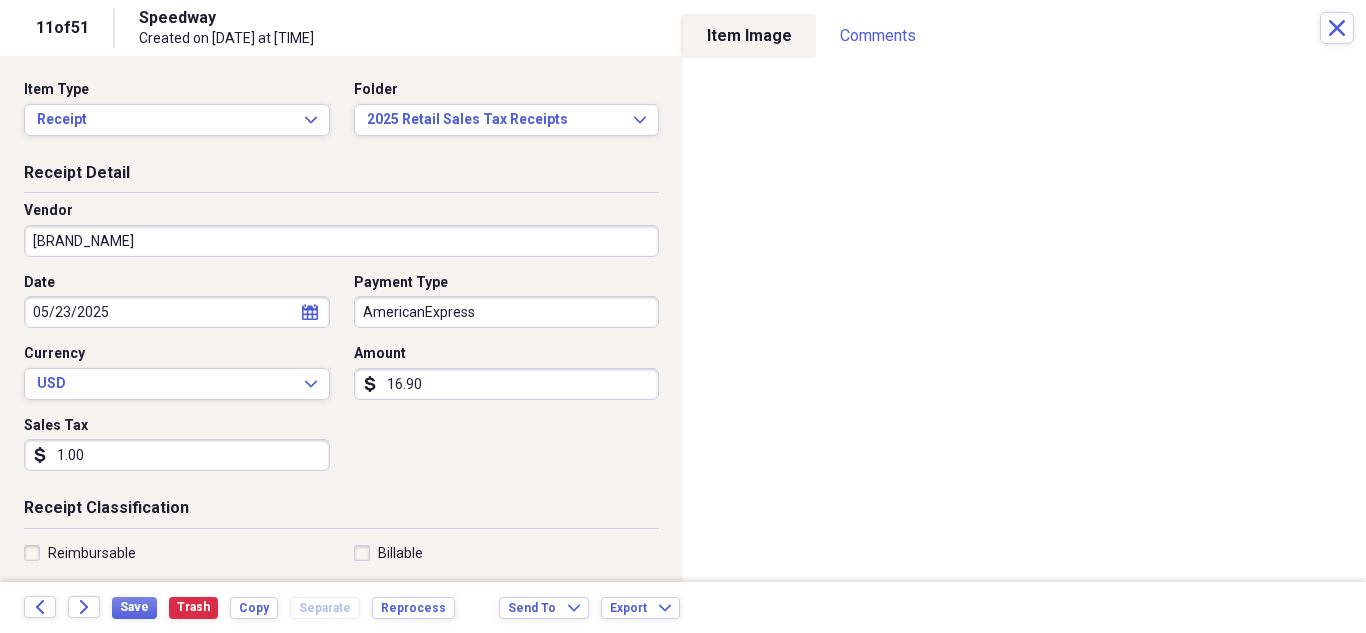 type on "[BRAND_NAME]" 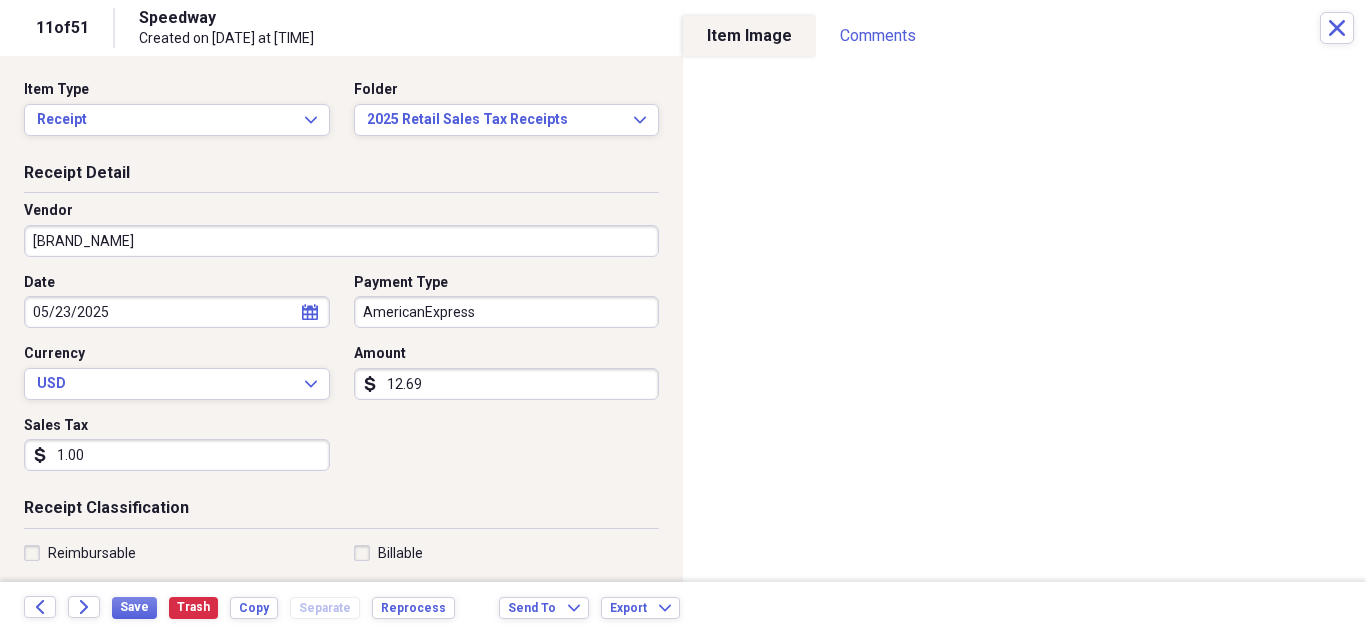 type on "12.69" 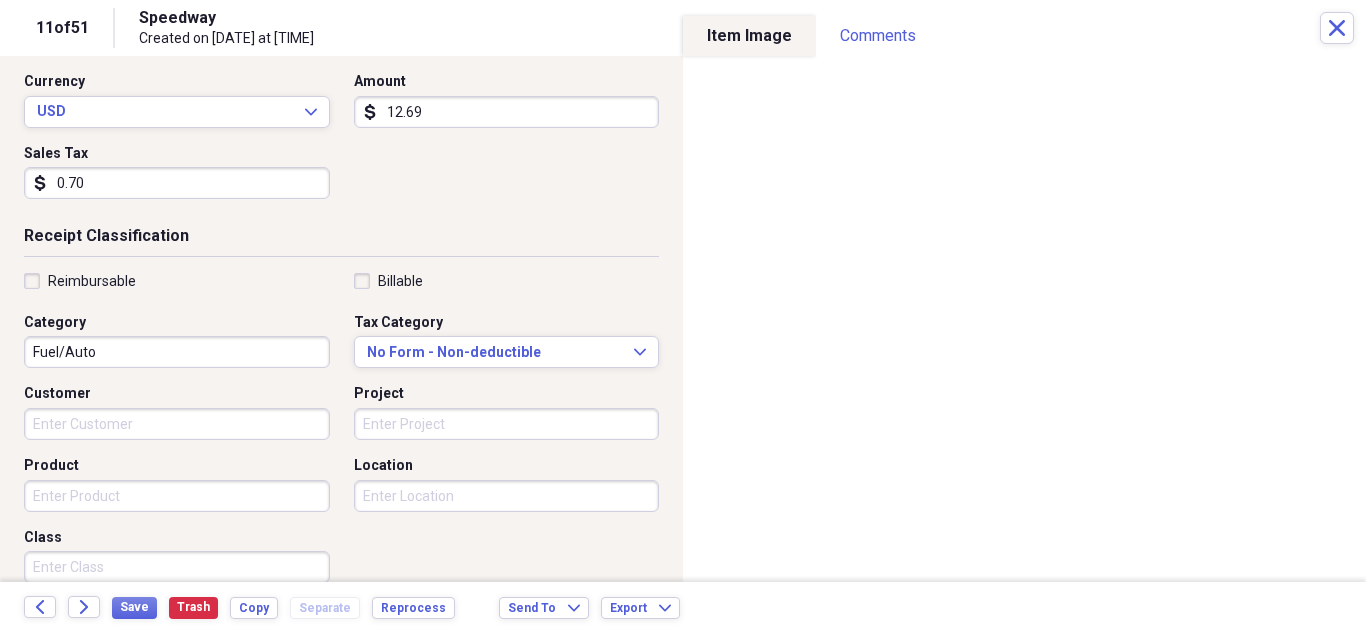 scroll, scrollTop: 300, scrollLeft: 0, axis: vertical 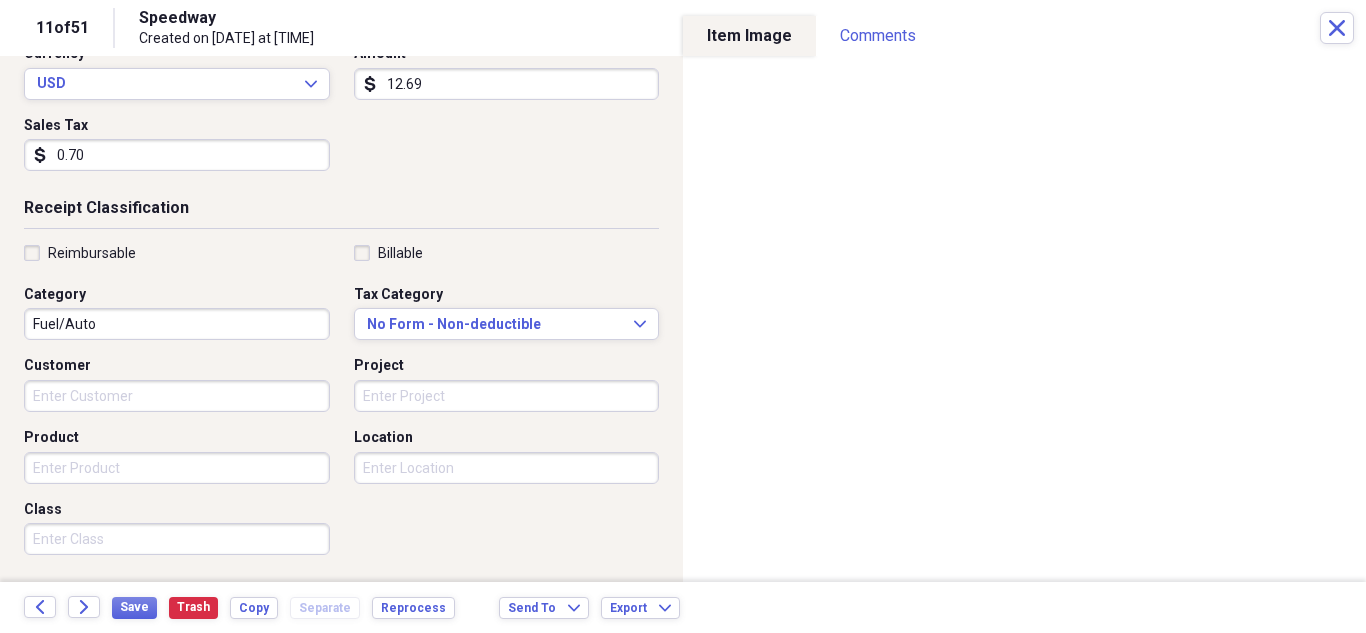 type on "0.70" 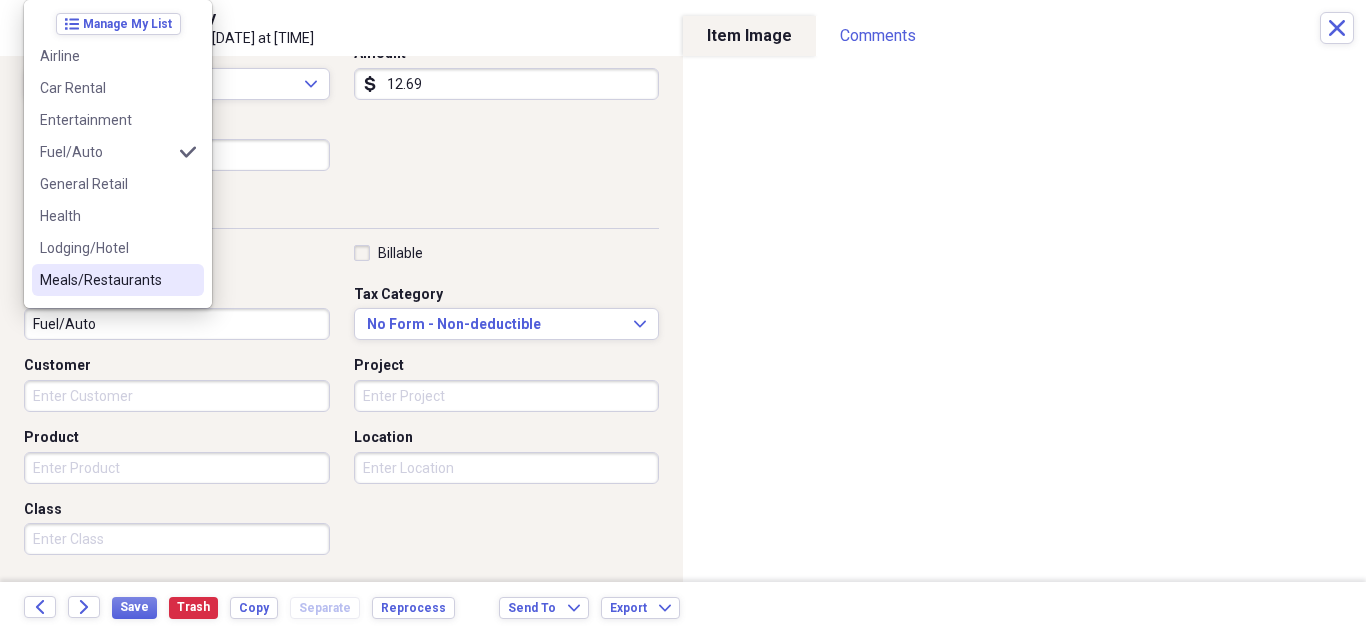 click on "Meals/Restaurants" at bounding box center (106, 280) 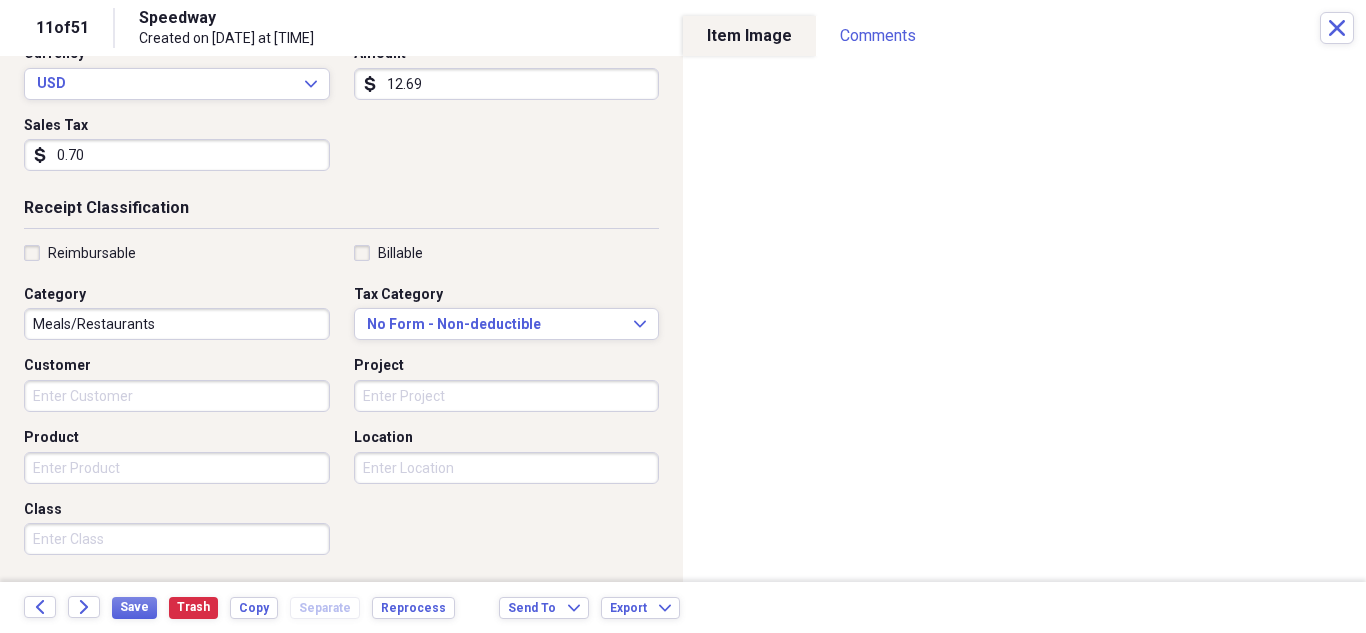 click on "Meals/Restaurants" at bounding box center (177, 324) 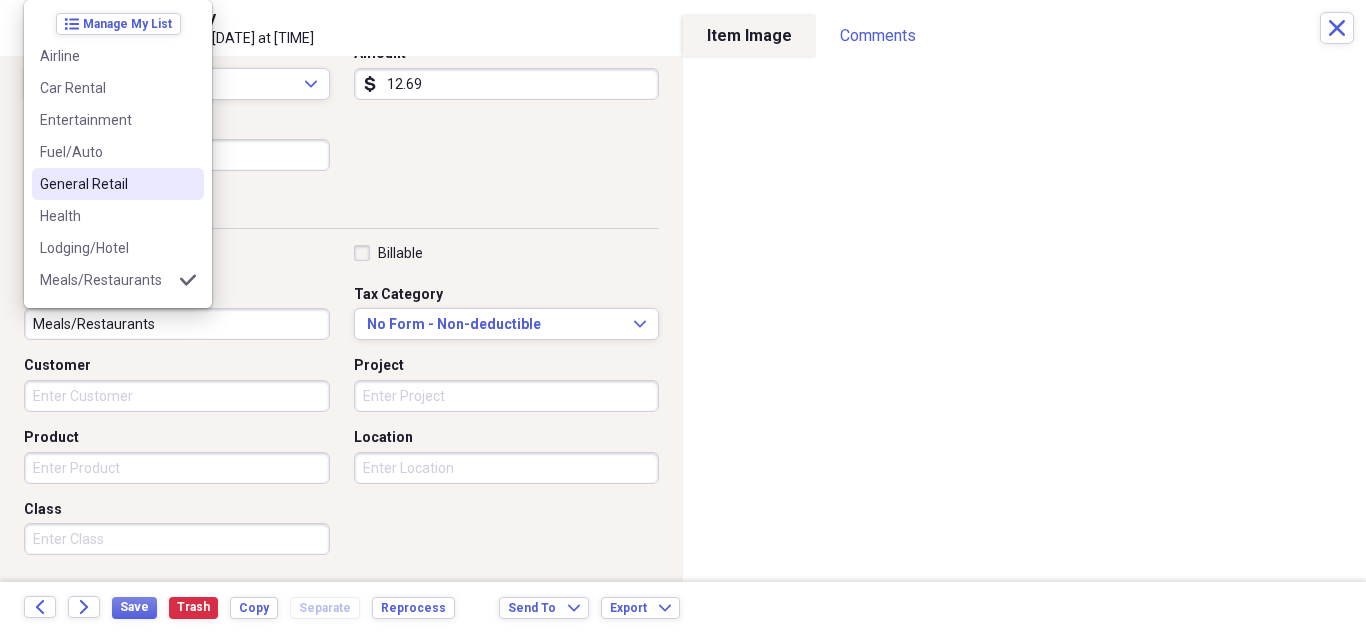 click on "General Retail" at bounding box center [106, 184] 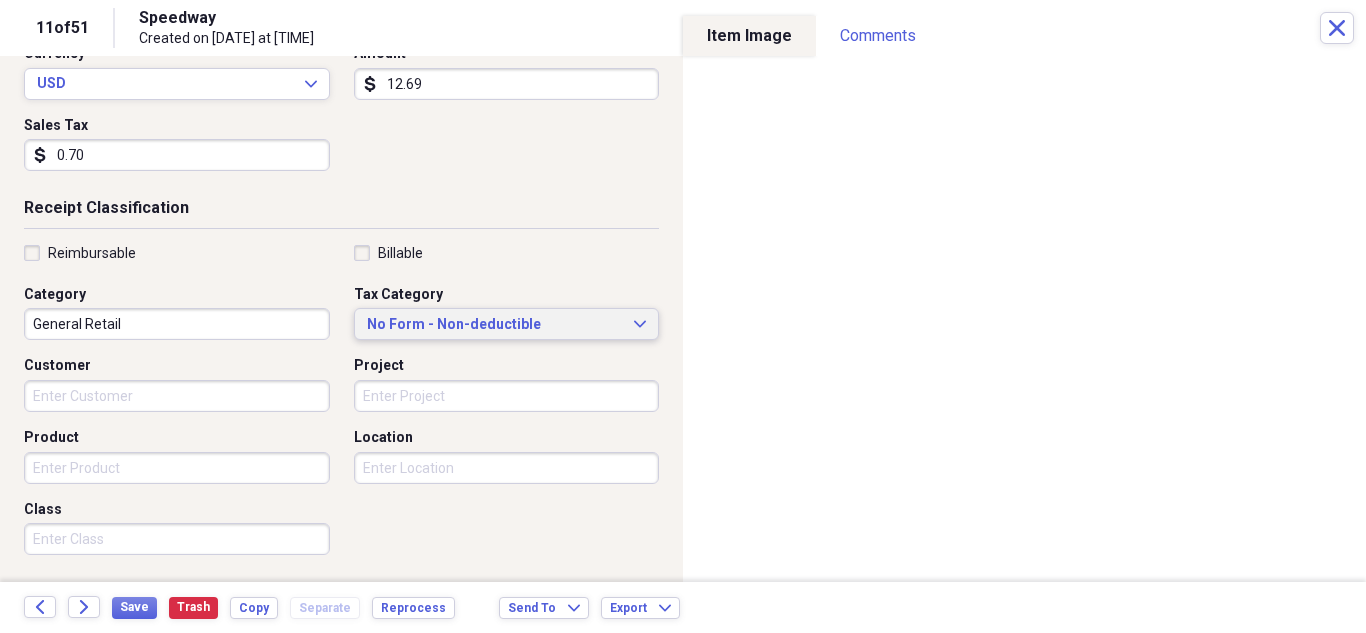 click on "Expand" 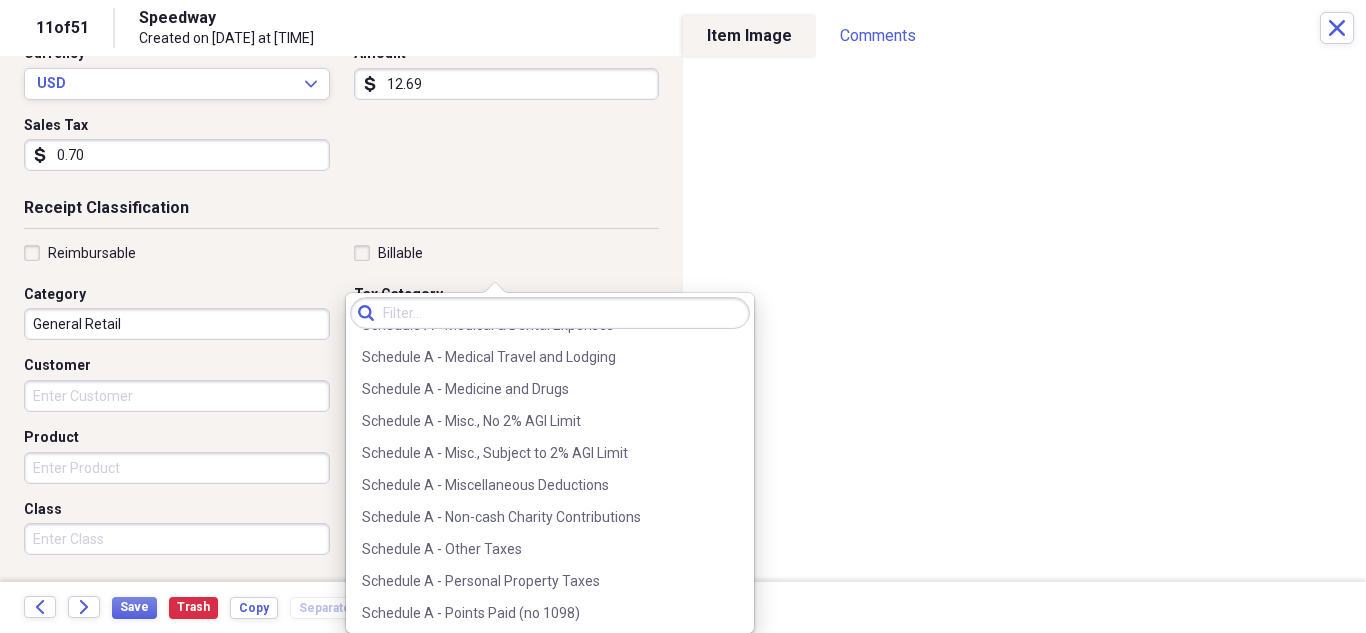 scroll, scrollTop: 3000, scrollLeft: 0, axis: vertical 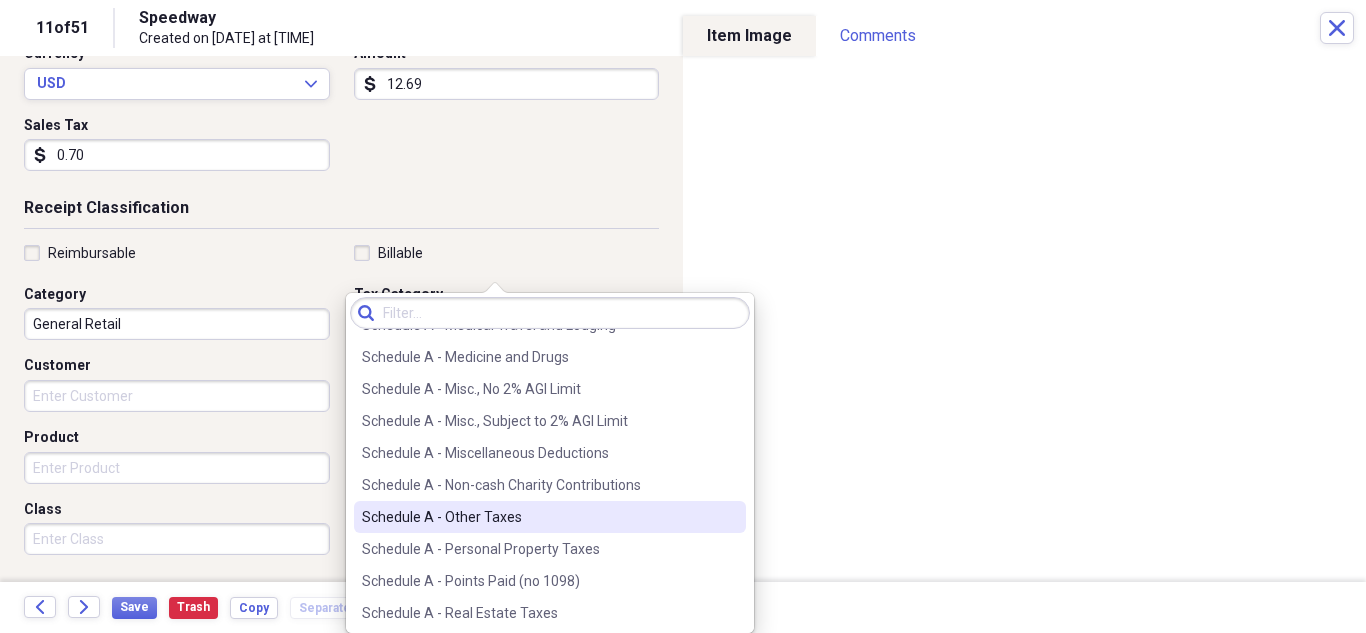 click on "Schedule A - Other Taxes" at bounding box center (538, 517) 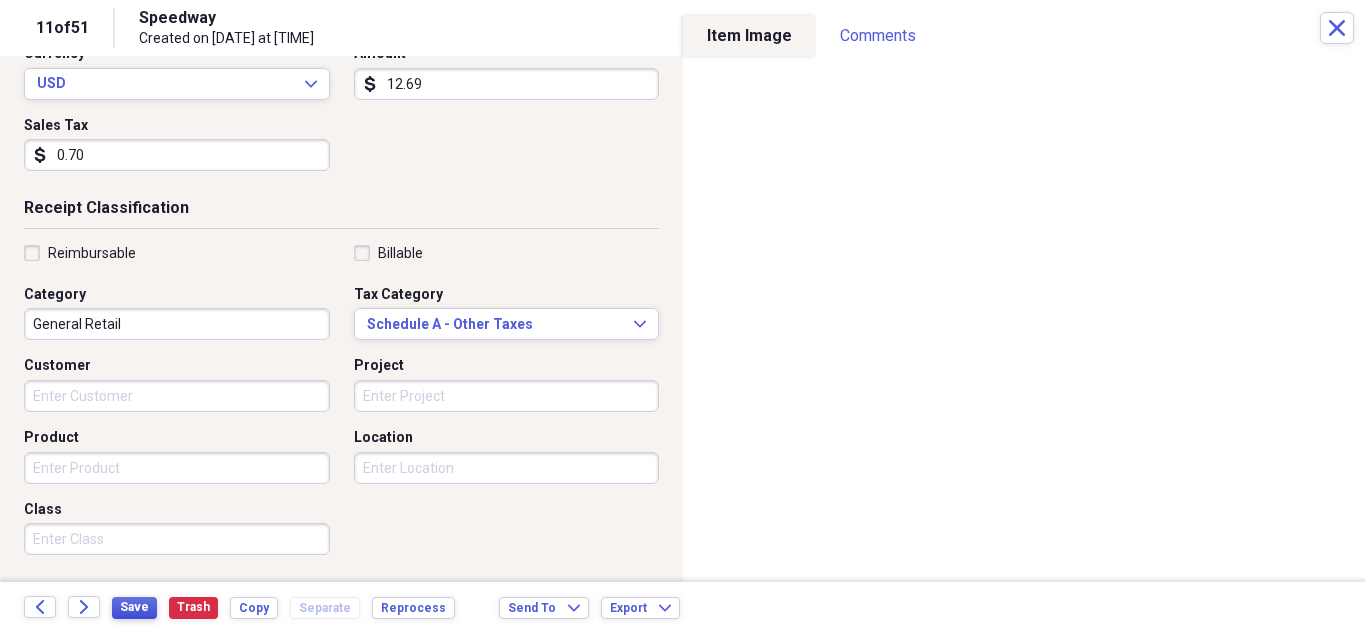 click on "Save" at bounding box center [134, 607] 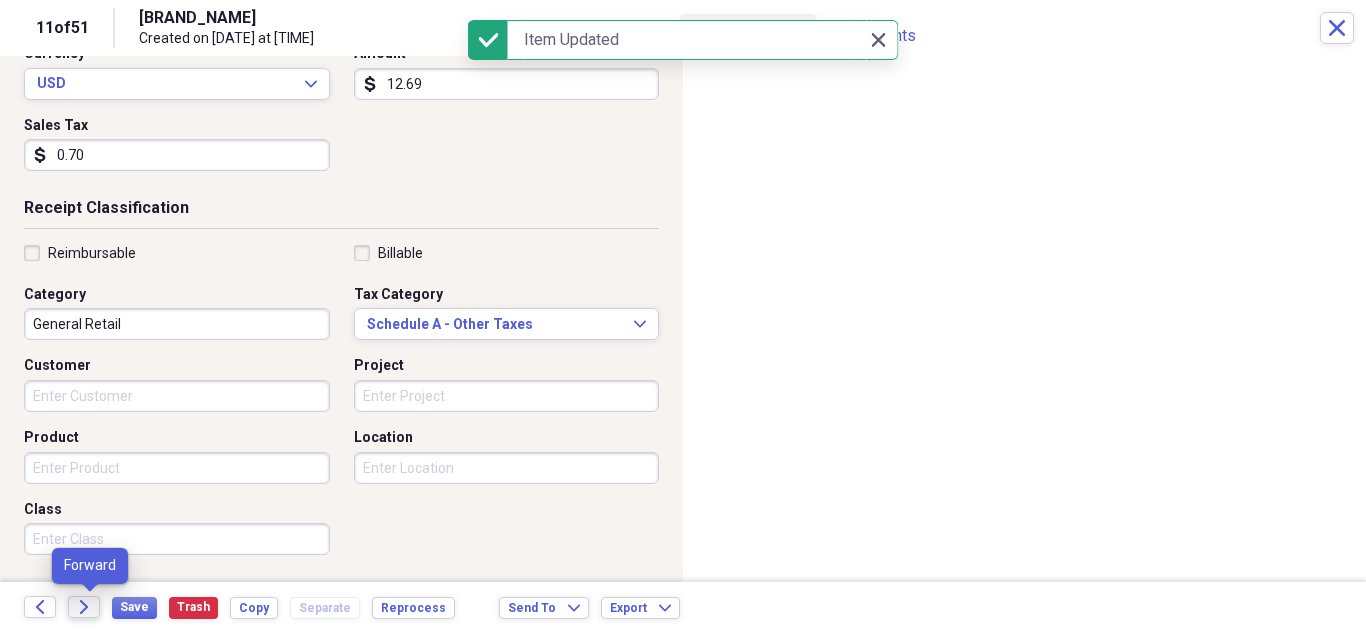 click on "Forward" 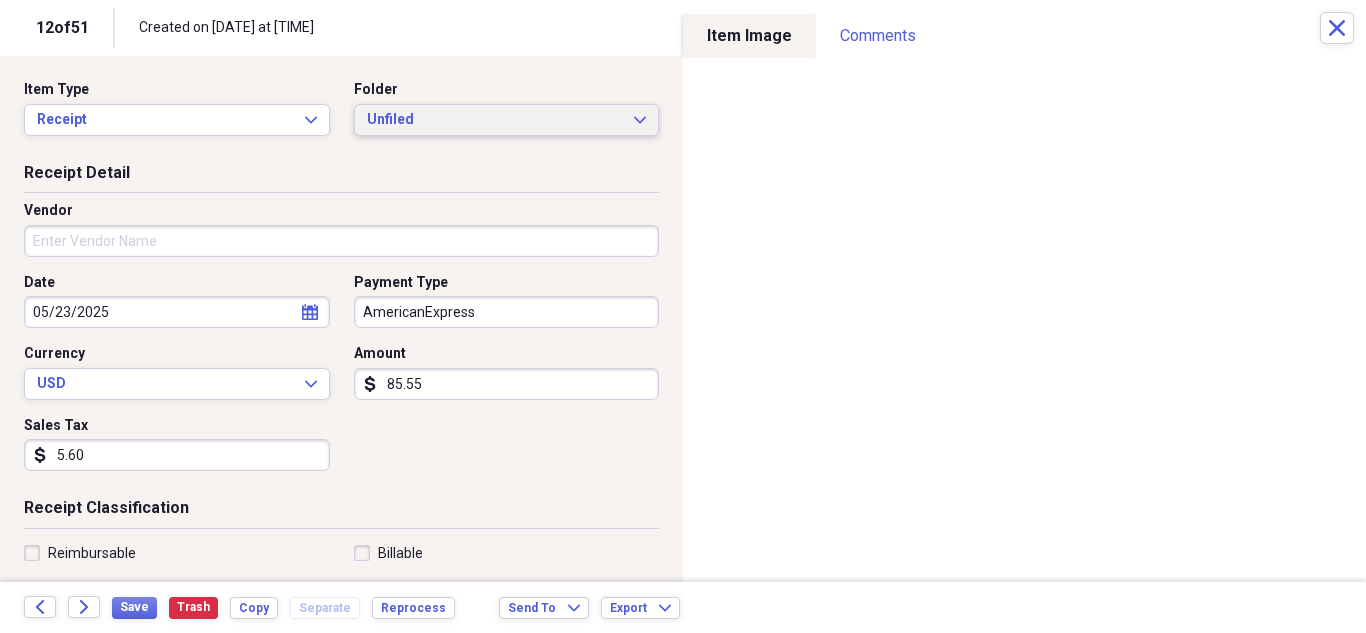 click on "Unfiled Expand" at bounding box center [507, 120] 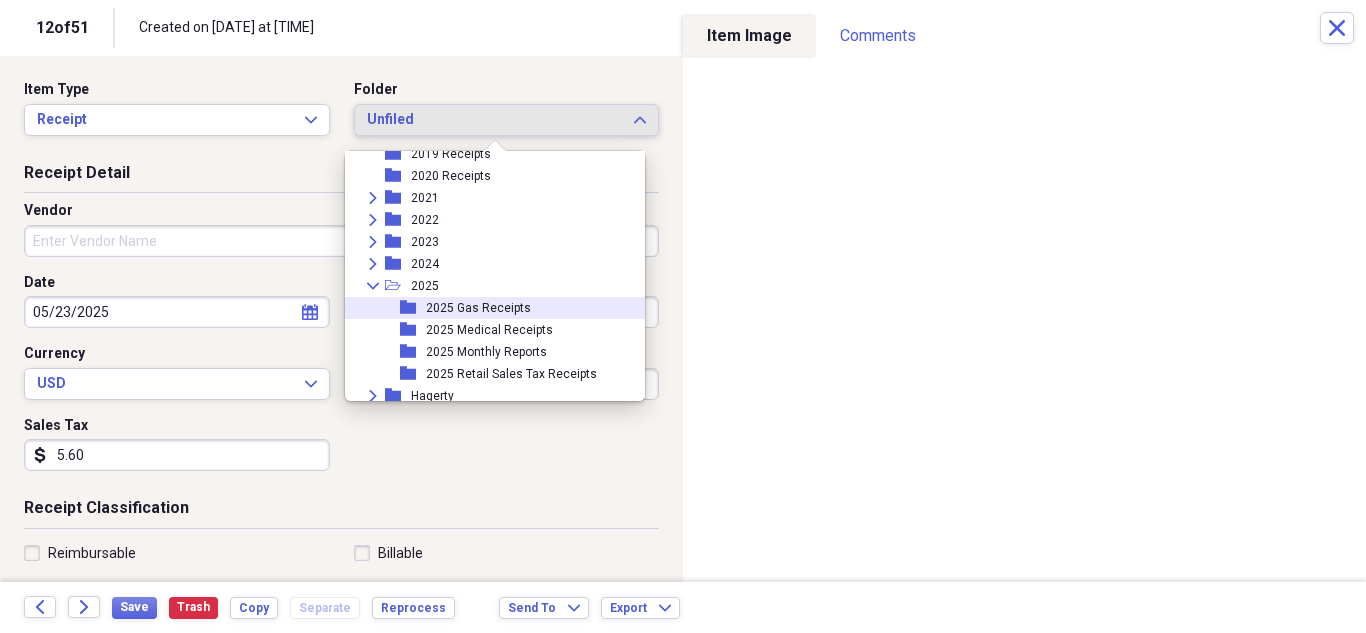 scroll, scrollTop: 95, scrollLeft: 0, axis: vertical 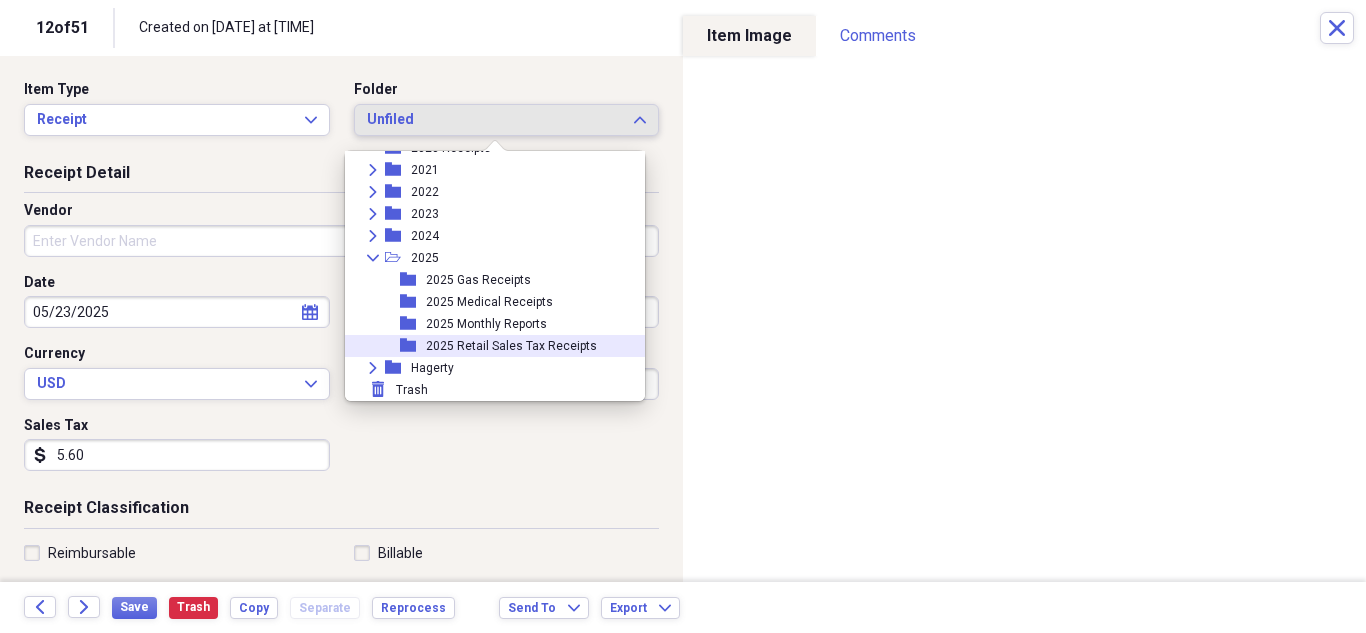 click on "2025 Retail Sales Tax Receipts" at bounding box center [511, 346] 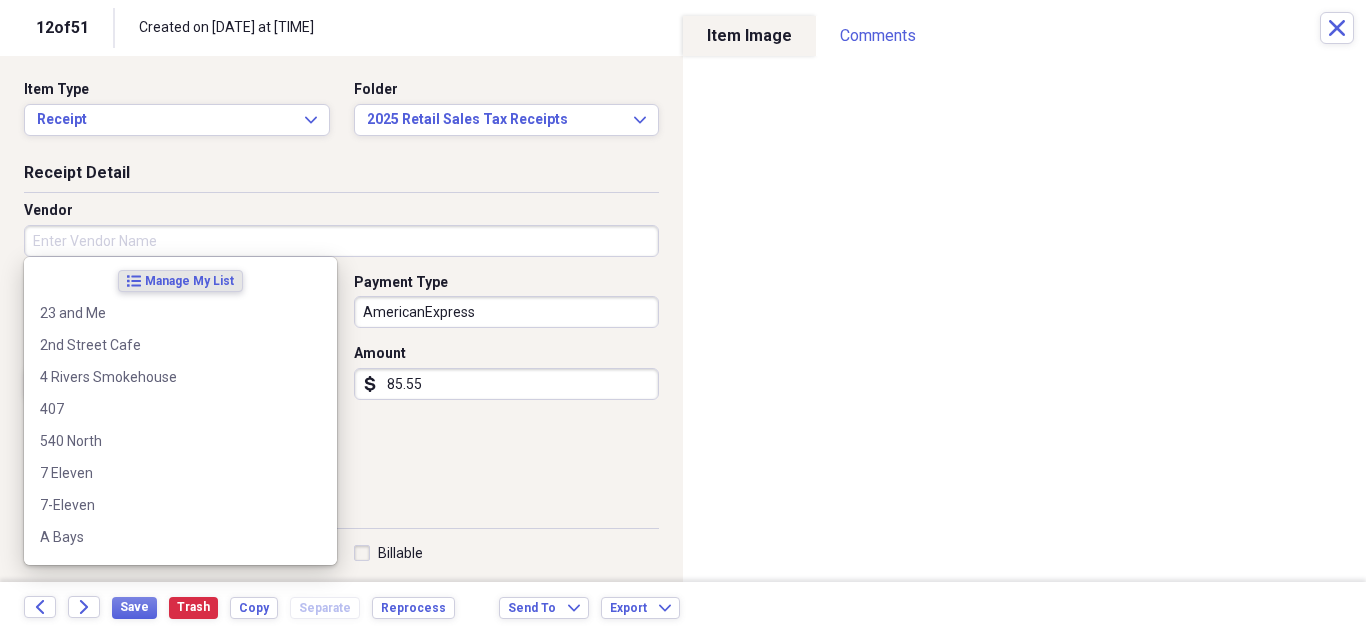 click on "Vendor" at bounding box center [341, 241] 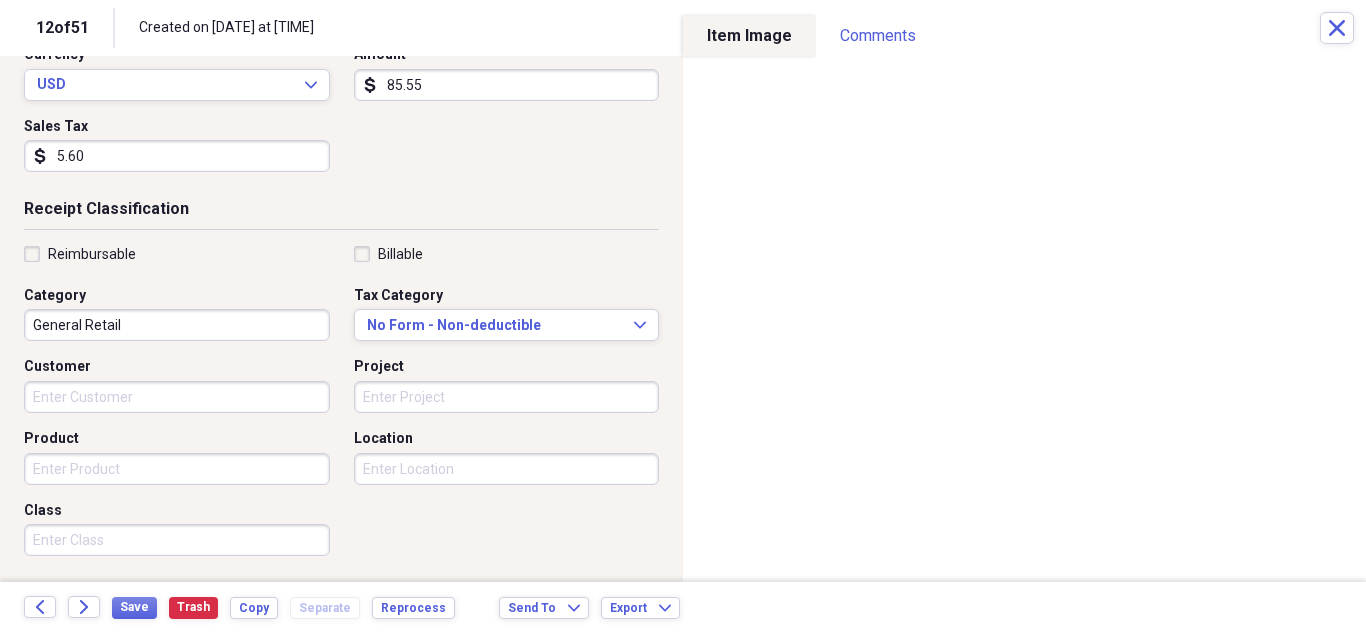 scroll, scrollTop: 300, scrollLeft: 0, axis: vertical 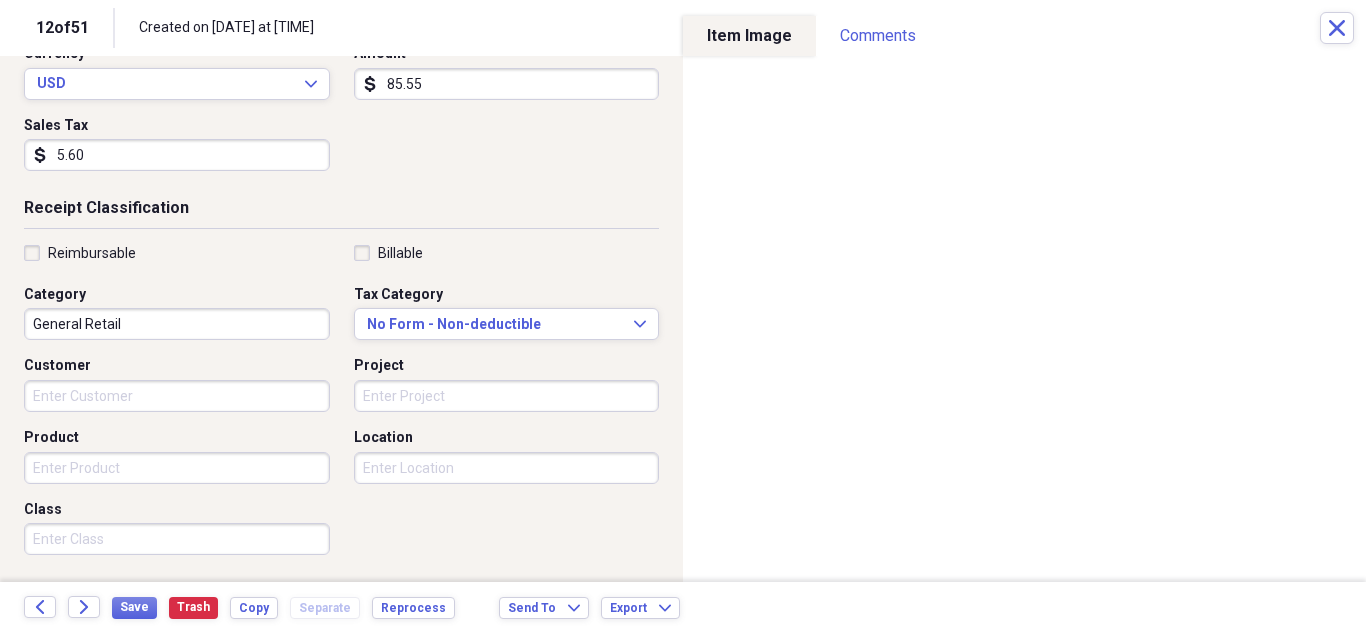 type on "Keepsaakers" 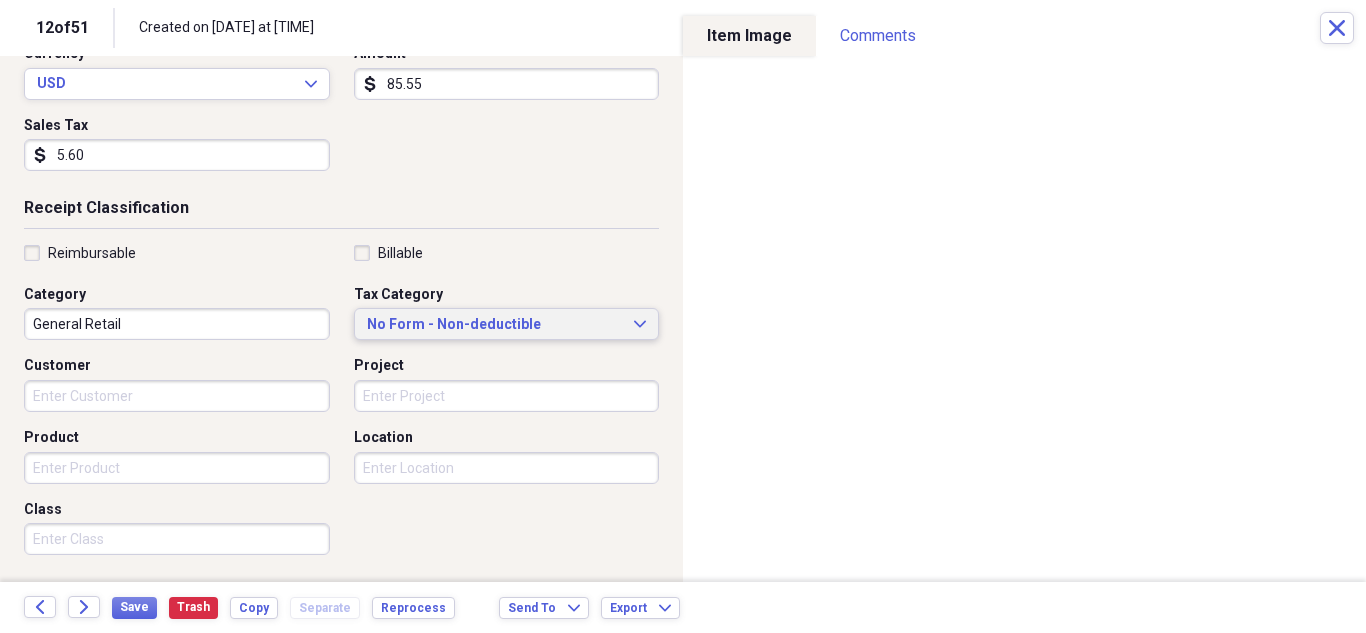 click on "Expand" 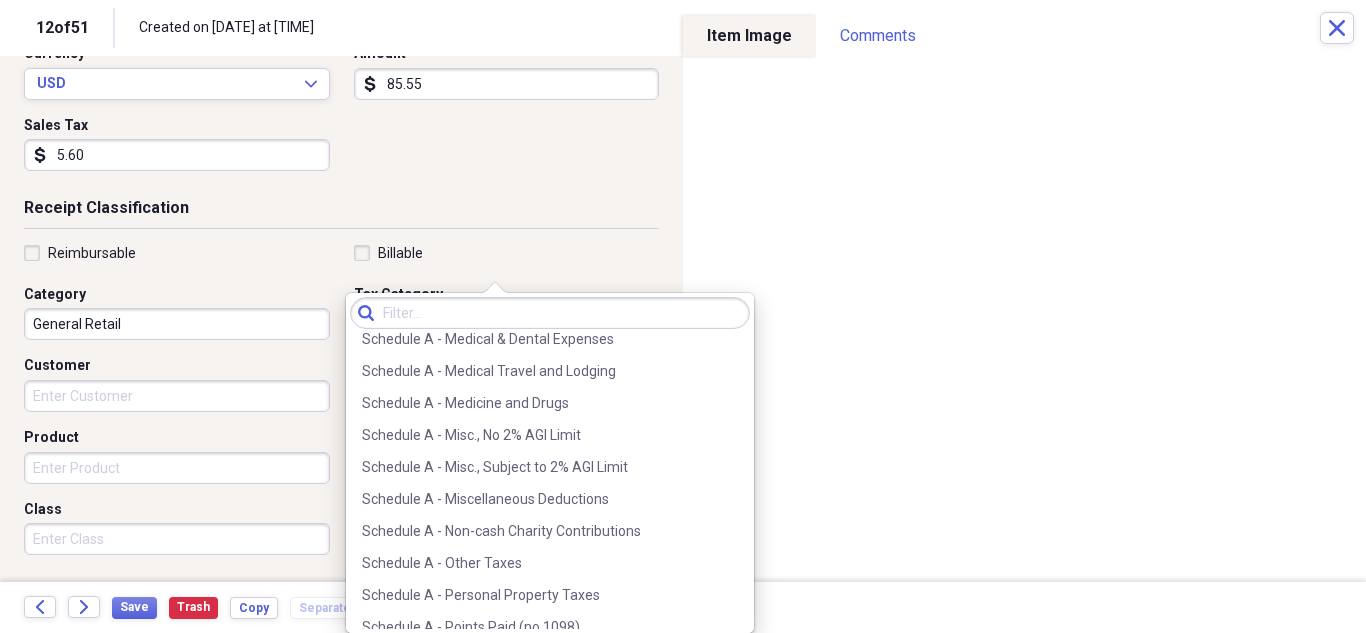 scroll, scrollTop: 3000, scrollLeft: 0, axis: vertical 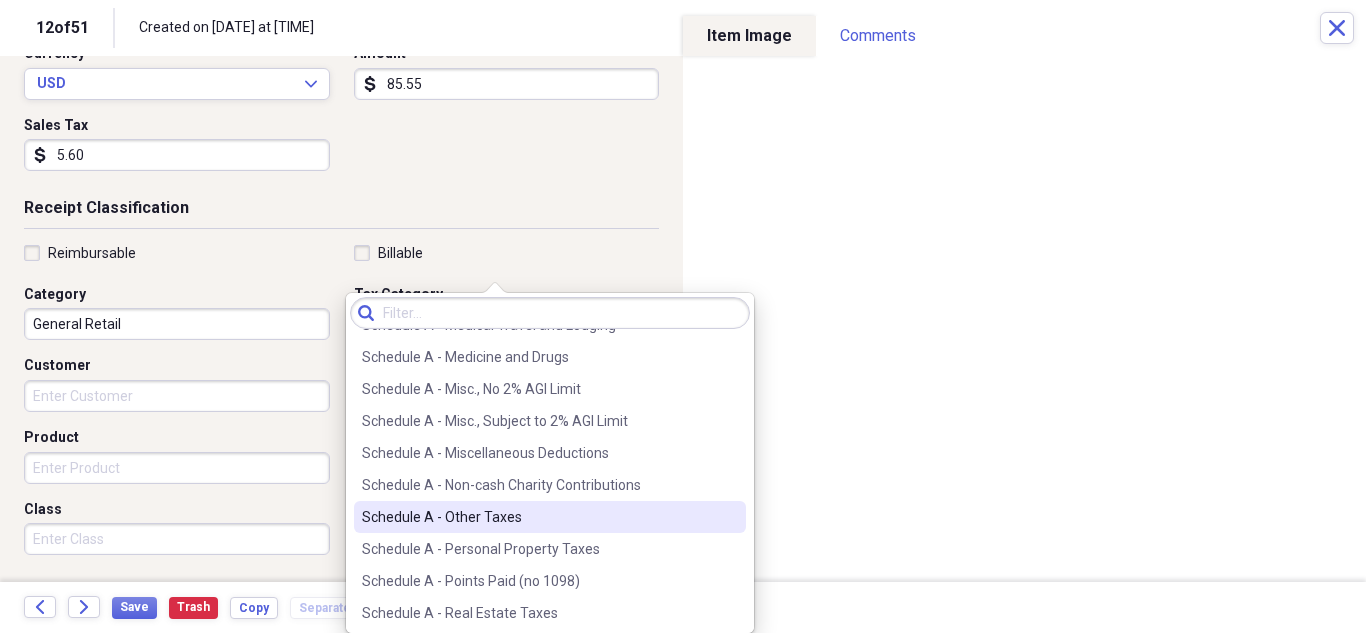click on "Schedule A - Other Taxes" at bounding box center [538, 517] 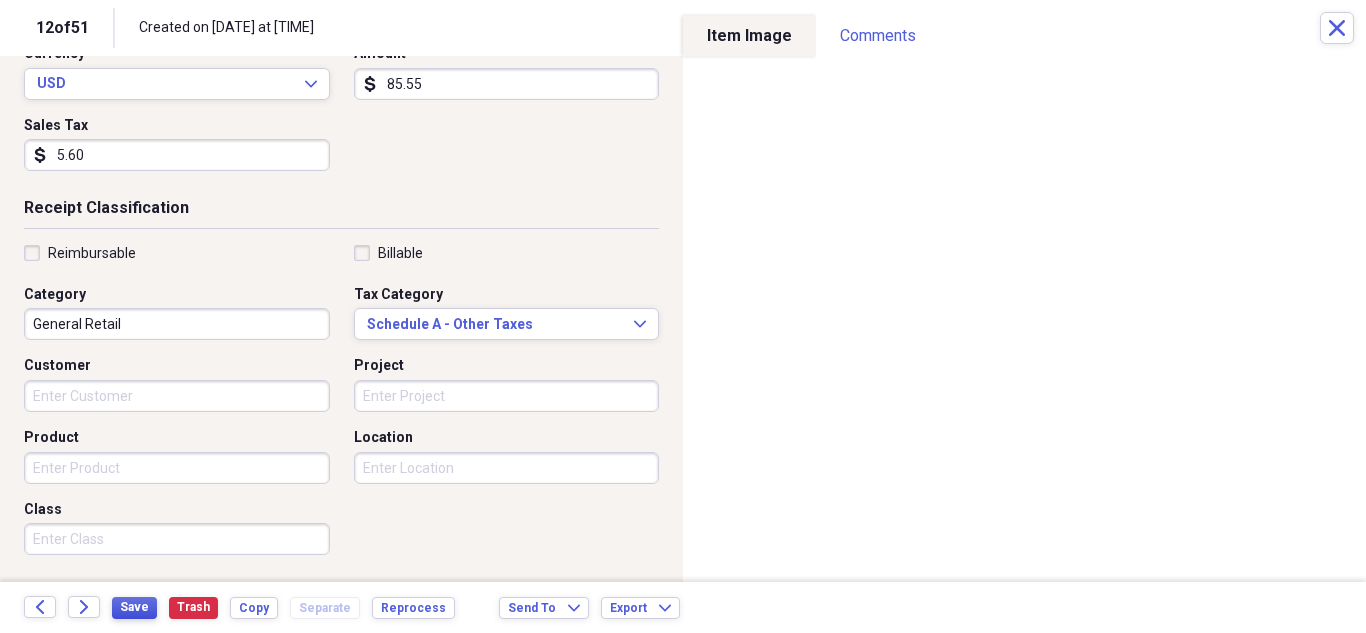 click on "Save" at bounding box center (134, 607) 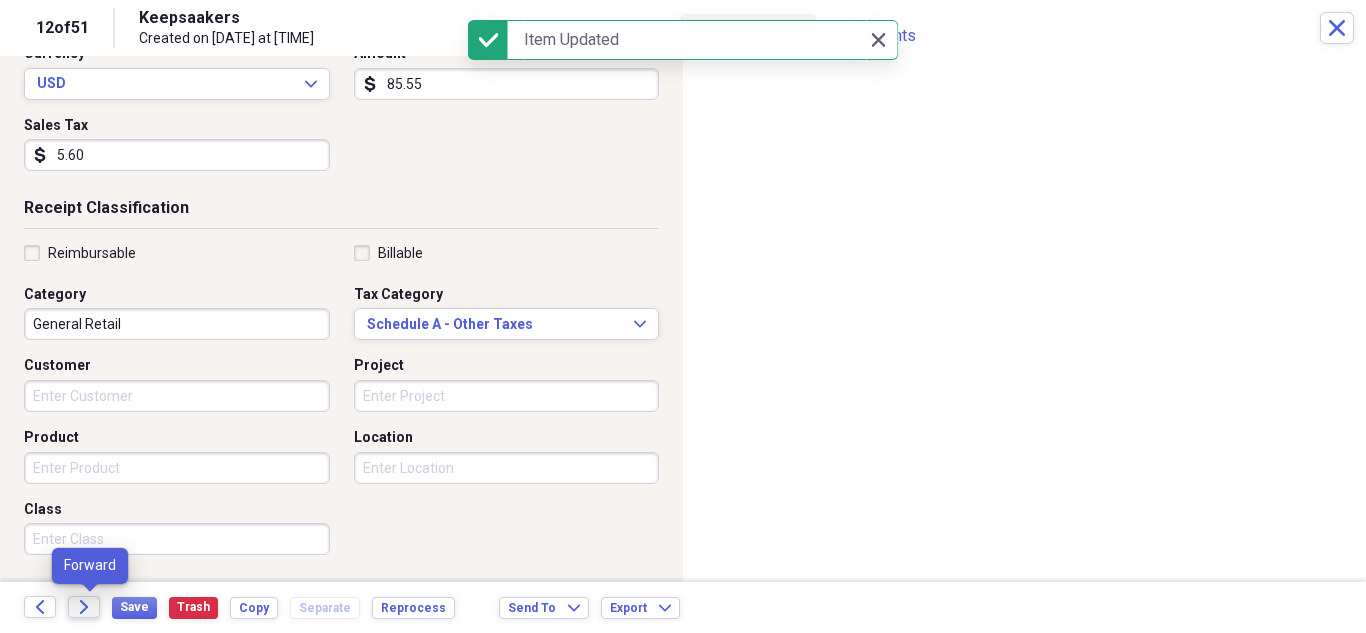 click 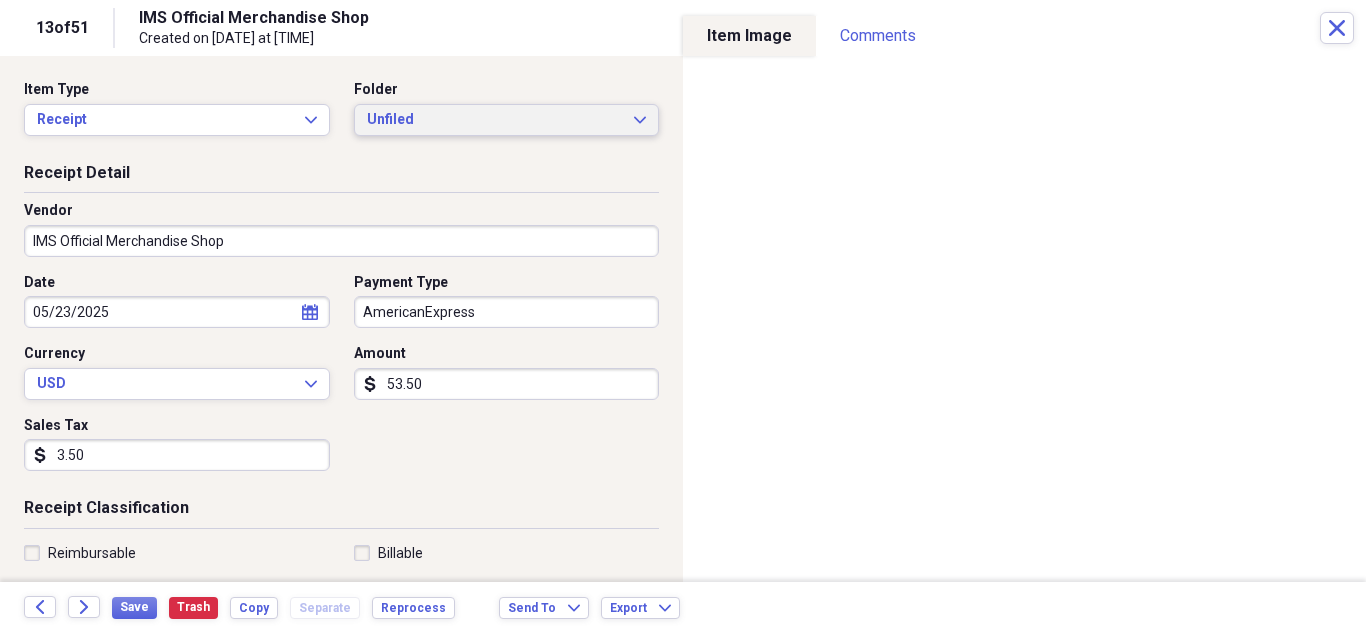 click on "Unfiled Expand" at bounding box center (507, 120) 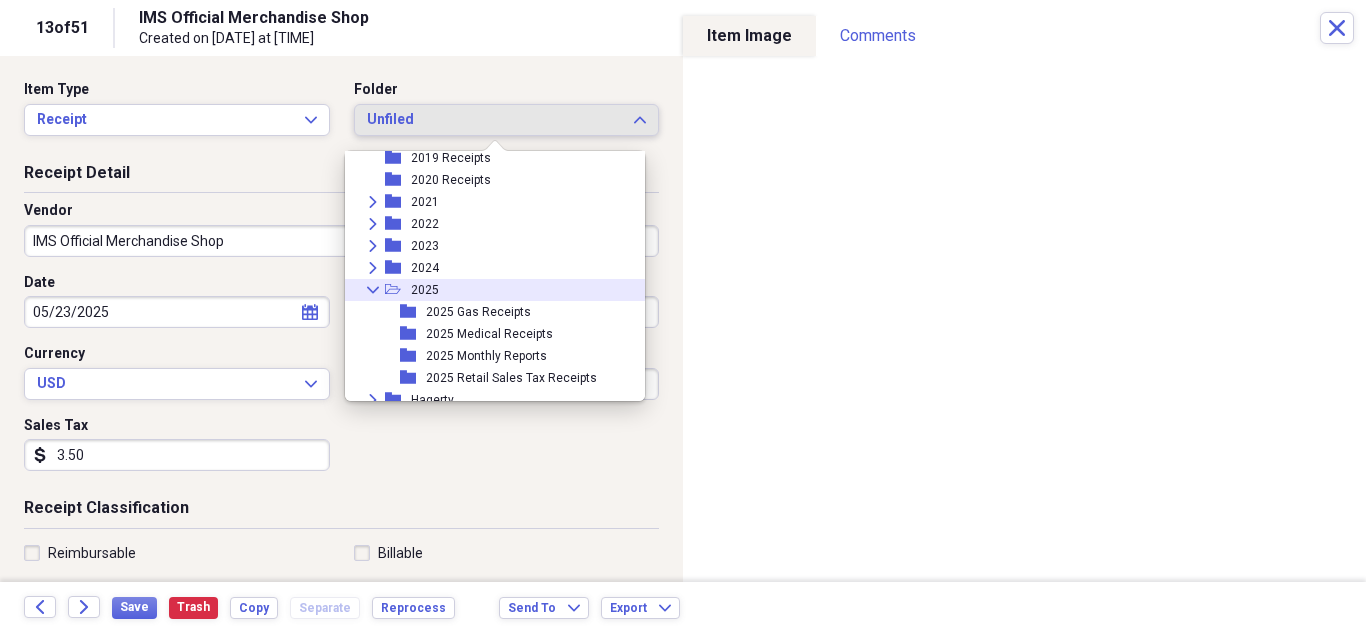 scroll, scrollTop: 95, scrollLeft: 0, axis: vertical 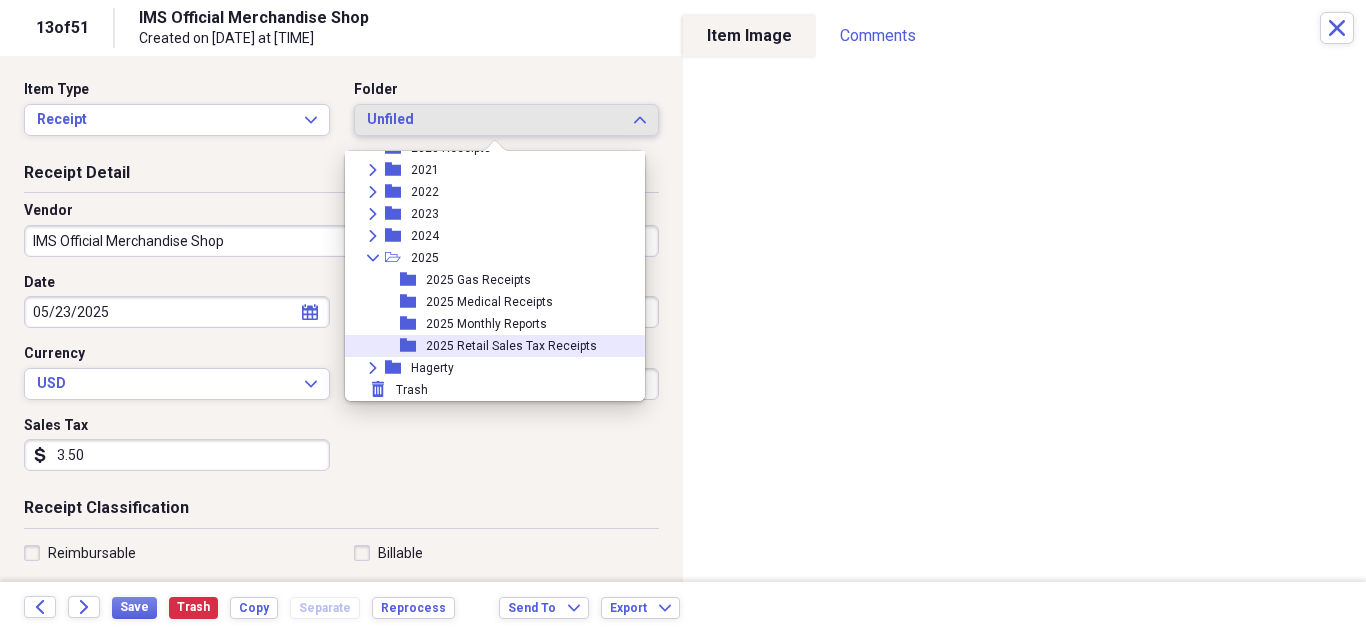 click on "2025 Retail Sales Tax Receipts" at bounding box center [511, 346] 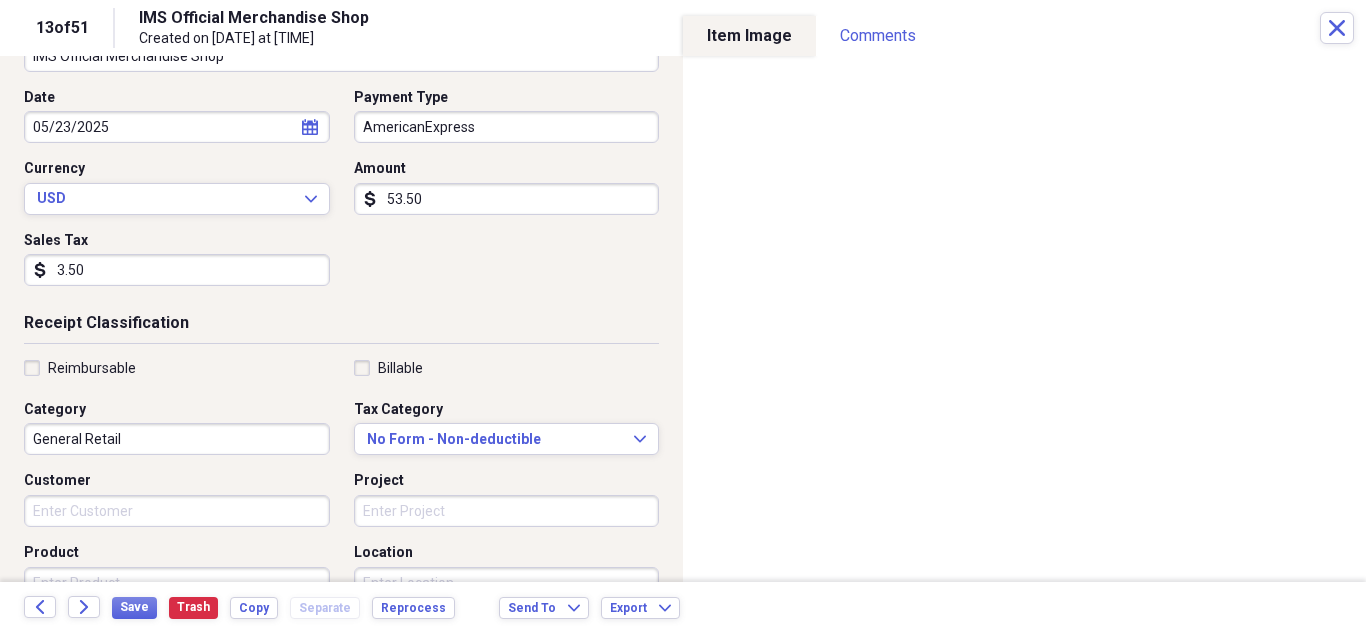 scroll, scrollTop: 200, scrollLeft: 0, axis: vertical 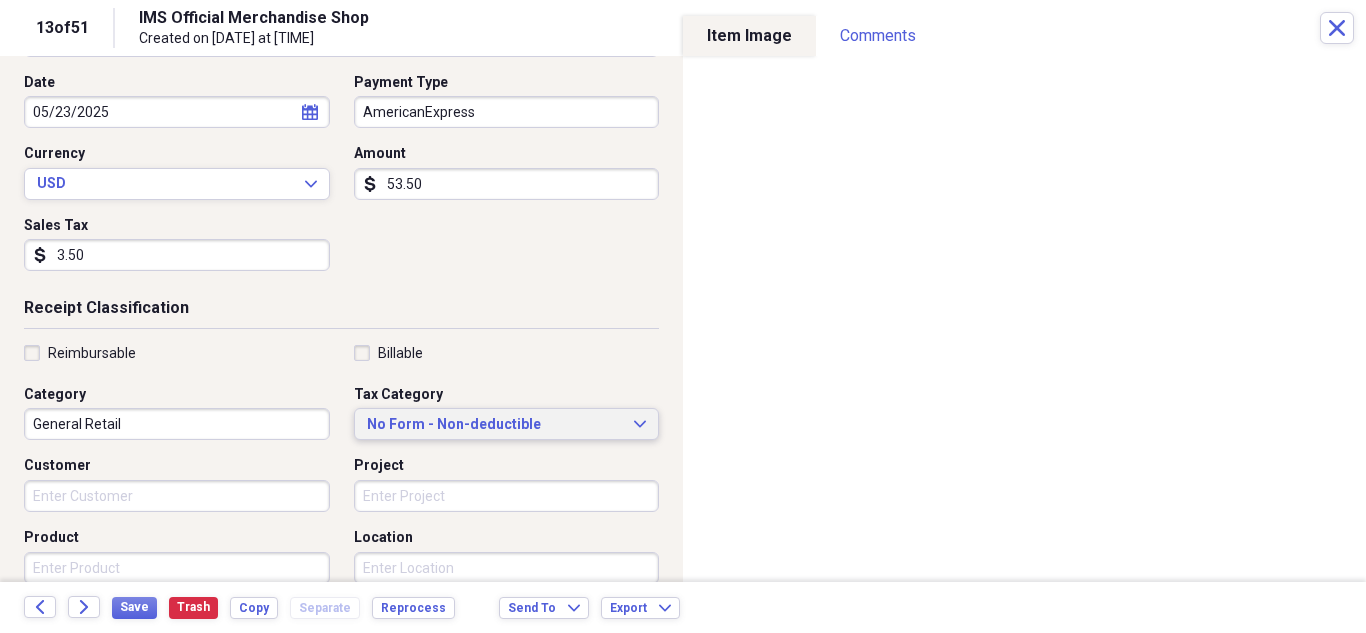 click on "No Form - Non-deductible Expand" at bounding box center [507, 424] 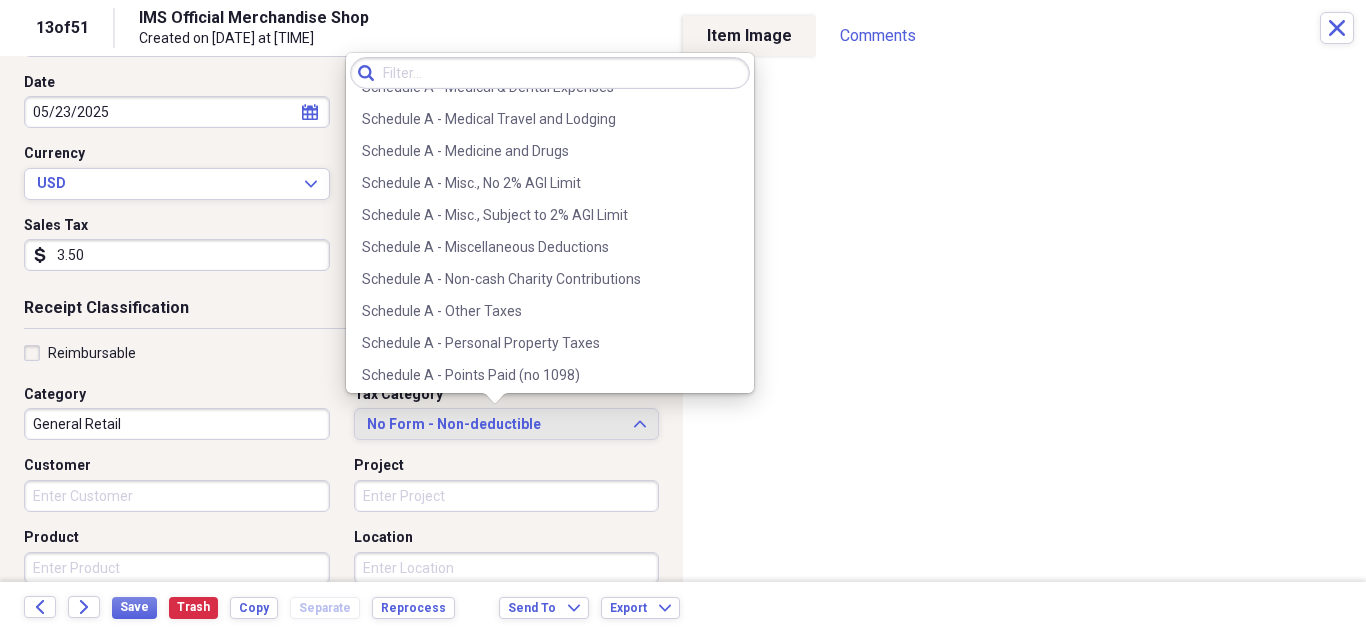 scroll, scrollTop: 3000, scrollLeft: 0, axis: vertical 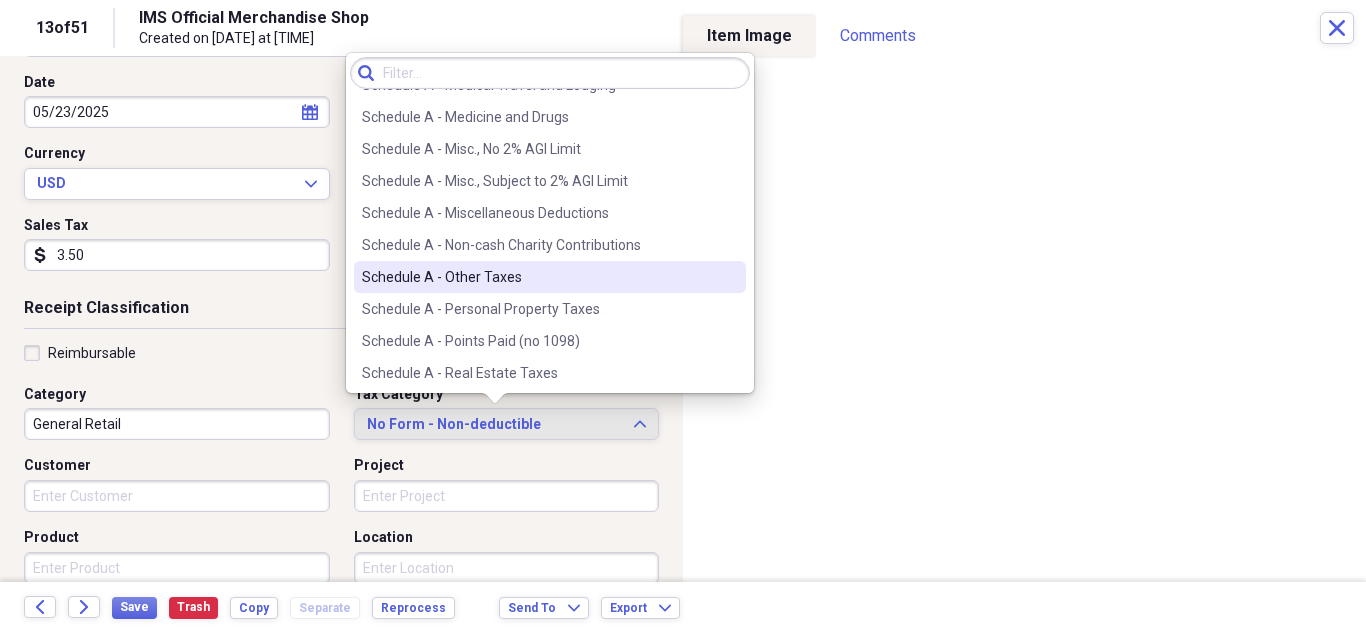 click on "Schedule A - Other Taxes" at bounding box center (538, 277) 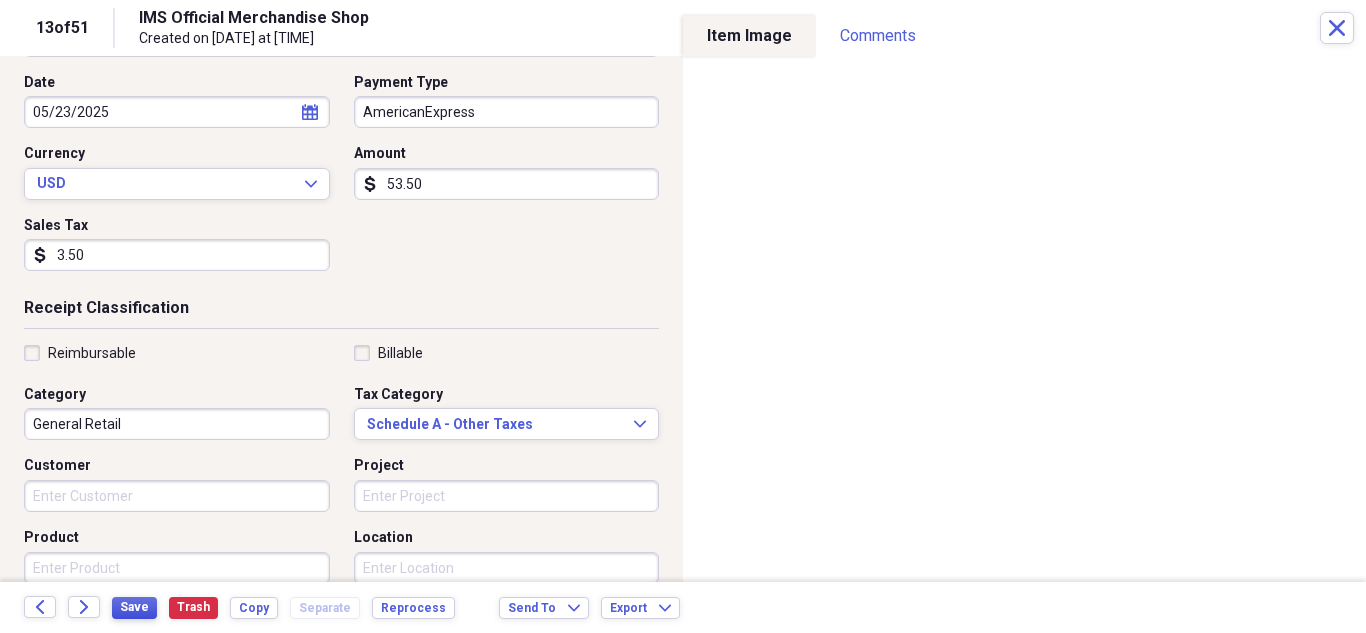 click on "Save" at bounding box center (134, 607) 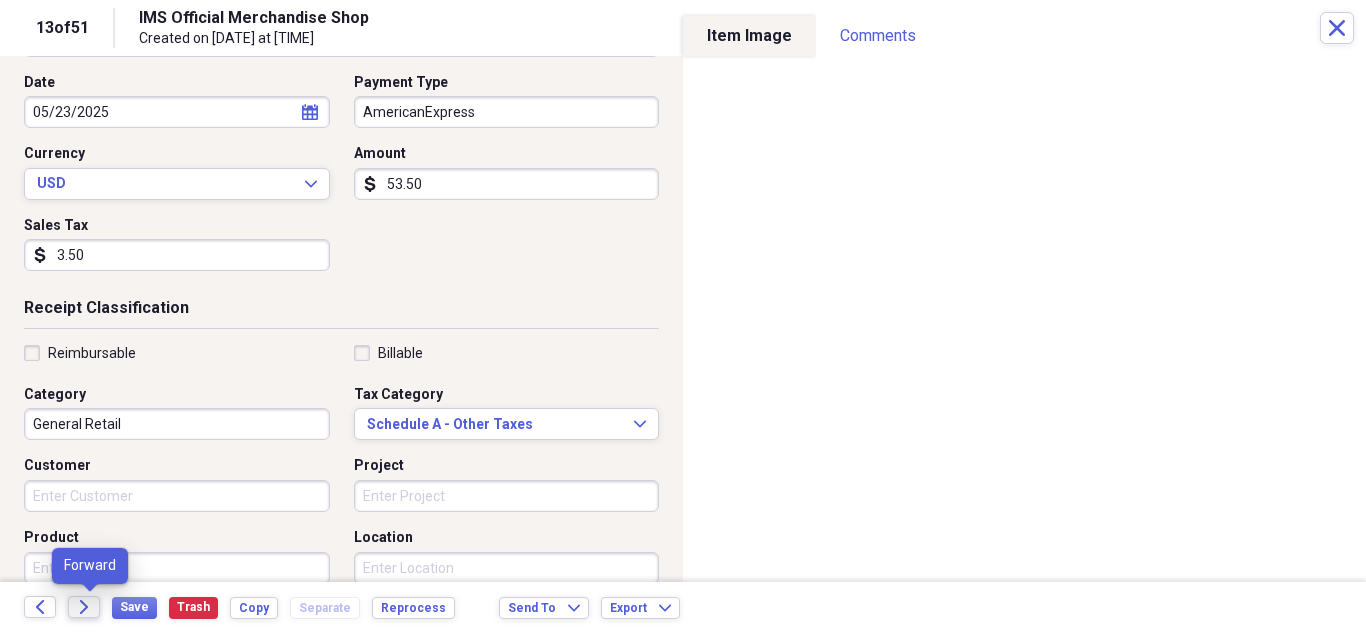 click on "Forward" 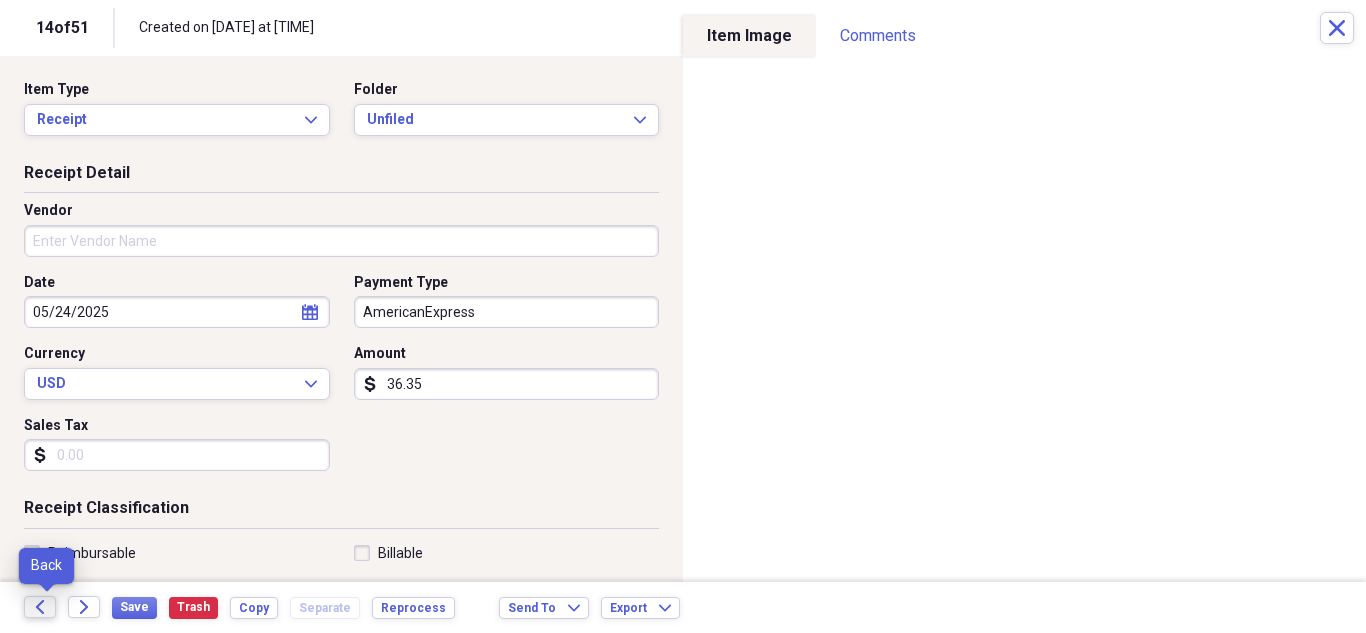 click on "Back" 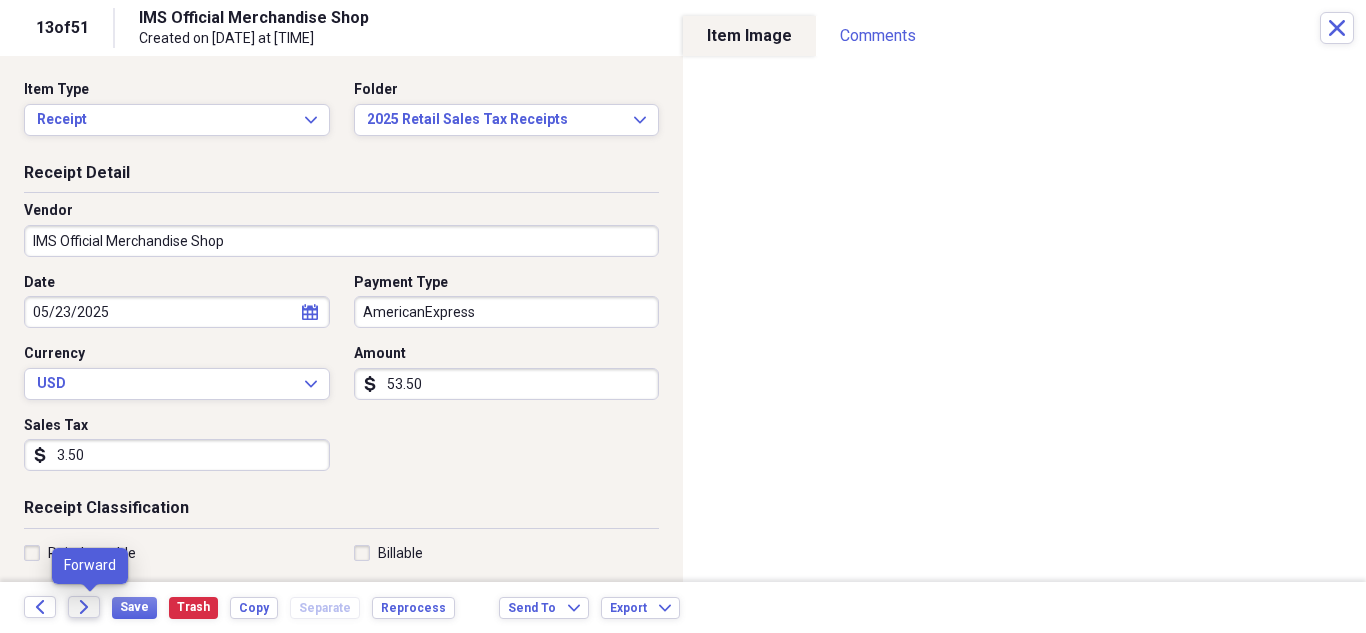 click on "Forward" 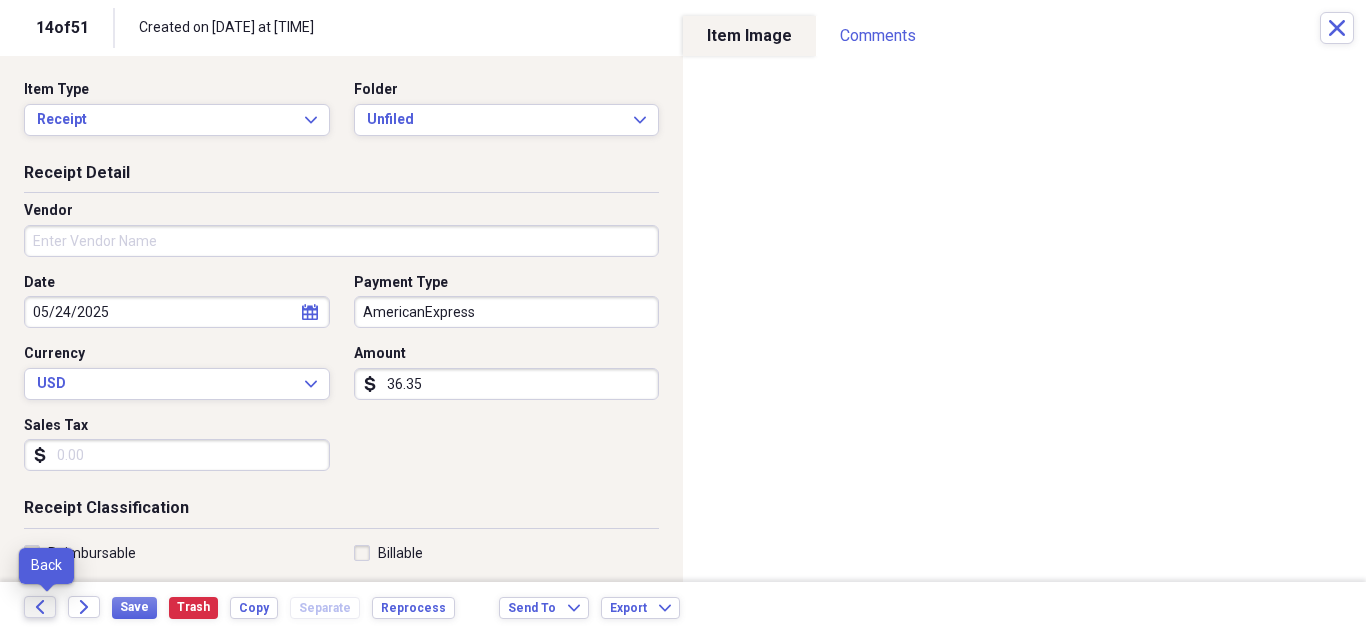 click on "Back" at bounding box center [40, 607] 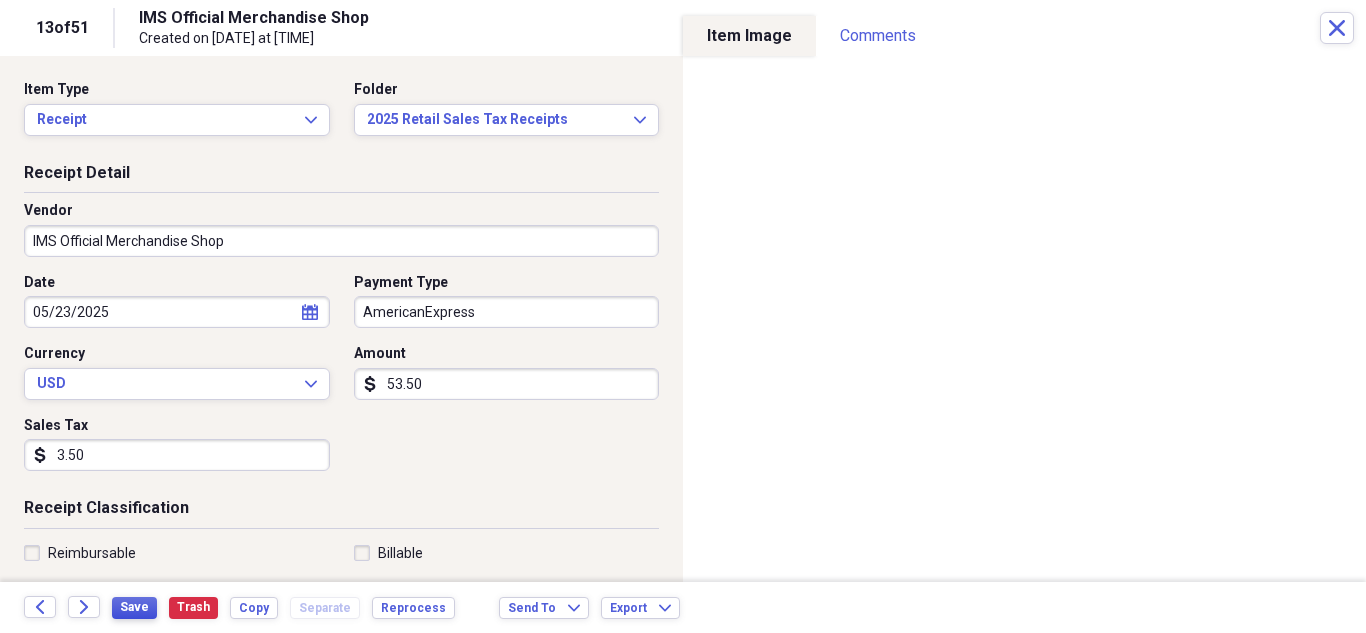click on "Save" at bounding box center (134, 607) 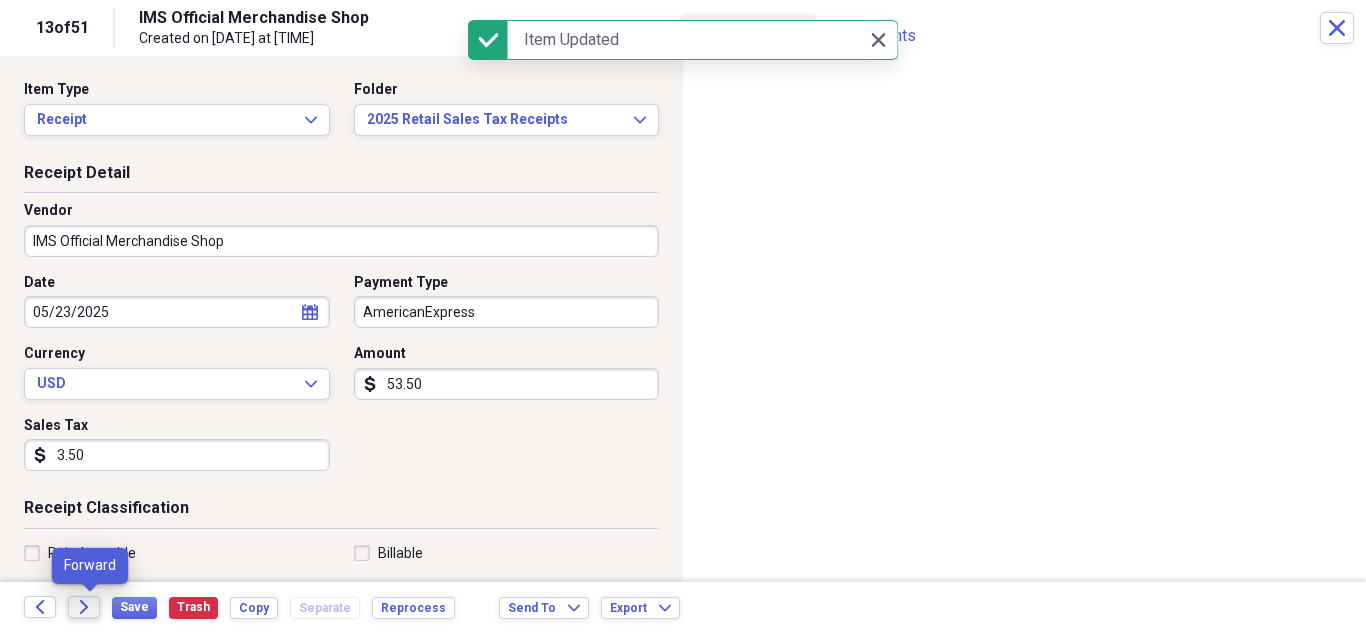 click 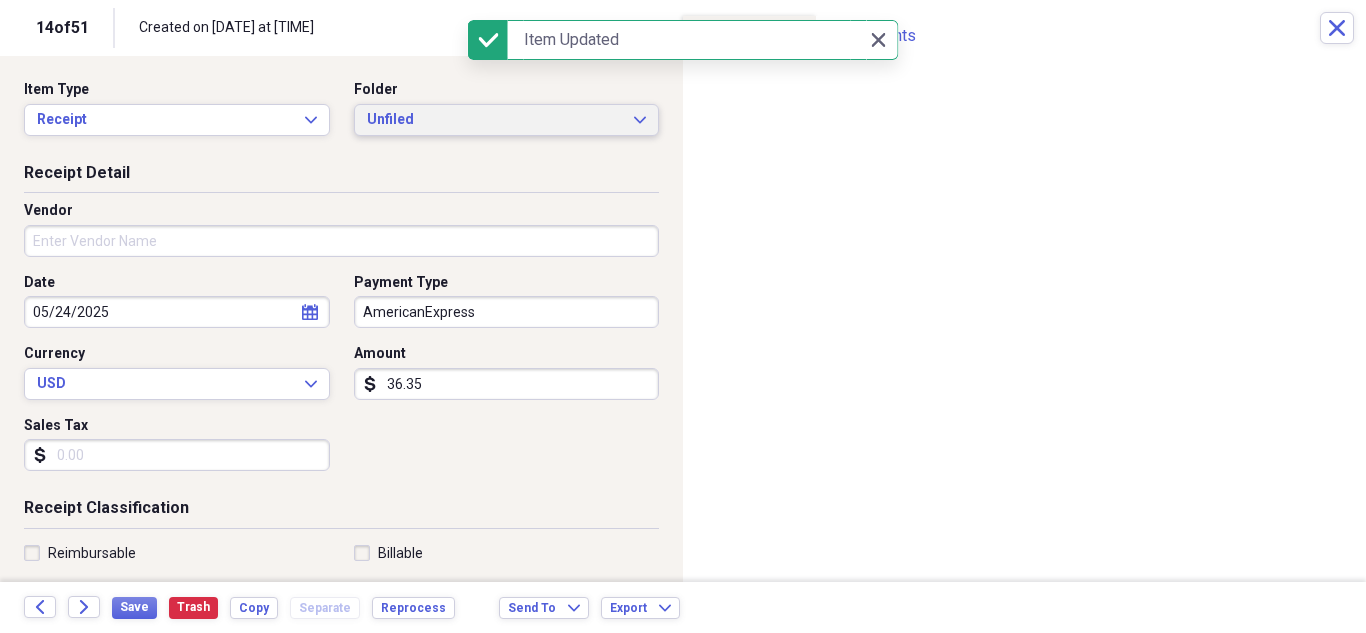 click on "Unfiled Expand" at bounding box center (507, 120) 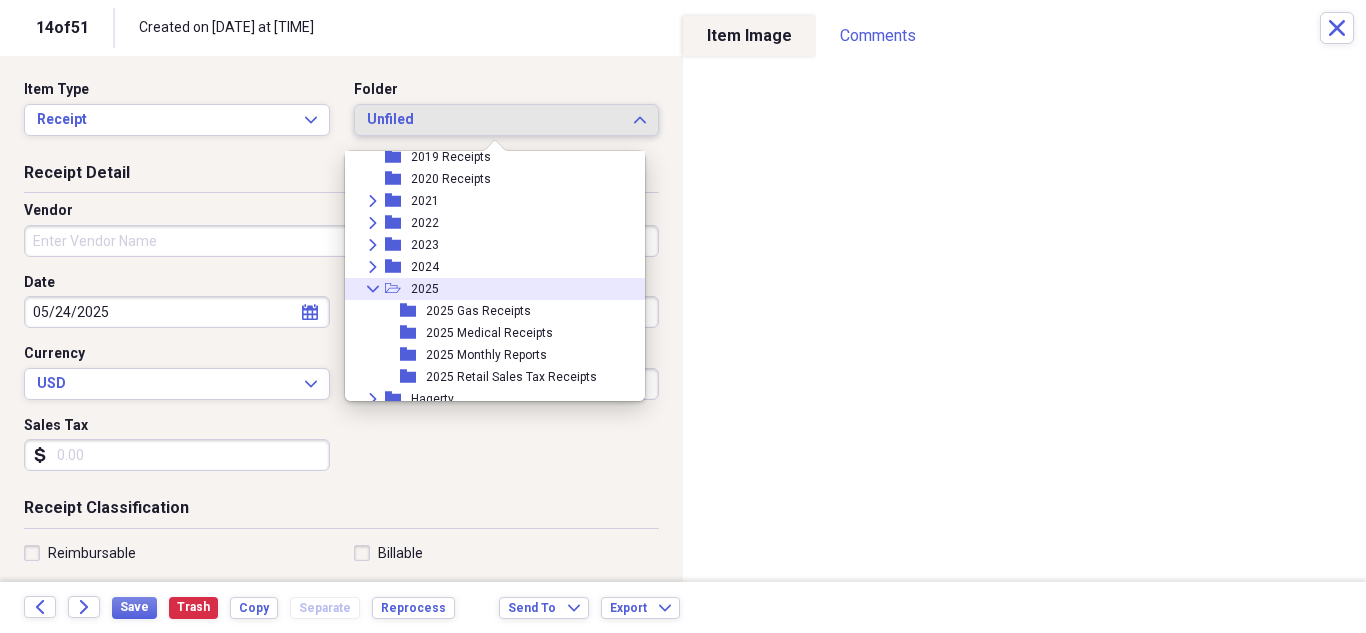 scroll, scrollTop: 95, scrollLeft: 0, axis: vertical 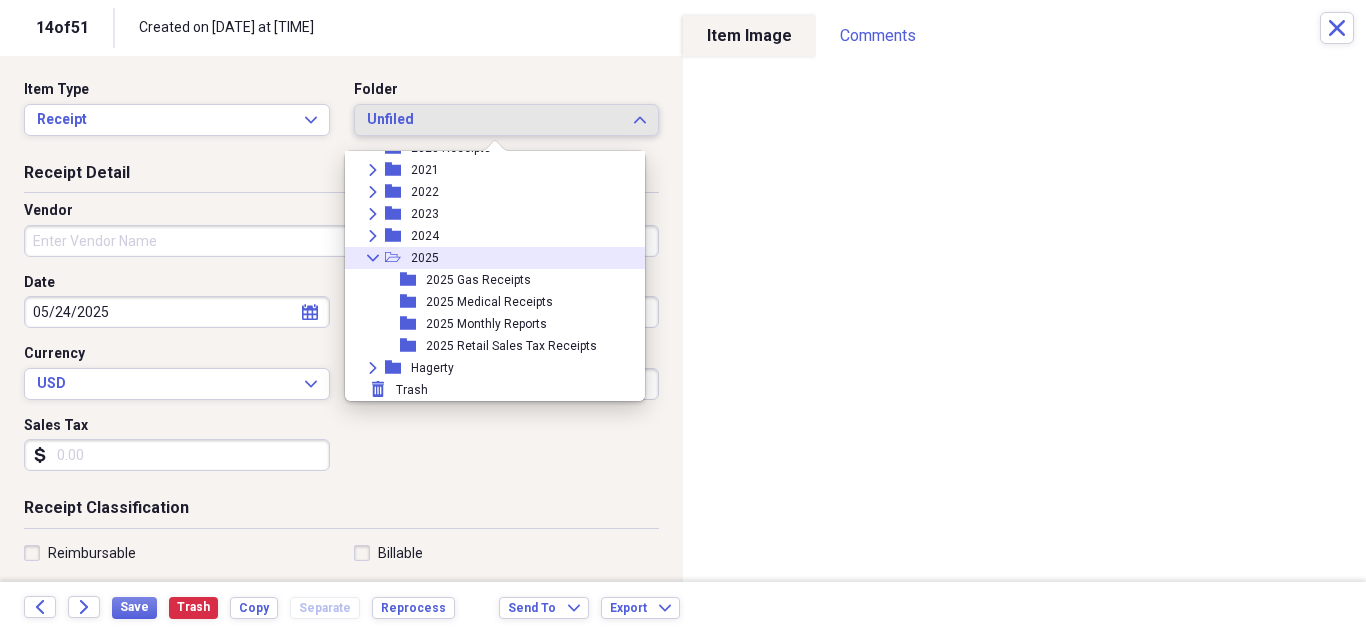 click on "2025 Retail Sales Tax Receipts" at bounding box center (511, 346) 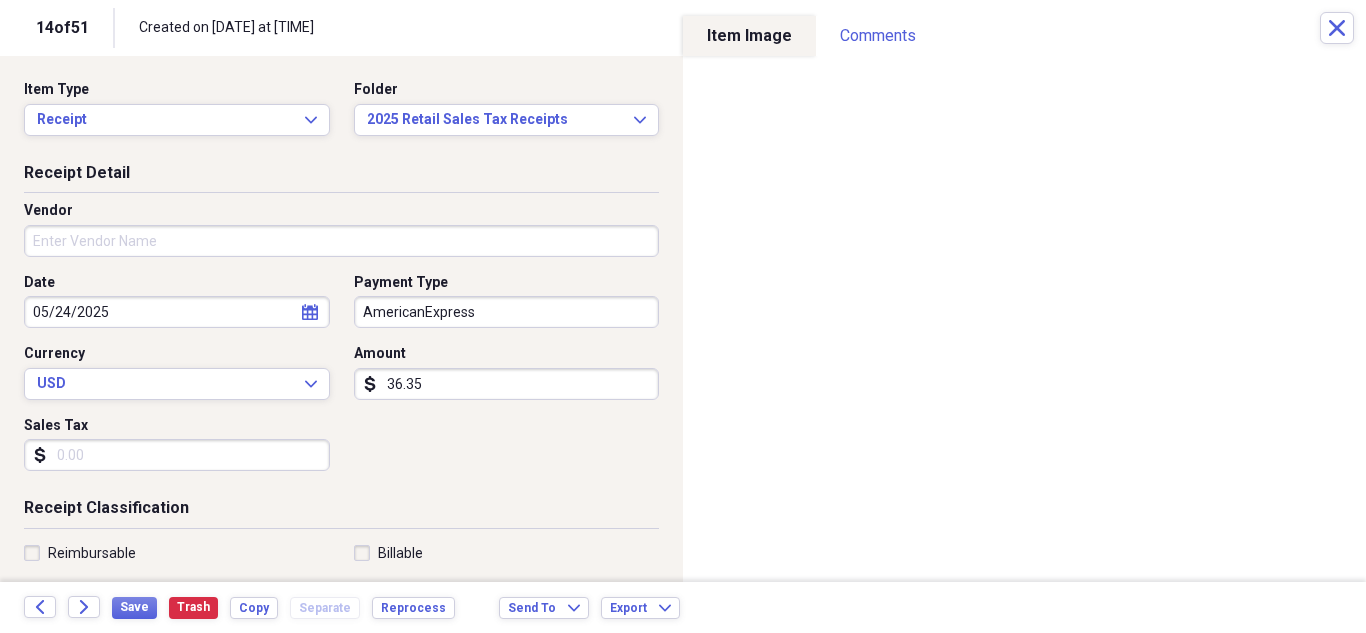 click on "Vendor" at bounding box center [341, 241] 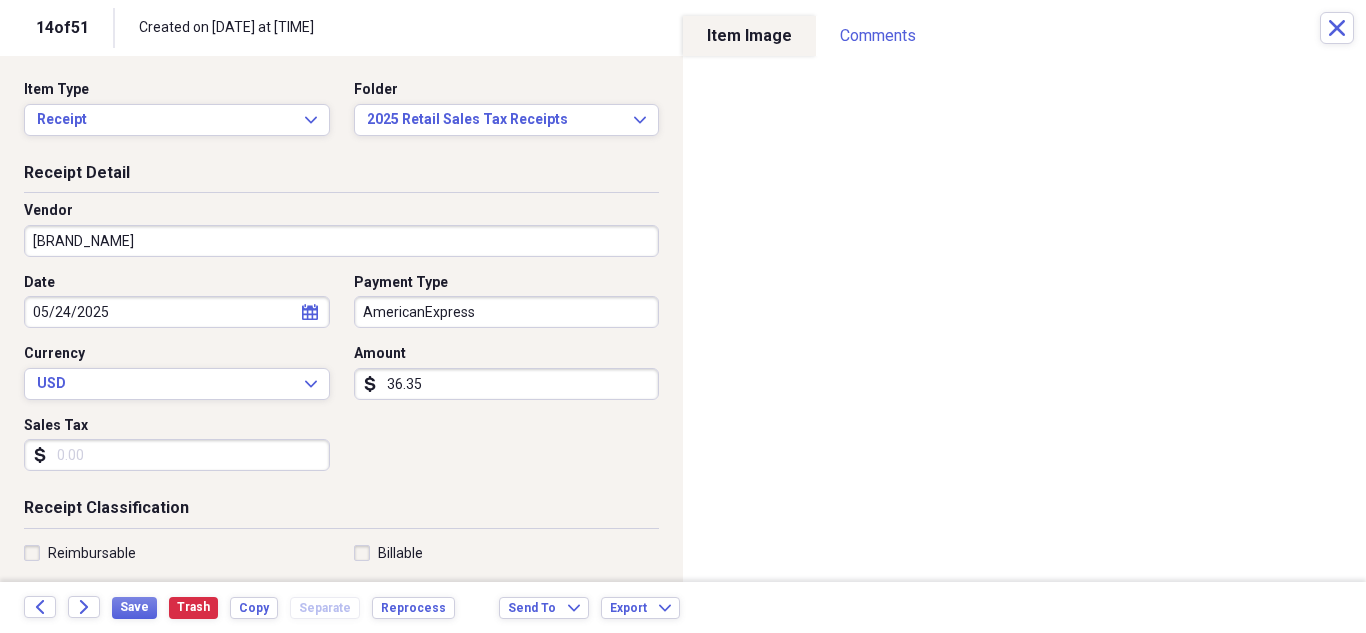 type on "[BRAND_NAME]" 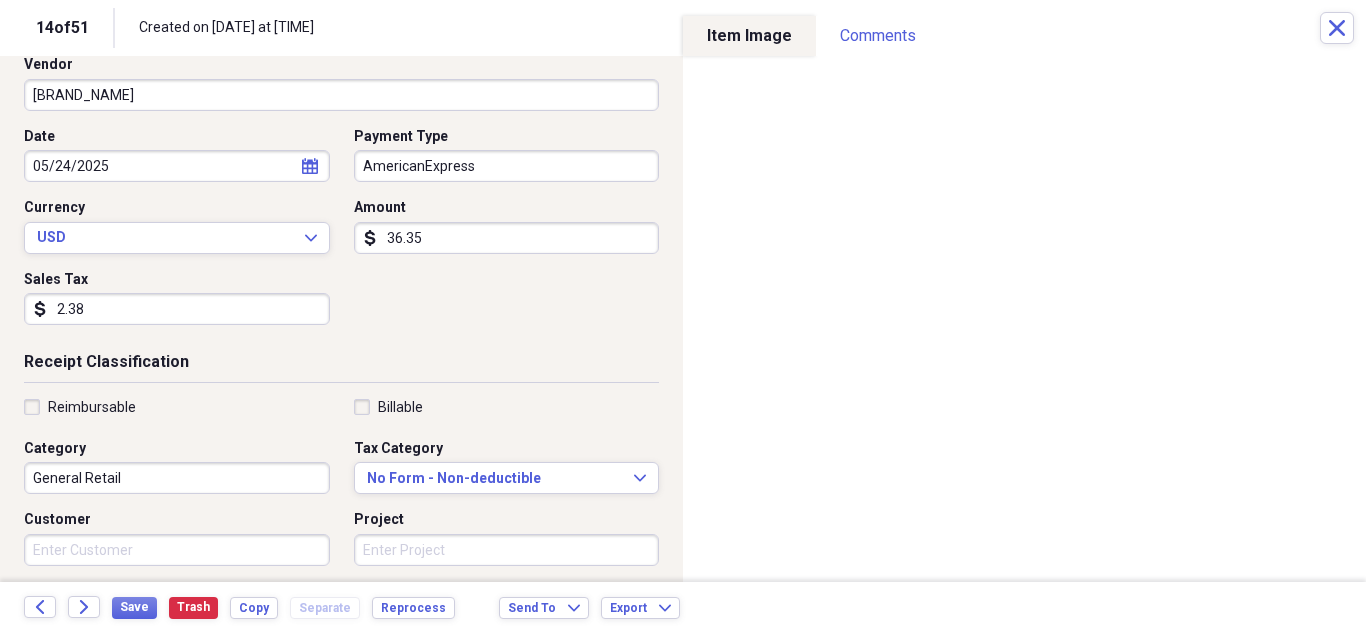 scroll, scrollTop: 300, scrollLeft: 0, axis: vertical 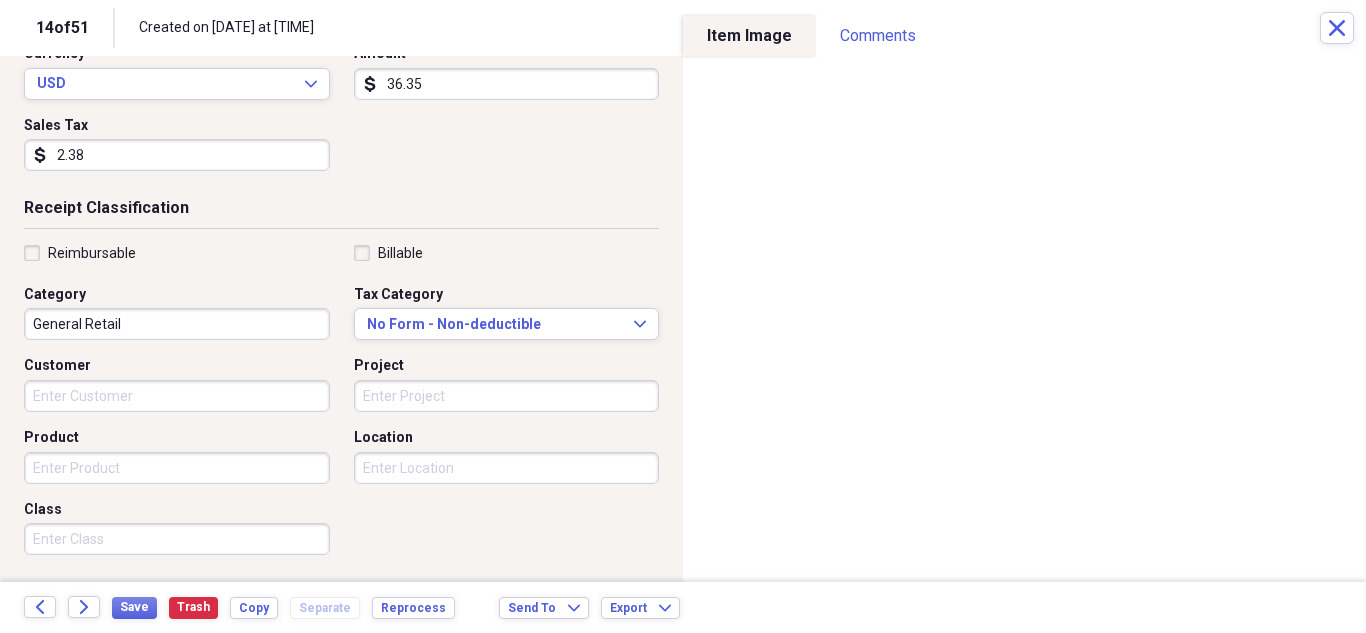 type on "2.38" 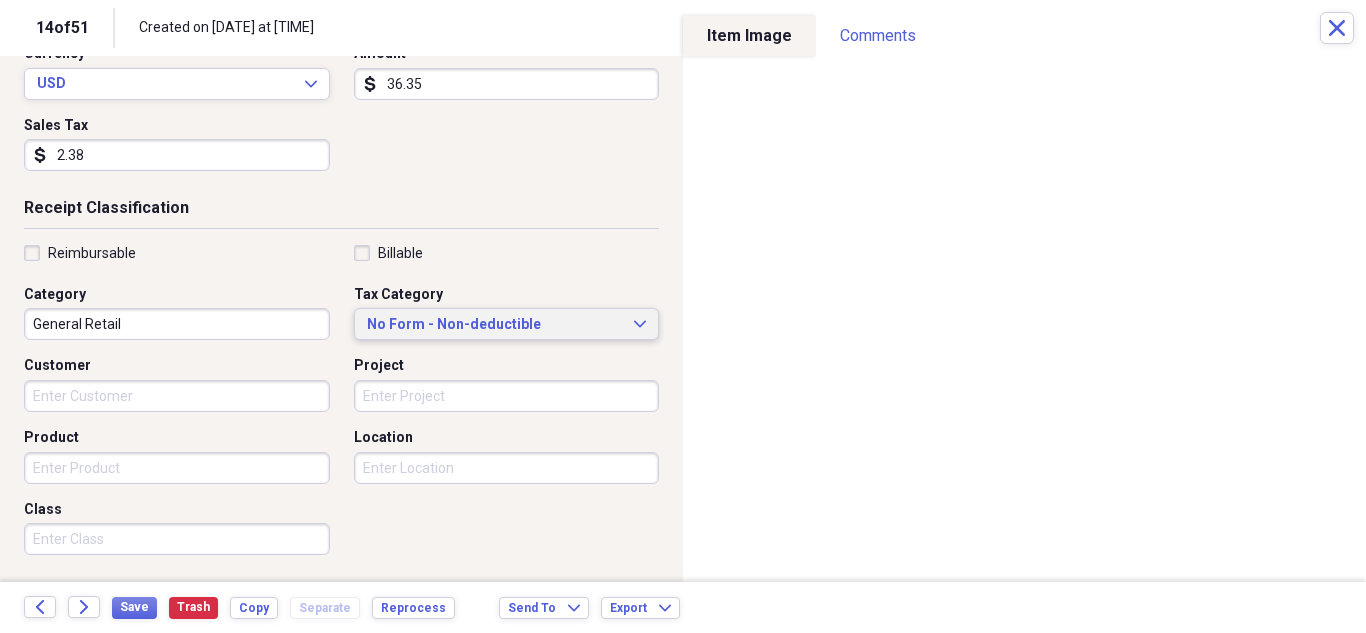 click 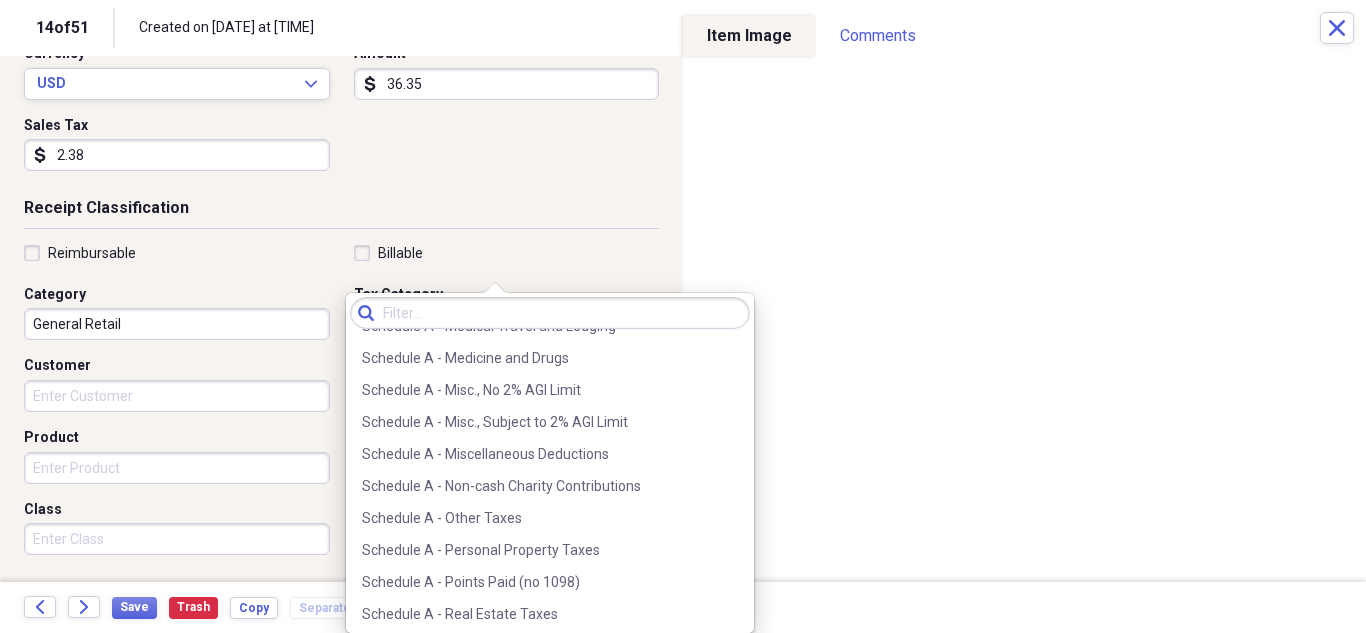 scroll, scrollTop: 3000, scrollLeft: 0, axis: vertical 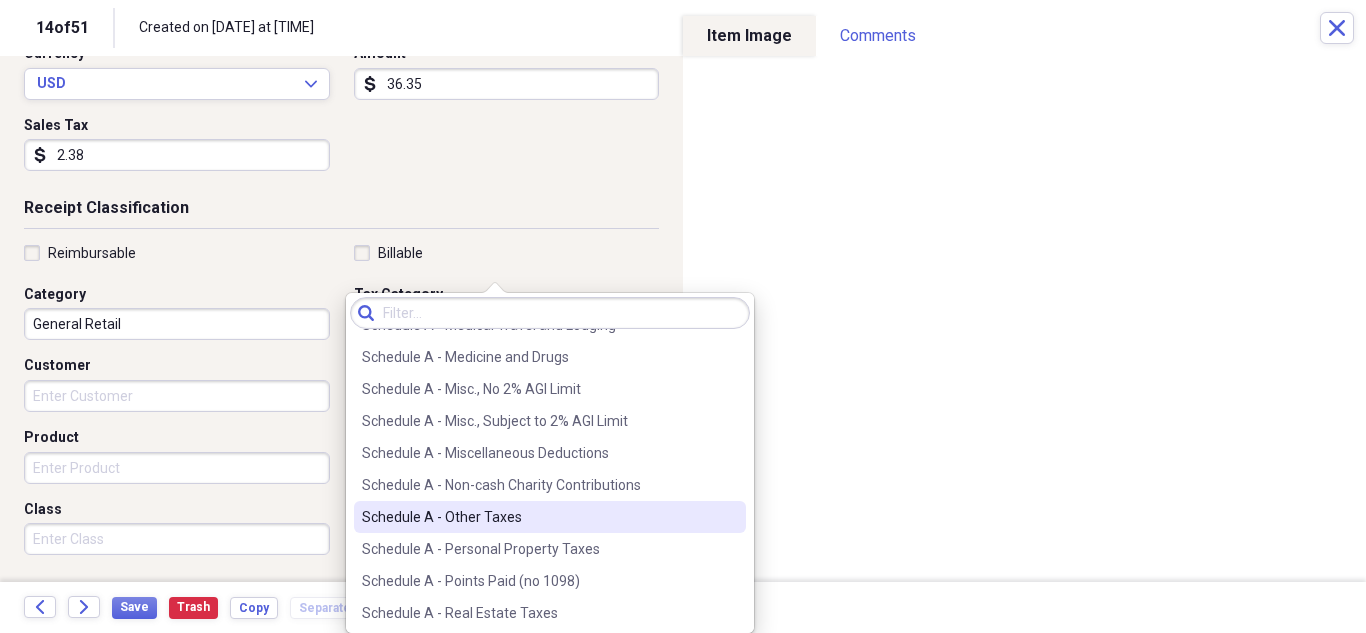 click on "Schedule A - Other Taxes" at bounding box center [538, 517] 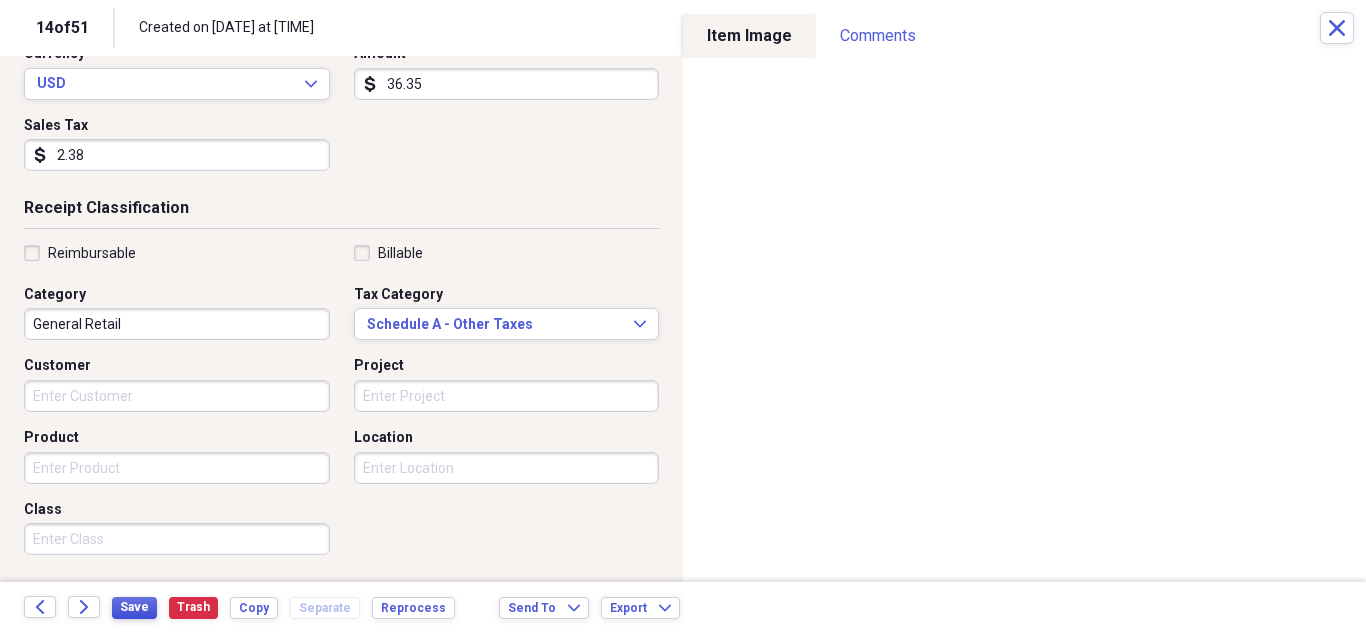 click on "Save" at bounding box center (134, 607) 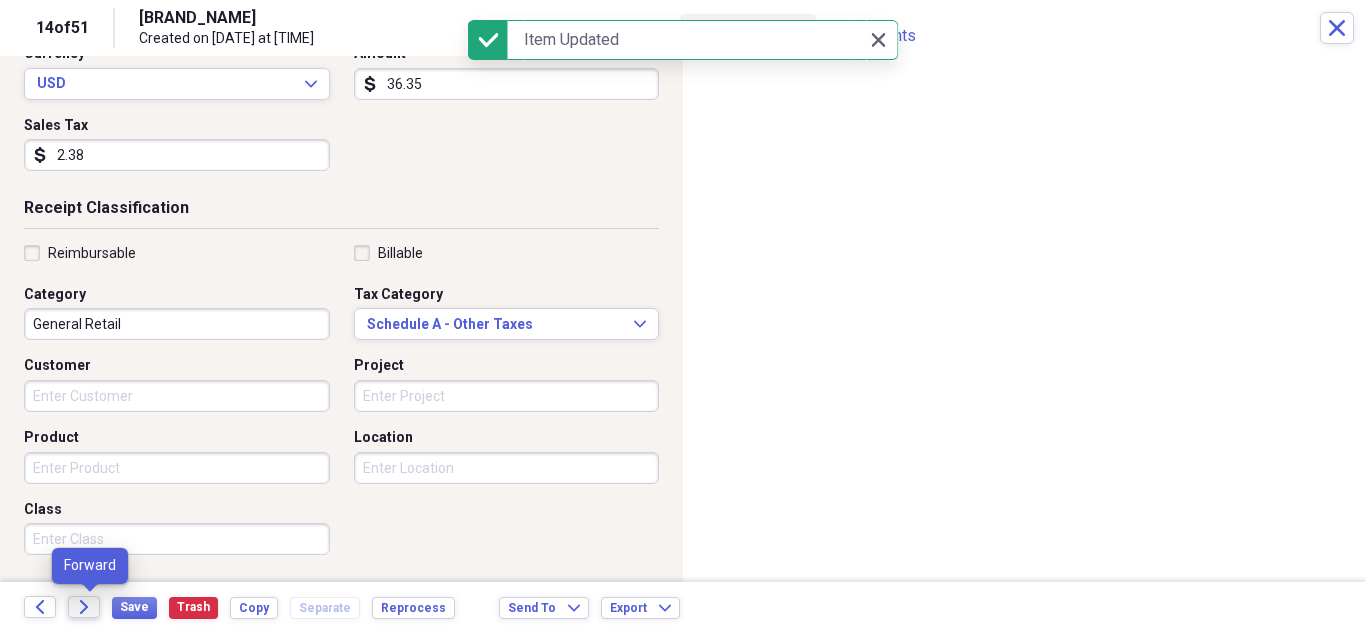 click on "Forward" 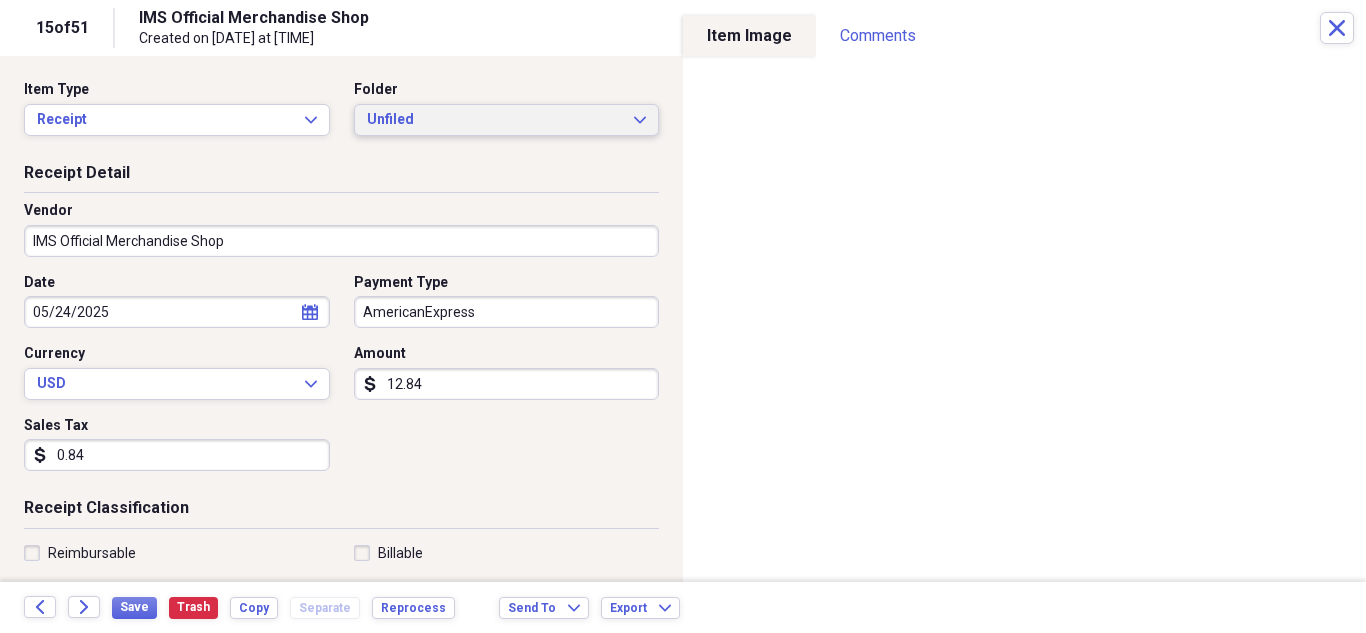 click on "Expand" 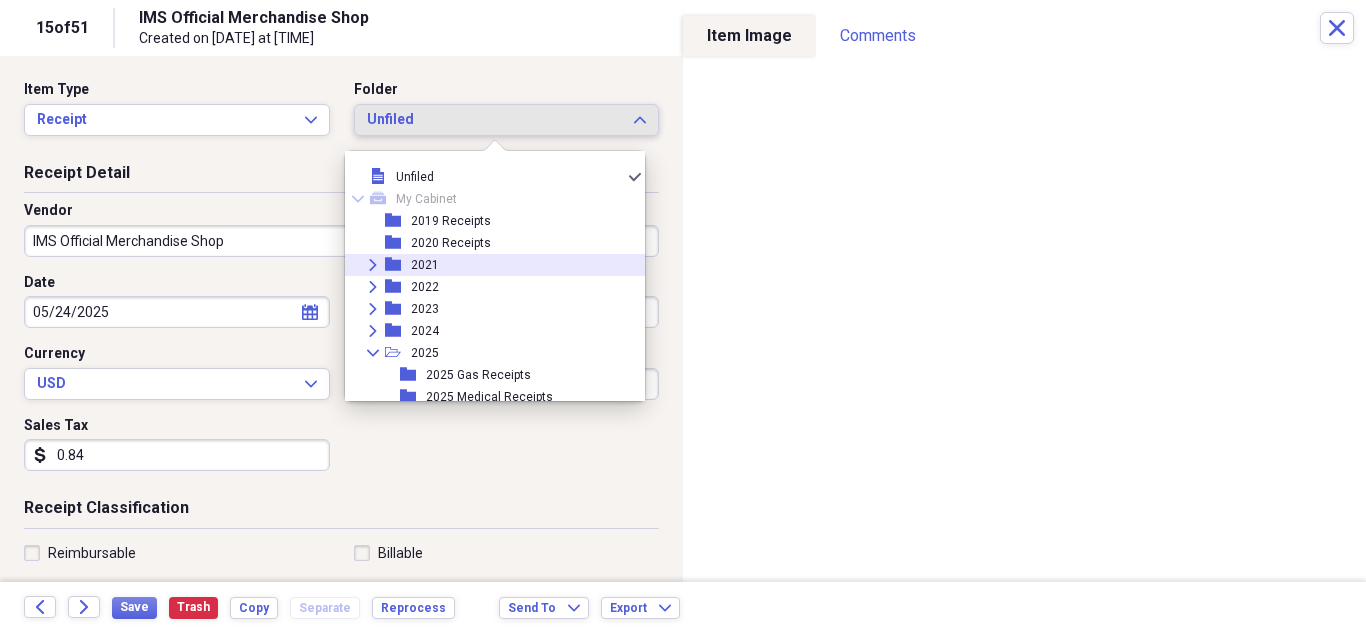 scroll, scrollTop: 95, scrollLeft: 0, axis: vertical 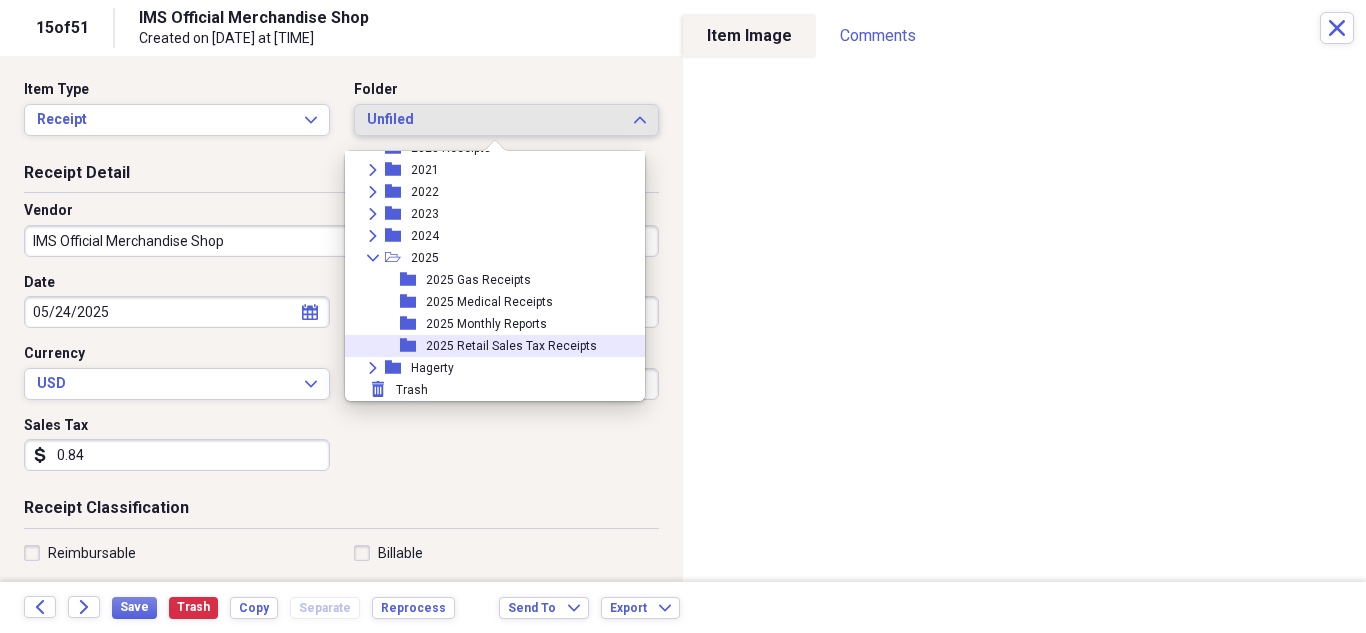 click on "2025 Retail Sales Tax Receipts" at bounding box center (511, 346) 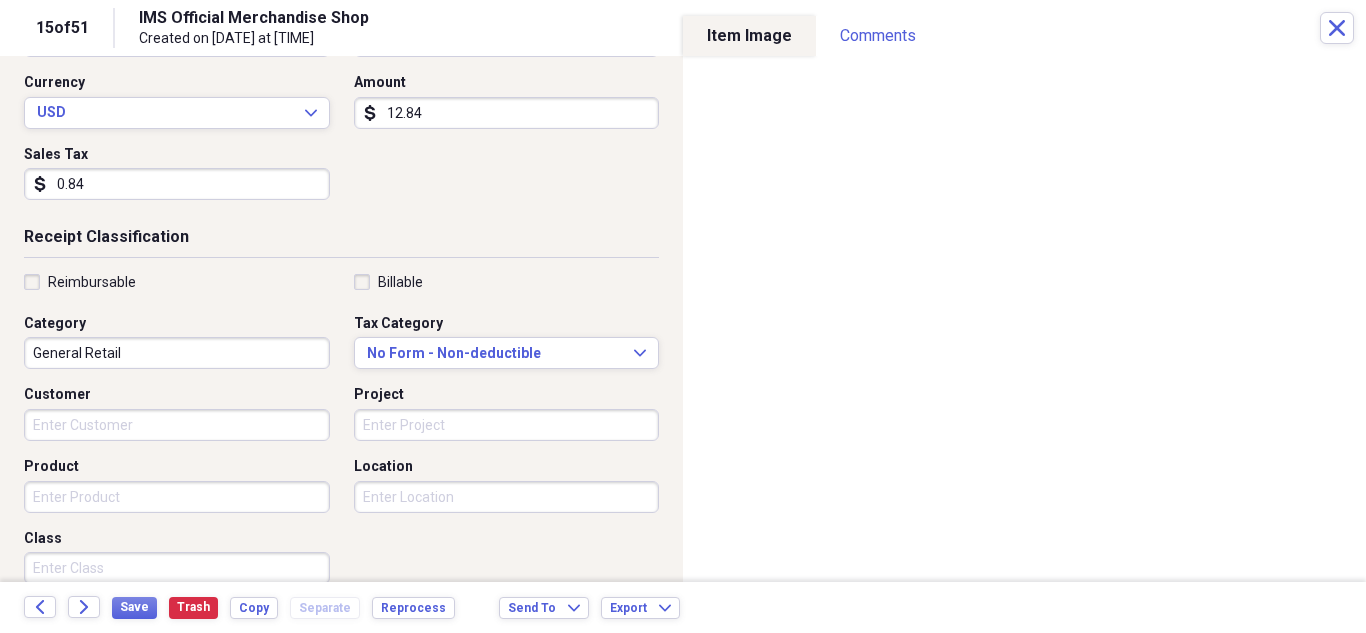 scroll, scrollTop: 300, scrollLeft: 0, axis: vertical 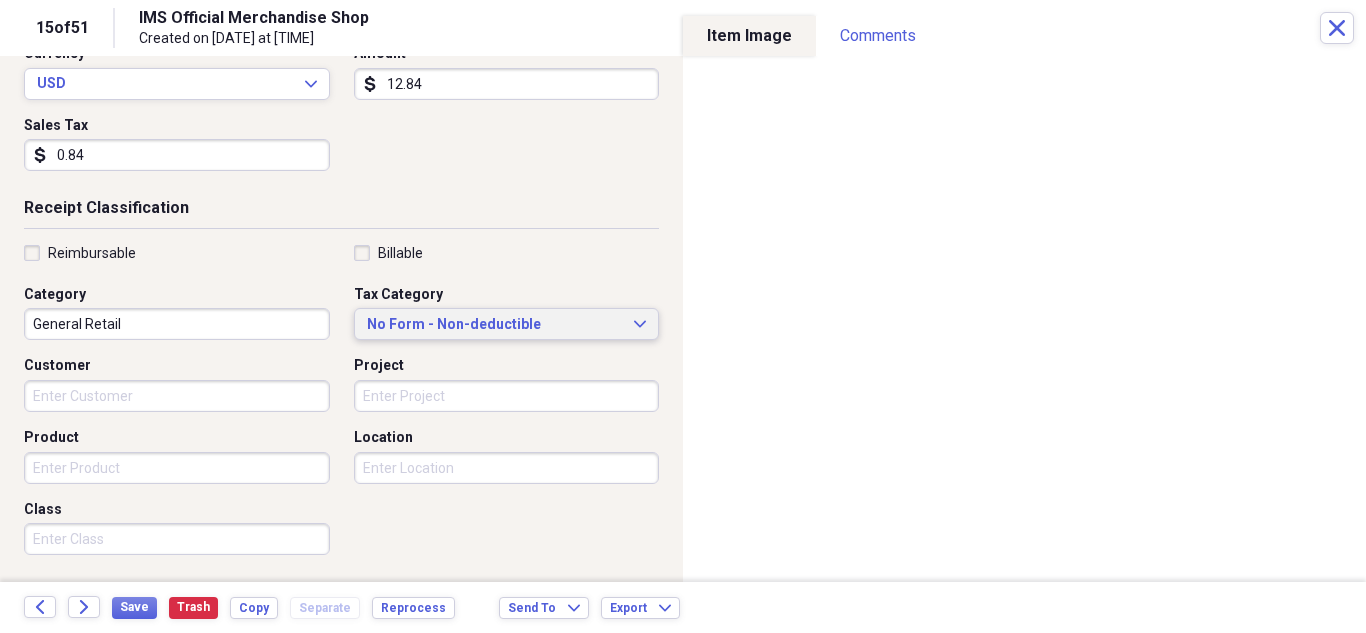 click on "No Form - Non-deductible Expand" at bounding box center [507, 324] 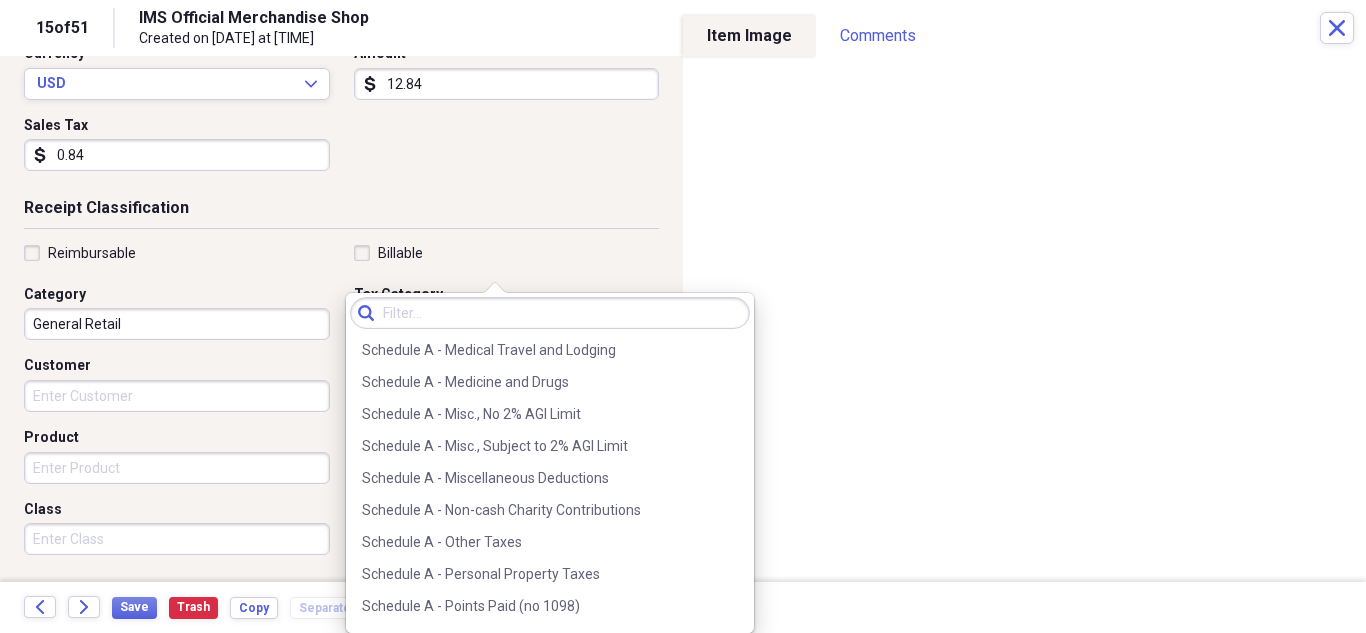 scroll, scrollTop: 3000, scrollLeft: 0, axis: vertical 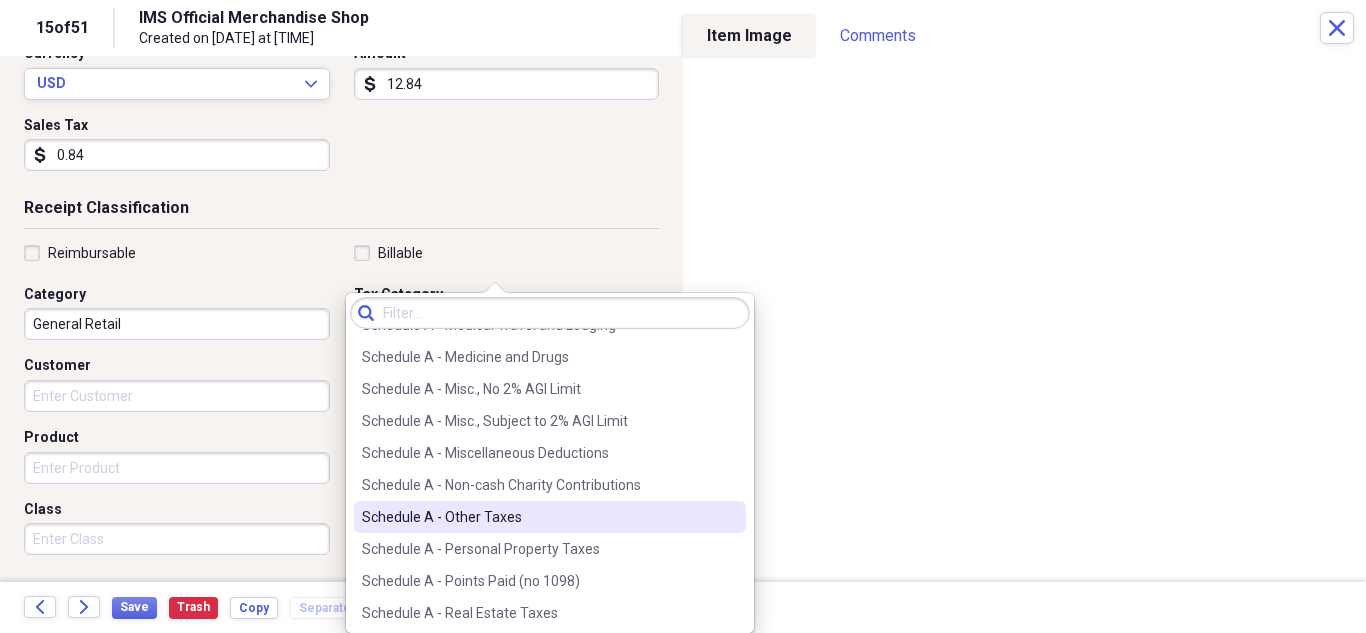 click on "Schedule A - Other Taxes" at bounding box center (550, 517) 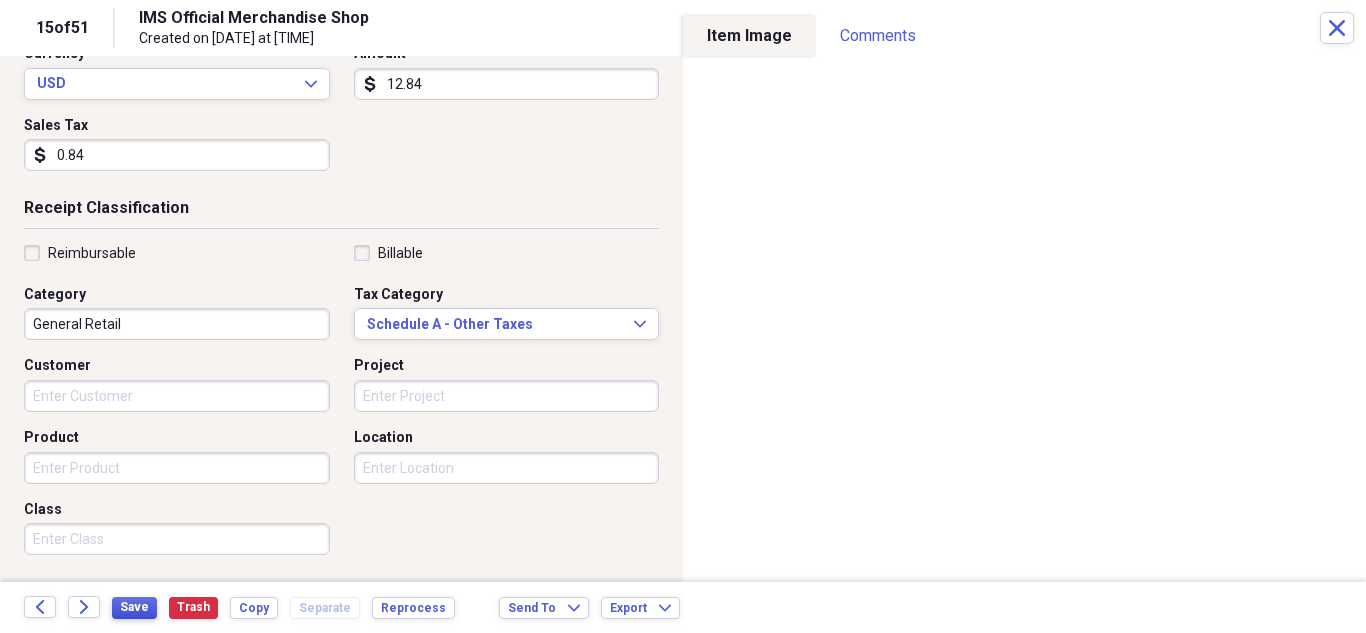 click on "Save" at bounding box center (134, 607) 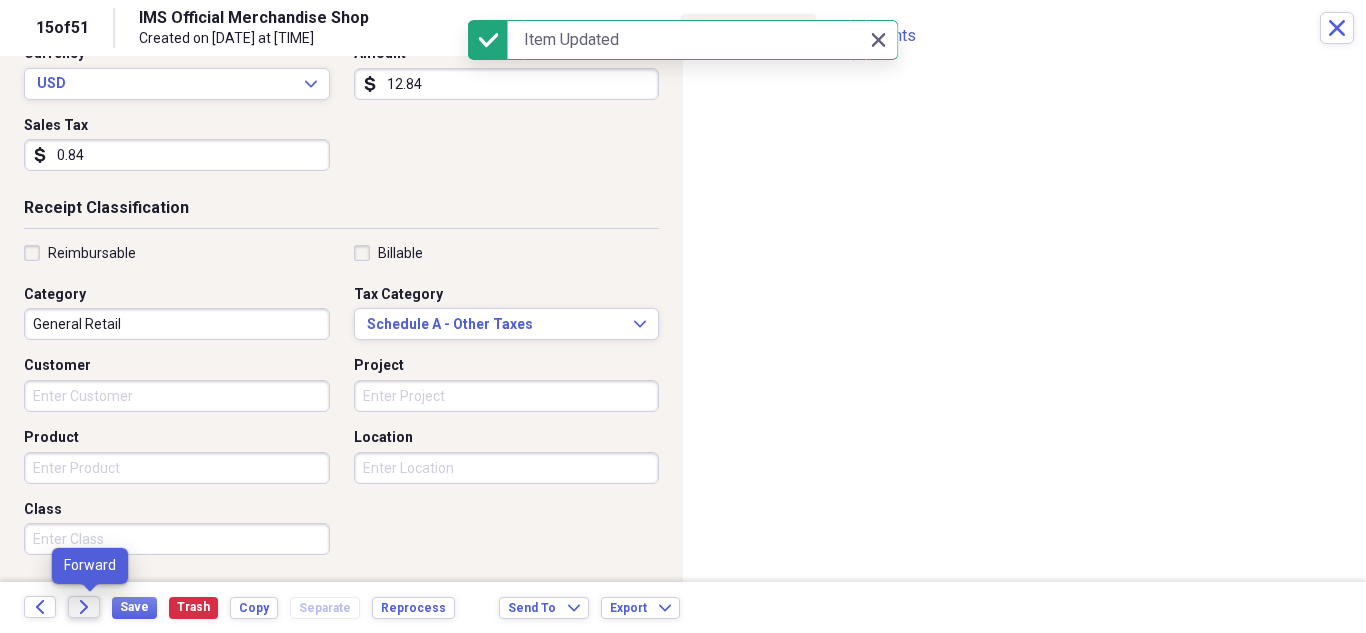 click on "Forward" 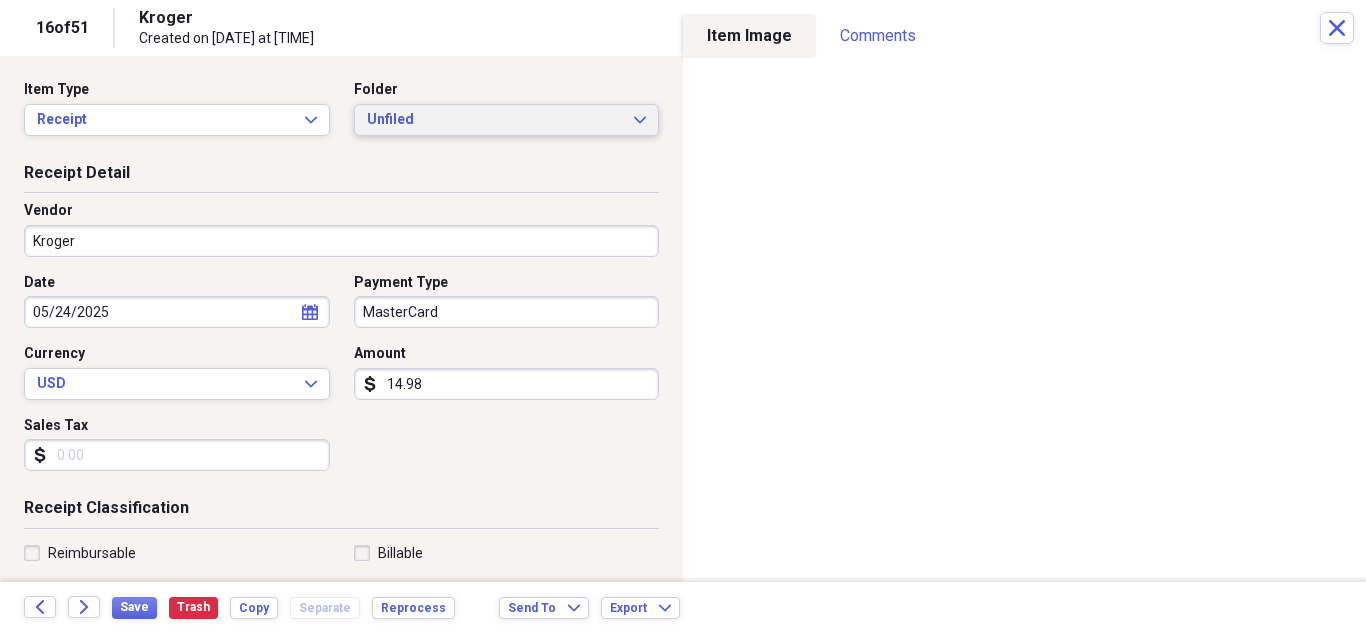 click on "Expand" 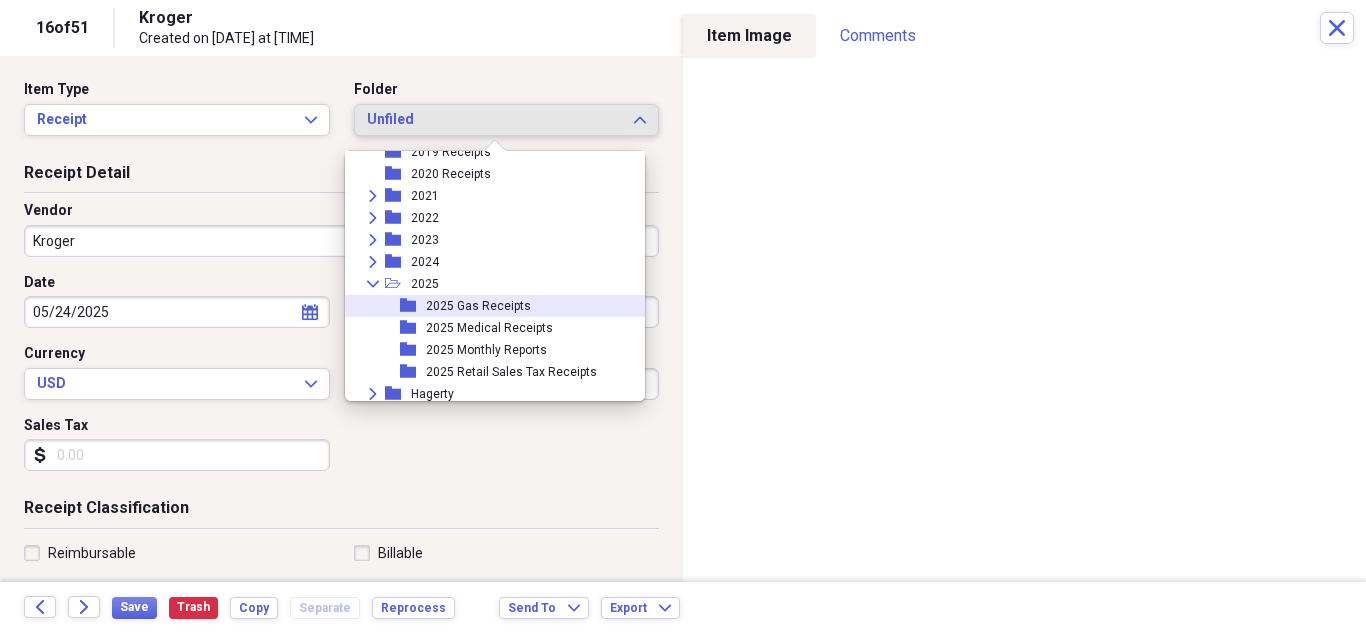 scroll, scrollTop: 95, scrollLeft: 0, axis: vertical 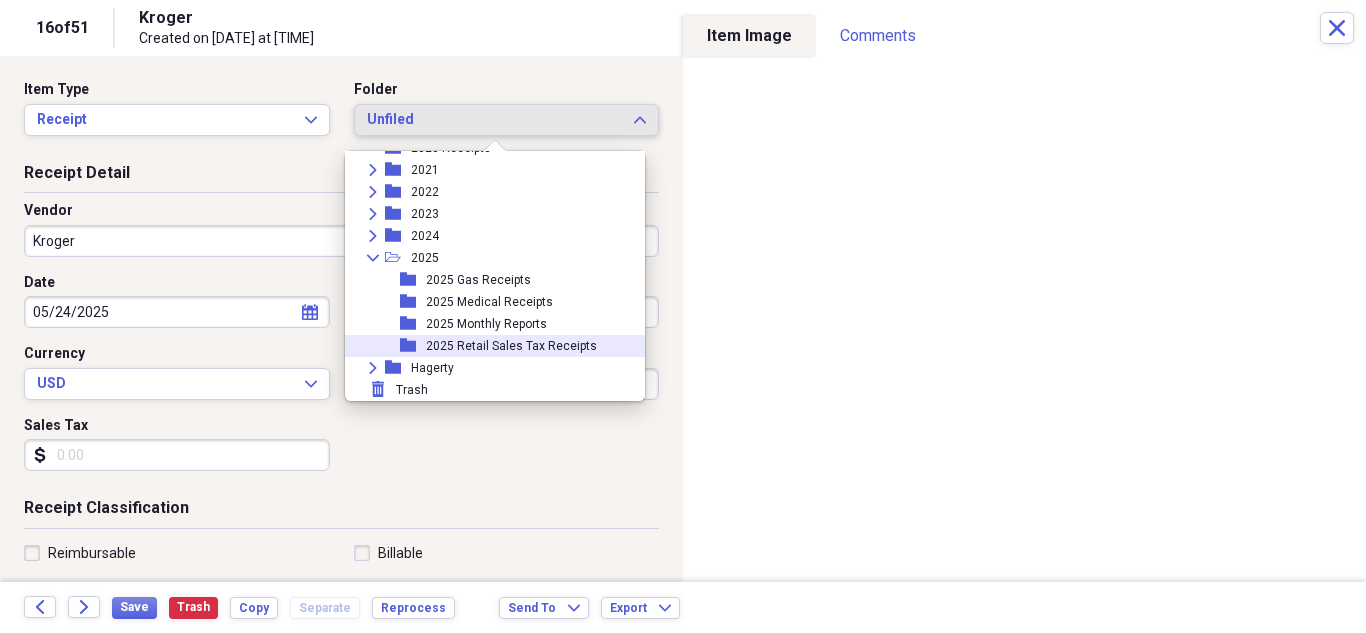 click on "2025 Retail Sales Tax Receipts" at bounding box center (511, 346) 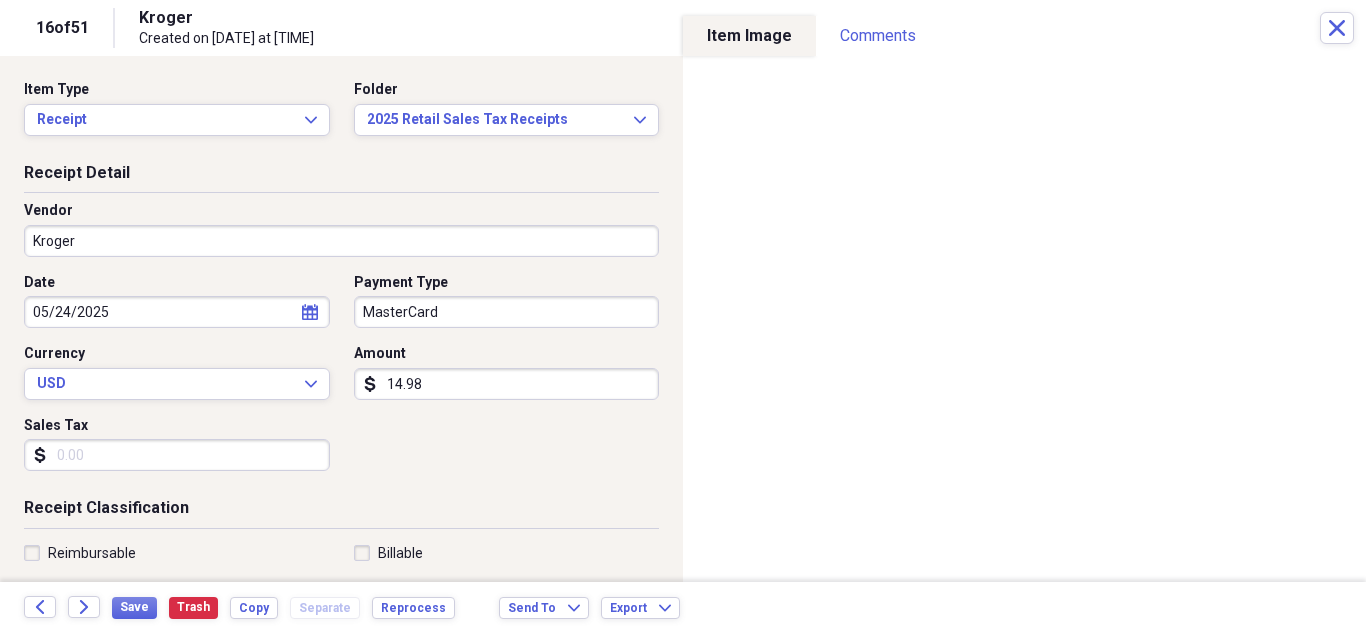 click on "Sales Tax" at bounding box center (177, 455) 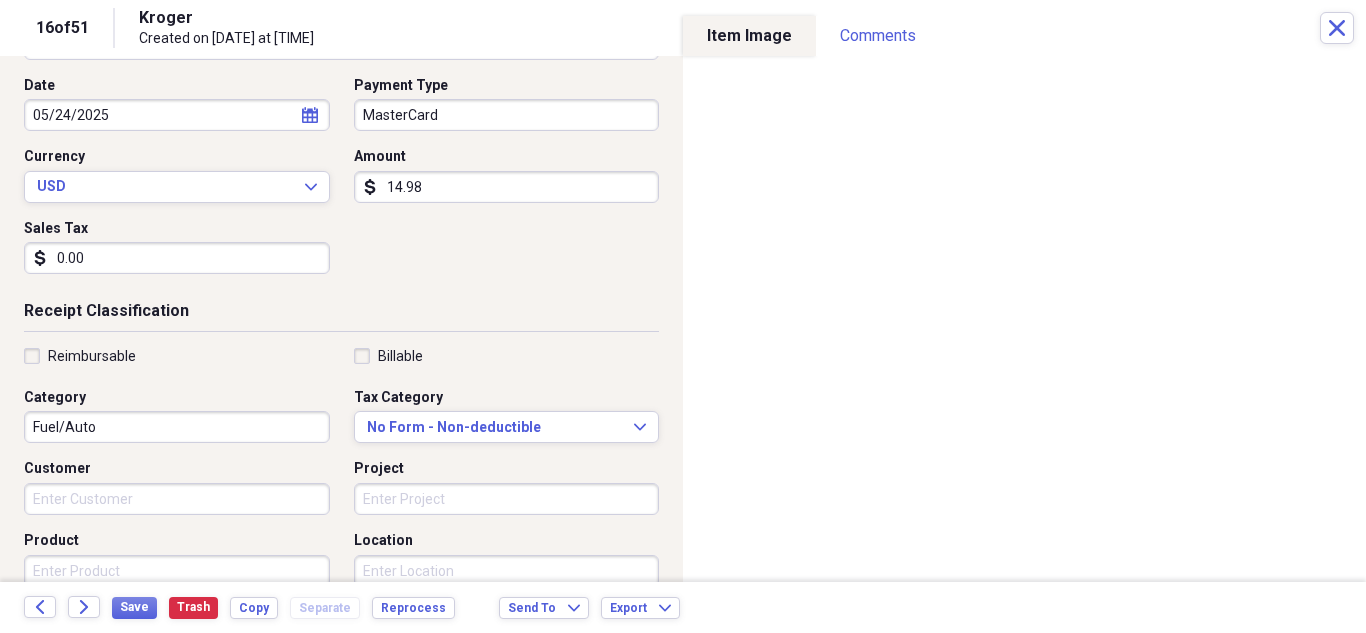 scroll, scrollTop: 300, scrollLeft: 0, axis: vertical 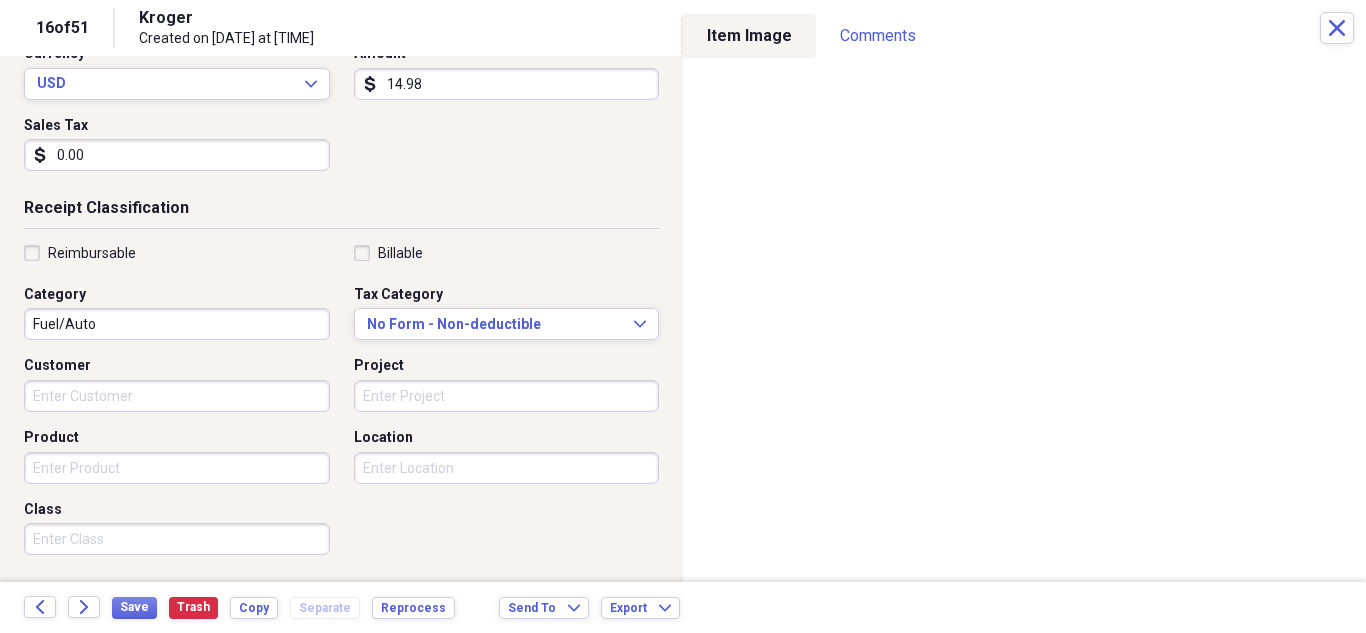 type on "0.00" 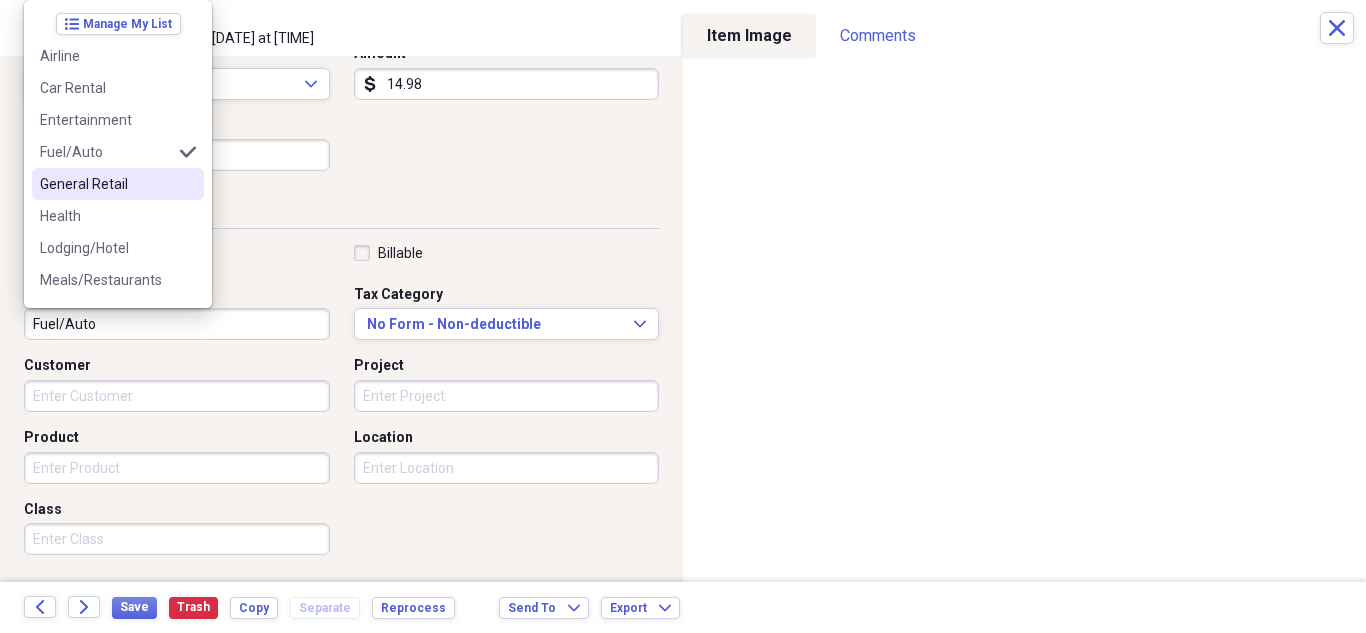 click on "General Retail" at bounding box center (118, 184) 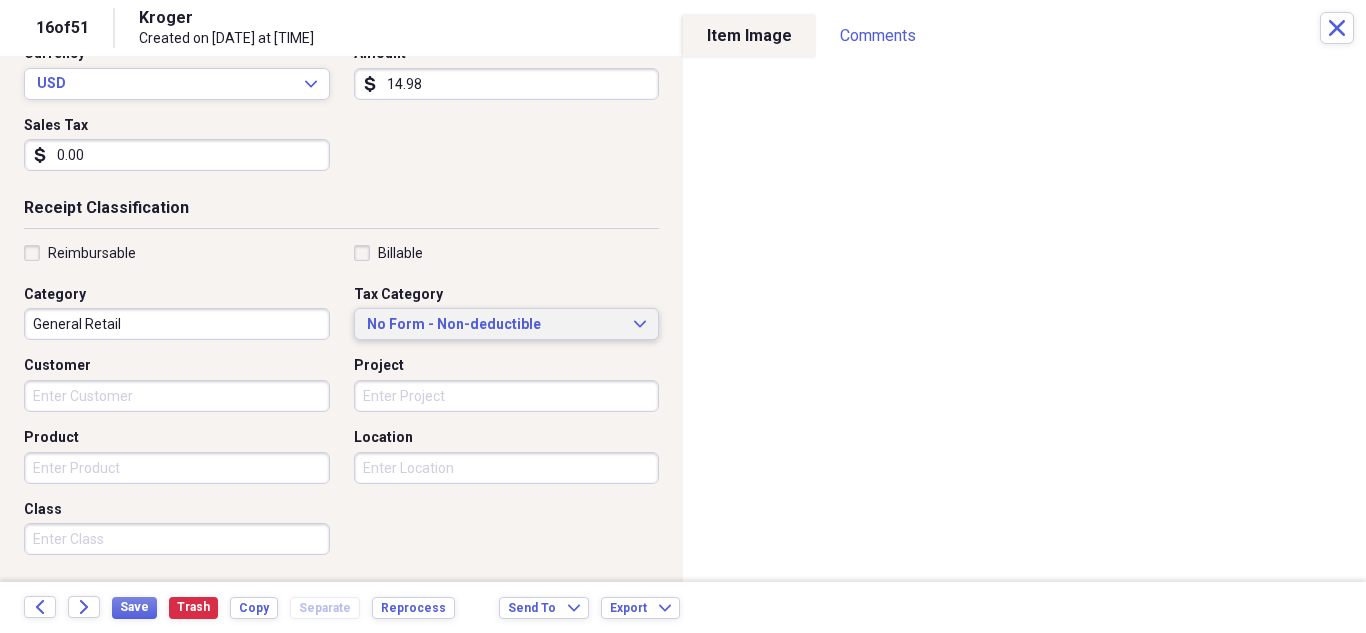 click on "No Form - Non-deductible Expand" at bounding box center (507, 324) 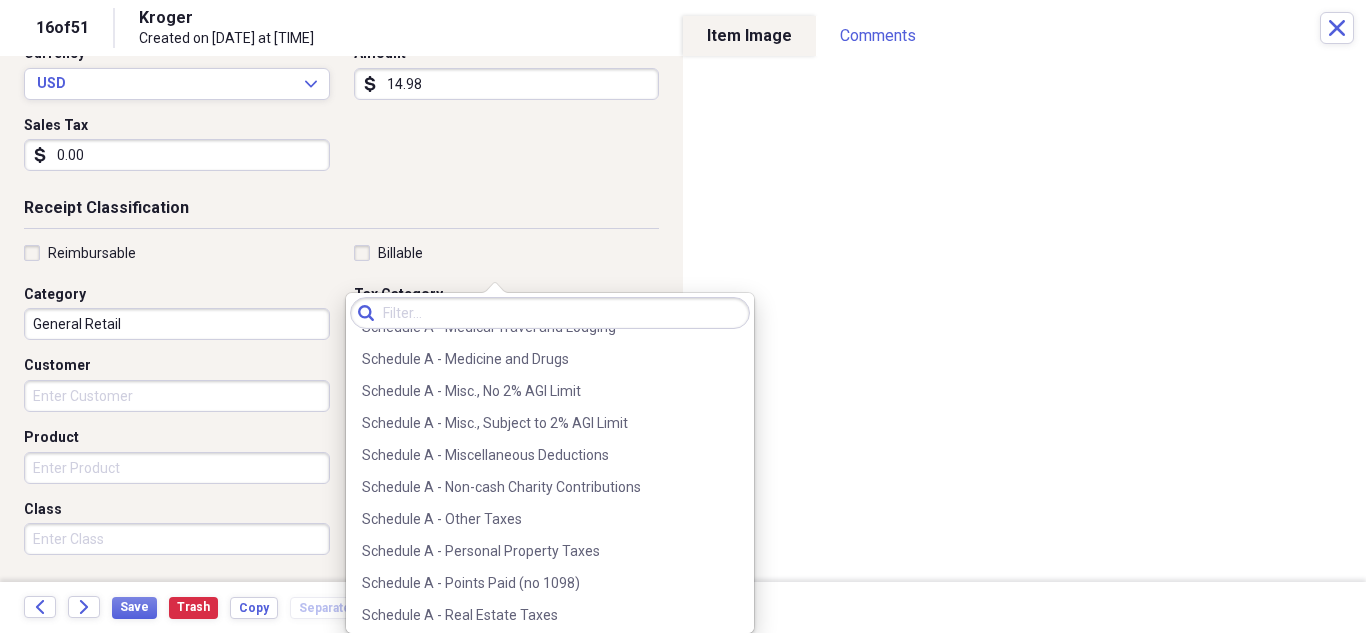 scroll, scrollTop: 3000, scrollLeft: 0, axis: vertical 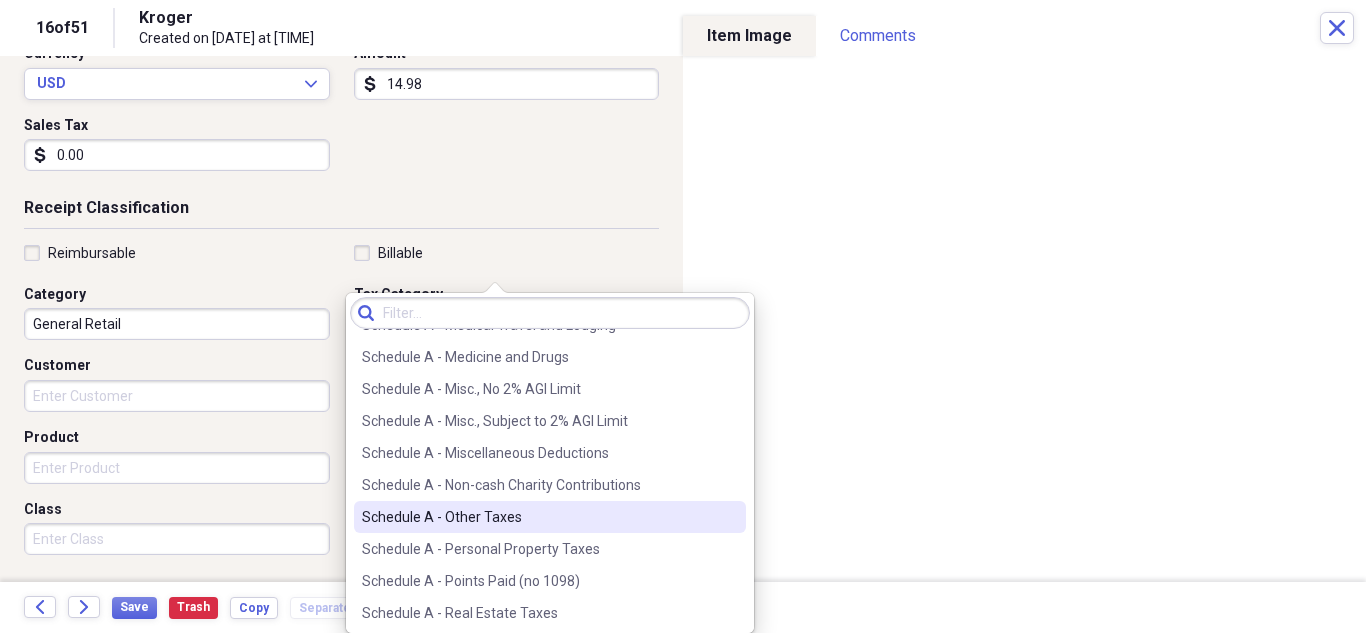 click on "Schedule A - Other Taxes" at bounding box center [550, 517] 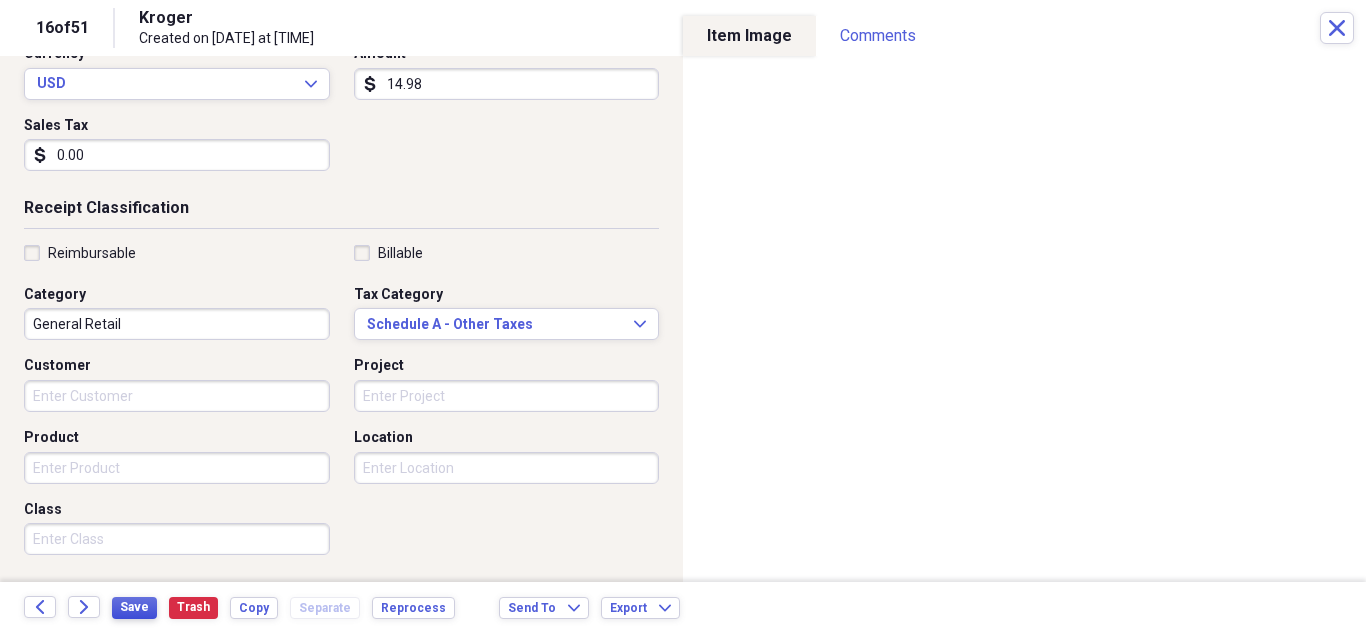 click on "Save" at bounding box center (134, 607) 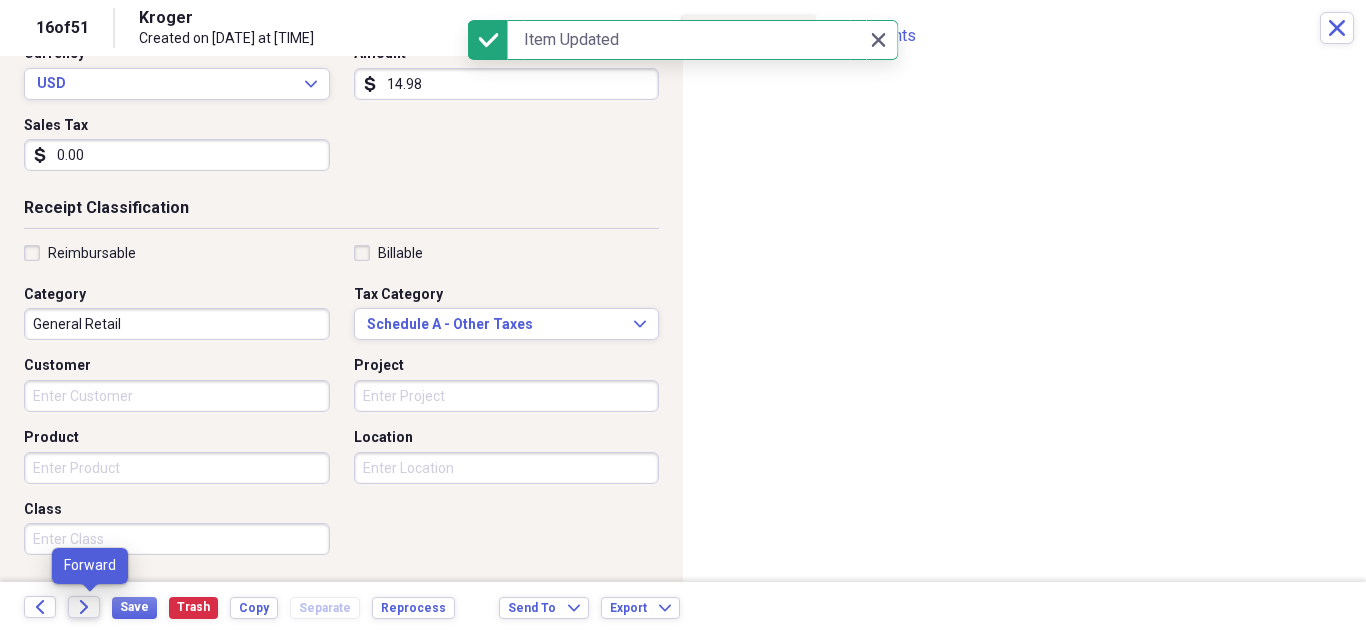 click 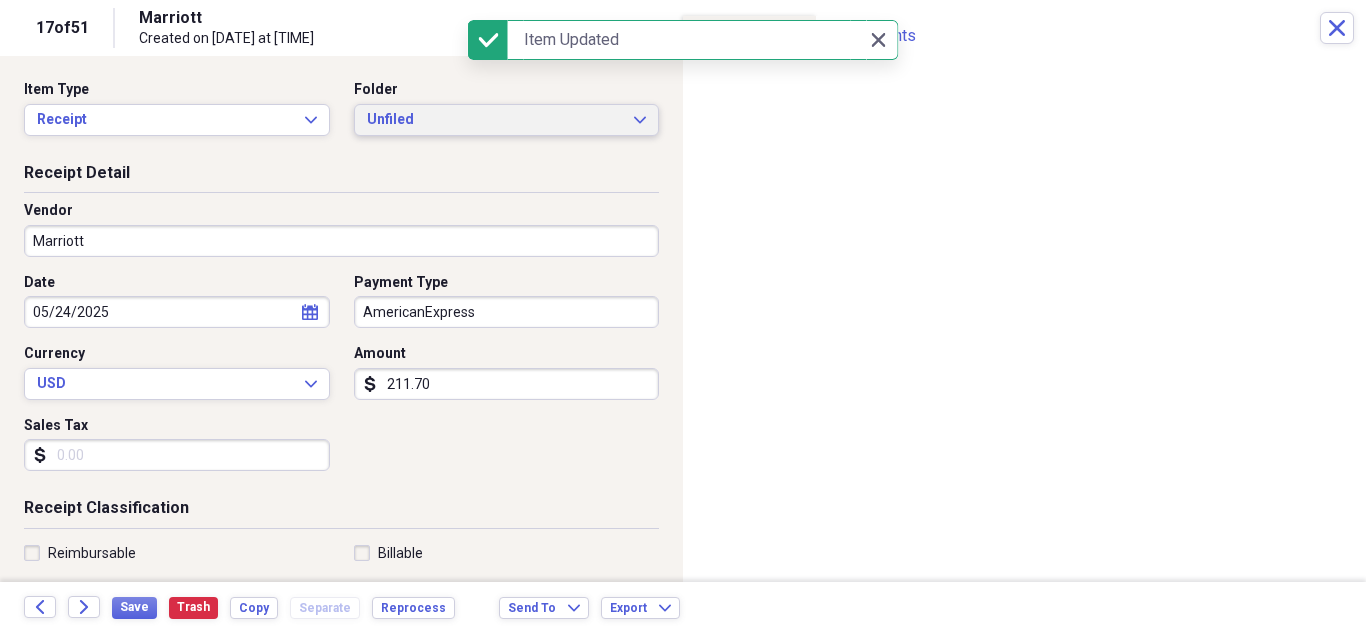 click on "Unfiled Expand" at bounding box center [507, 120] 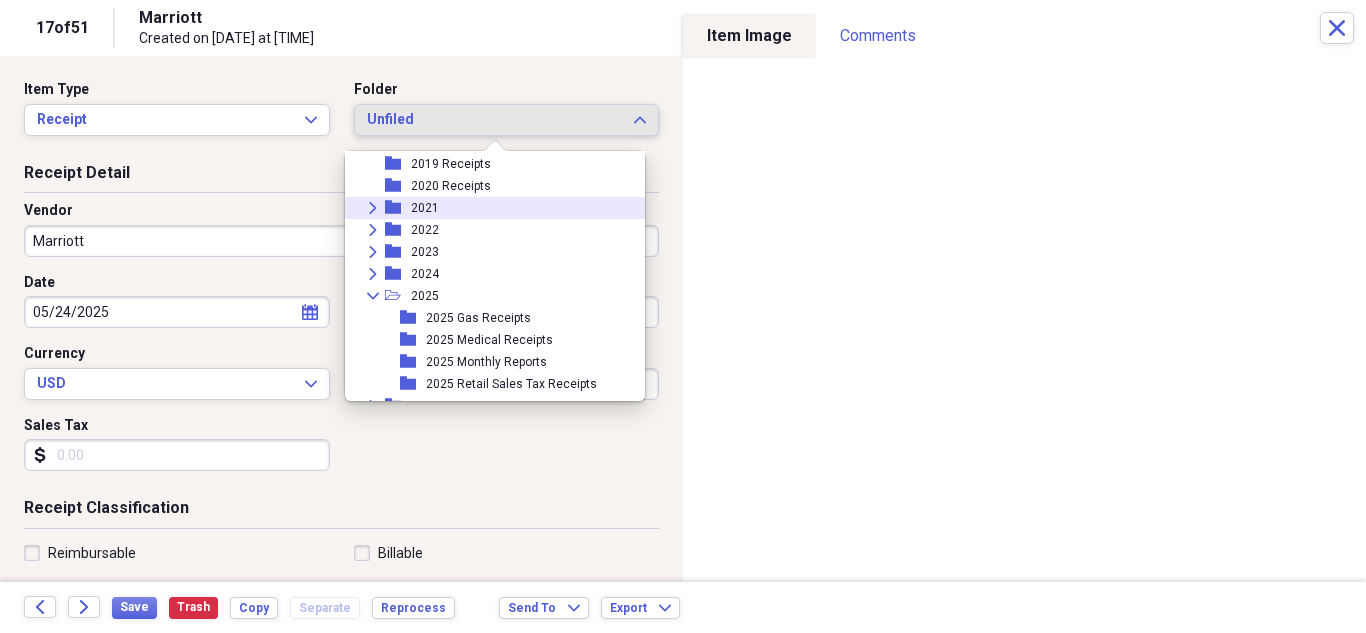 scroll, scrollTop: 95, scrollLeft: 0, axis: vertical 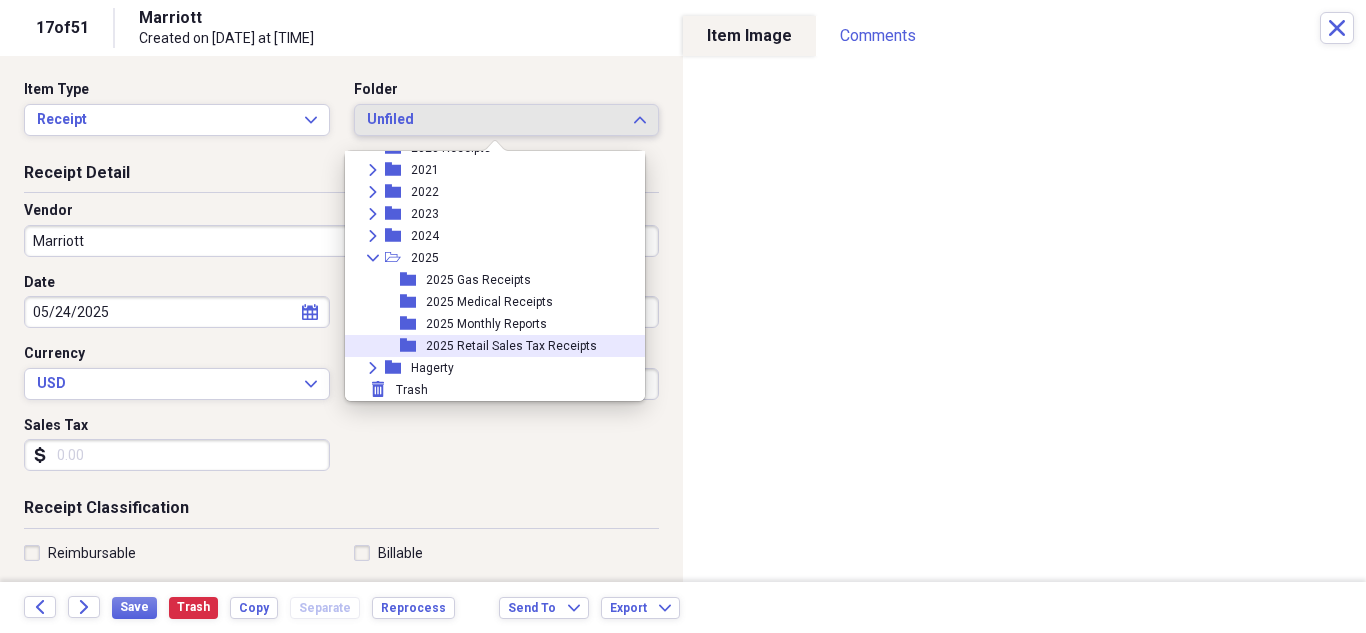 click on "2025 Retail Sales Tax Receipts" at bounding box center (511, 346) 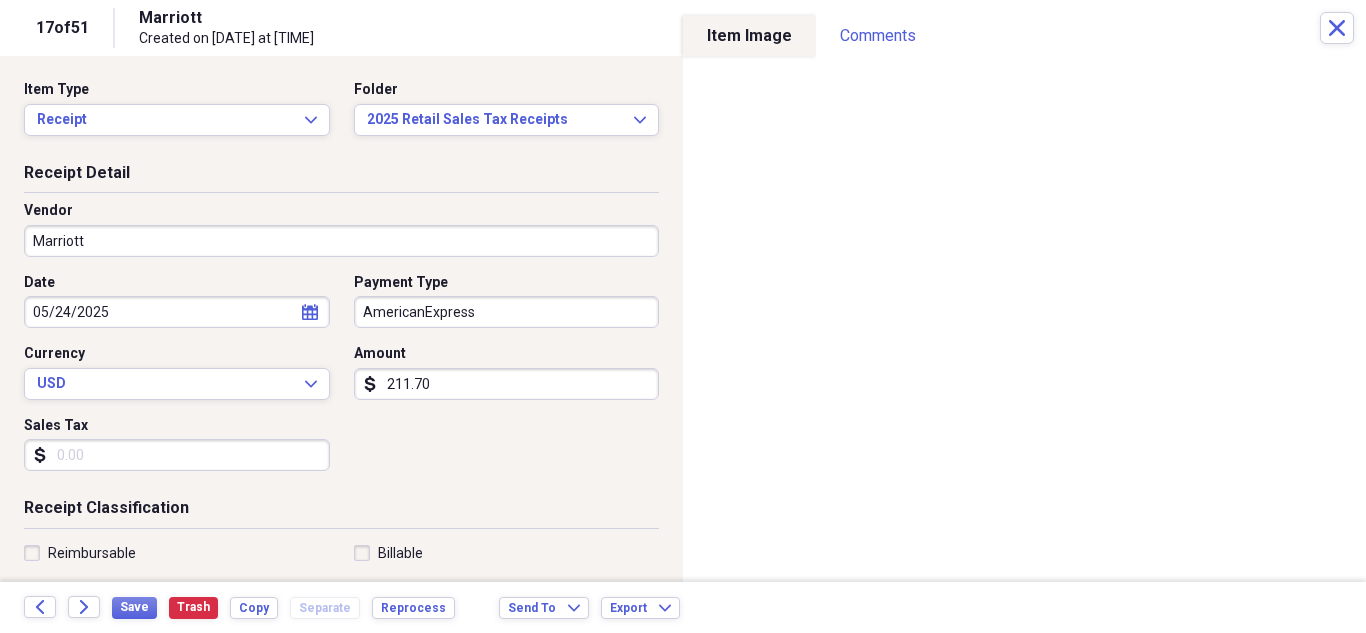 click on "Marriott" at bounding box center (341, 241) 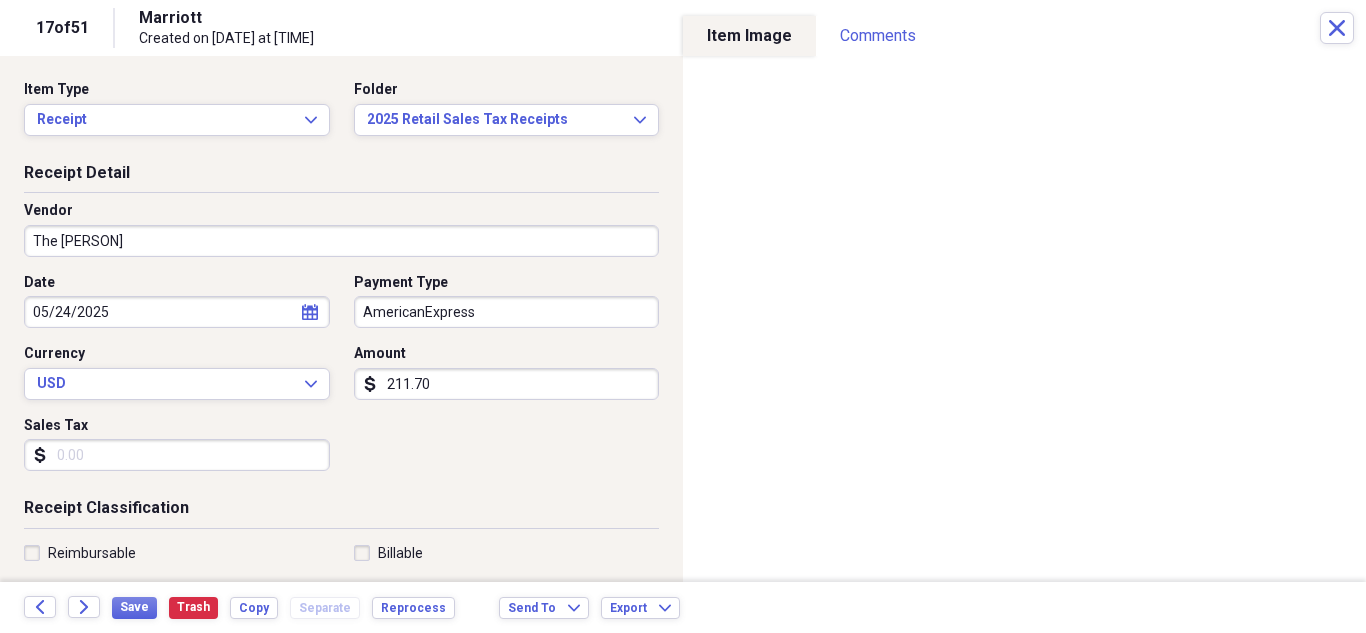 type on "The [PERSON]" 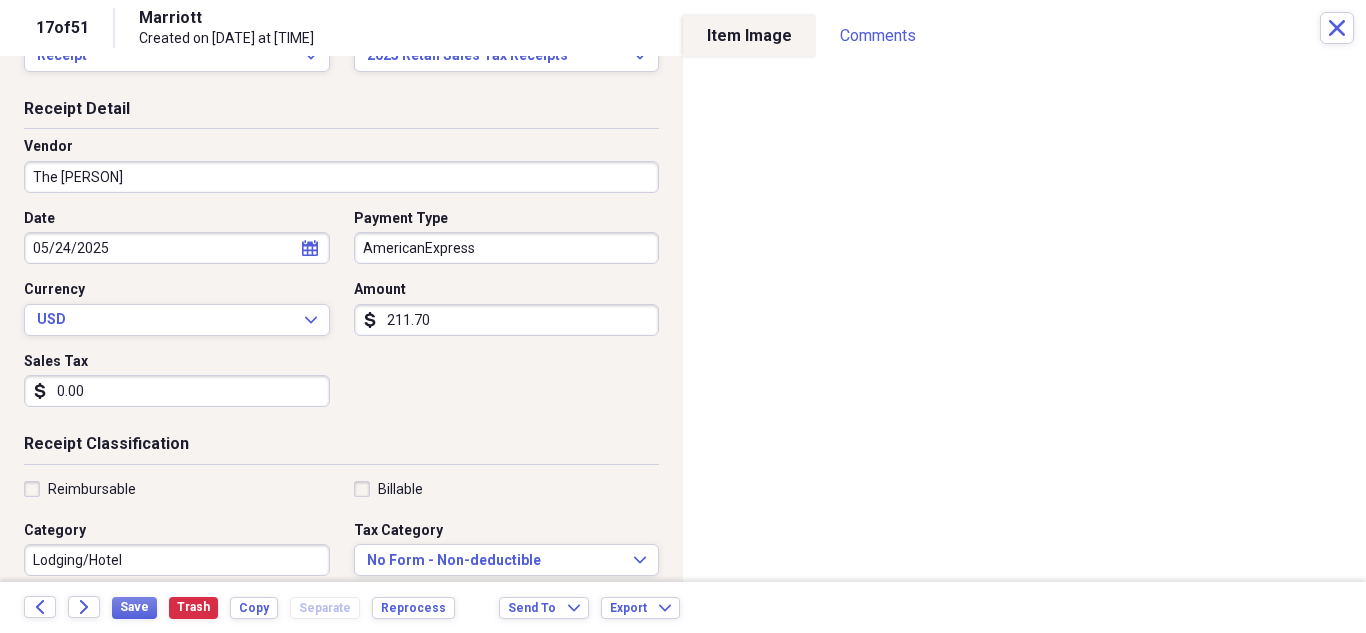 scroll, scrollTop: 300, scrollLeft: 0, axis: vertical 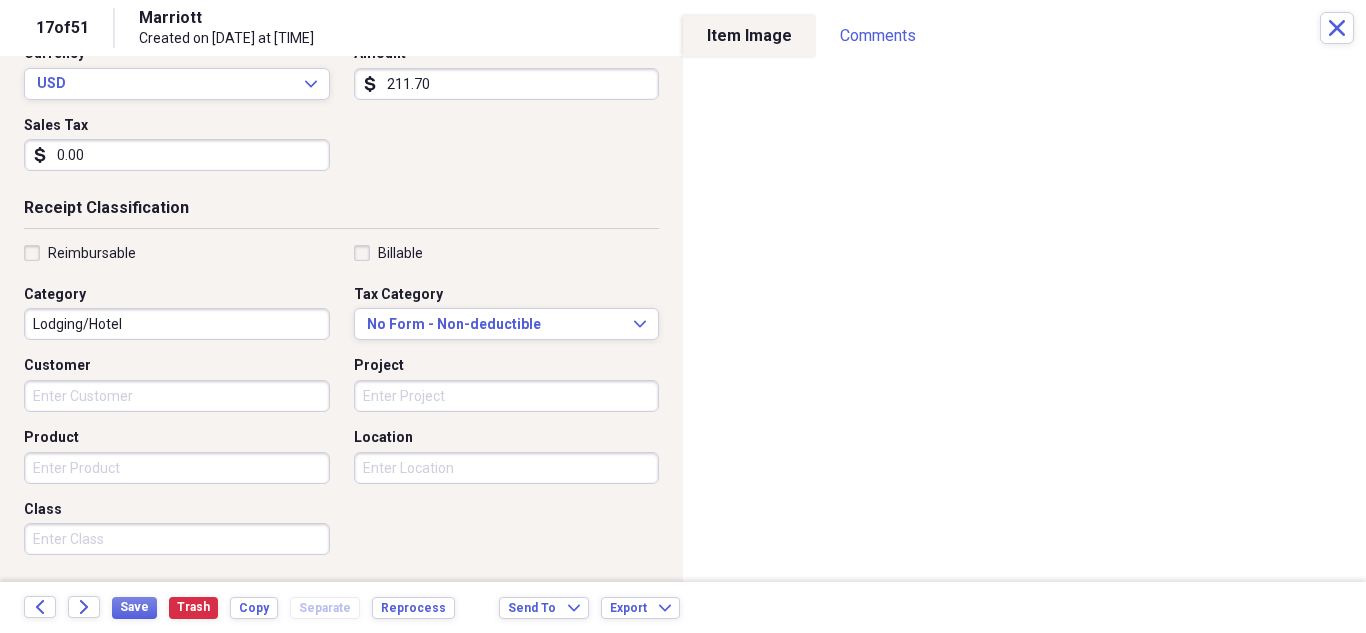 type on "0.00" 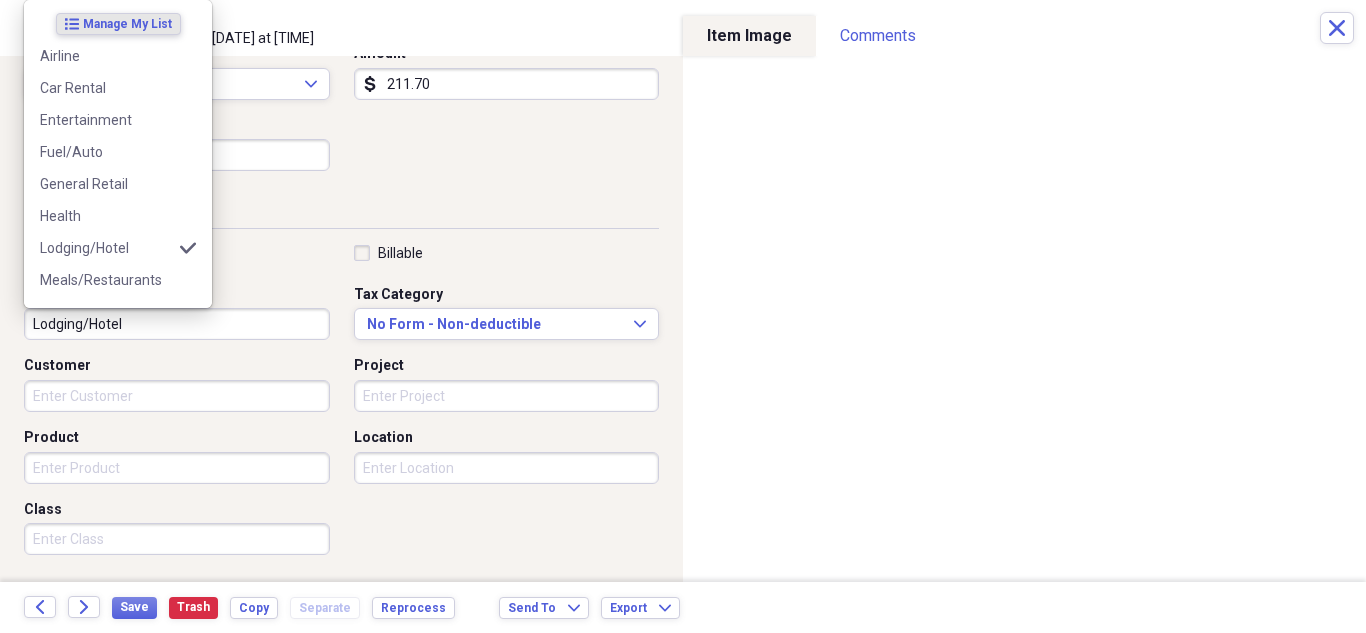 click on "Lodging/Hotel" at bounding box center [177, 324] 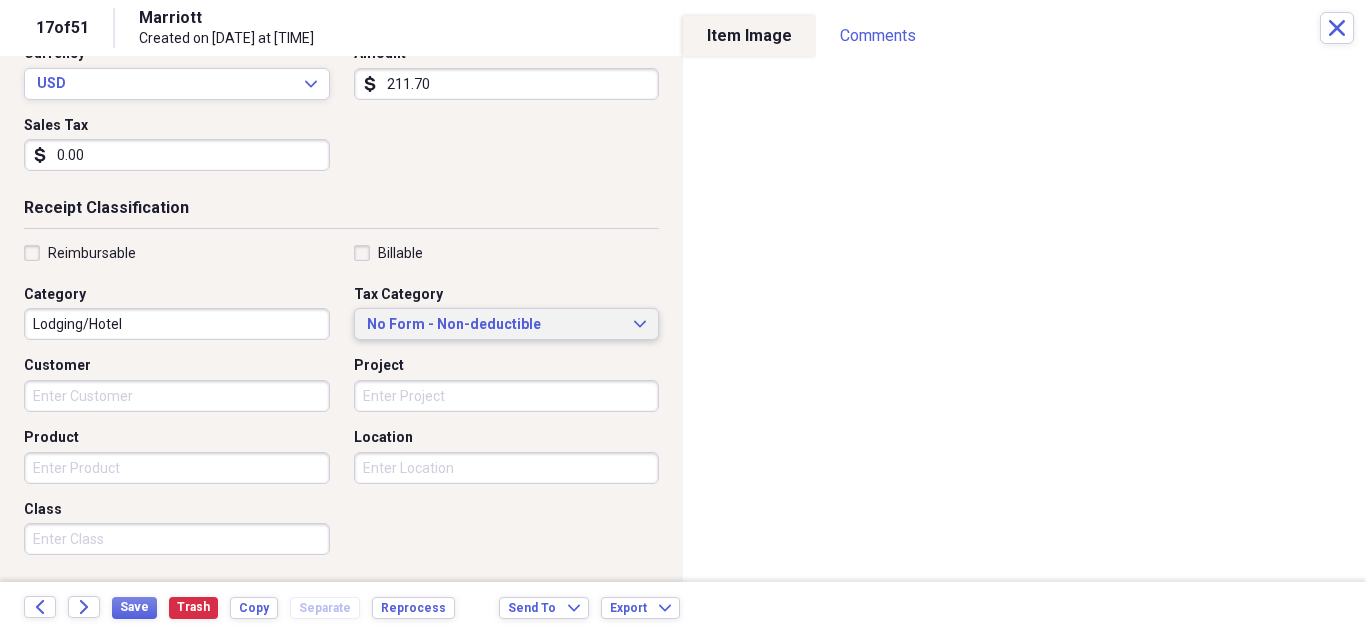 click on "Expand" 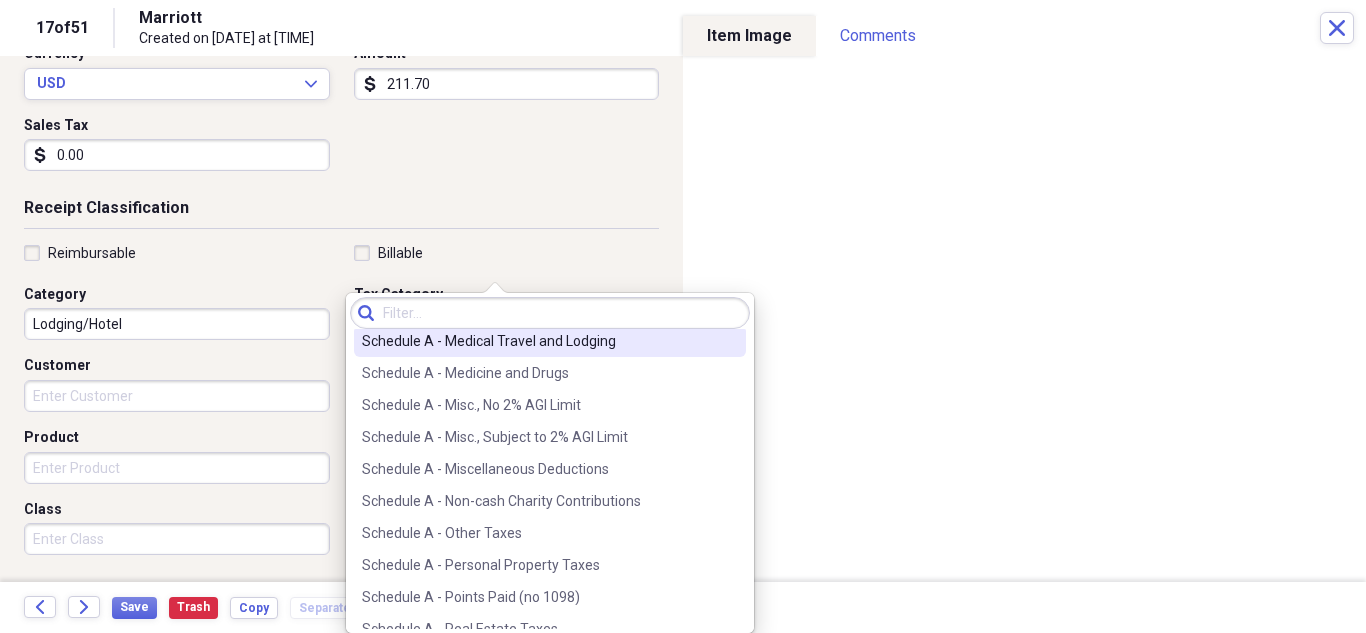 scroll, scrollTop: 3000, scrollLeft: 0, axis: vertical 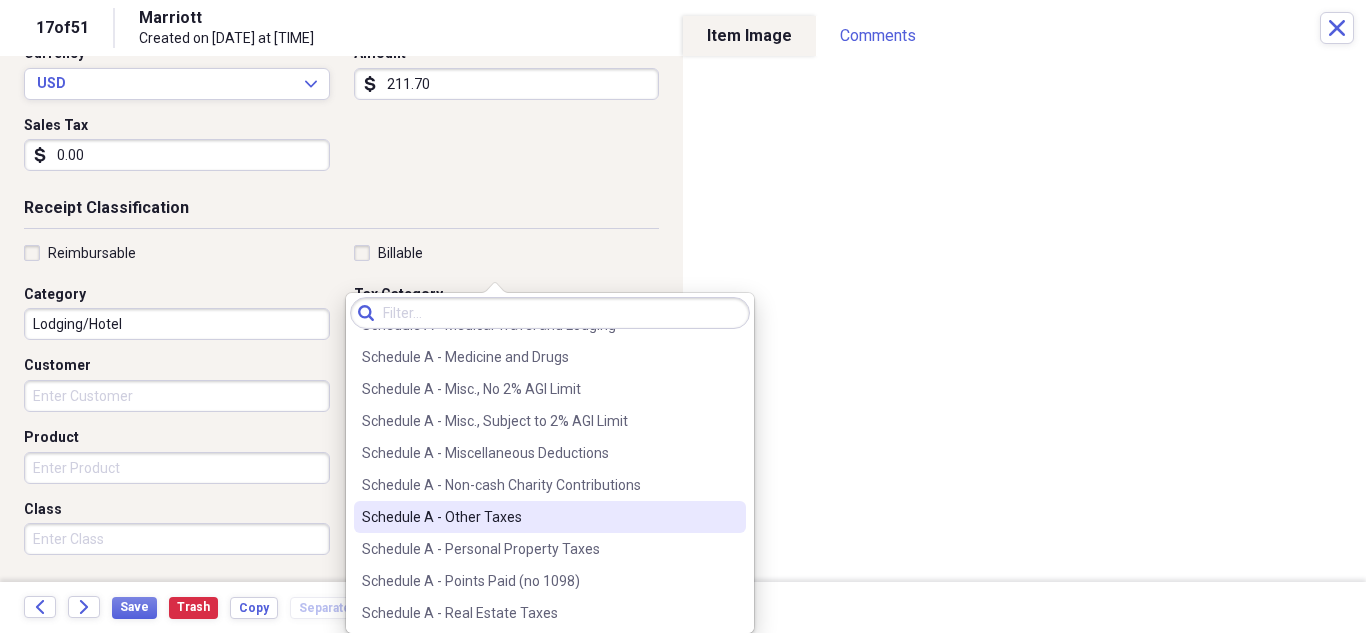 click on "Schedule A - Other Taxes" at bounding box center (538, 517) 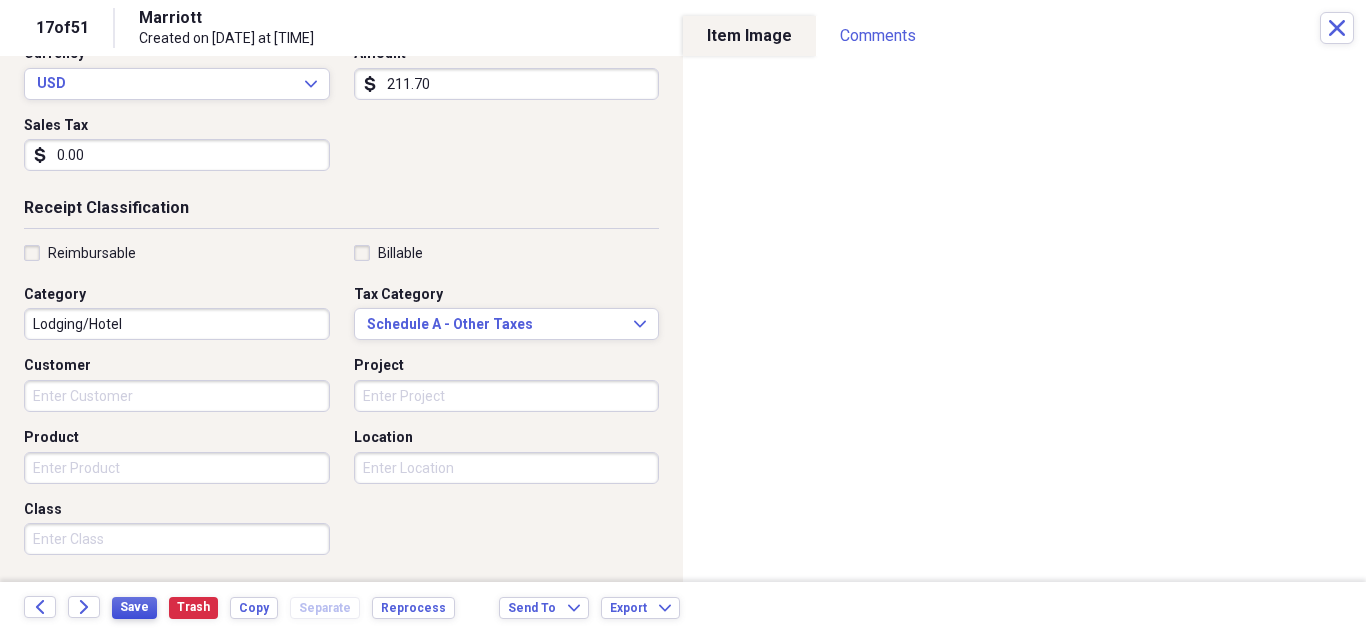 click on "Save" at bounding box center [134, 607] 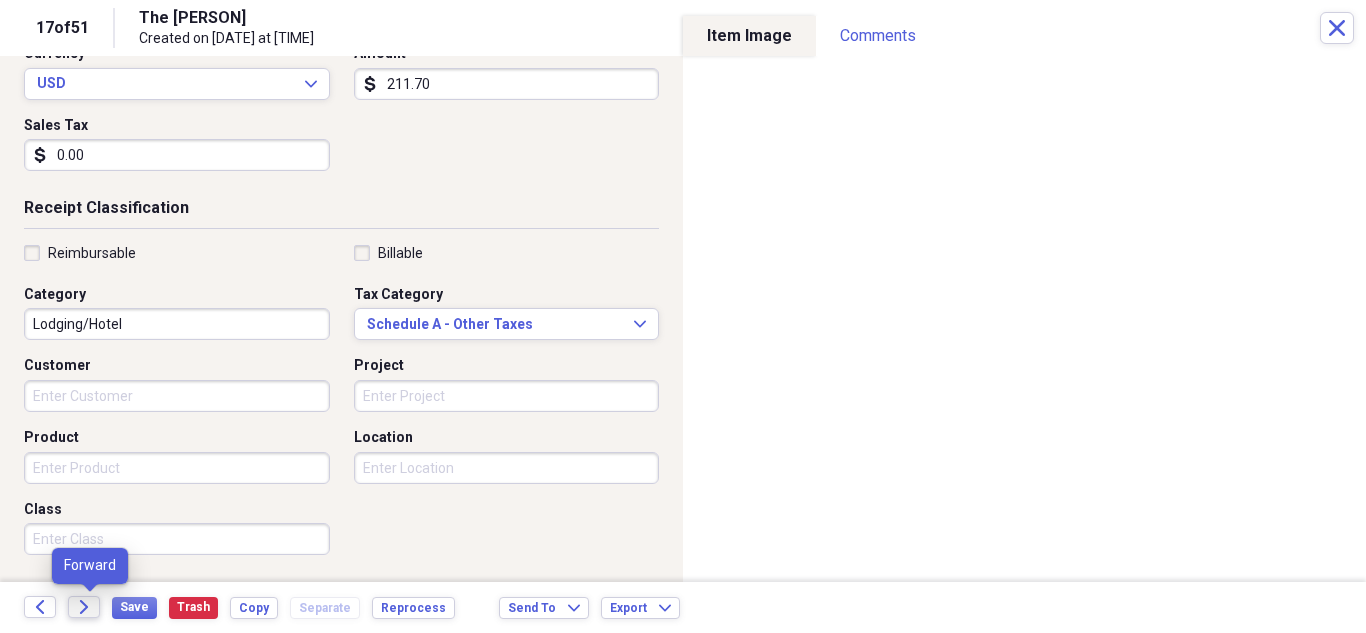 click on "Forward" 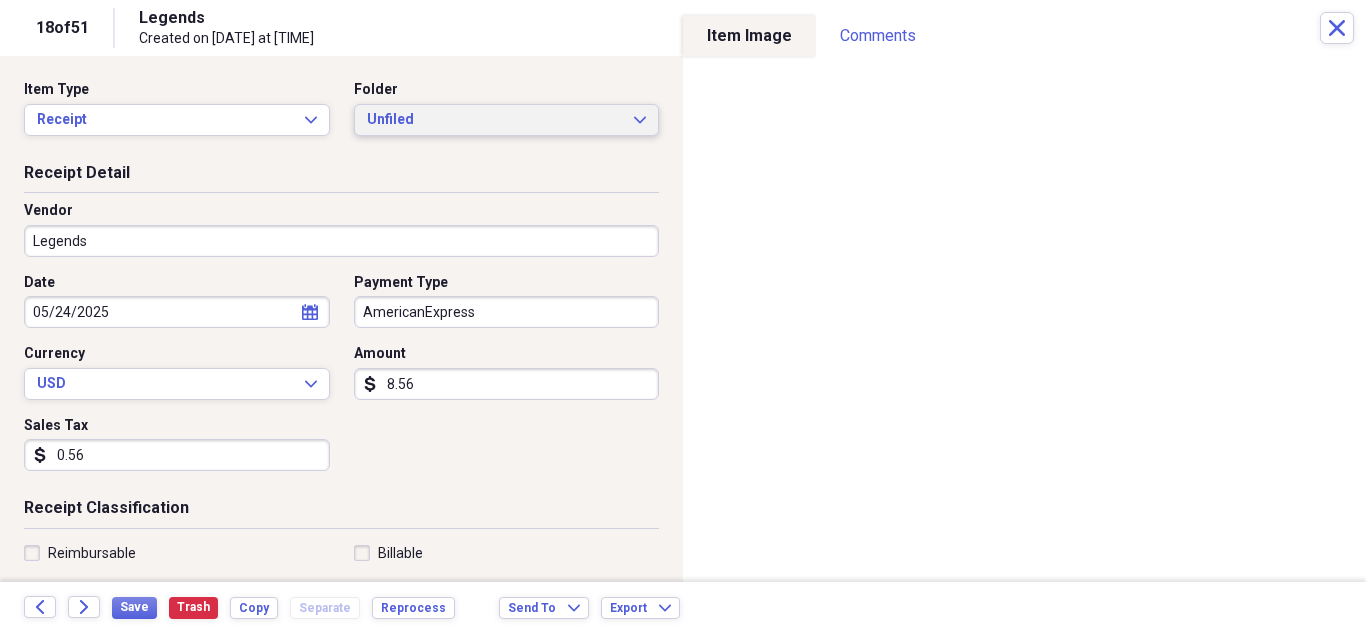 click on "Unfiled Expand" at bounding box center [507, 120] 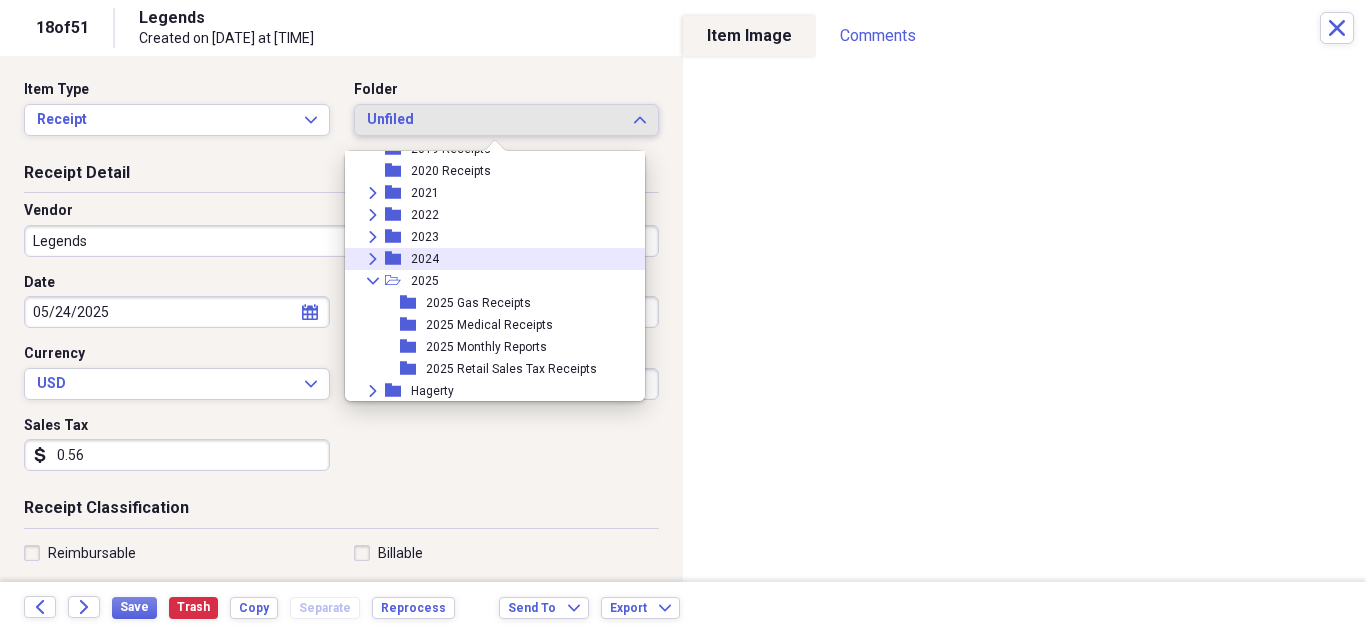 scroll, scrollTop: 95, scrollLeft: 0, axis: vertical 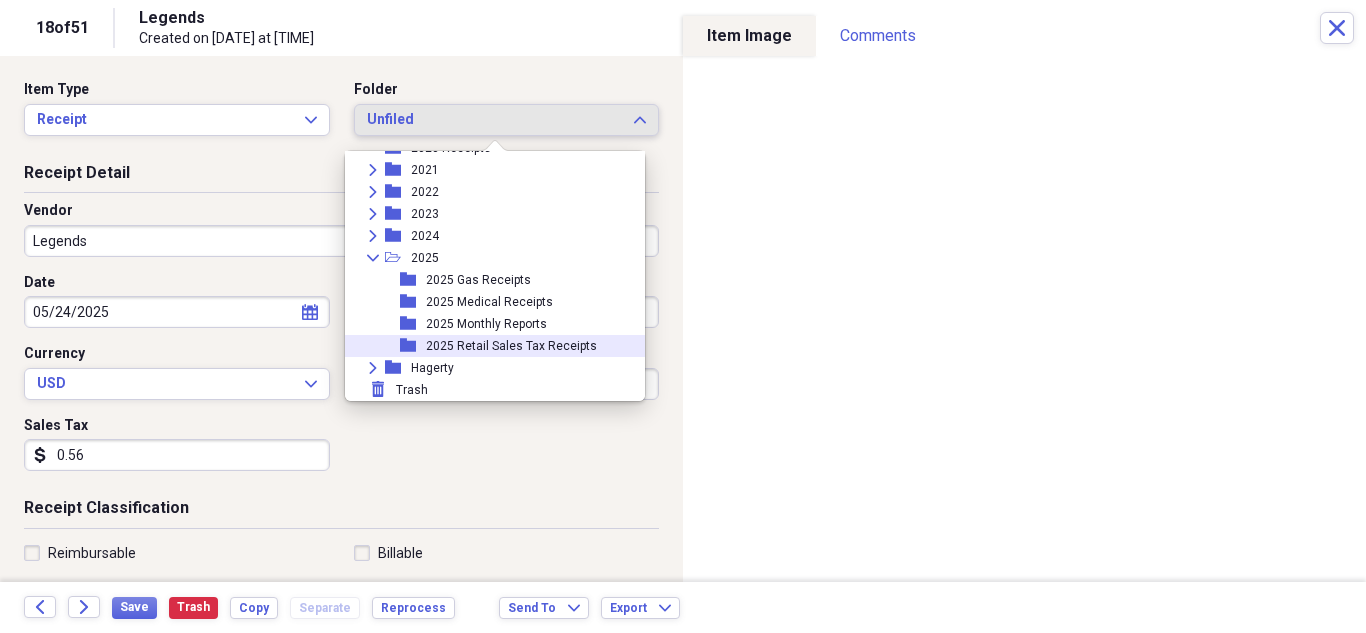 click on "2025 Retail Sales Tax Receipts" at bounding box center (511, 346) 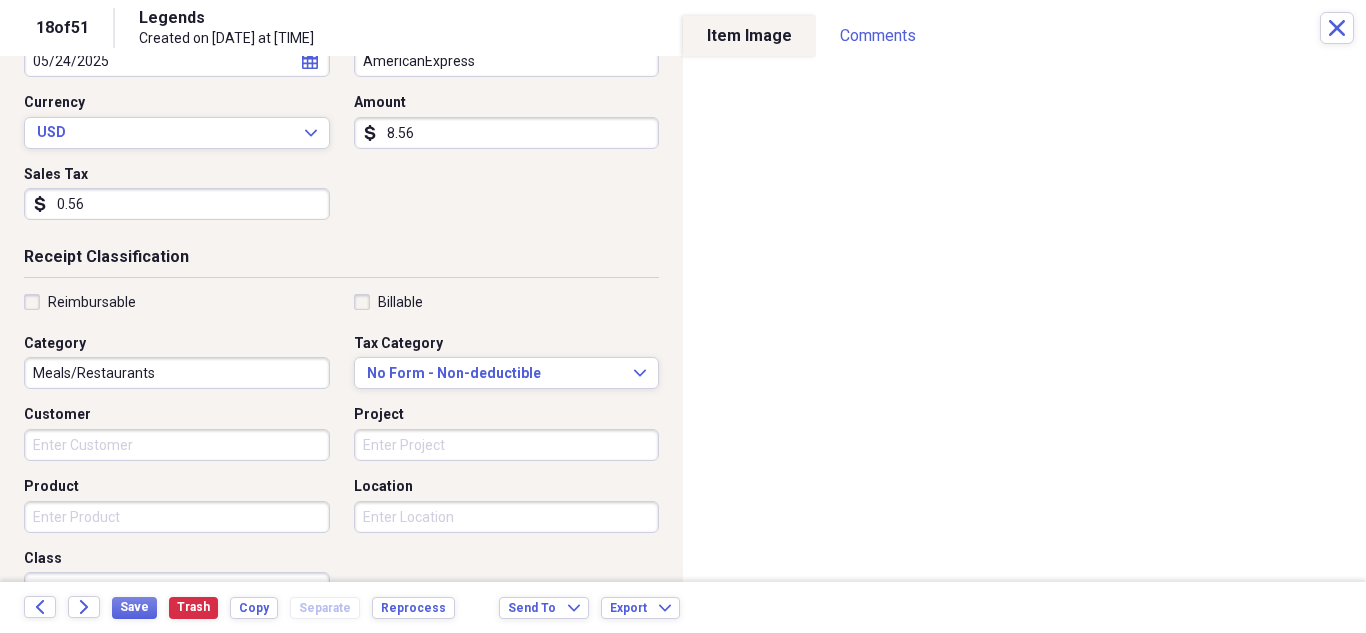 scroll, scrollTop: 300, scrollLeft: 0, axis: vertical 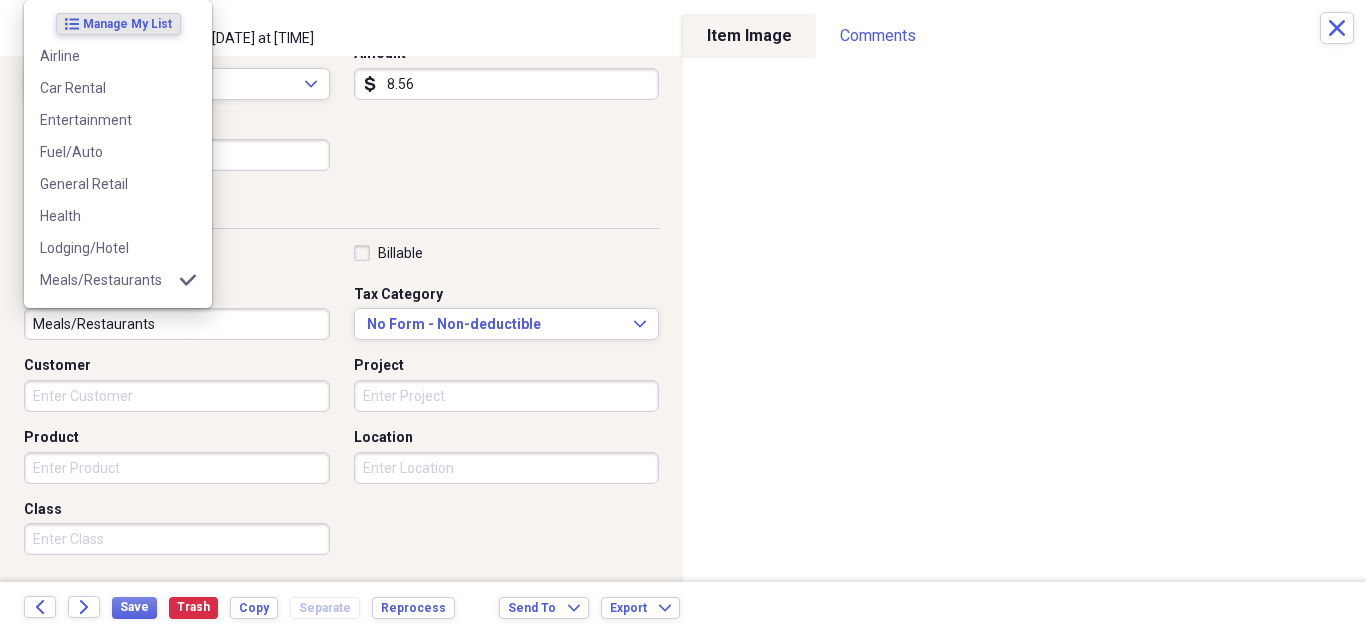 click on "Meals/Restaurants" at bounding box center [177, 324] 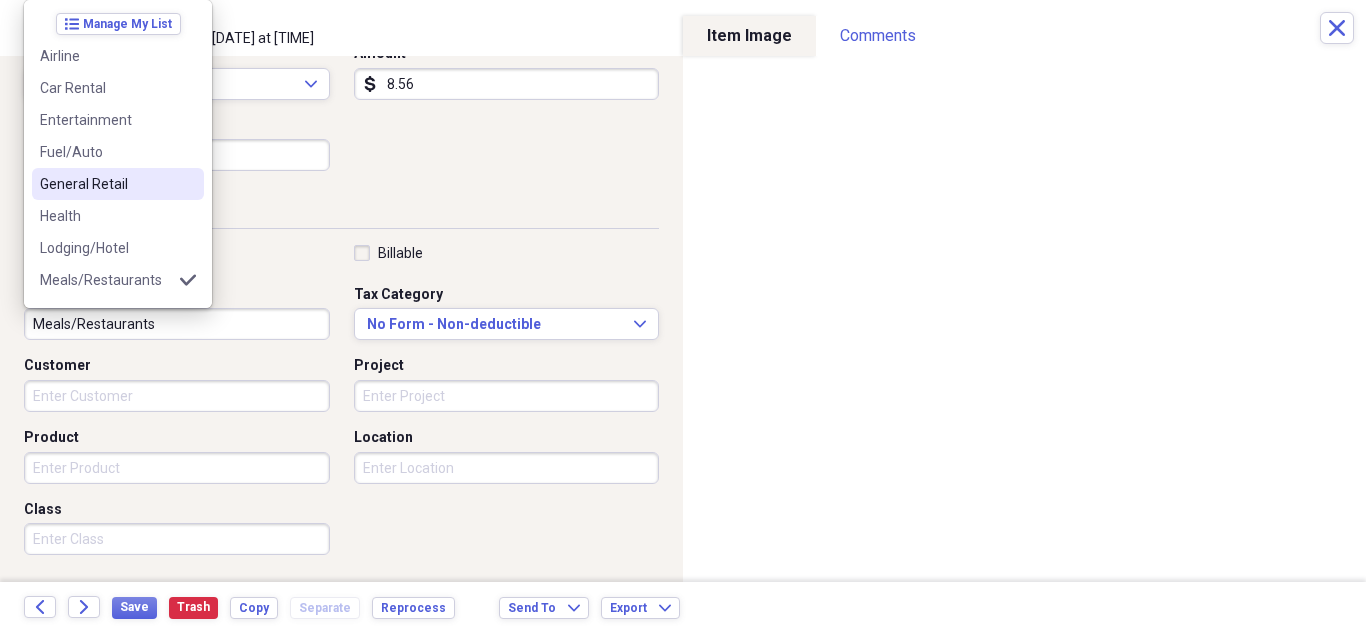 click on "General Retail" at bounding box center [118, 184] 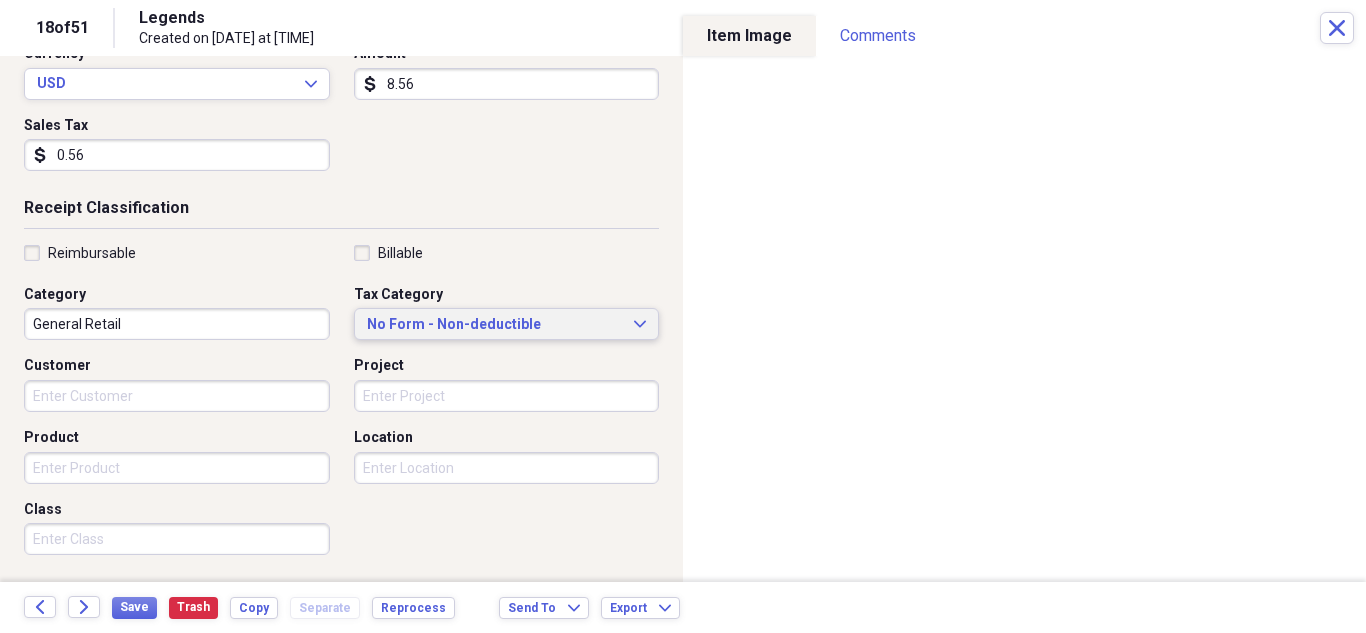 click on "No Form - Non-deductible Expand" at bounding box center (507, 325) 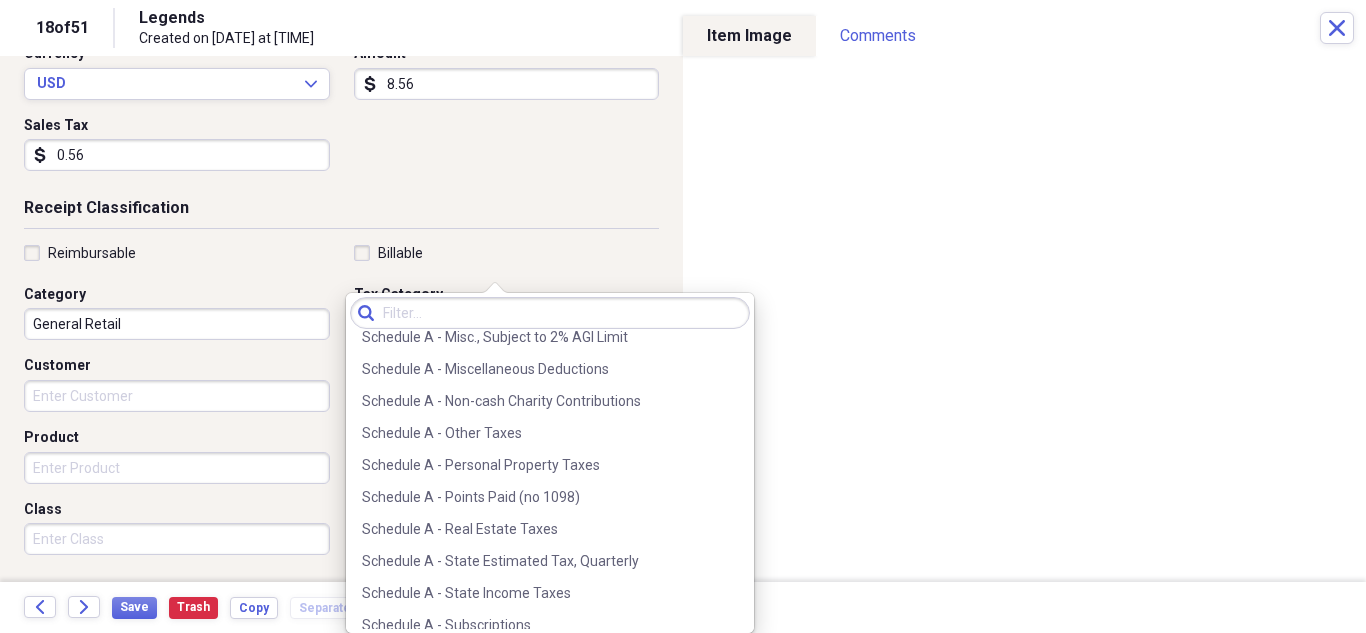scroll, scrollTop: 3100, scrollLeft: 0, axis: vertical 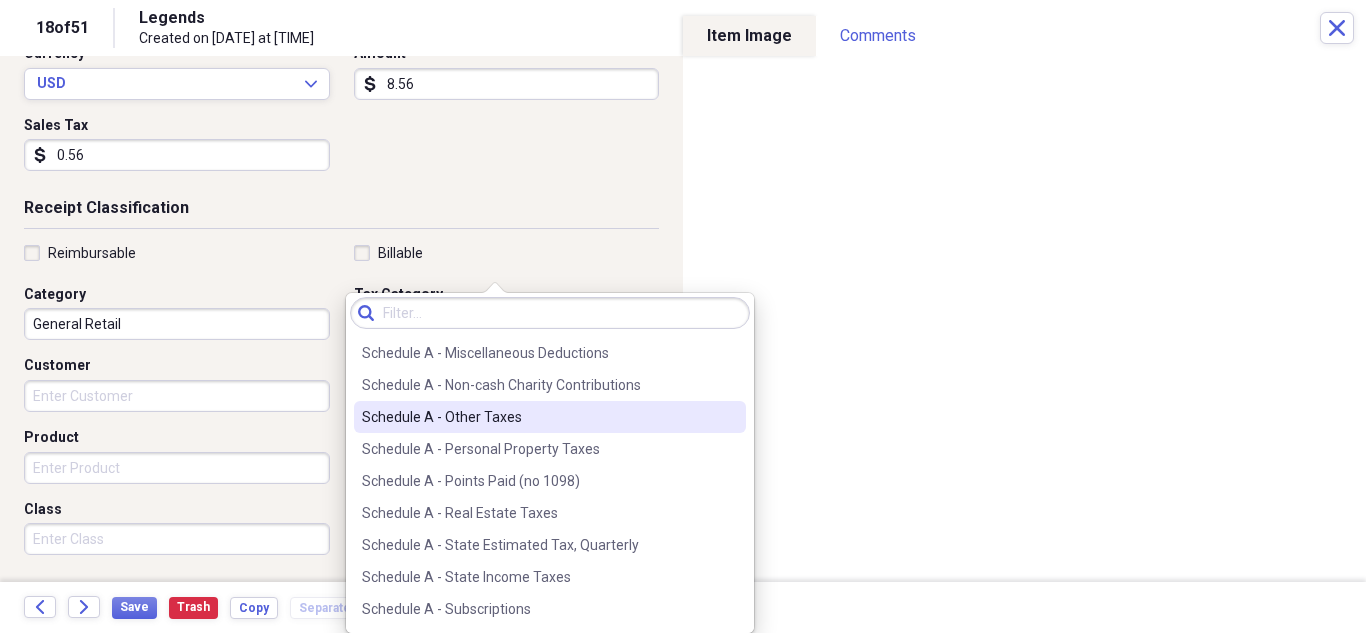 click on "Schedule A - Other Taxes" at bounding box center (538, 417) 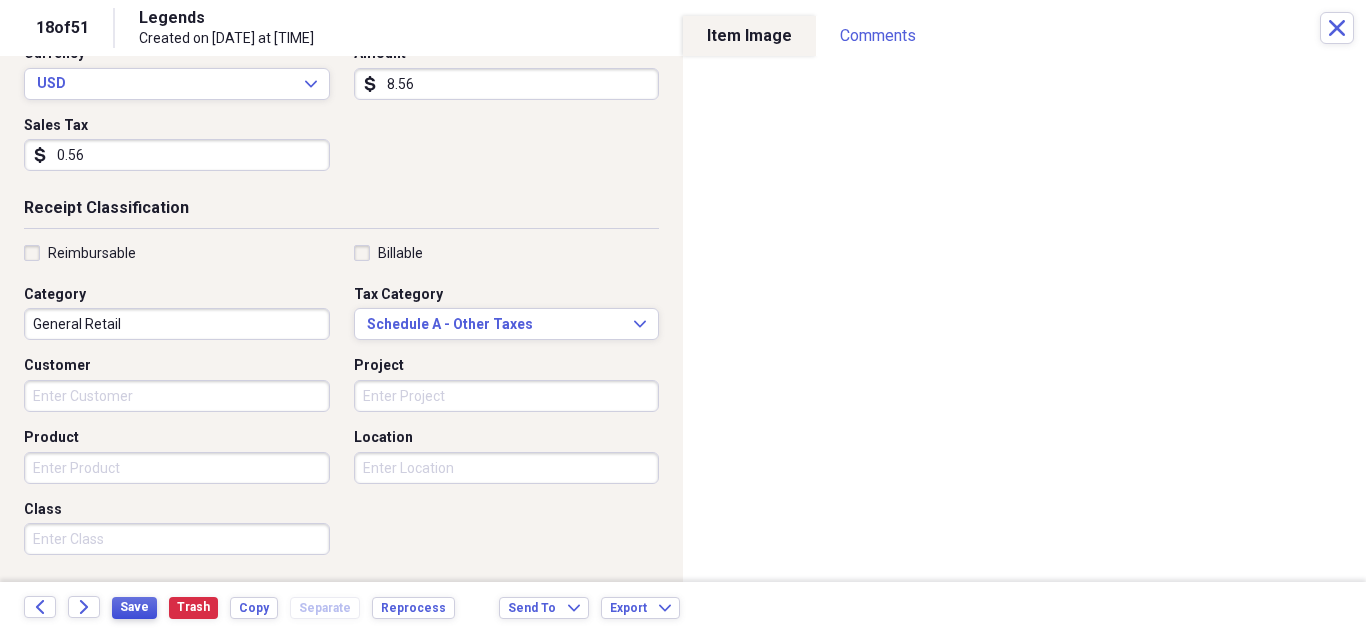 click on "Save" at bounding box center [134, 607] 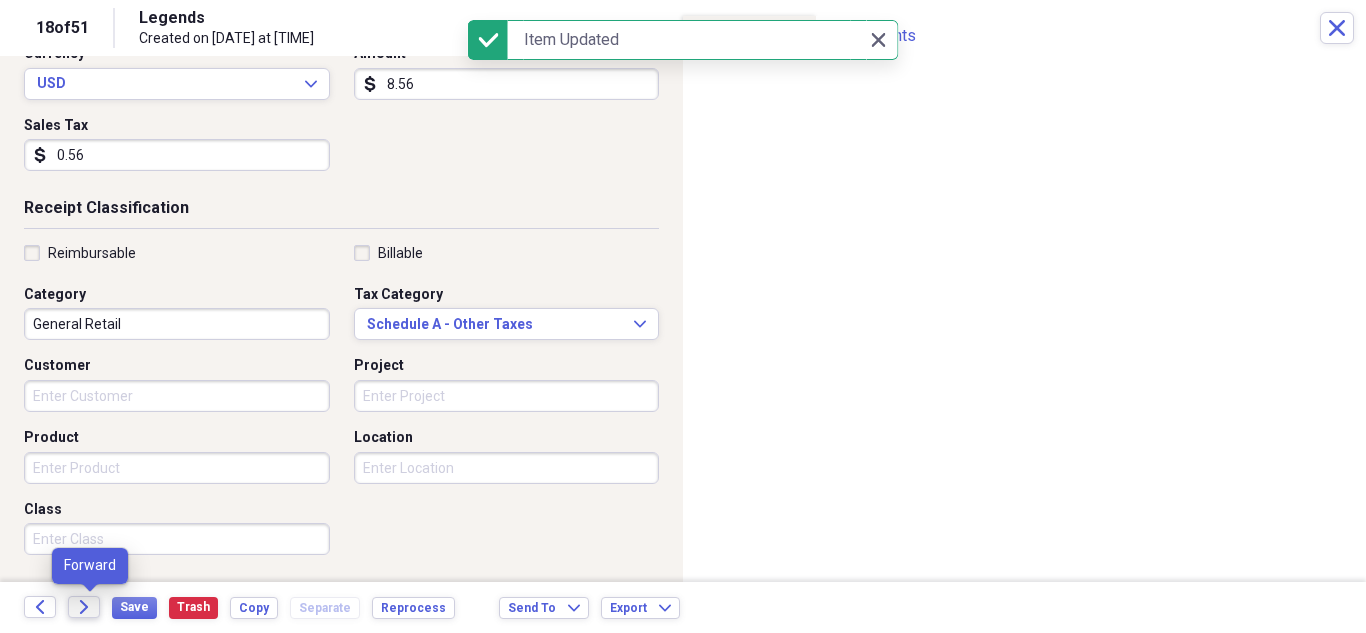 click on "Forward" 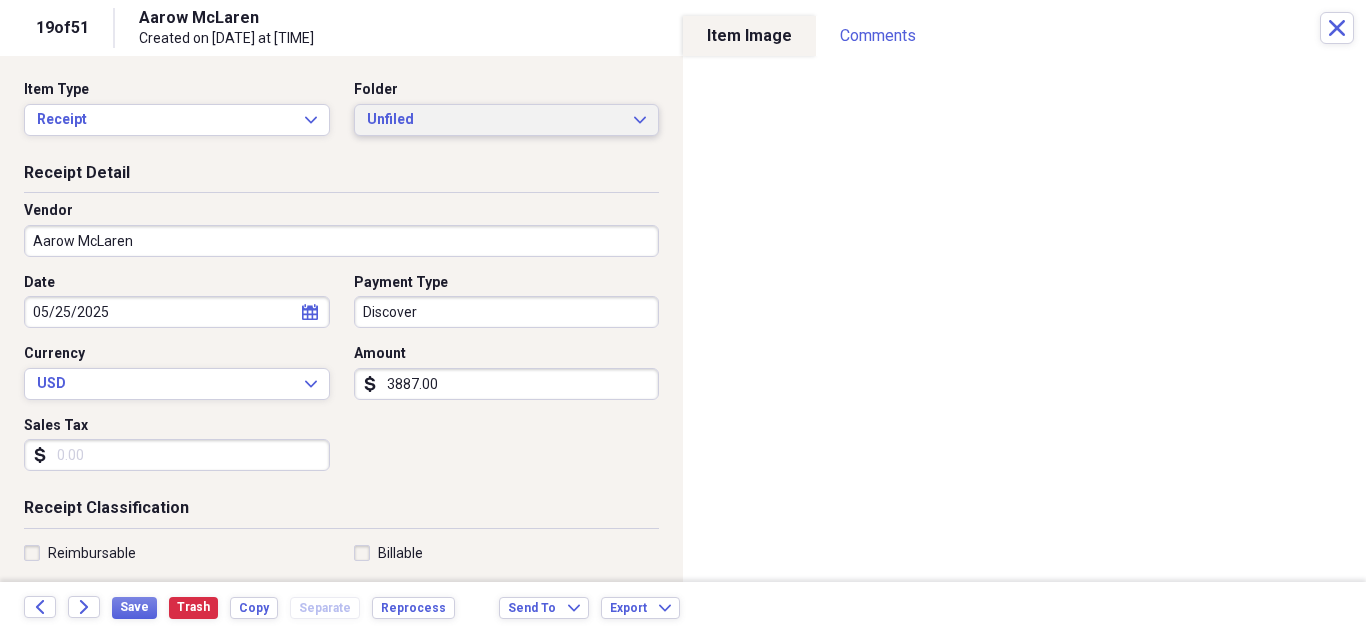 click on "Unfiled Expand" at bounding box center [507, 120] 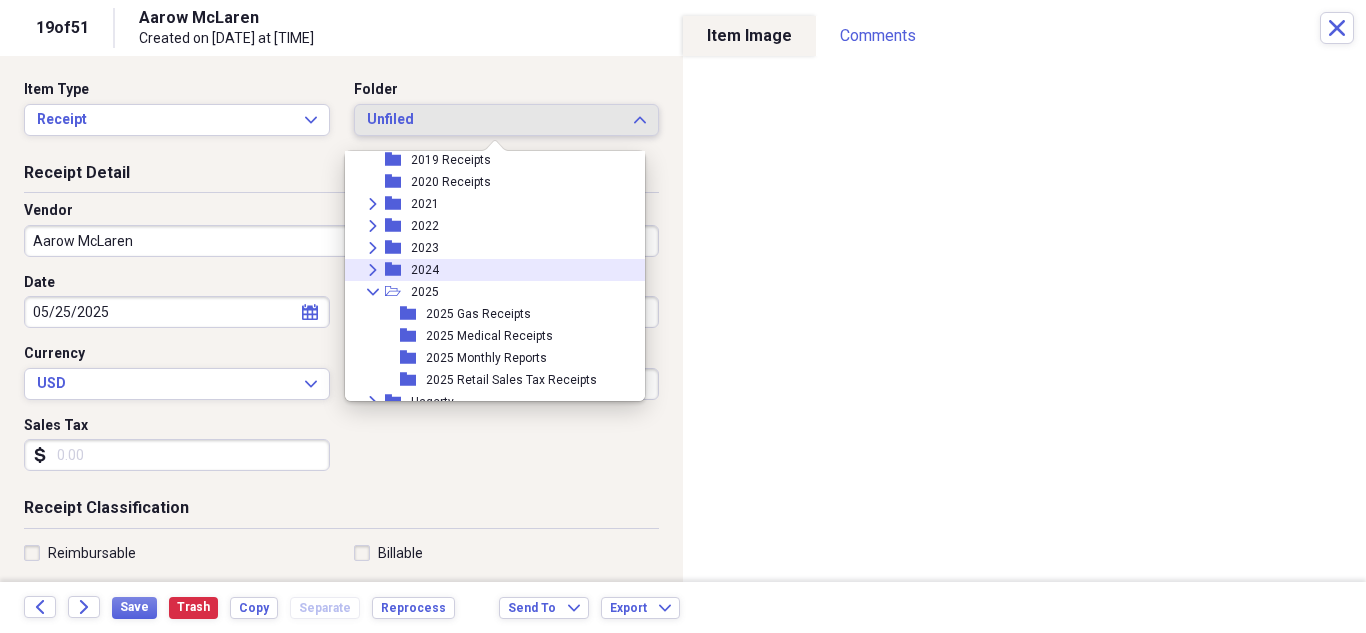 scroll, scrollTop: 95, scrollLeft: 0, axis: vertical 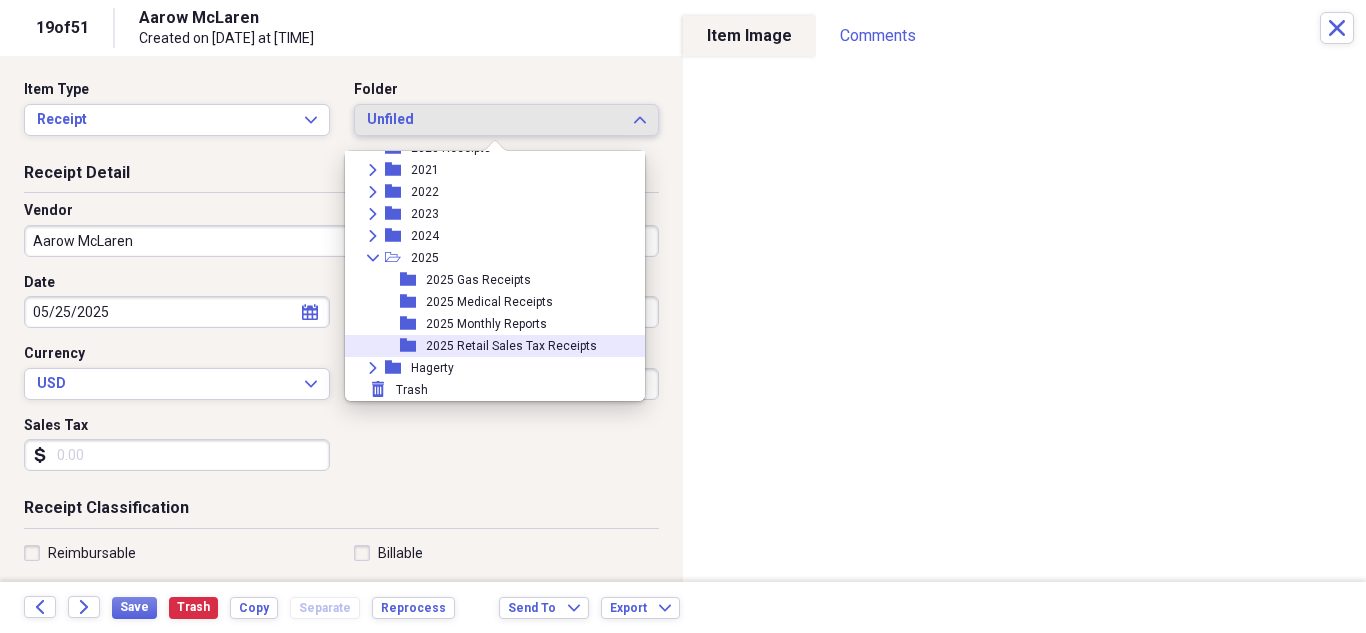 click on "2025 Retail Sales Tax Receipts" at bounding box center (511, 346) 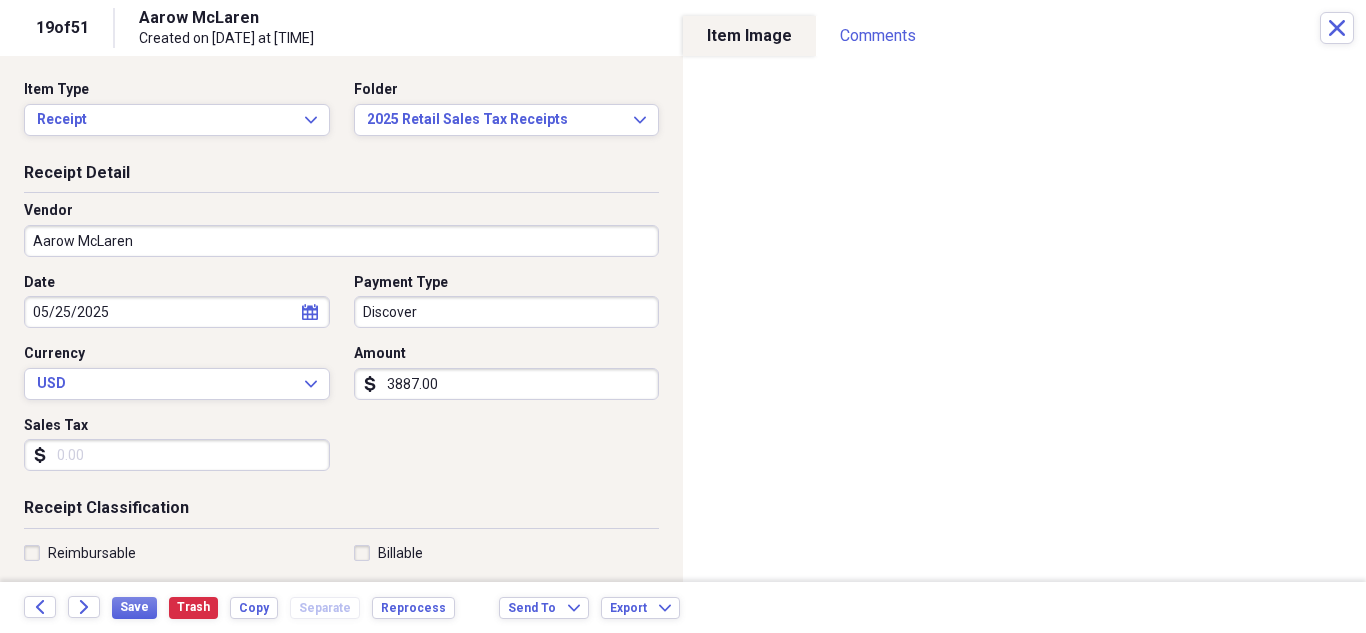 click on "3887.00" at bounding box center (507, 384) 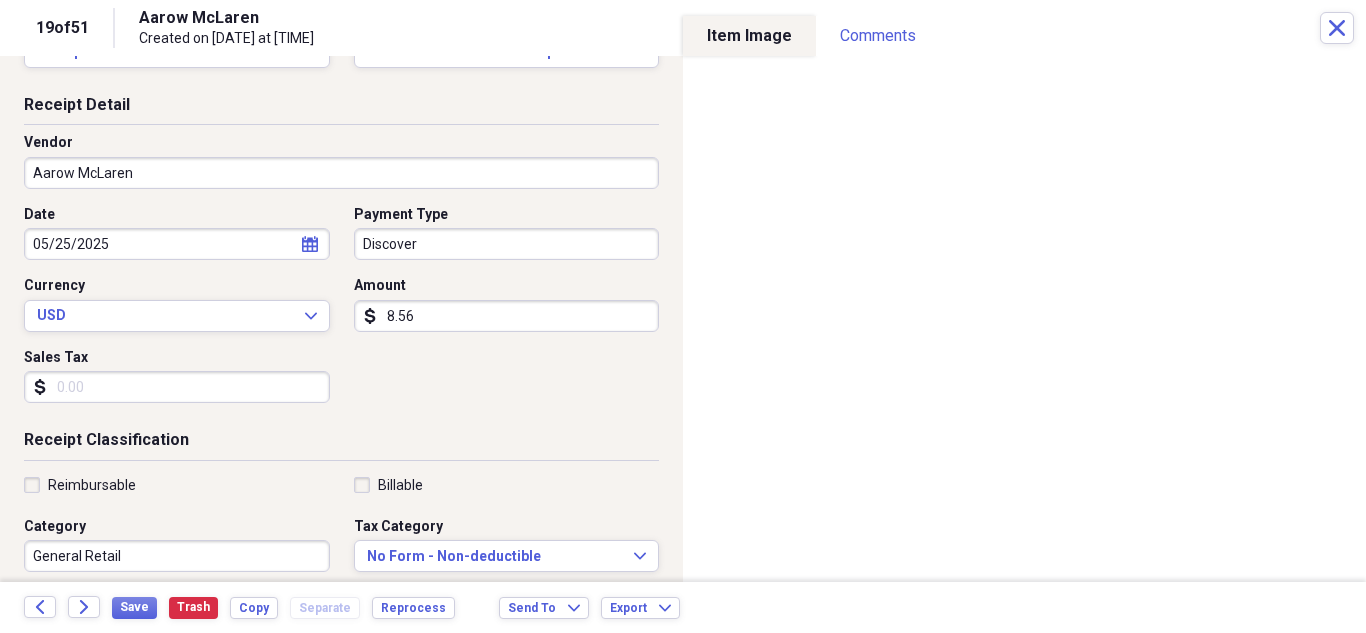 scroll, scrollTop: 100, scrollLeft: 0, axis: vertical 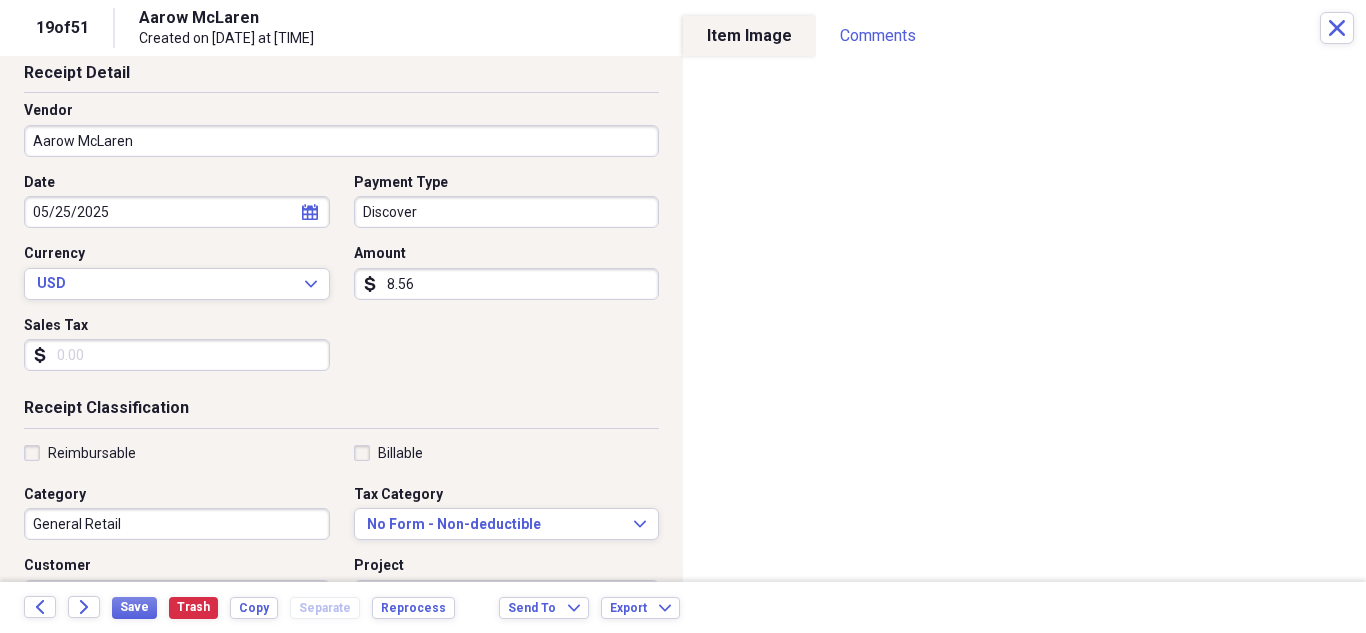 type on "8.56" 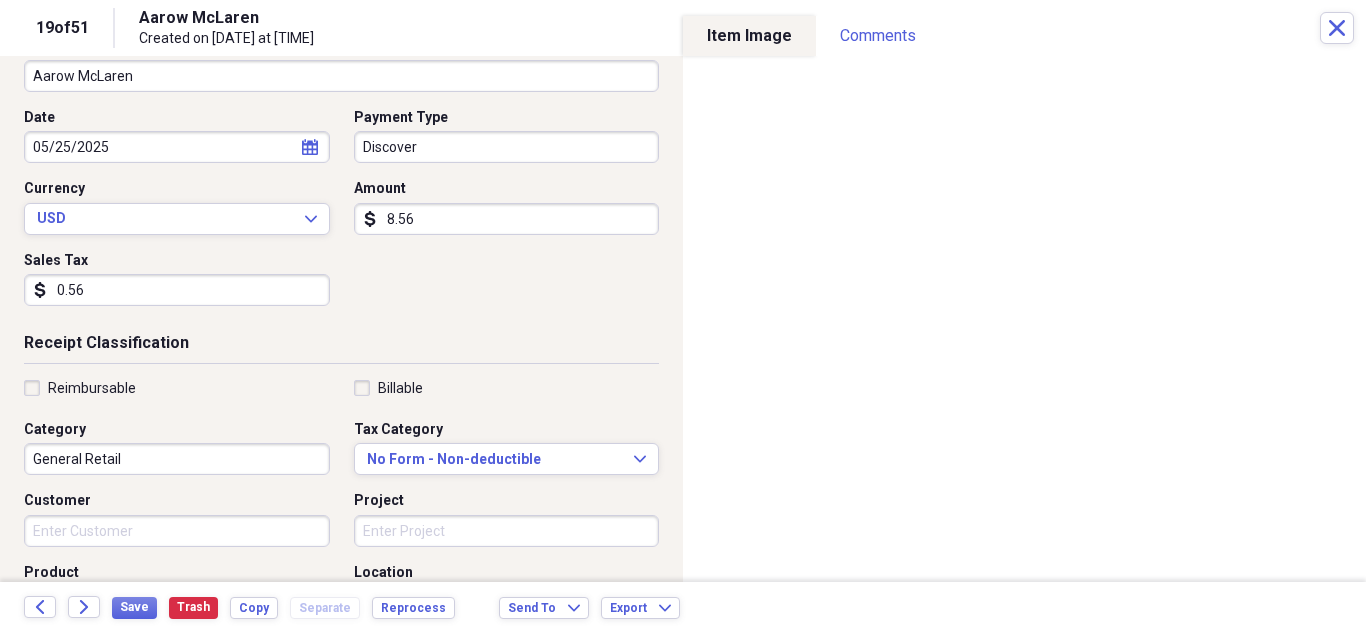 scroll, scrollTop: 200, scrollLeft: 0, axis: vertical 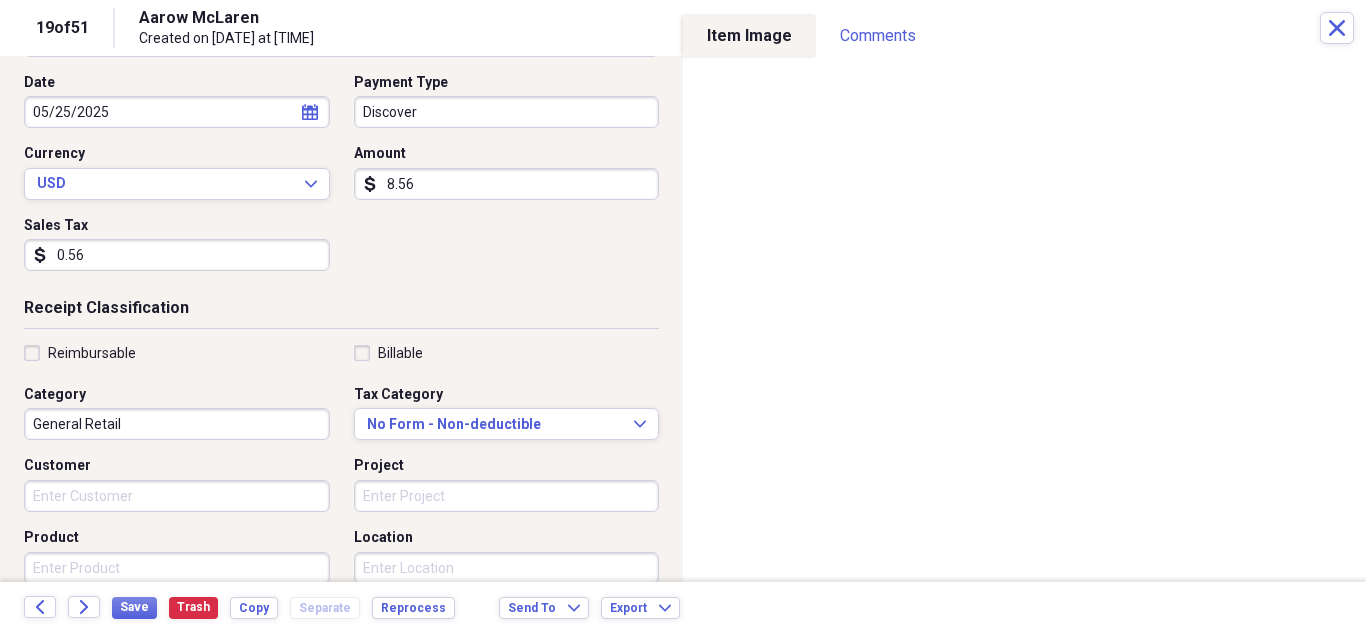 type on "0.56" 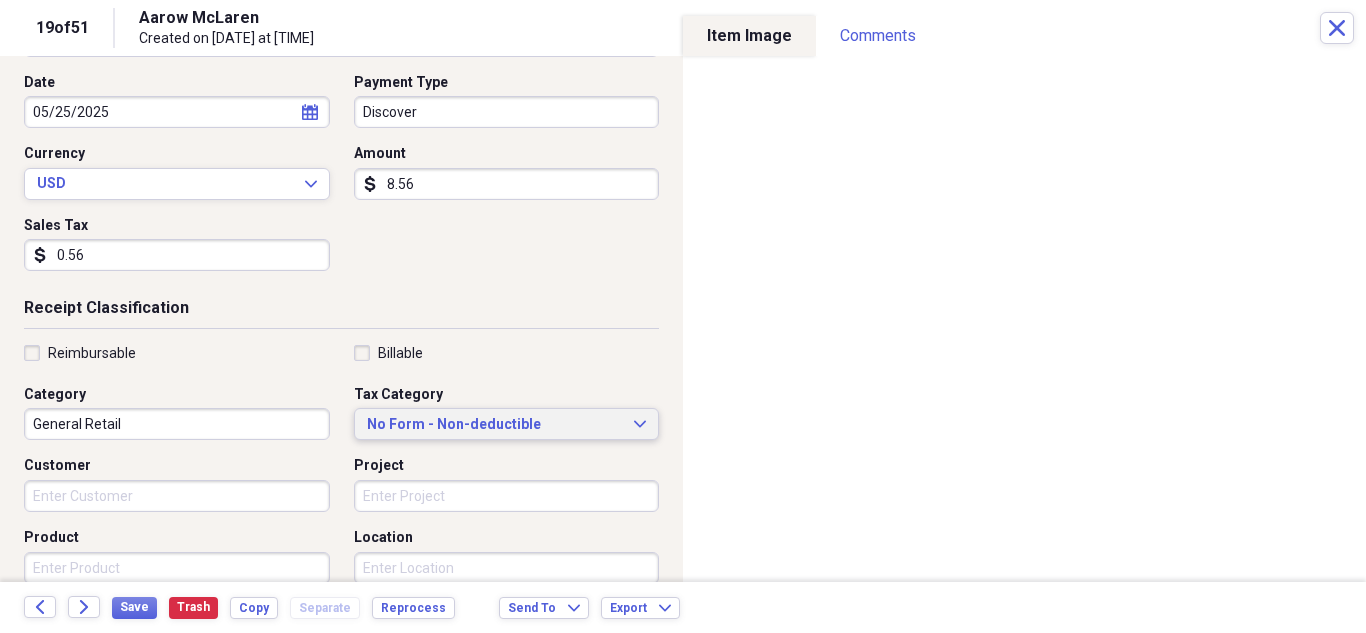 click on "Expand" 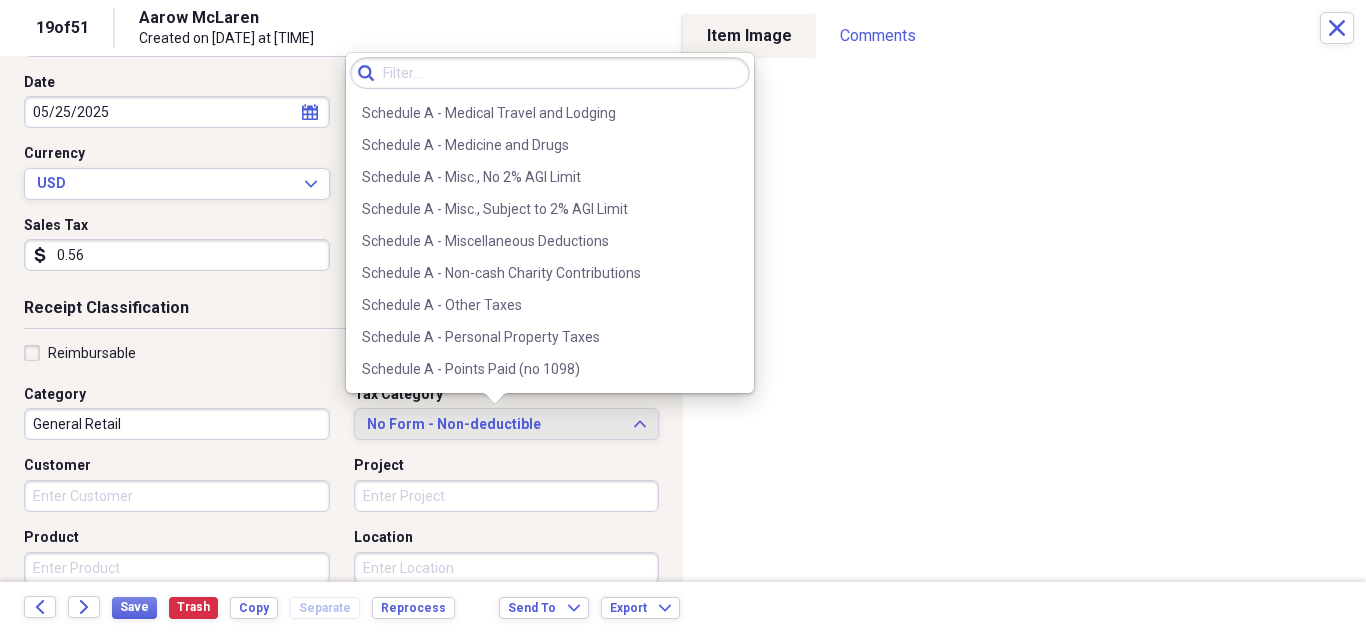 scroll, scrollTop: 3000, scrollLeft: 0, axis: vertical 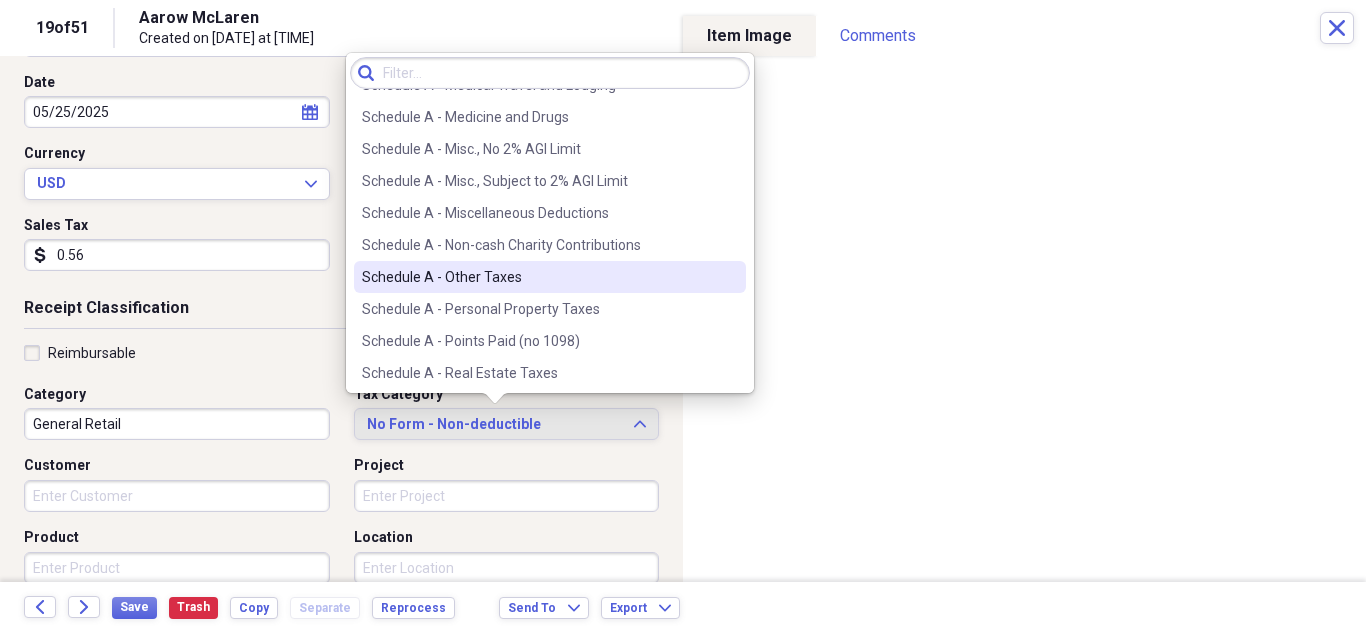click on "Schedule A - Other Taxes" at bounding box center [550, 277] 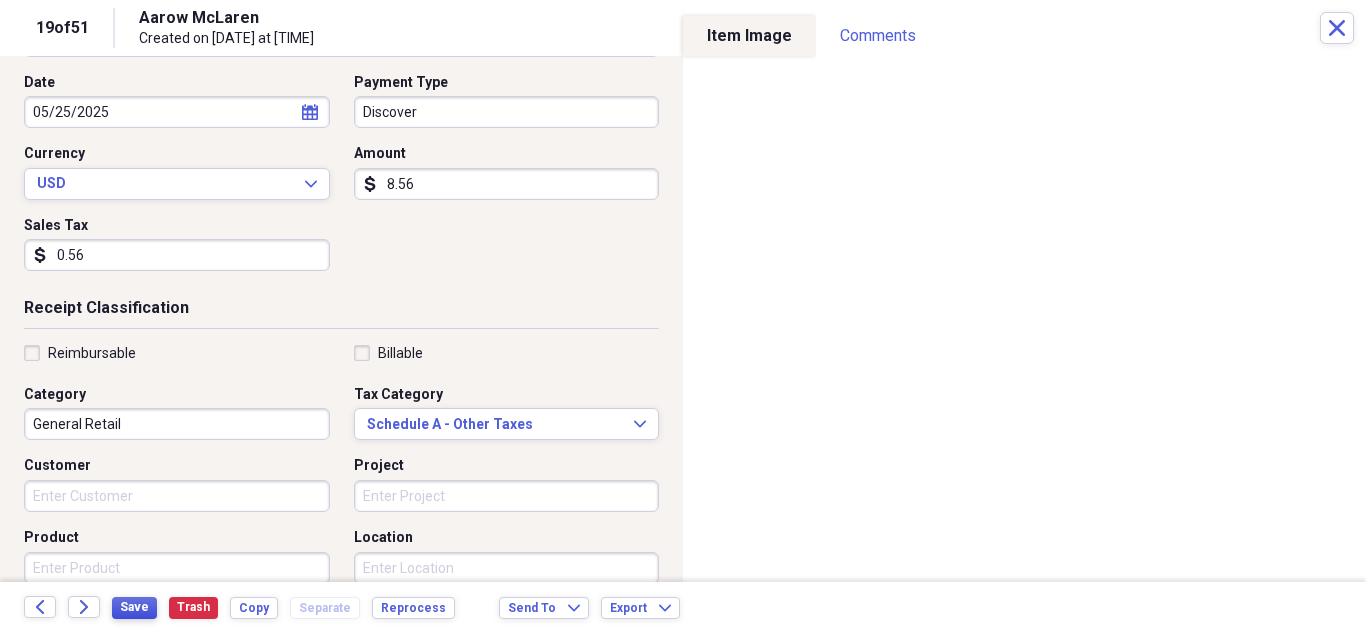 click on "Save" at bounding box center (134, 607) 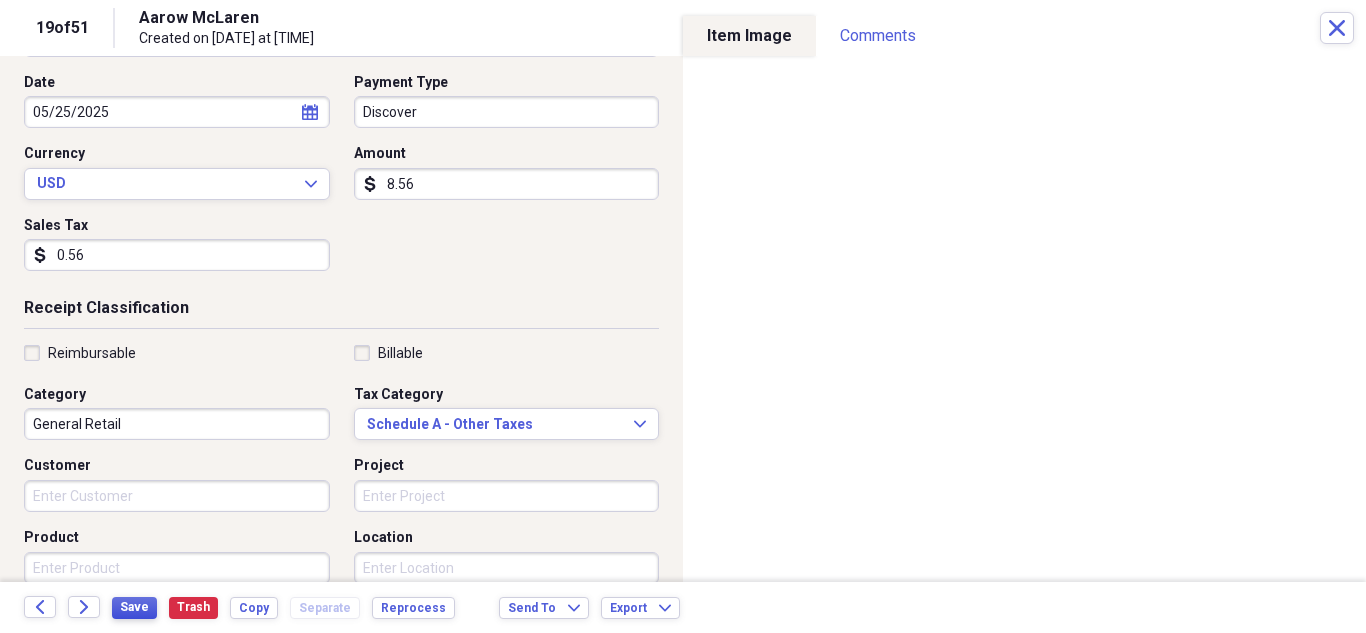 click on "Save" at bounding box center [134, 607] 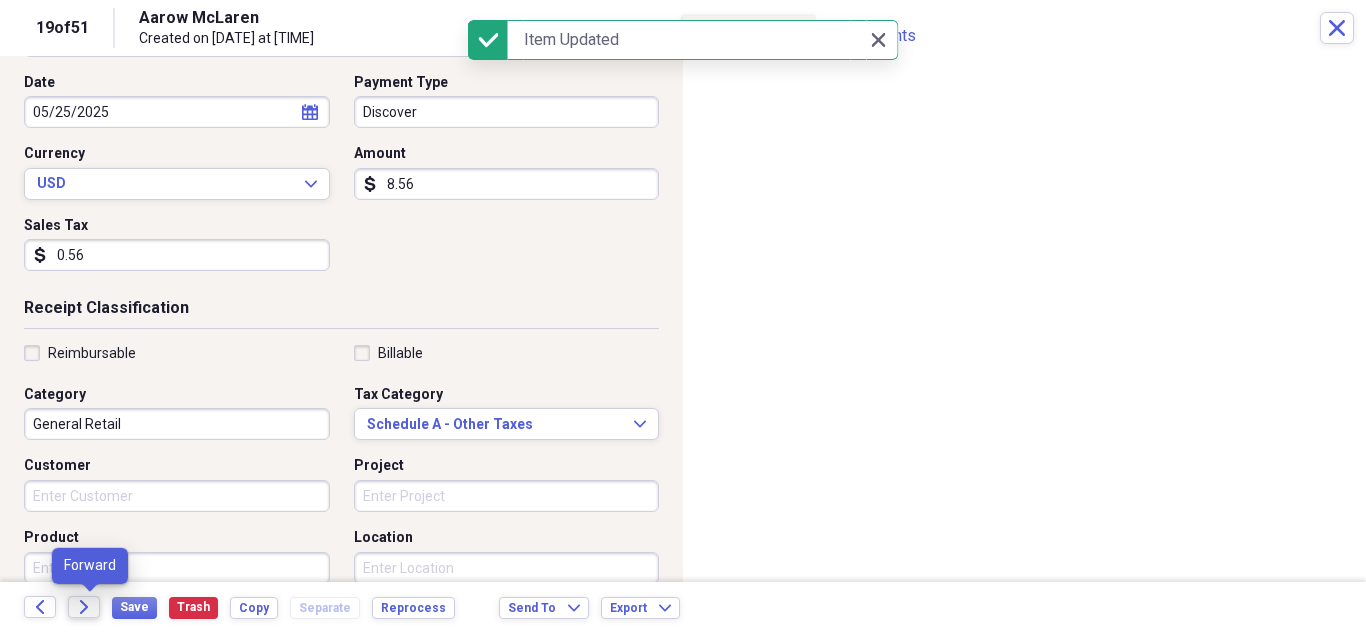 click 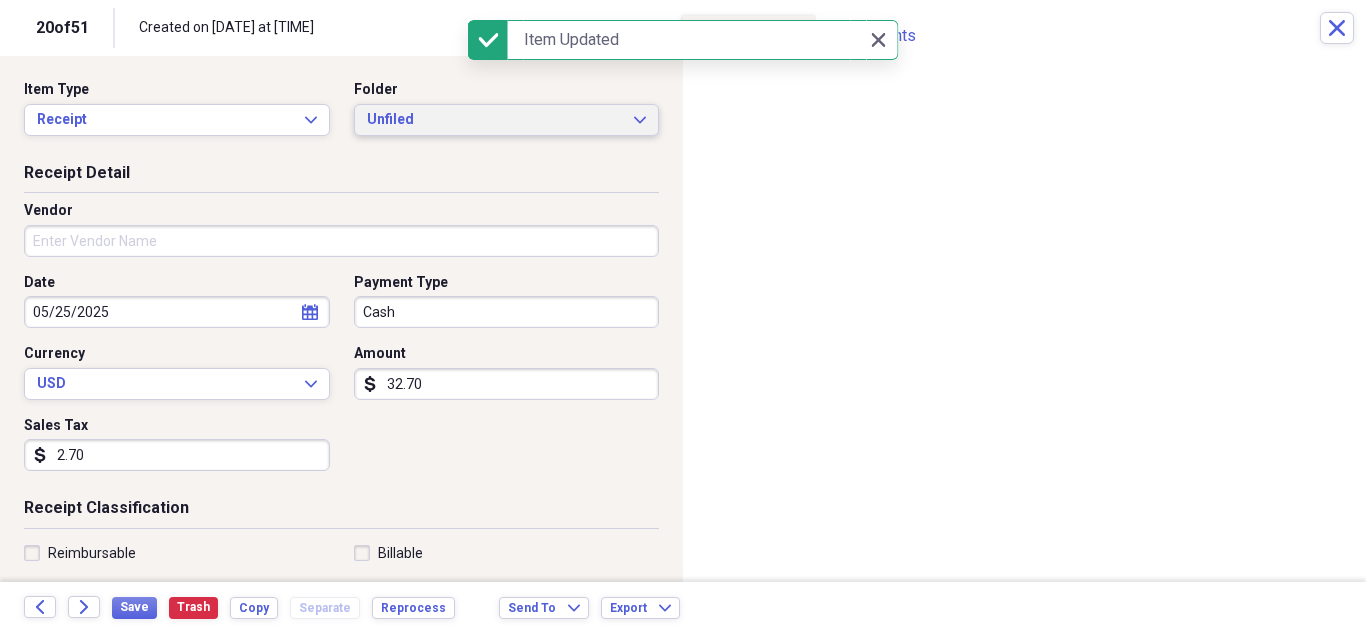 click on "Unfiled Expand" at bounding box center (507, 120) 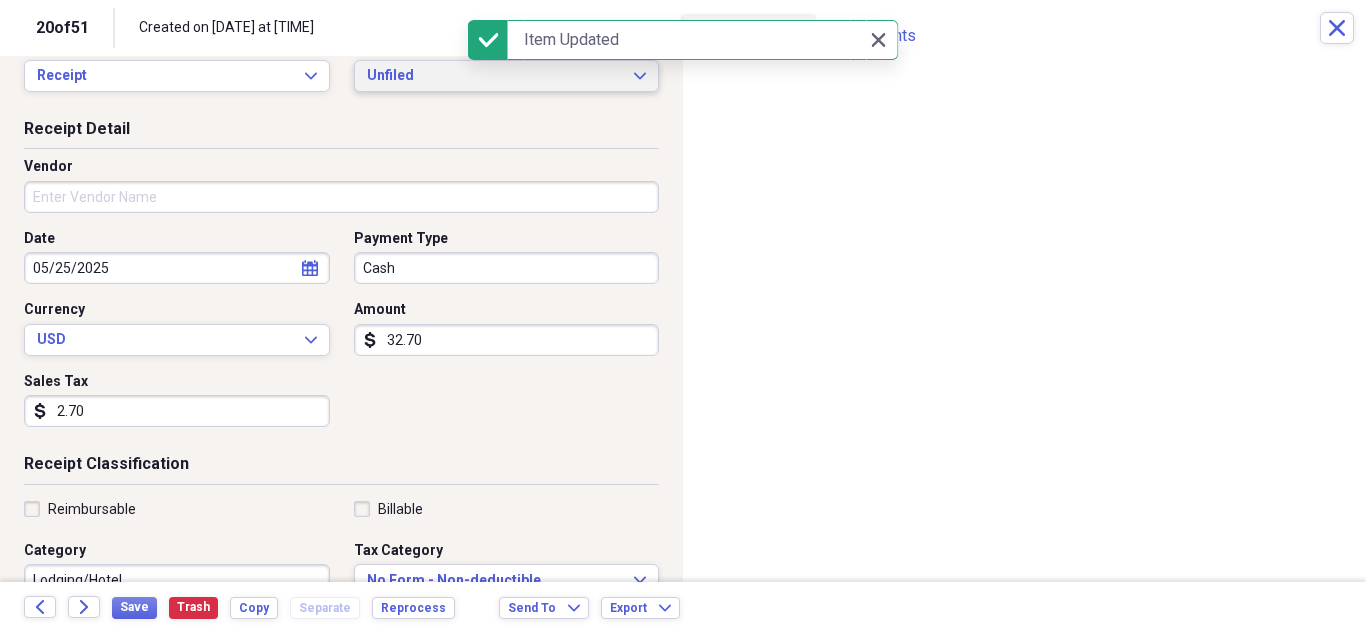 scroll, scrollTop: 0, scrollLeft: 0, axis: both 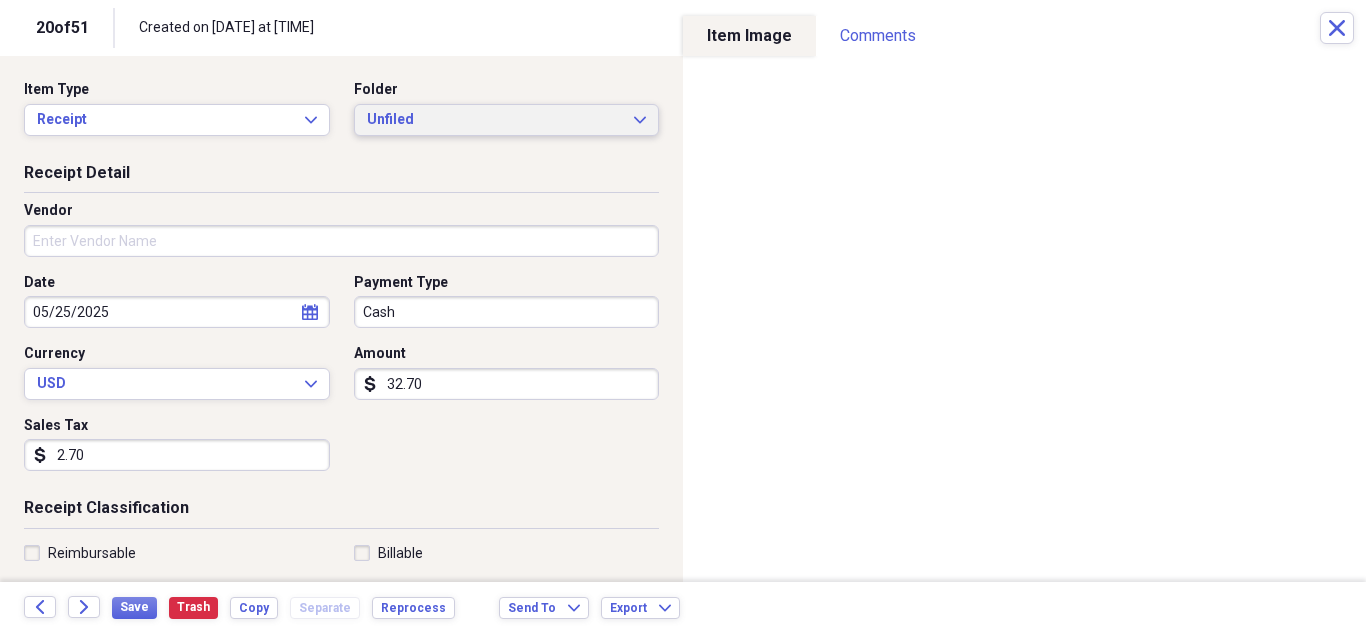 click on "Expand" 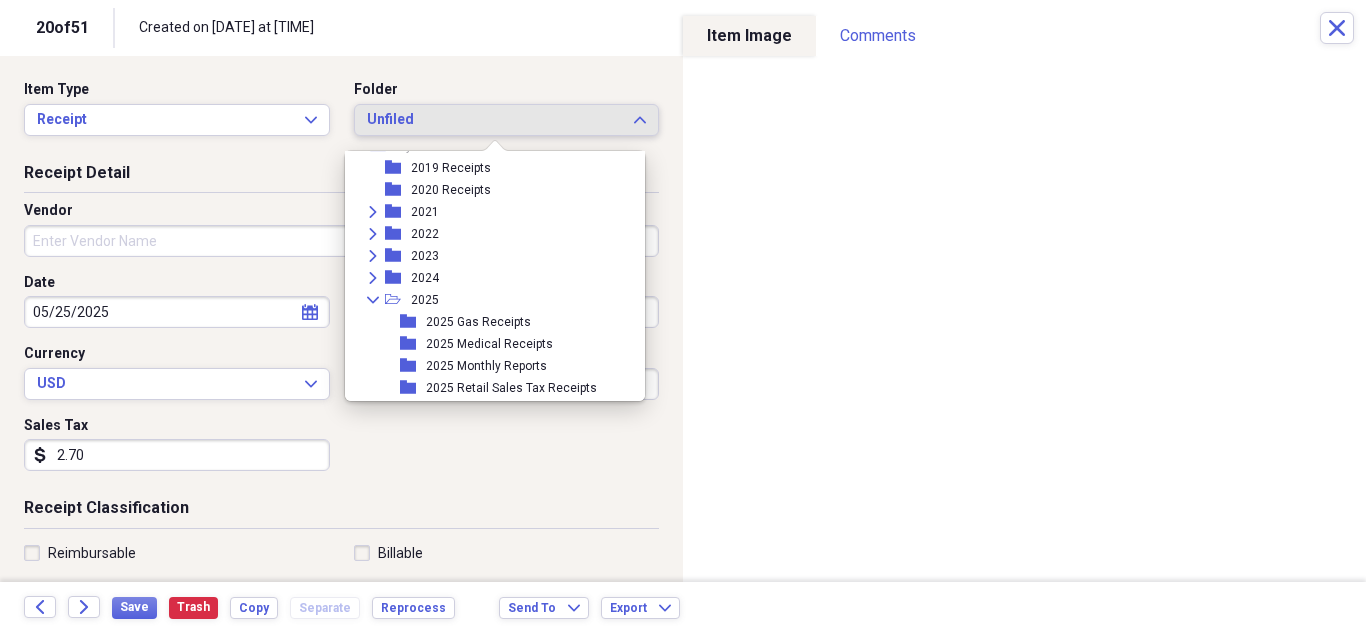 scroll, scrollTop: 95, scrollLeft: 0, axis: vertical 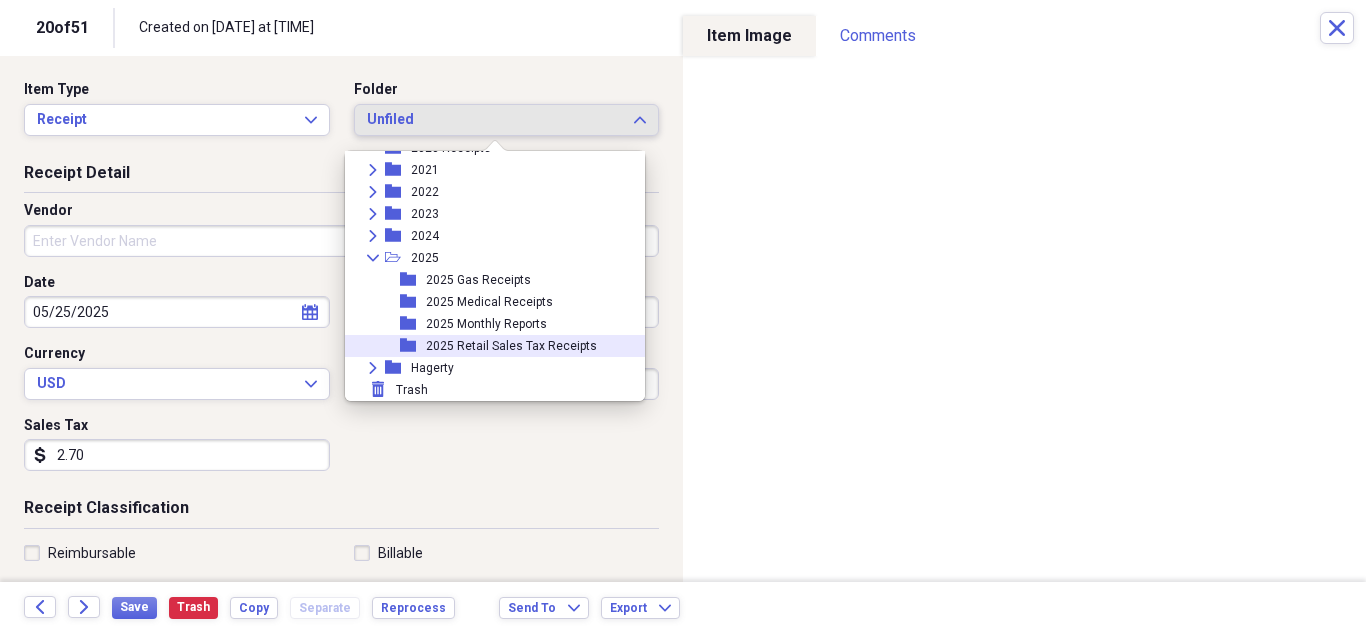 click on "2025 Retail Sales Tax Receipts" at bounding box center (511, 346) 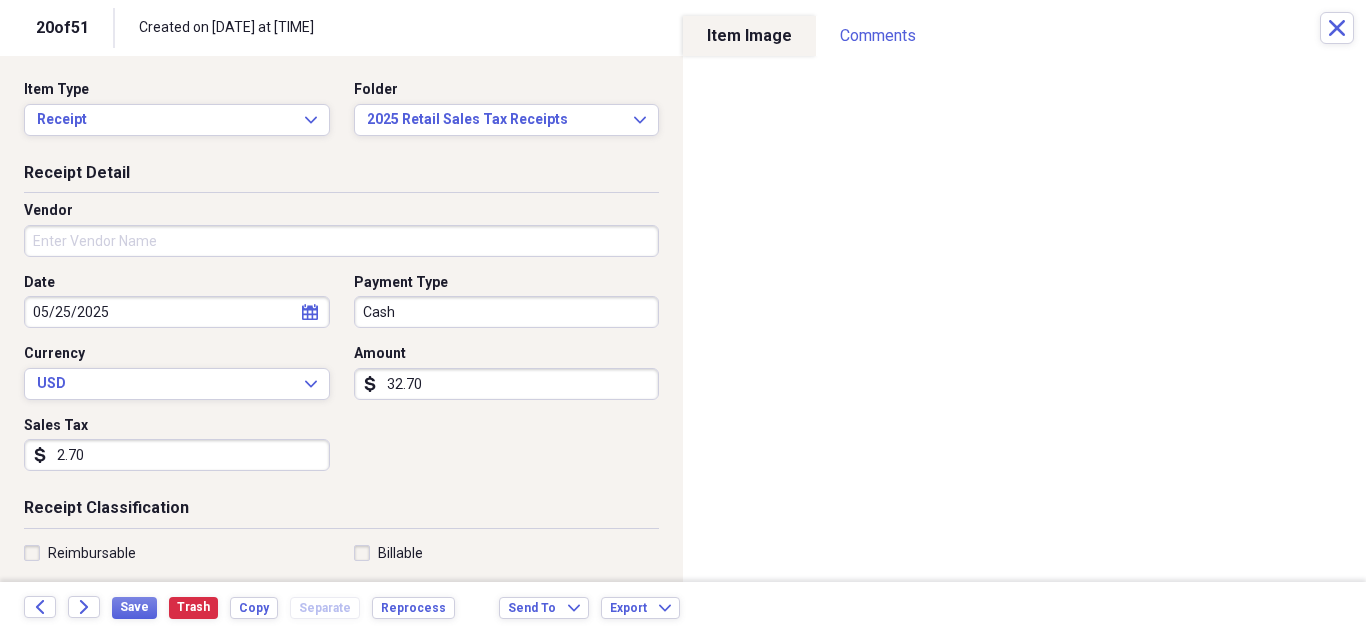click on "Vendor" at bounding box center (341, 241) 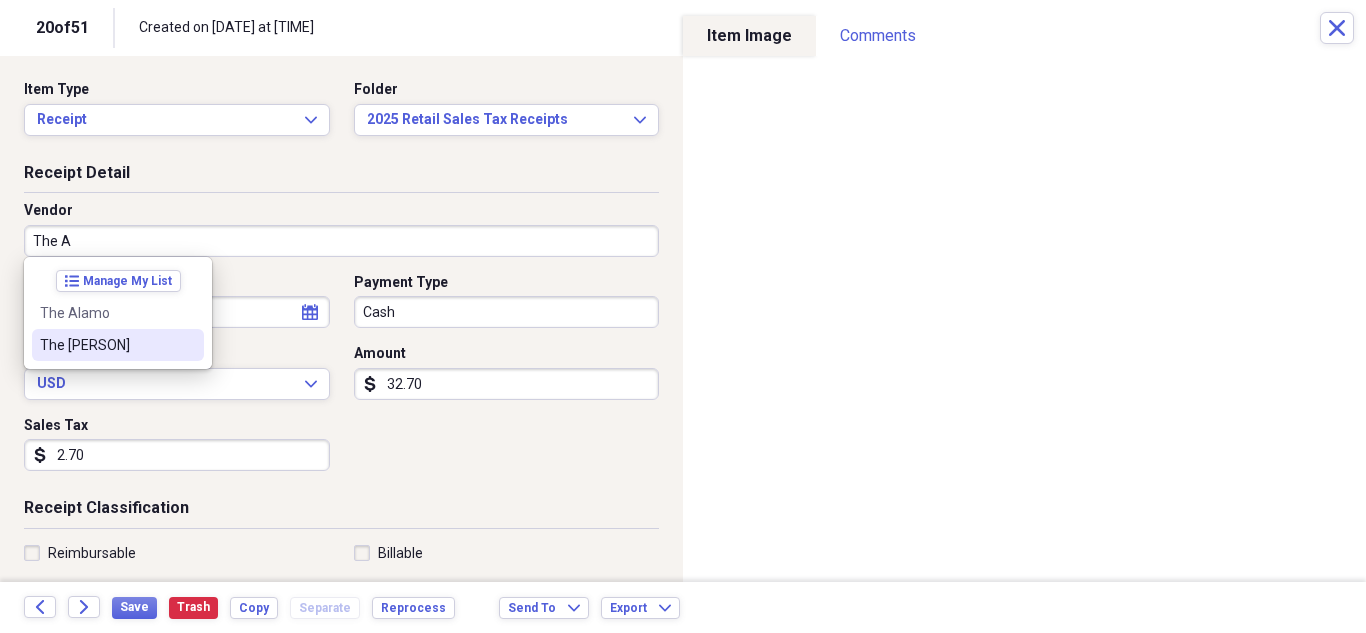 click on "The [PERSON]" at bounding box center [118, 345] 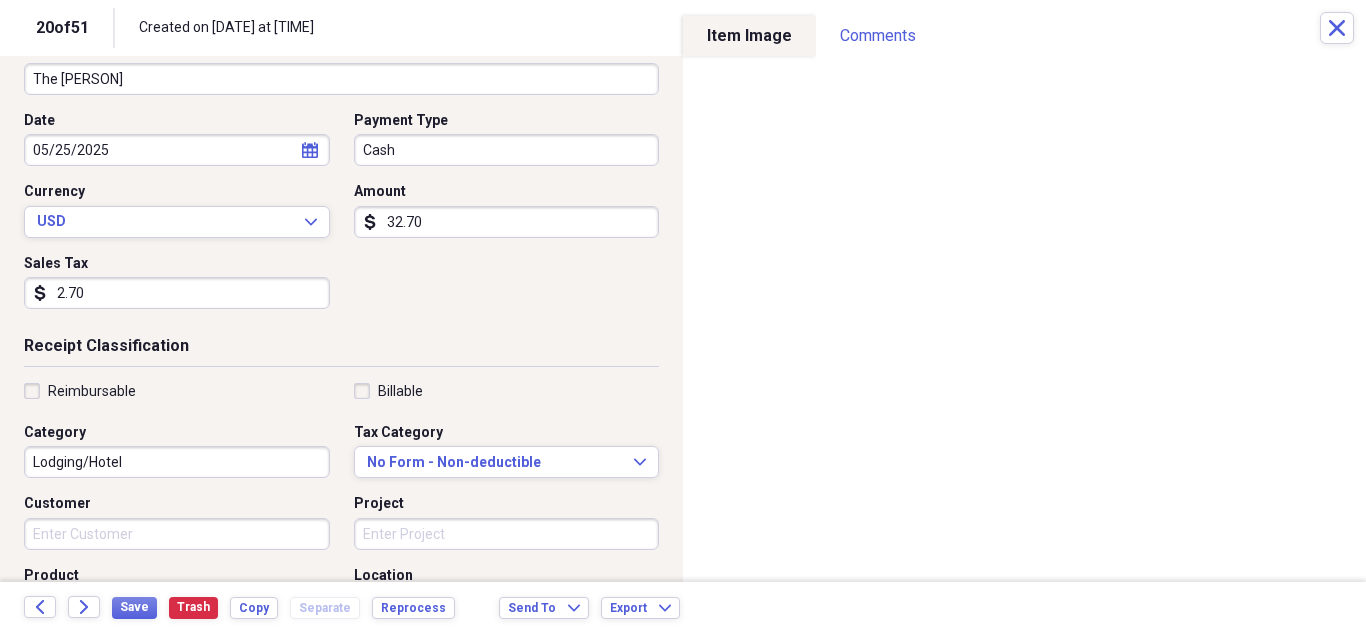 scroll, scrollTop: 200, scrollLeft: 0, axis: vertical 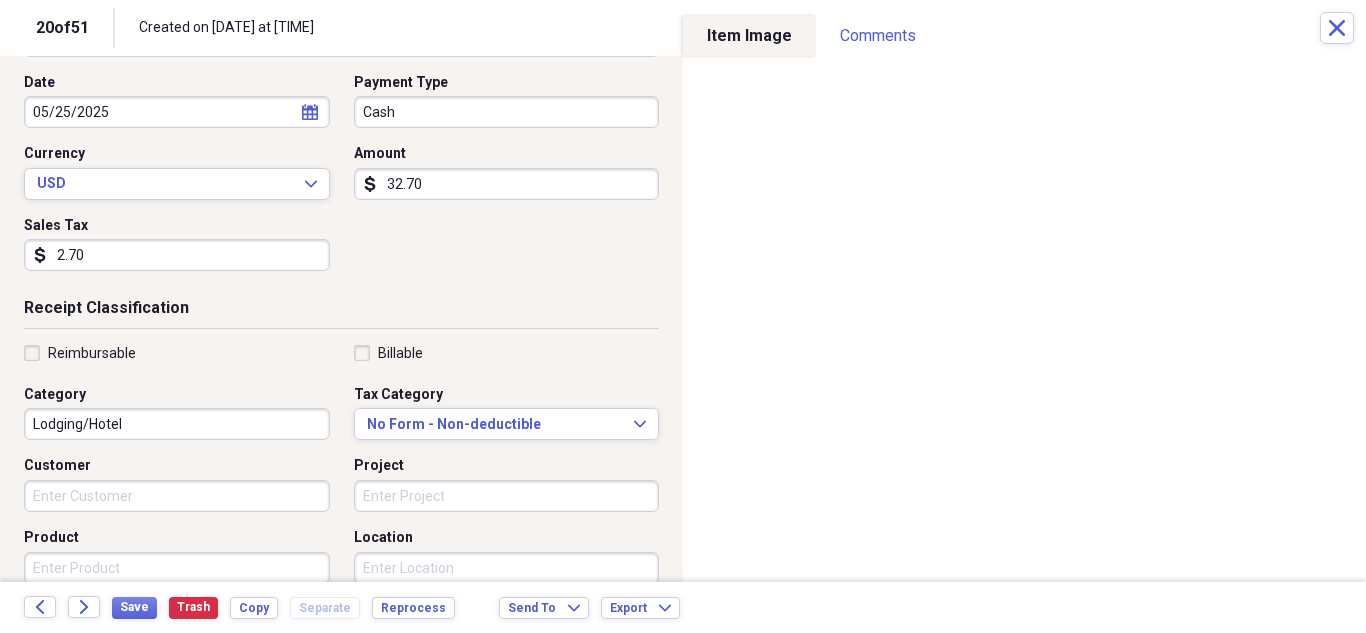 click on "Lodging/Hotel" at bounding box center (177, 424) 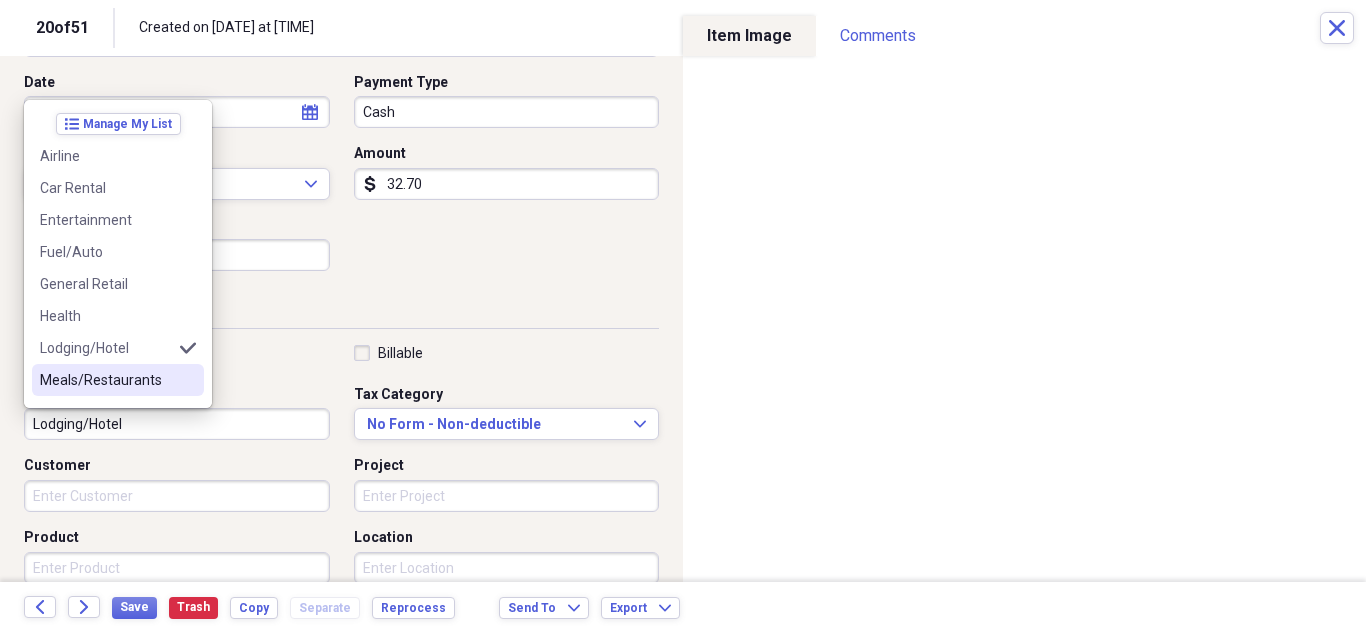 click on "Meals/Restaurants" at bounding box center [106, 380] 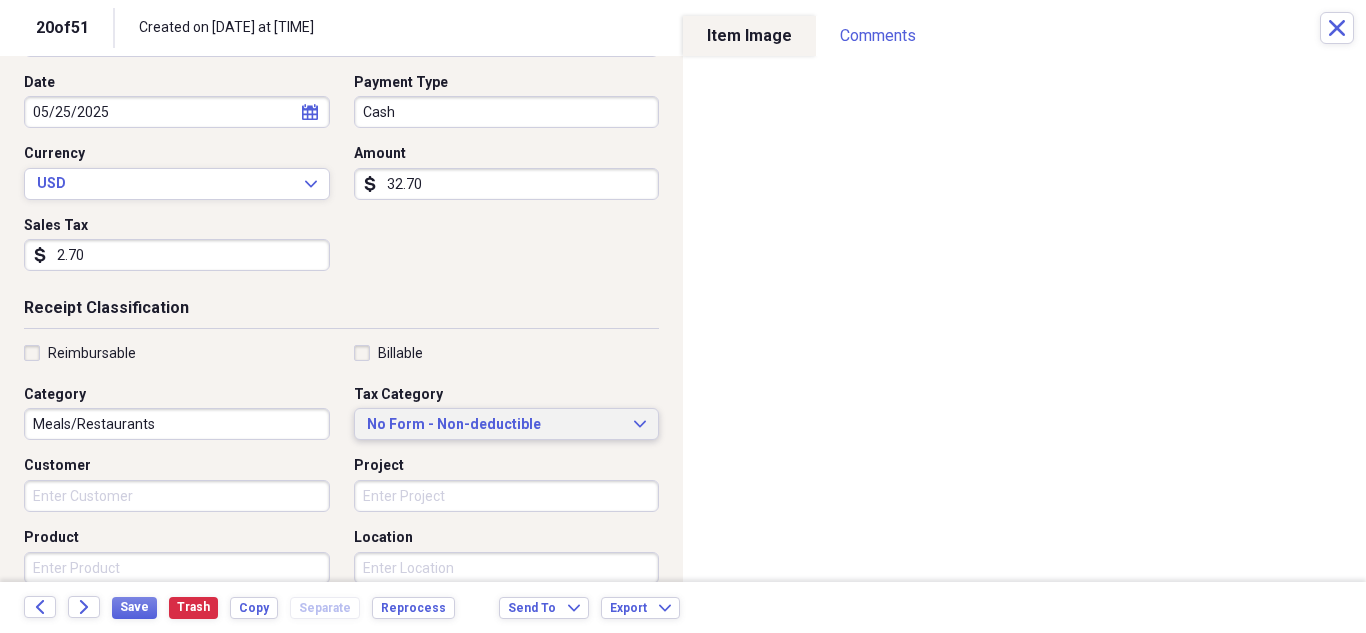 click on "Expand" 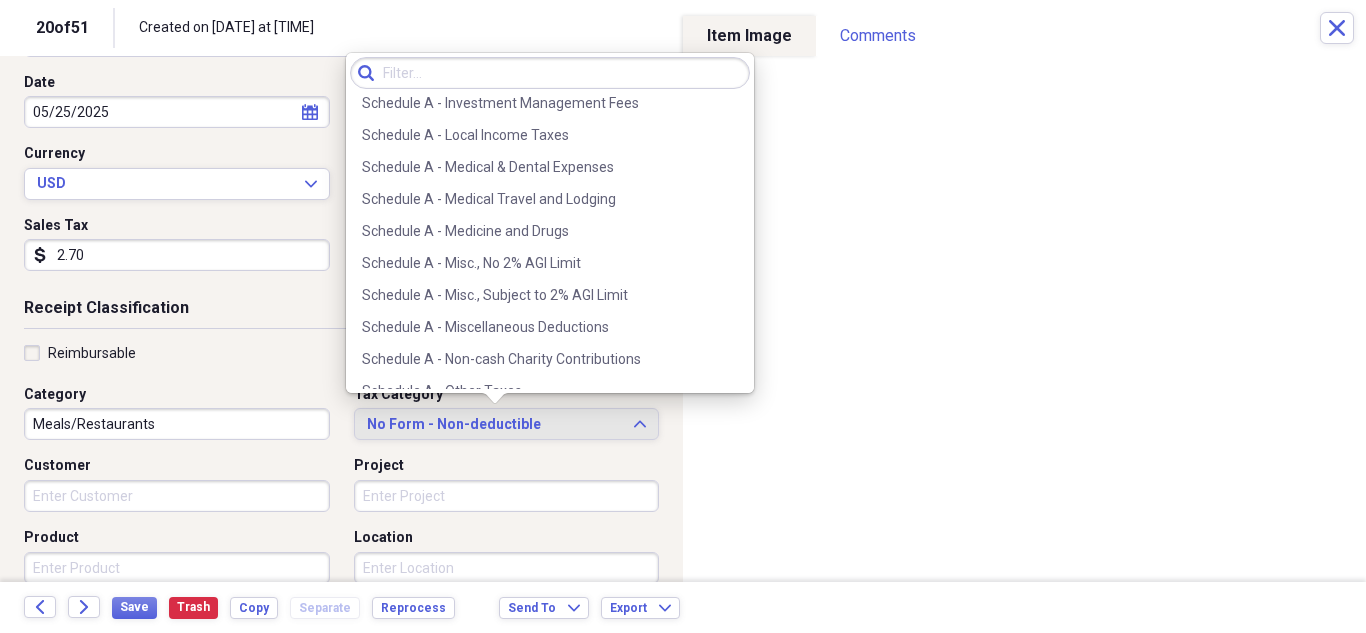 scroll, scrollTop: 3000, scrollLeft: 0, axis: vertical 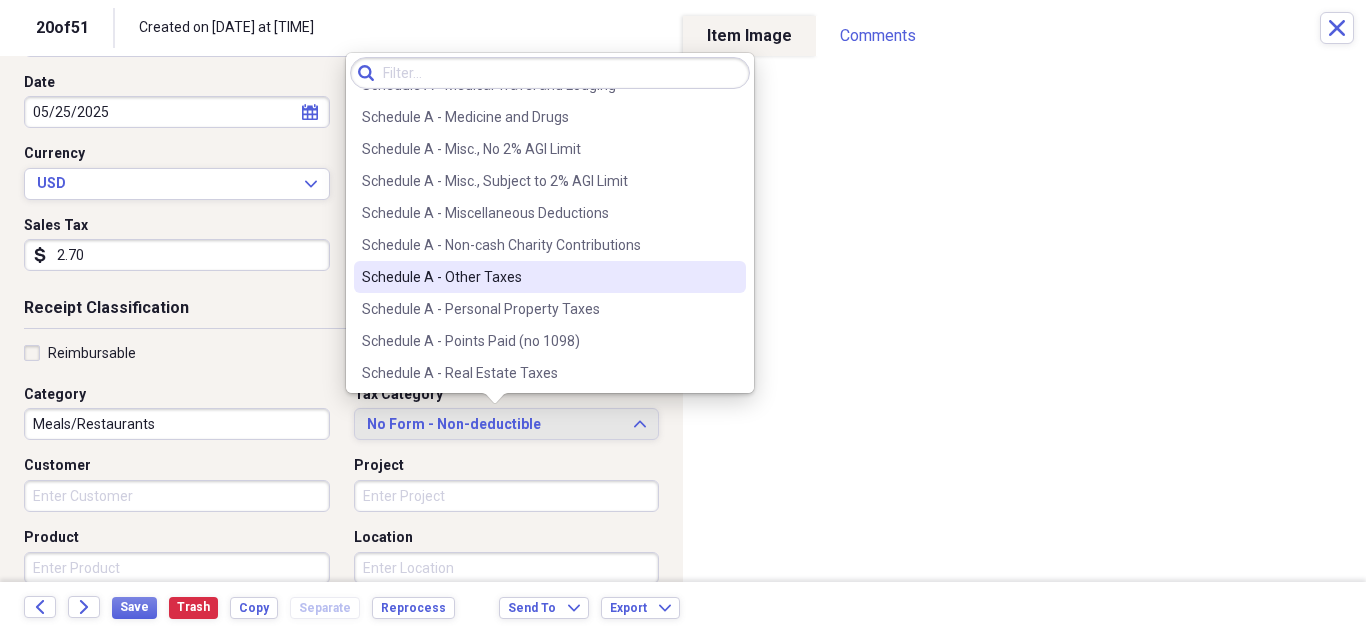 click on "Schedule A - Other Taxes" at bounding box center (538, 277) 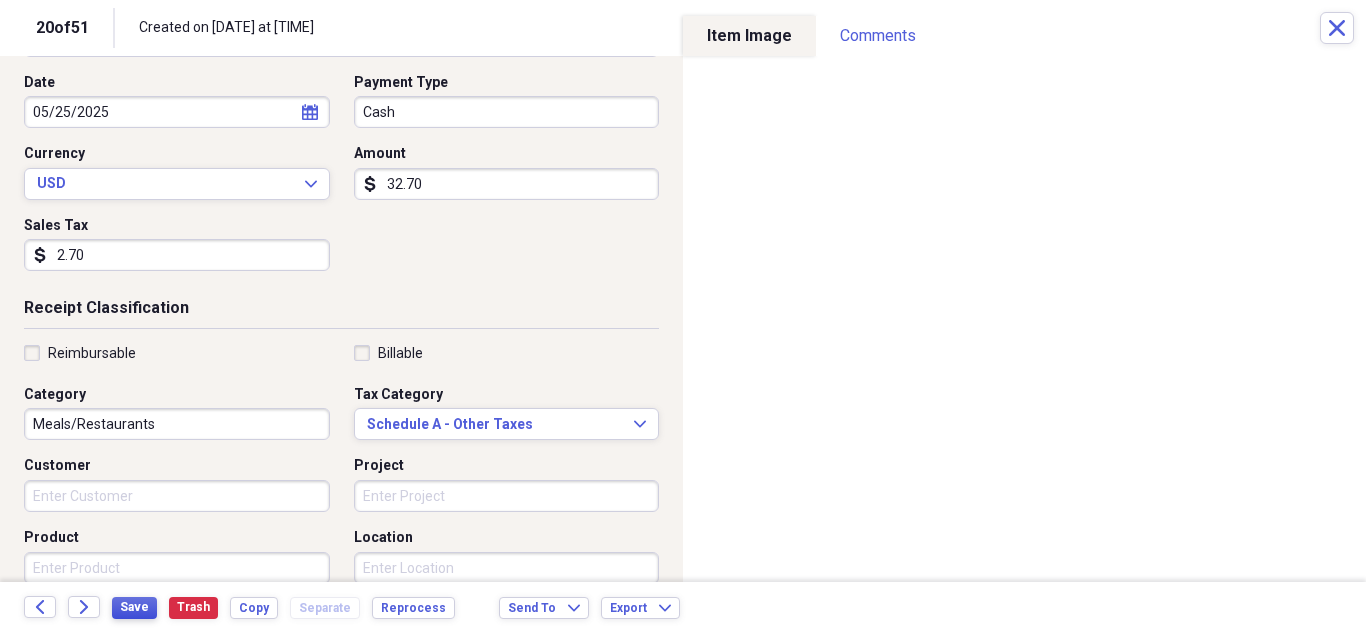 click on "Save" at bounding box center [134, 607] 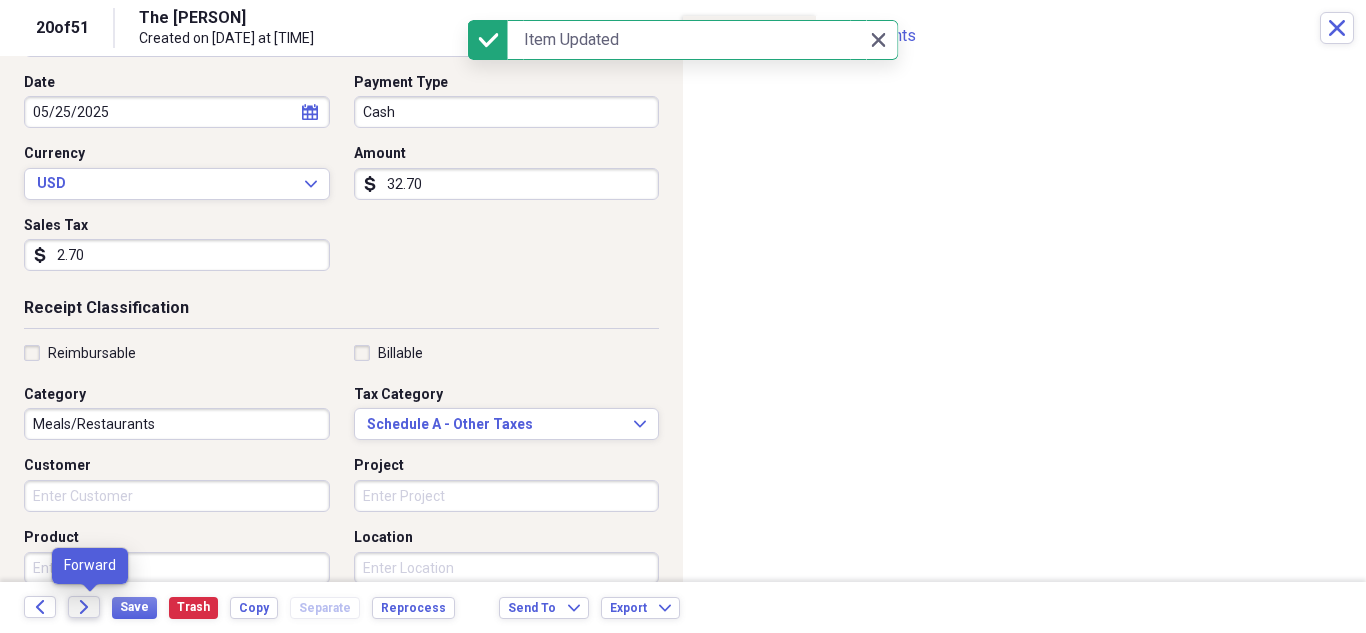 click on "Forward" 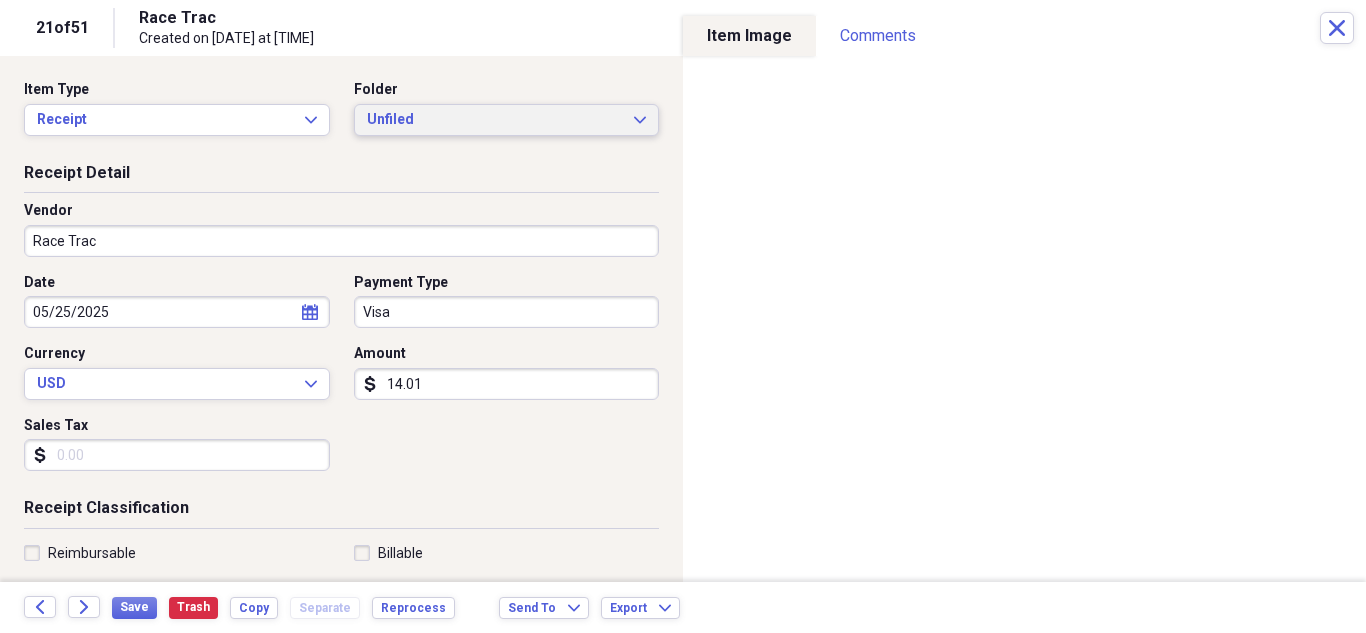 click on "Unfiled Expand" at bounding box center [507, 120] 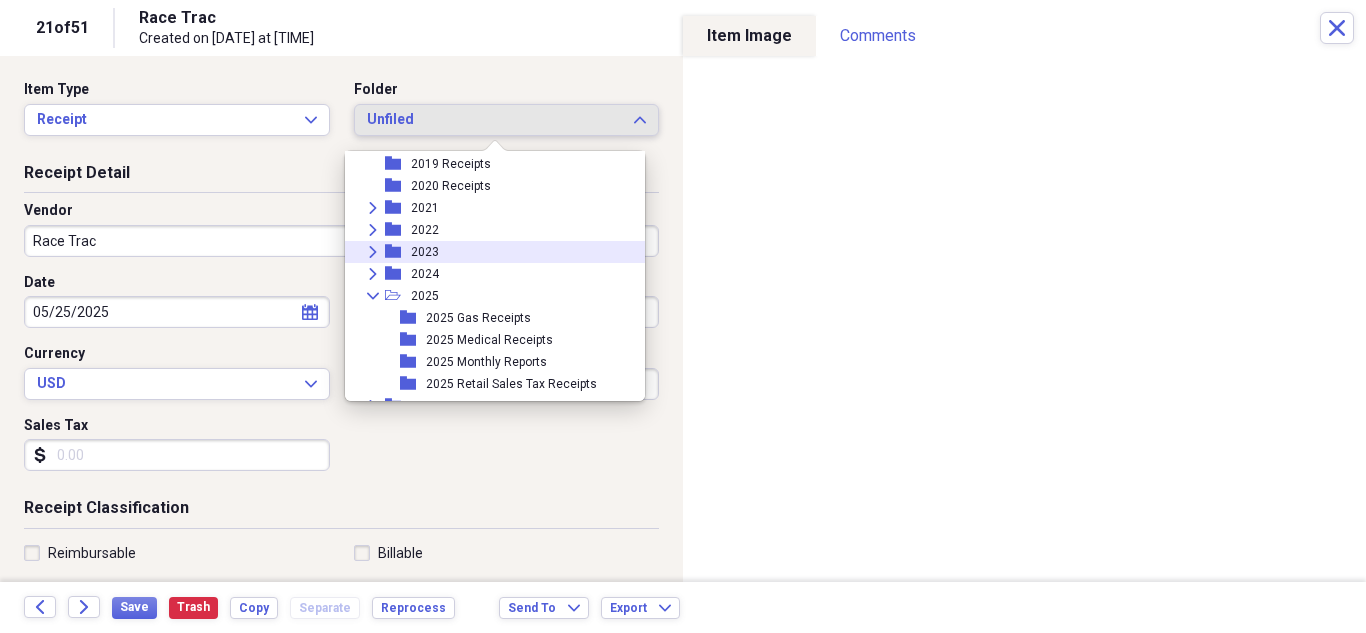 scroll, scrollTop: 95, scrollLeft: 0, axis: vertical 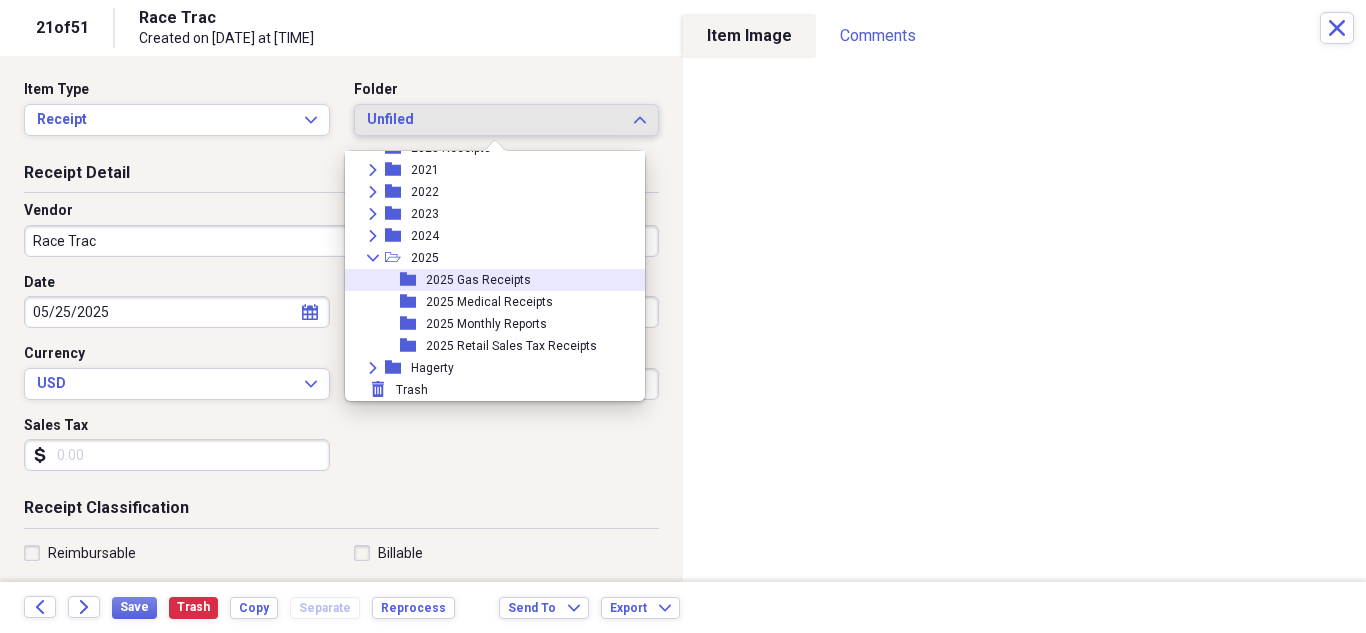 click on "folder 2025 Gas Receipts" at bounding box center (487, 280) 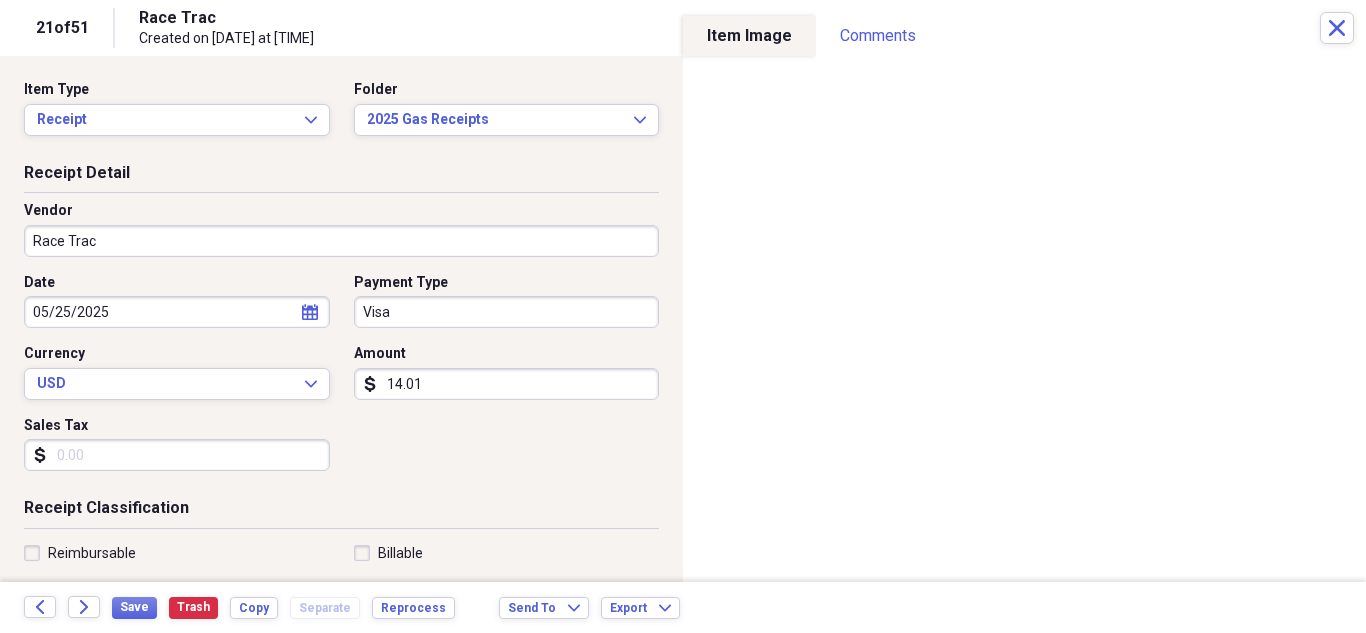 click on "Sales Tax" at bounding box center (177, 455) 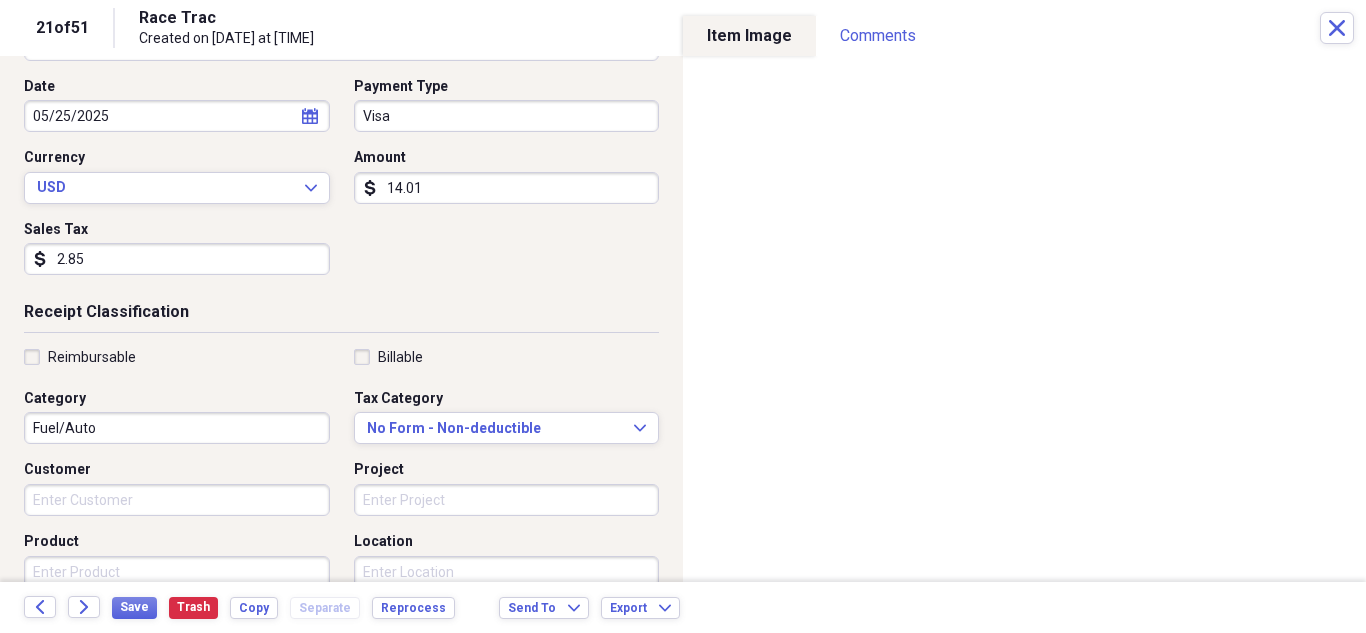 scroll, scrollTop: 200, scrollLeft: 0, axis: vertical 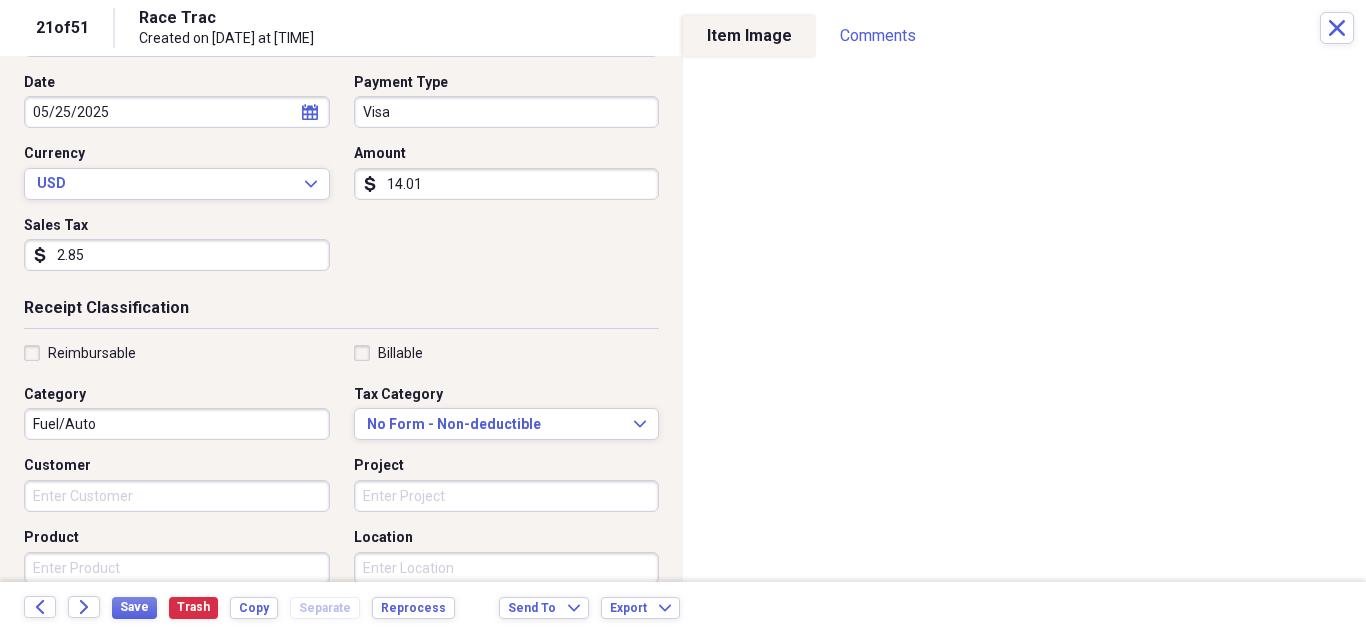 type on "2.85" 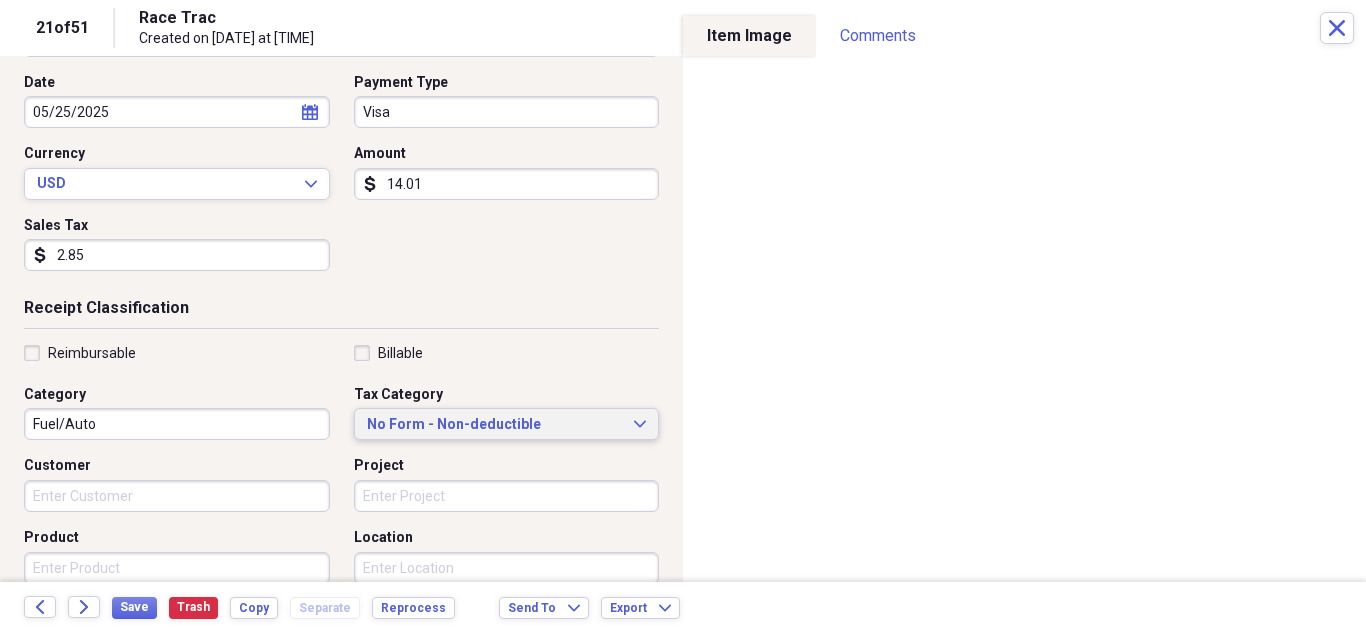 click on "No Form - Non-deductible Expand" at bounding box center [507, 424] 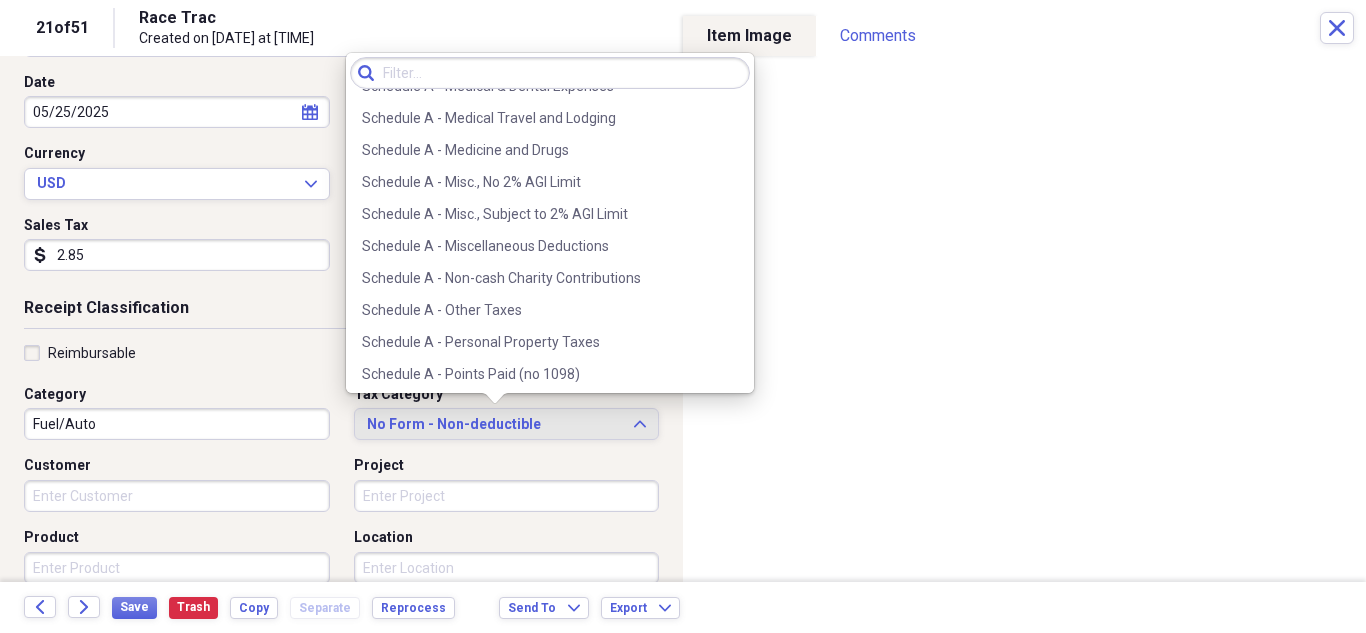 scroll, scrollTop: 3000, scrollLeft: 0, axis: vertical 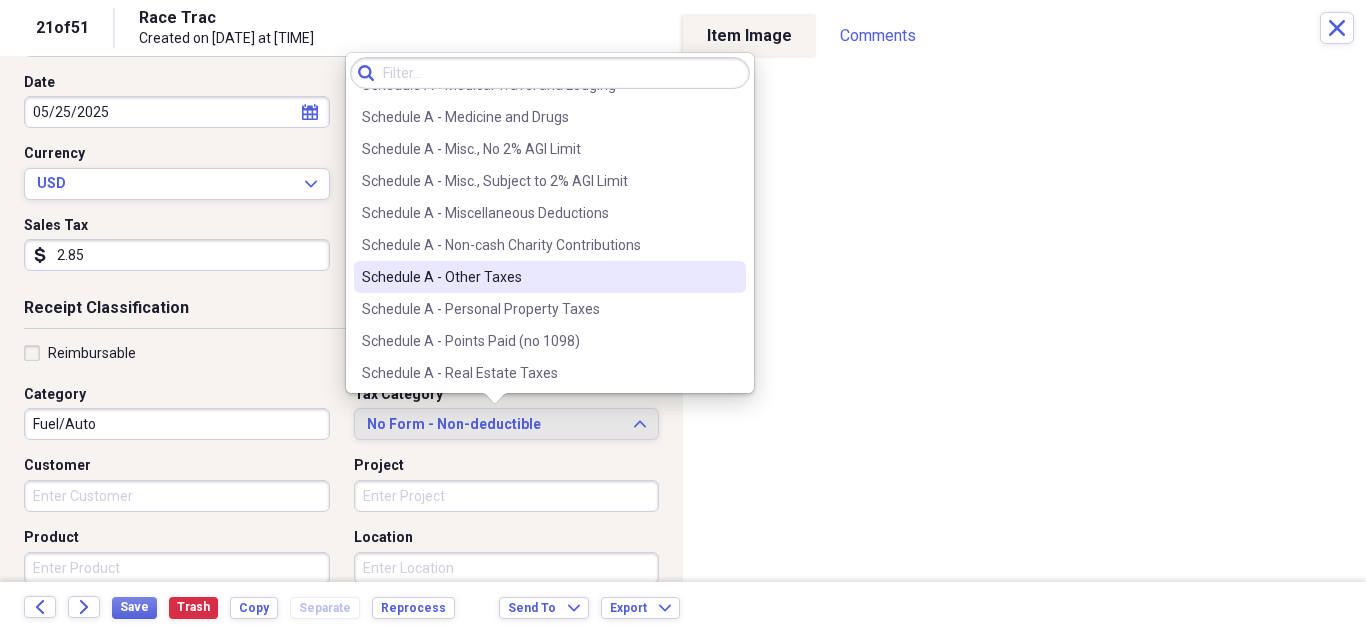 click on "Schedule A - Other Taxes" at bounding box center [538, 277] 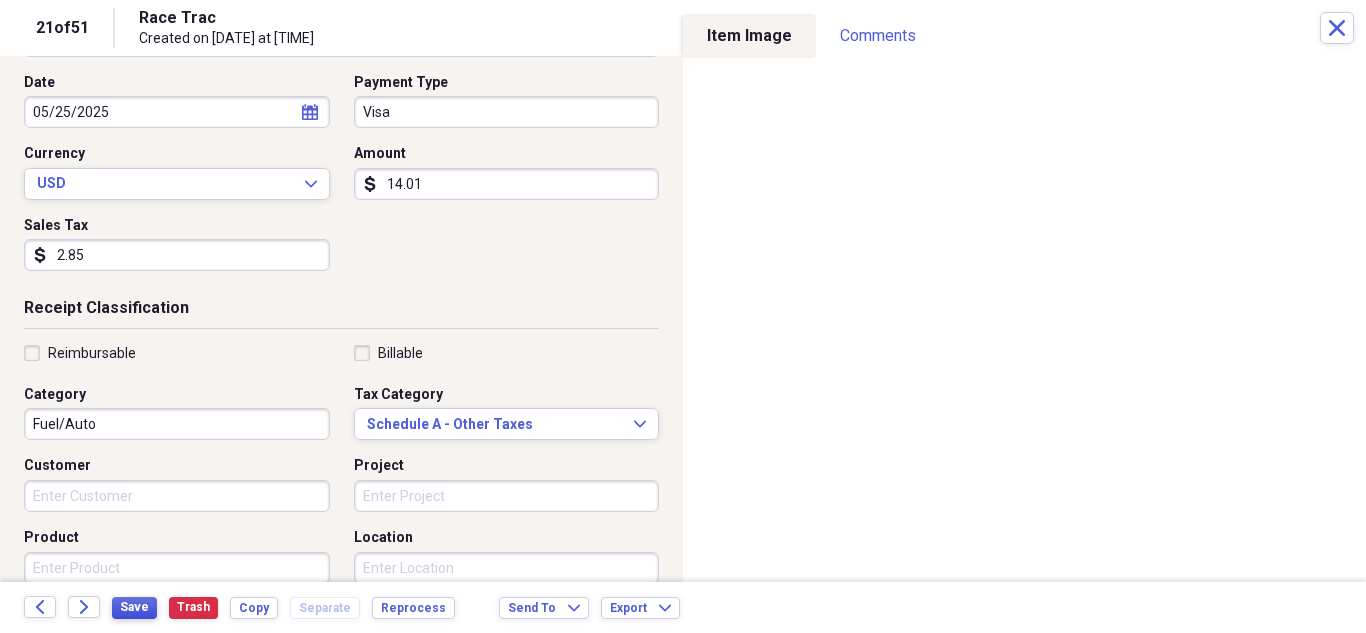 click on "Save" at bounding box center [134, 607] 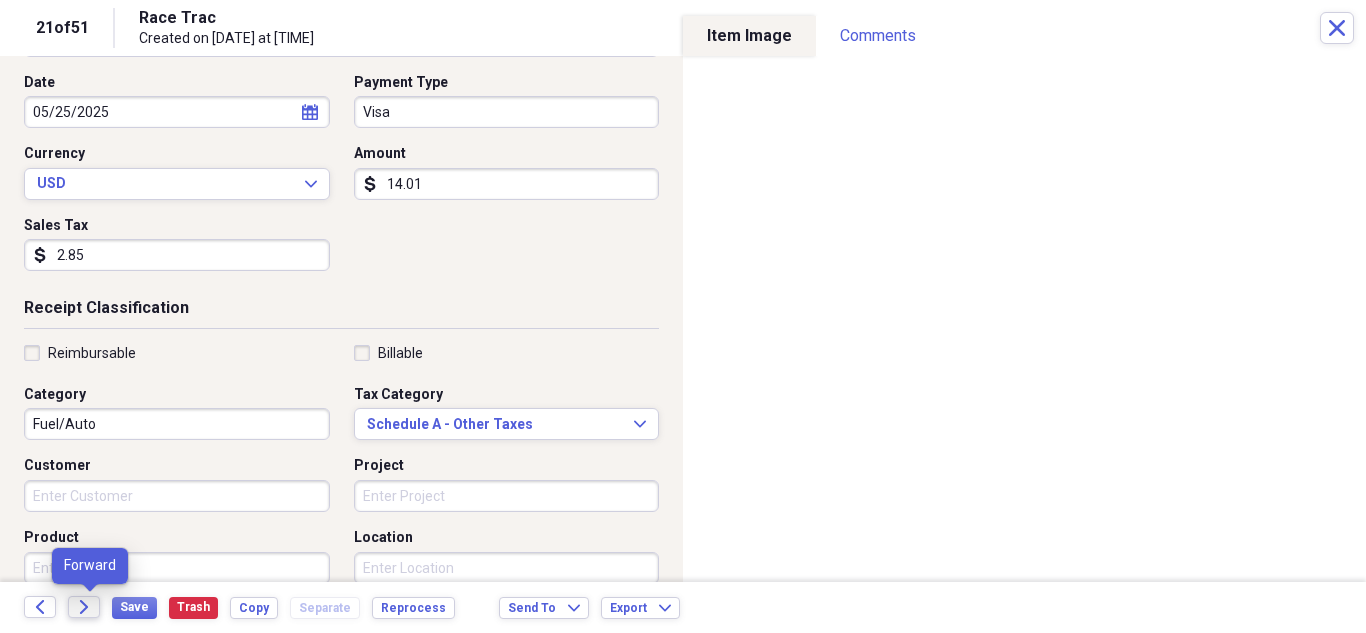click on "Forward" at bounding box center (84, 607) 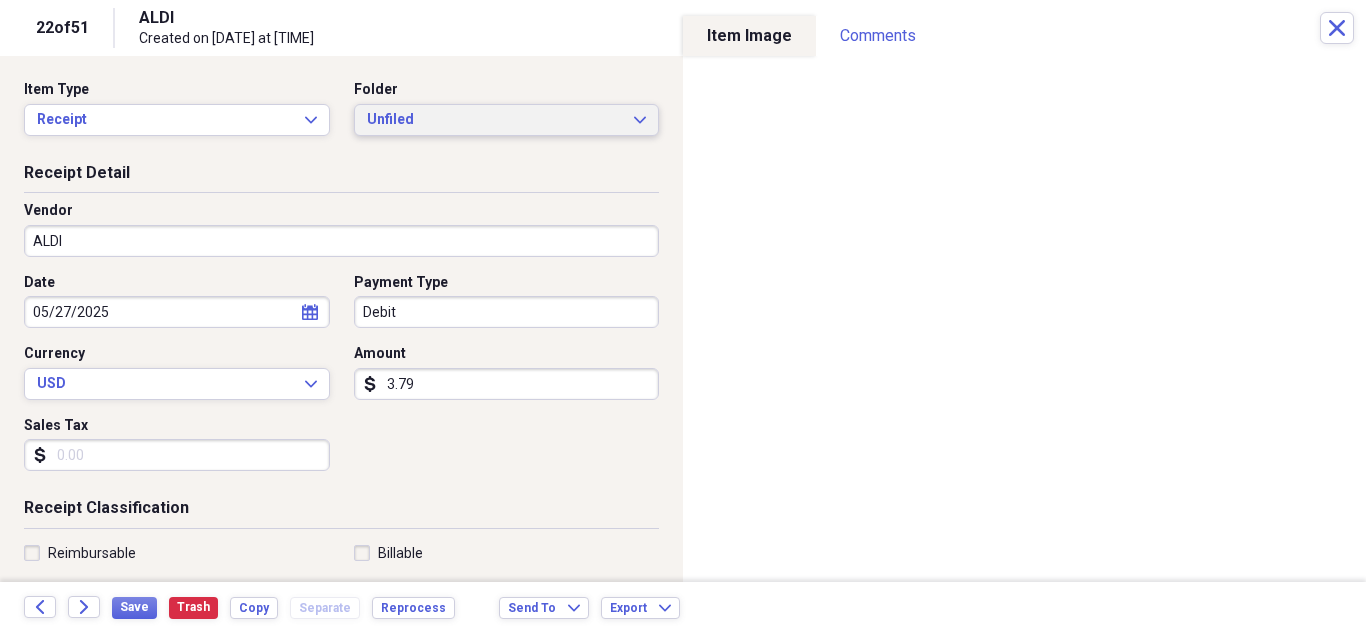 click on "Expand" 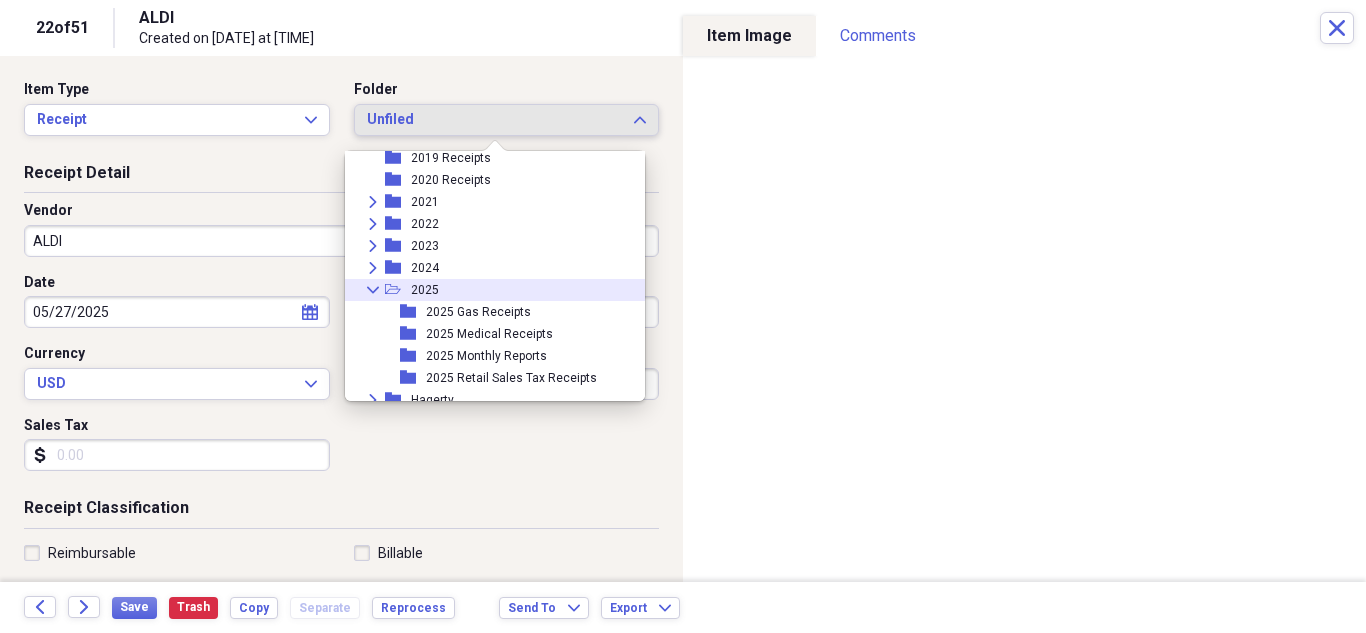 scroll, scrollTop: 95, scrollLeft: 0, axis: vertical 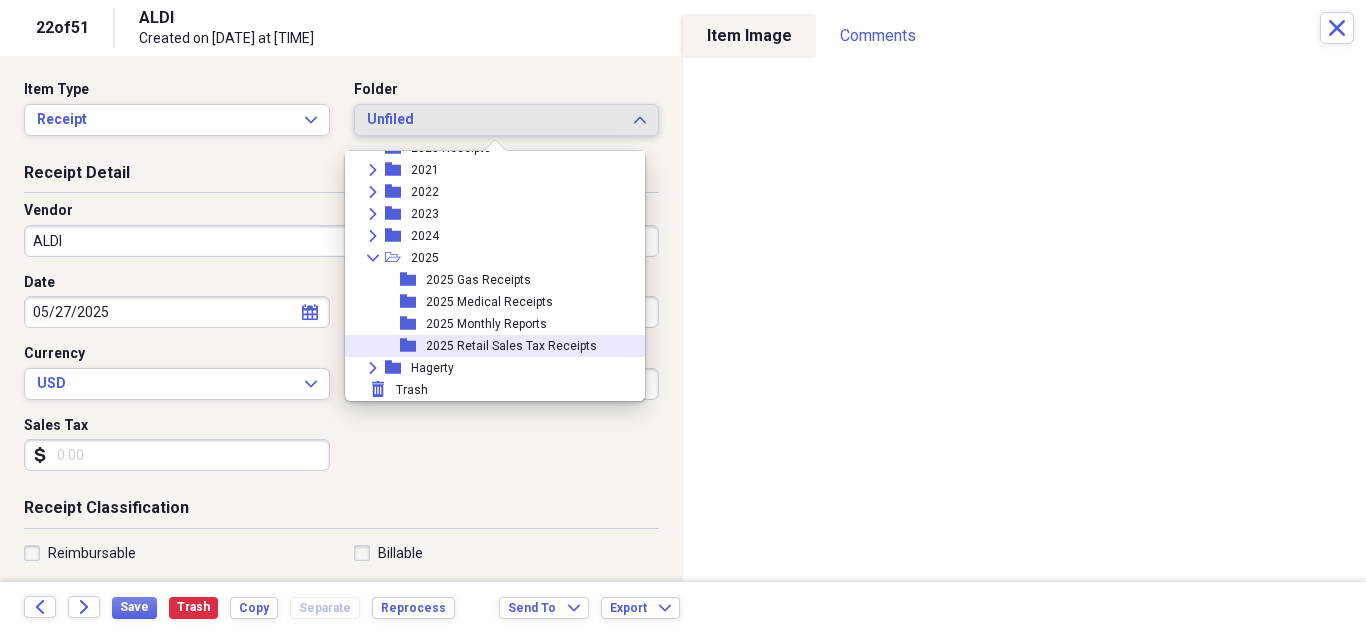 click on "2025 Retail Sales Tax Receipts" at bounding box center (511, 346) 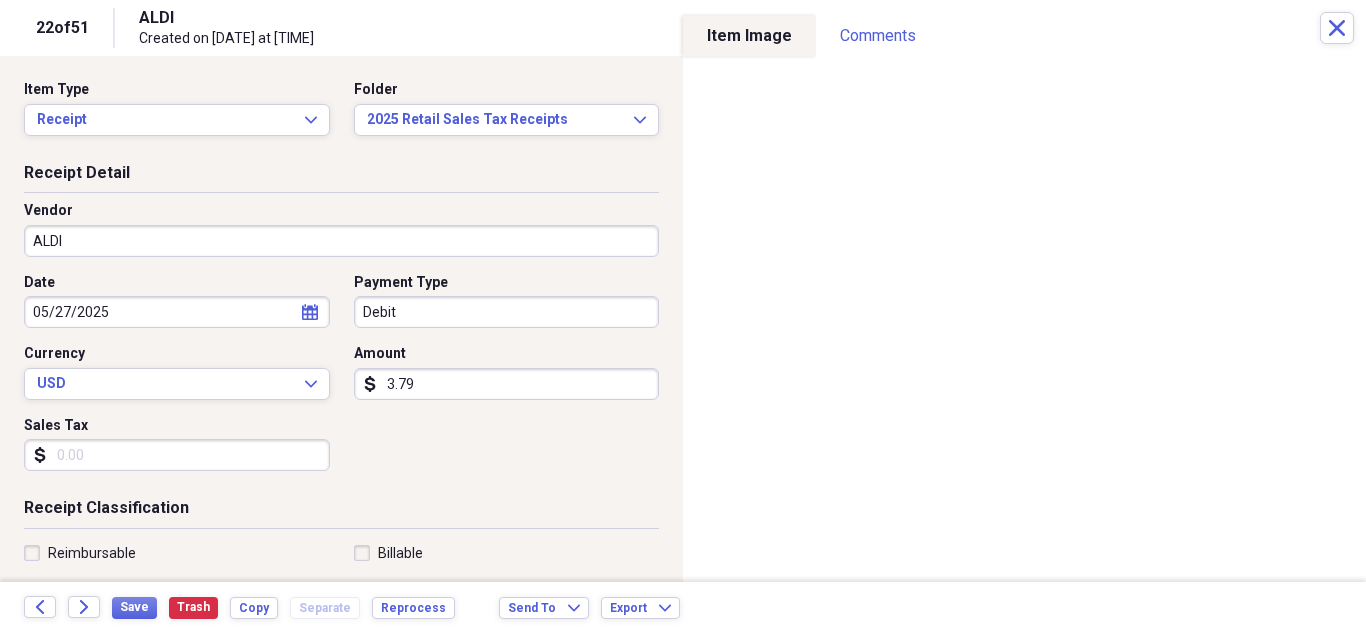 click on "3.79" at bounding box center (507, 384) 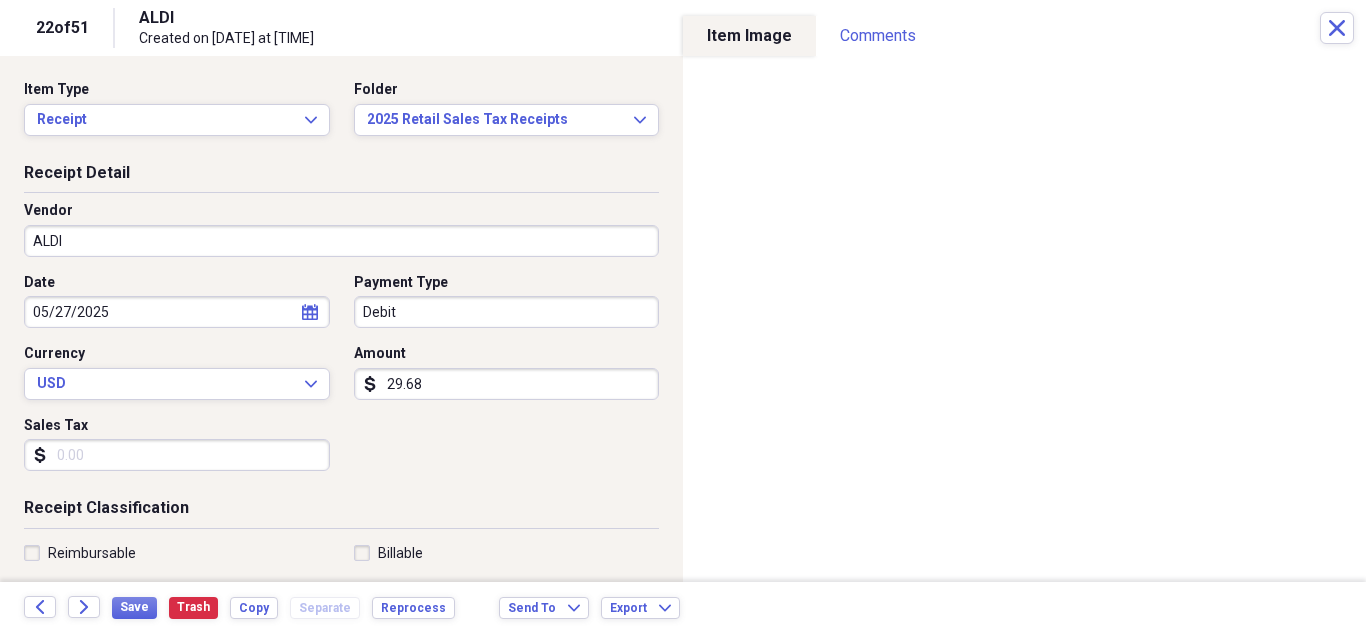 type on "29.68" 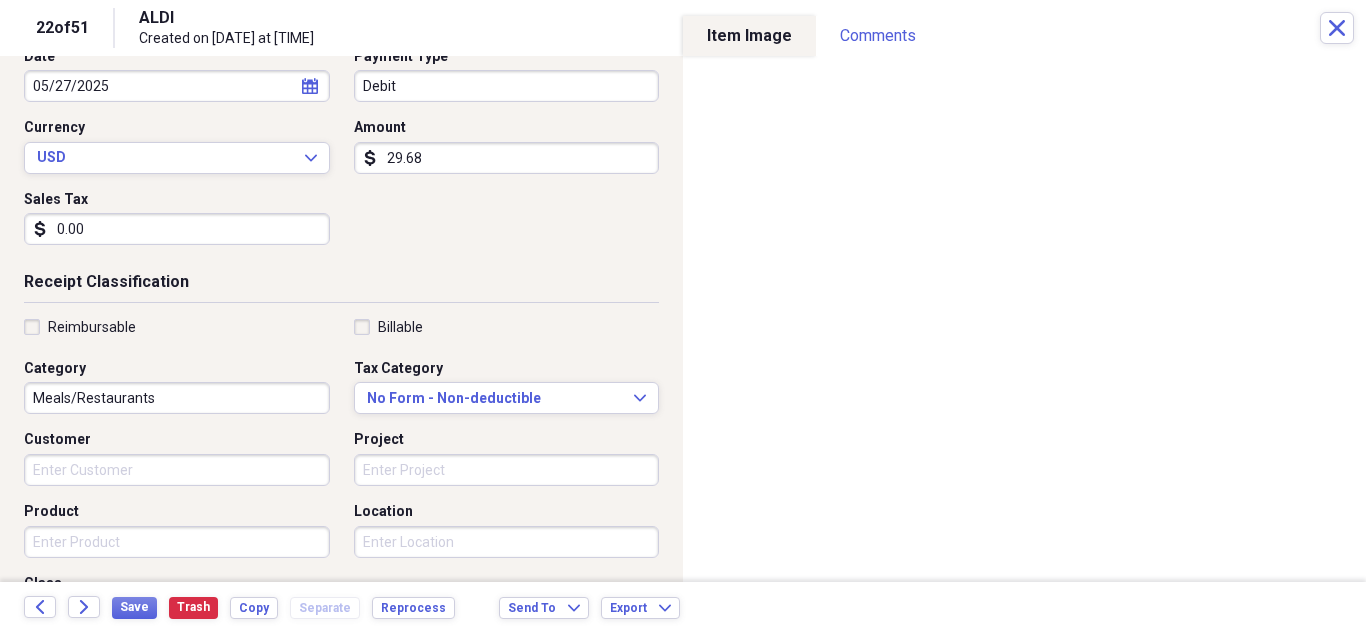 scroll, scrollTop: 300, scrollLeft: 0, axis: vertical 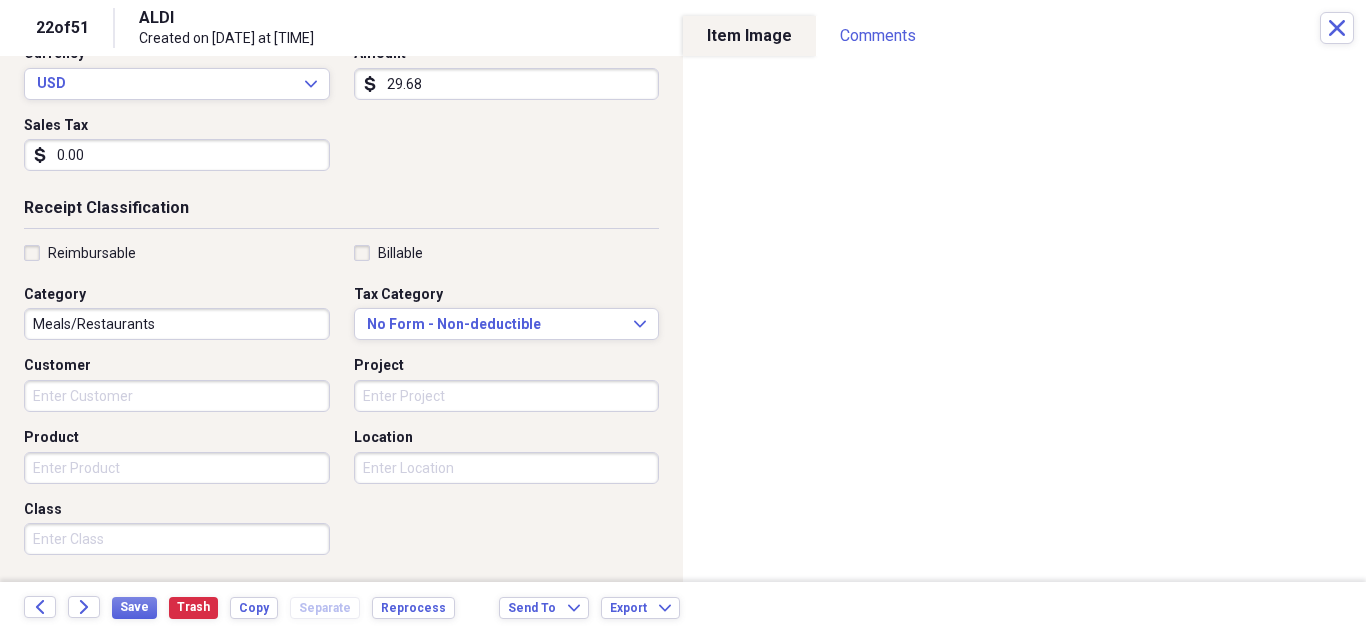 type on "0.00" 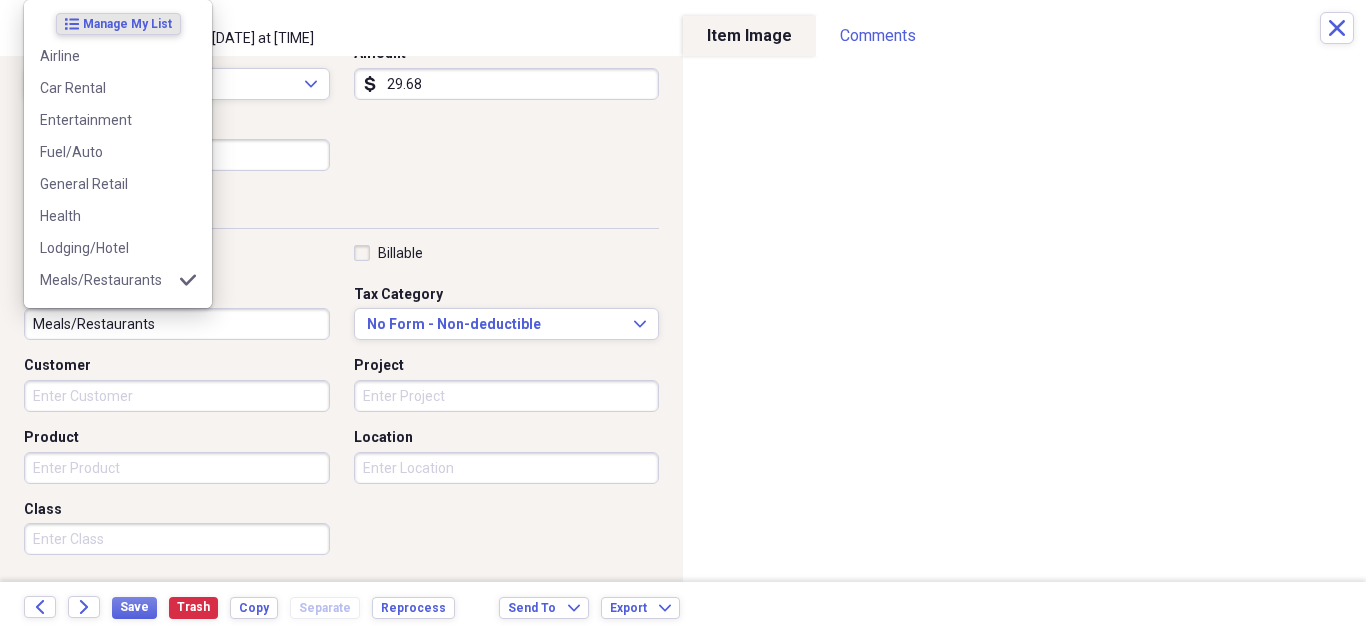 click on "Meals/Restaurants" at bounding box center [177, 324] 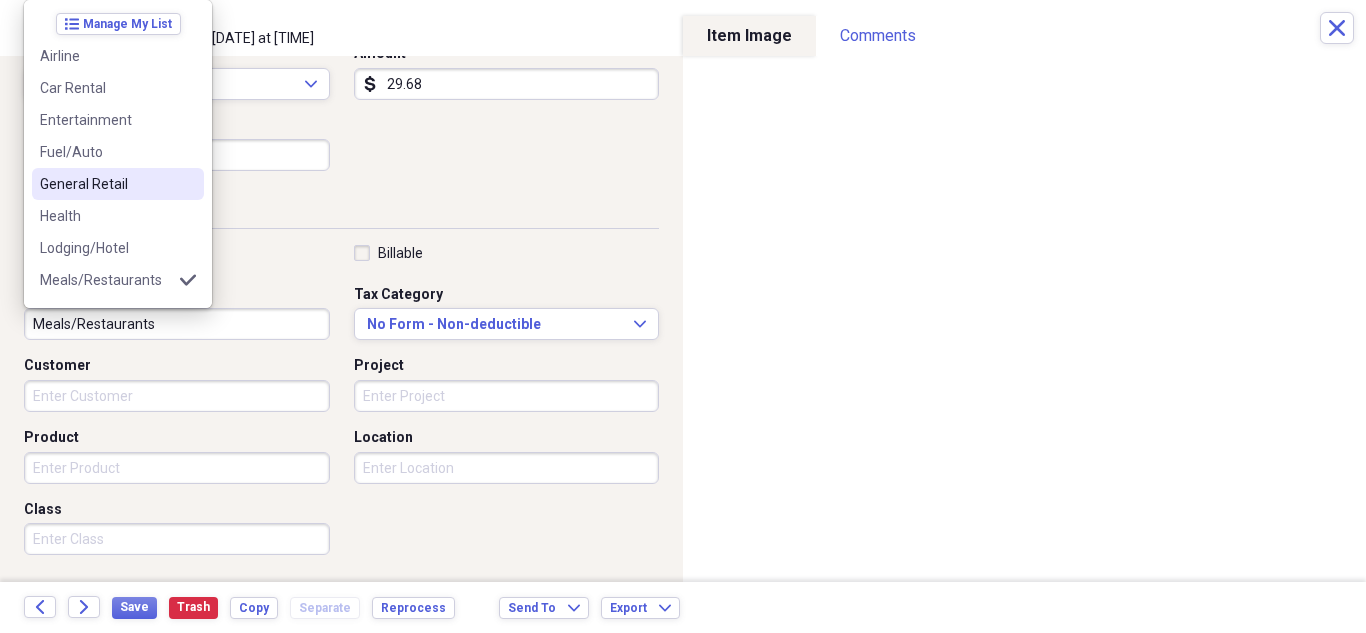 click on "General Retail" at bounding box center (118, 184) 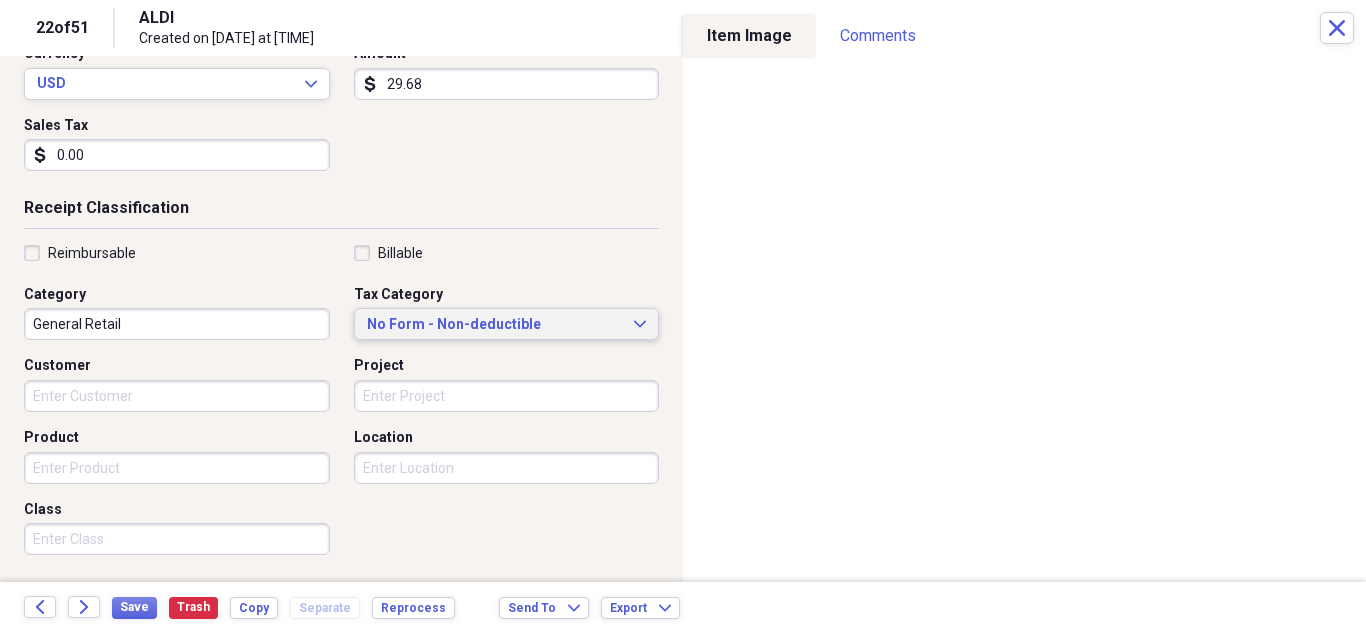click on "No Form - Non-deductible Expand" at bounding box center (507, 325) 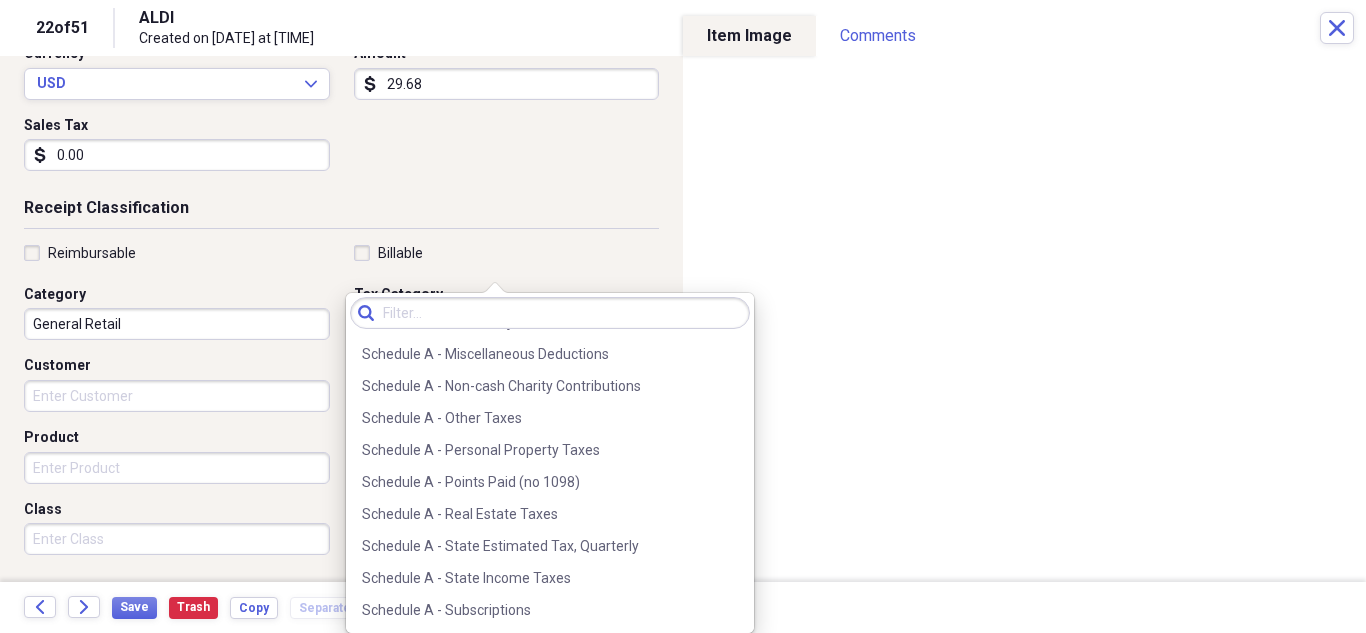 scroll, scrollTop: 3100, scrollLeft: 0, axis: vertical 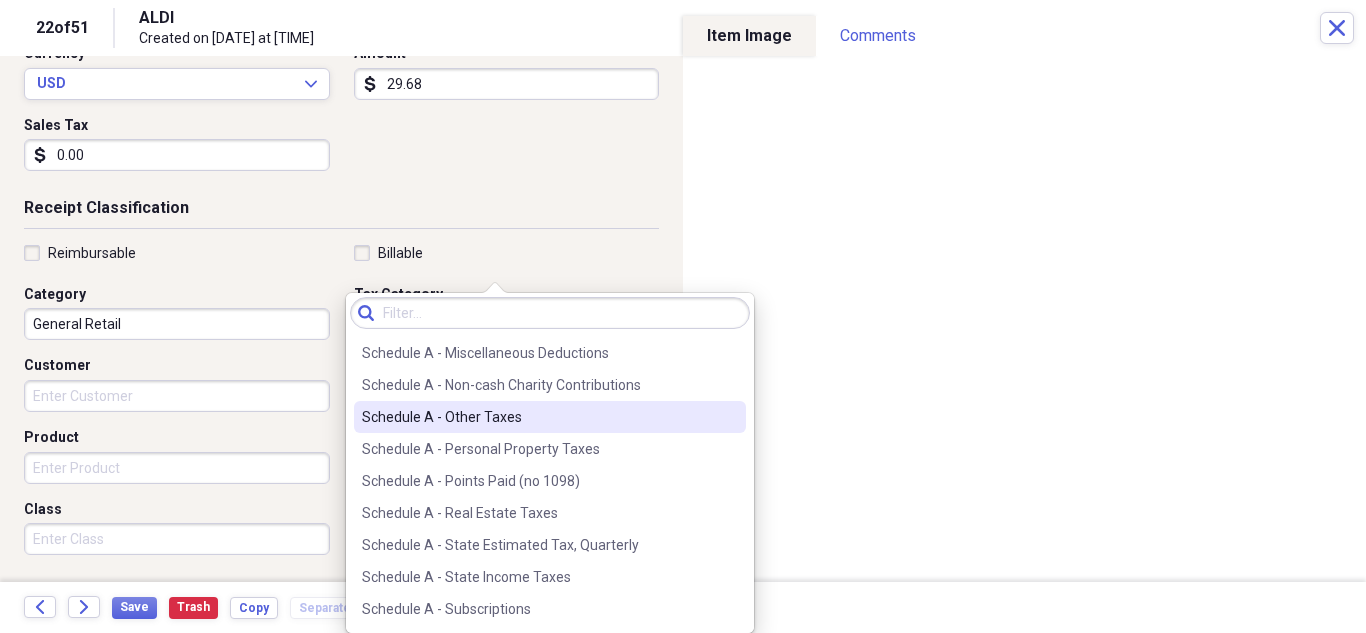 click on "Schedule A - Other Taxes" at bounding box center [538, 417] 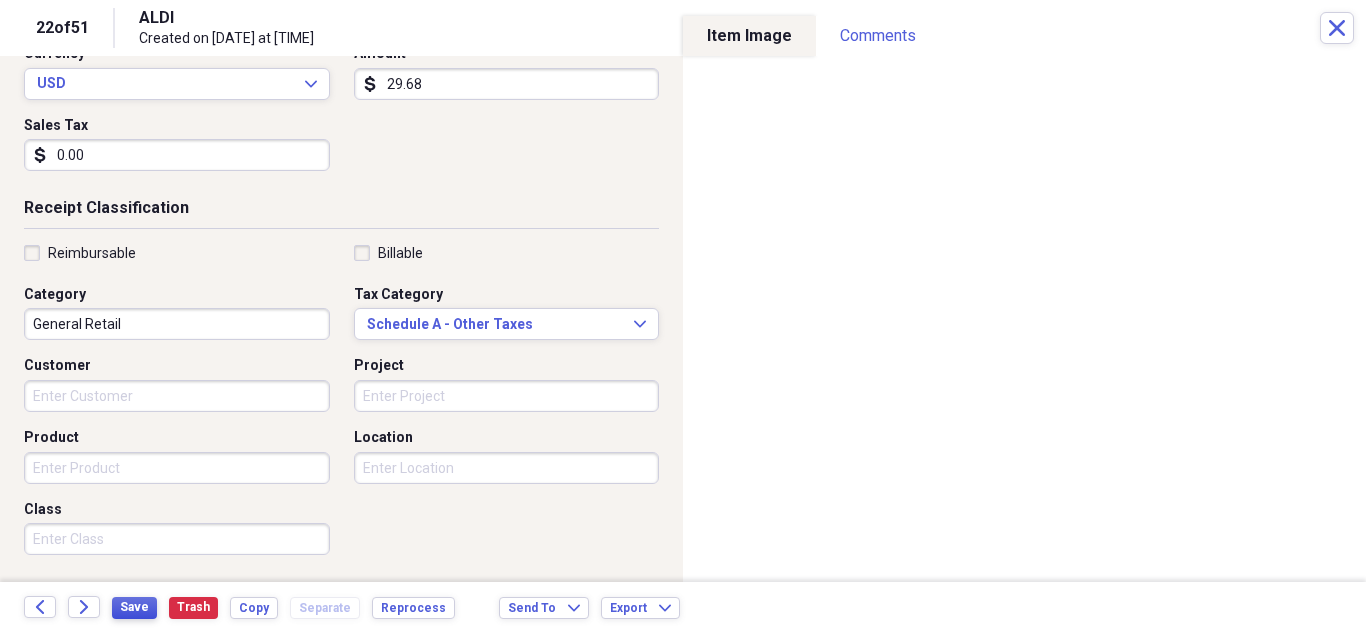 click on "Save" at bounding box center (134, 607) 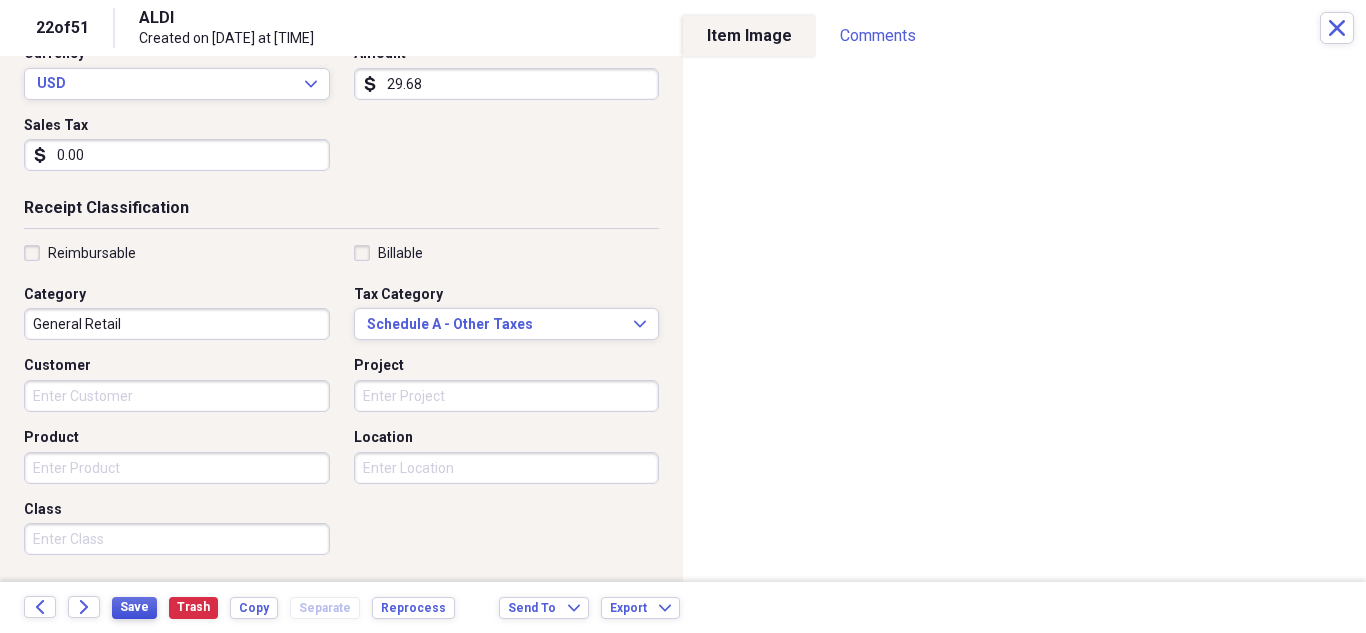 click on "Save" at bounding box center (134, 607) 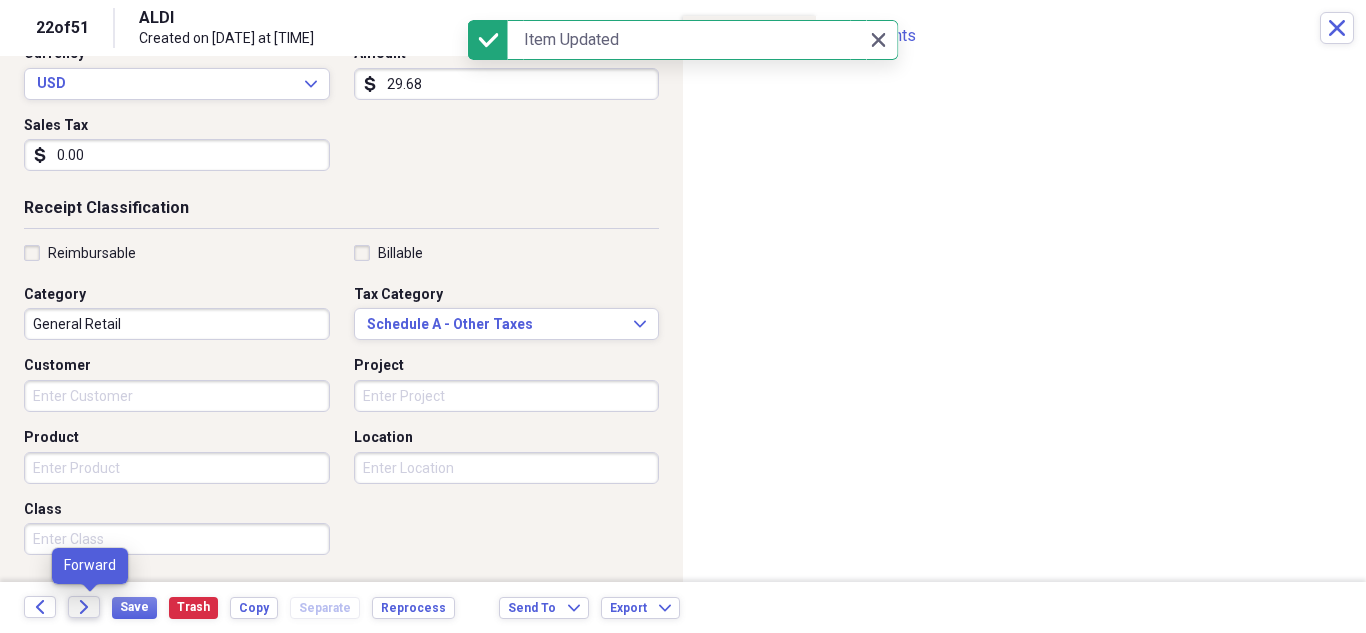 click on "Forward" 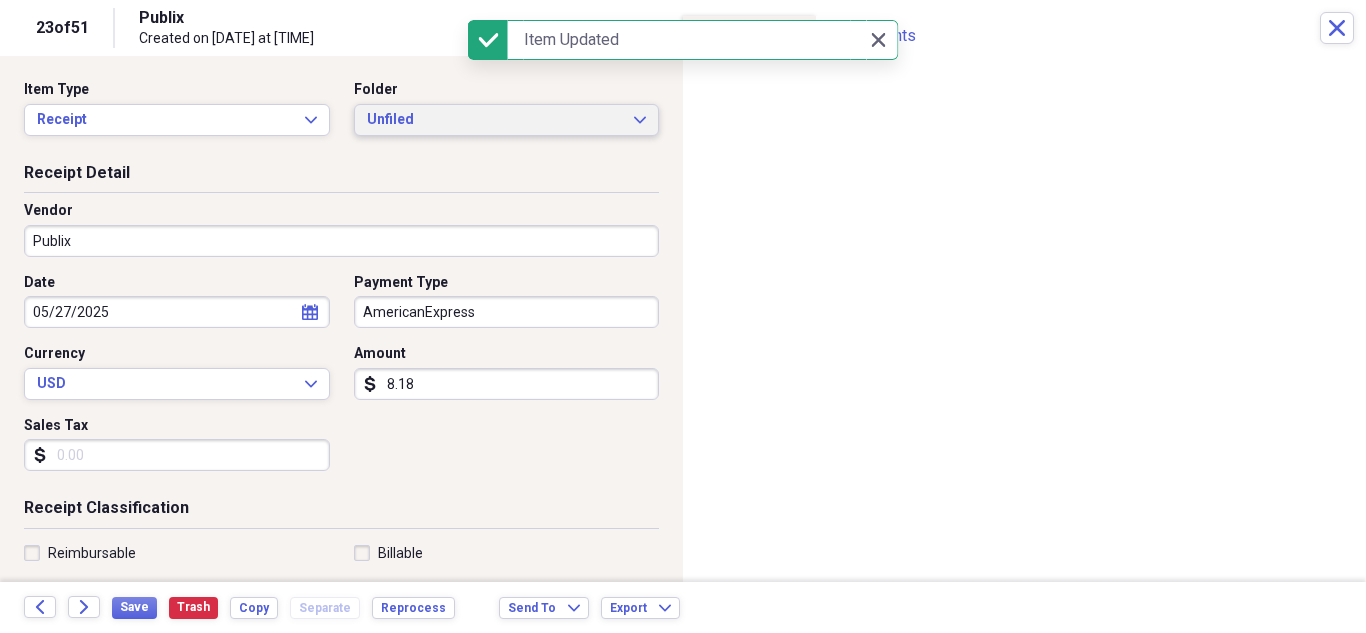 click 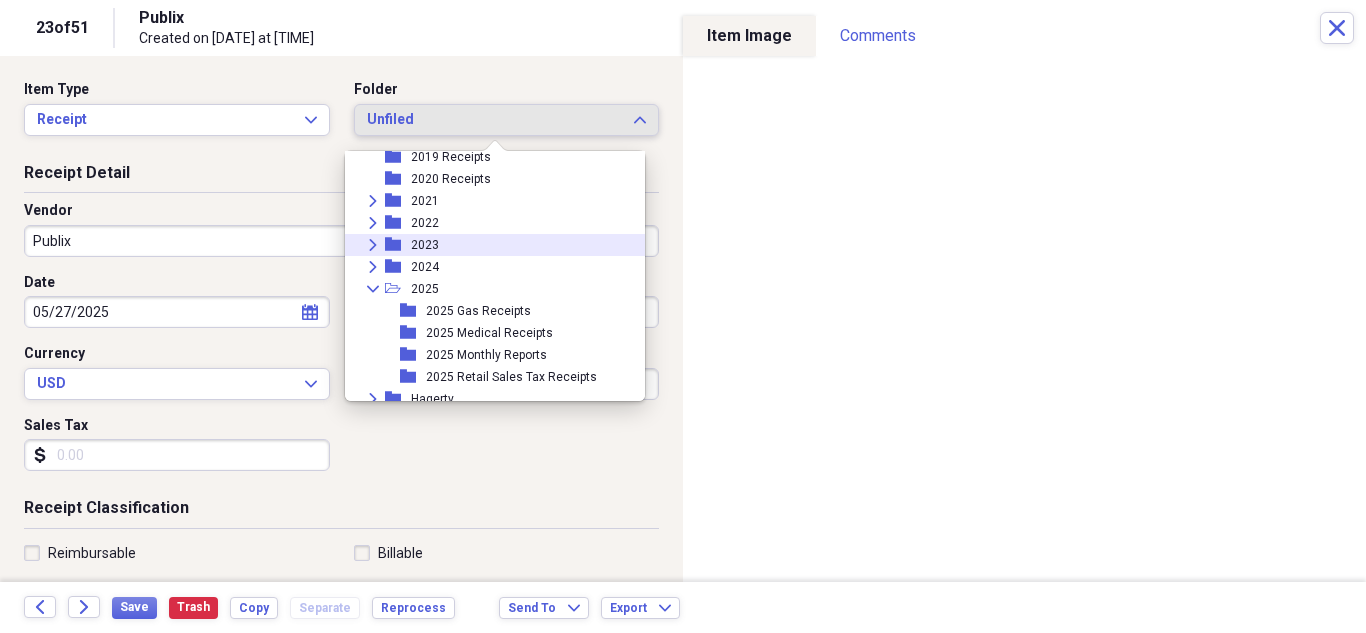 scroll, scrollTop: 95, scrollLeft: 0, axis: vertical 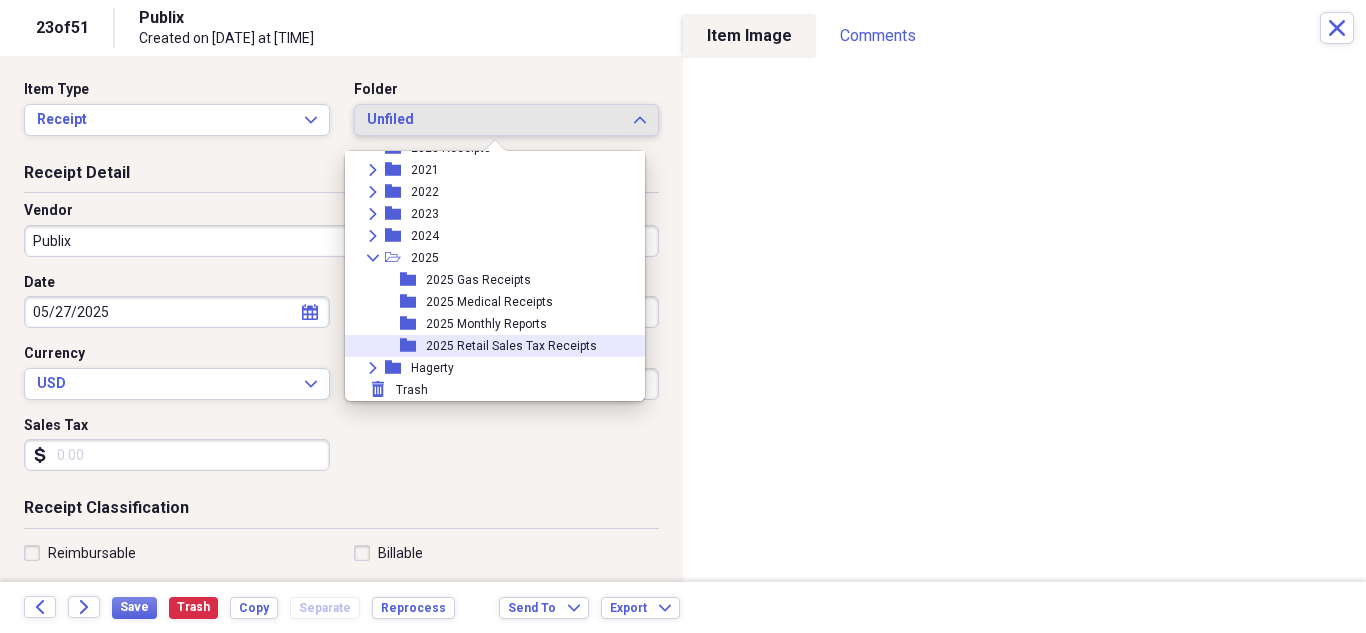 click on "2025 Retail Sales Tax Receipts" at bounding box center [511, 346] 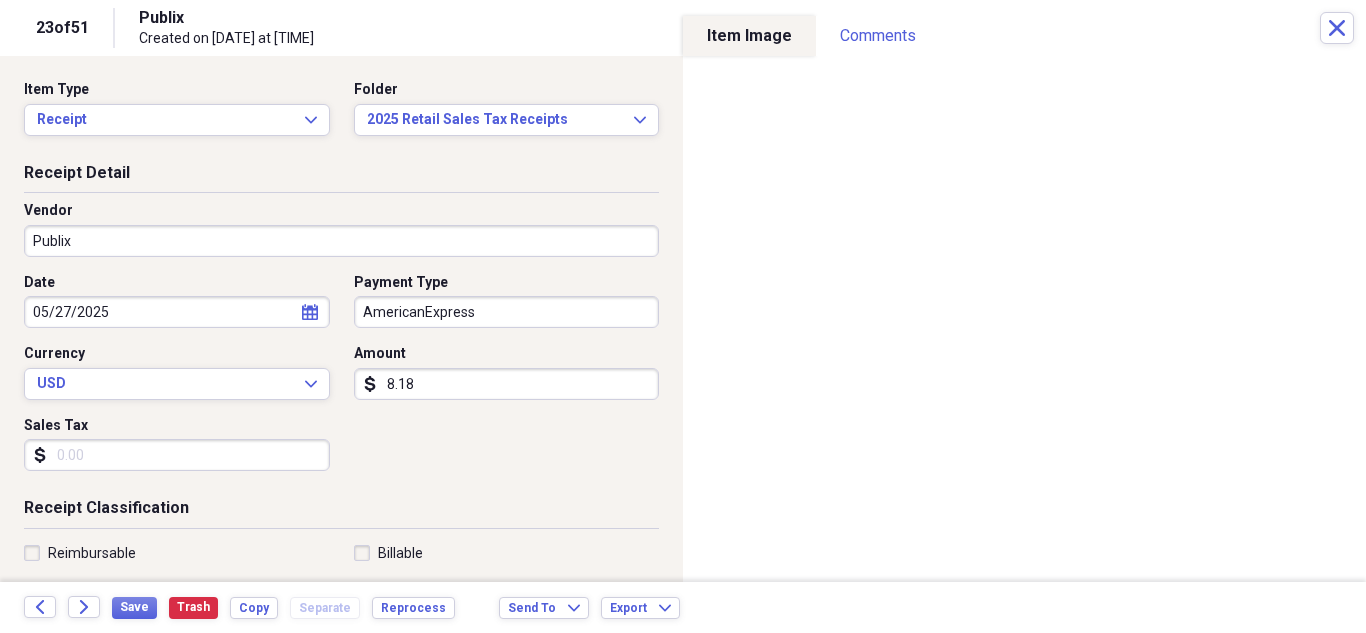 click on "Sales Tax" at bounding box center [177, 455] 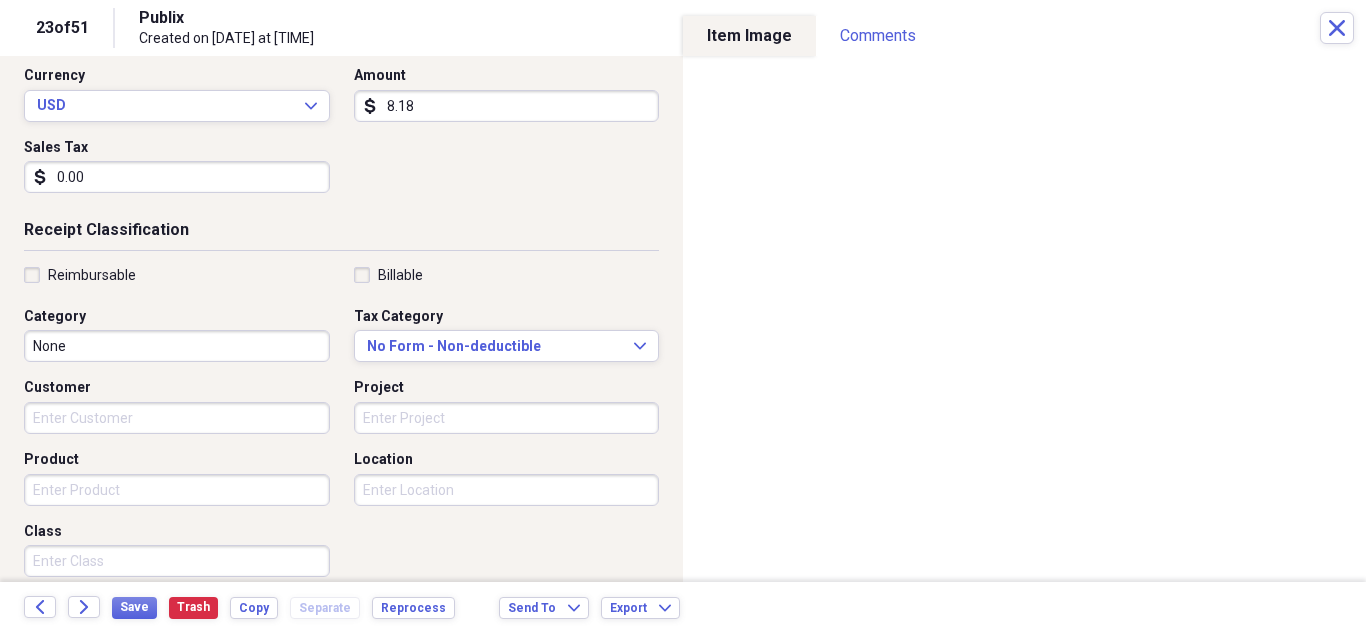 scroll, scrollTop: 300, scrollLeft: 0, axis: vertical 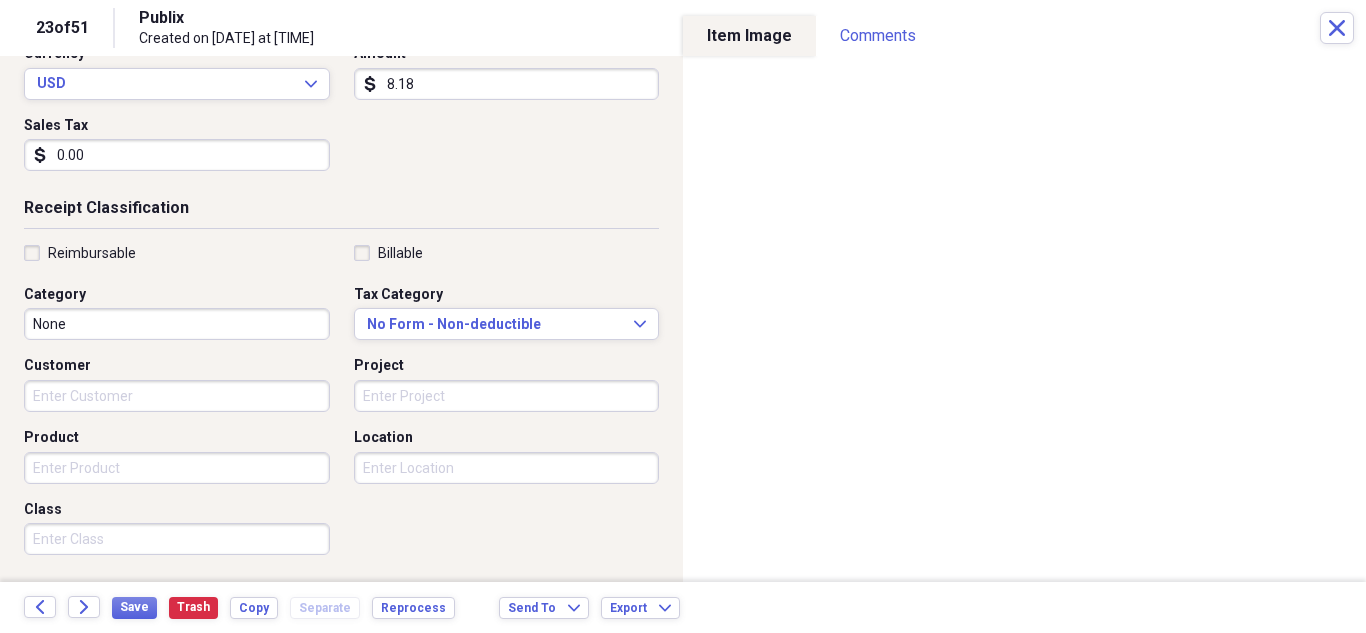 type on "0.00" 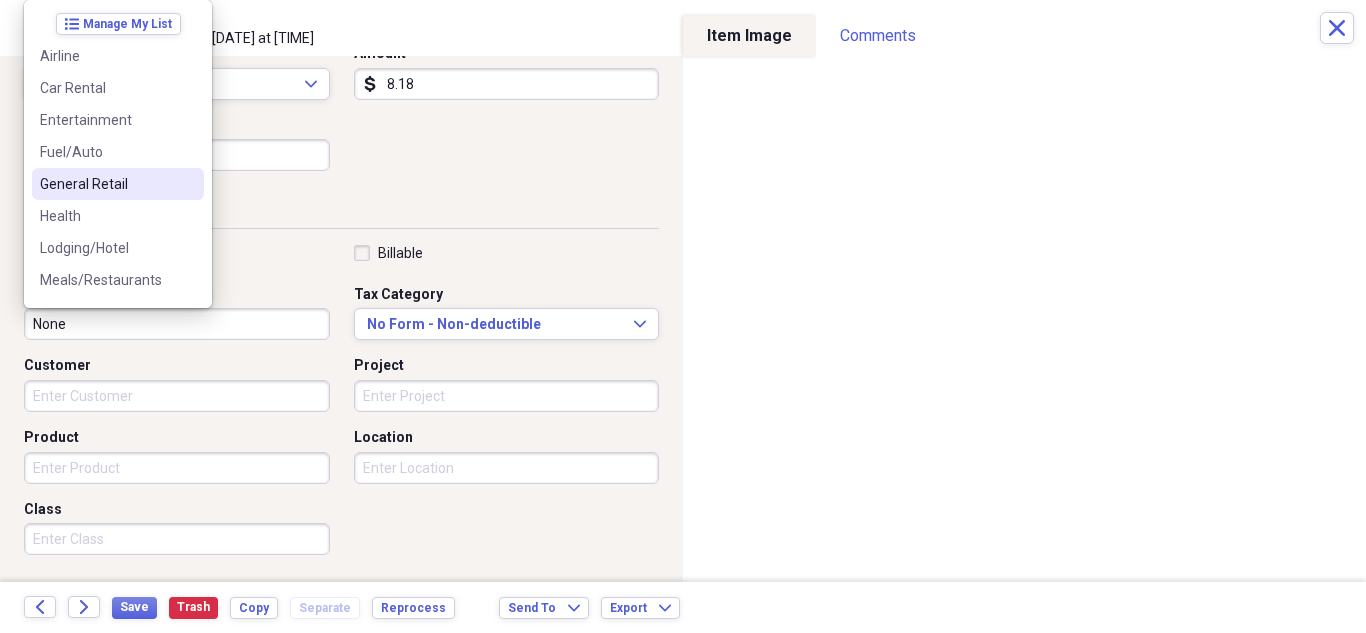click on "General Retail" at bounding box center [118, 184] 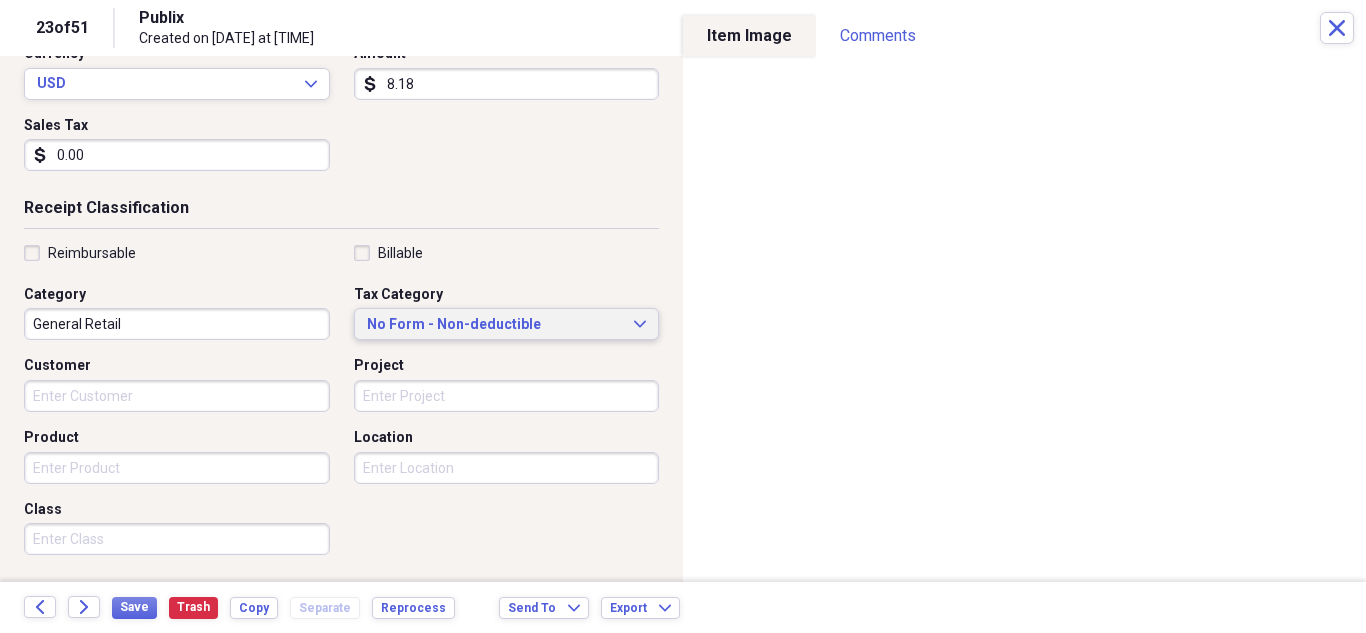 click on "Expand" 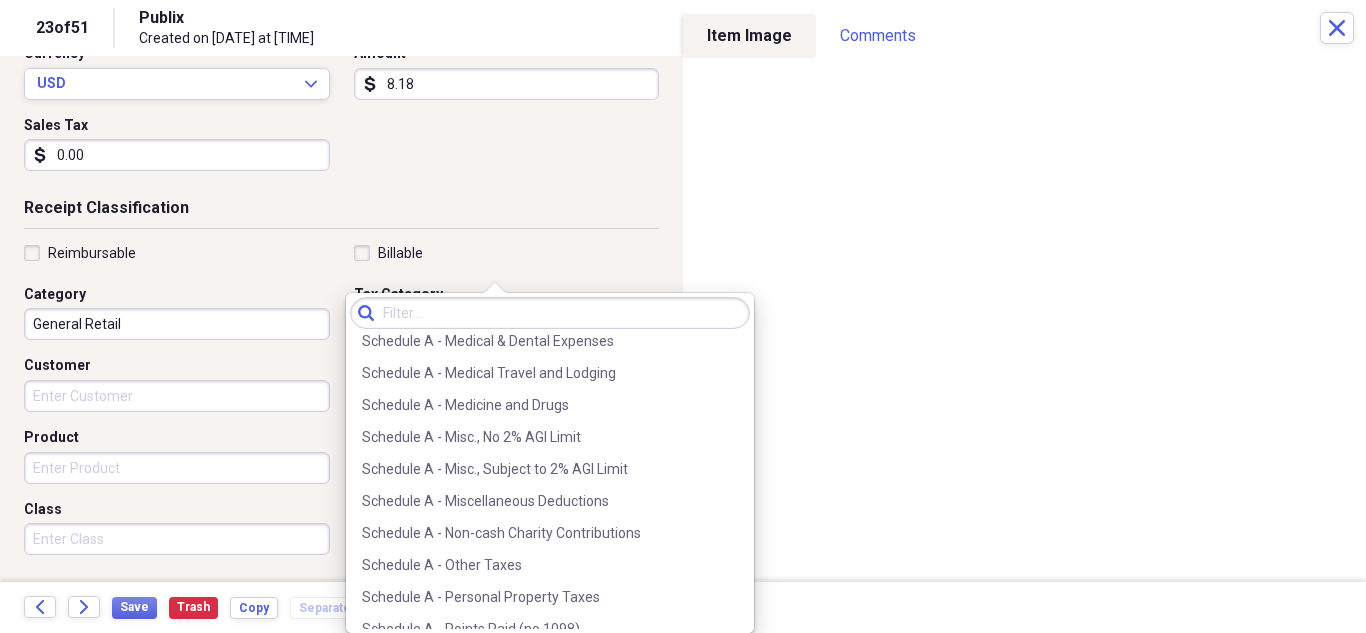 scroll, scrollTop: 3000, scrollLeft: 0, axis: vertical 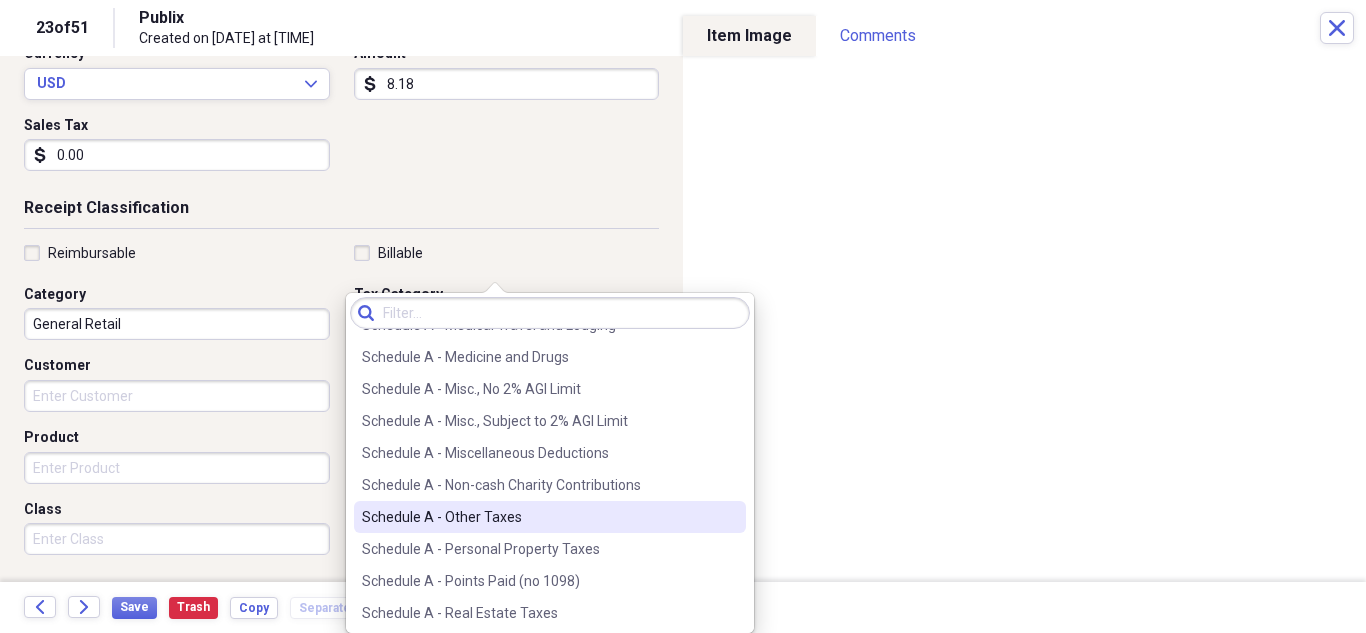 click on "Schedule A - Other Taxes" at bounding box center (538, 517) 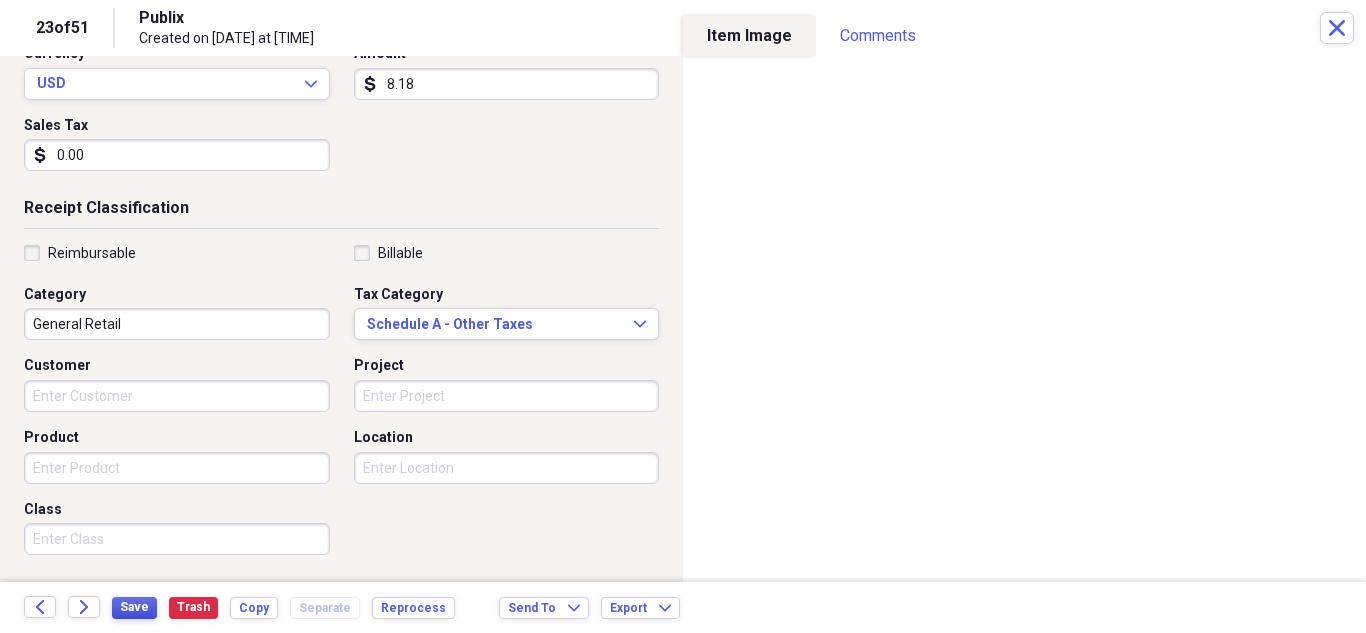 click on "Save" at bounding box center (134, 608) 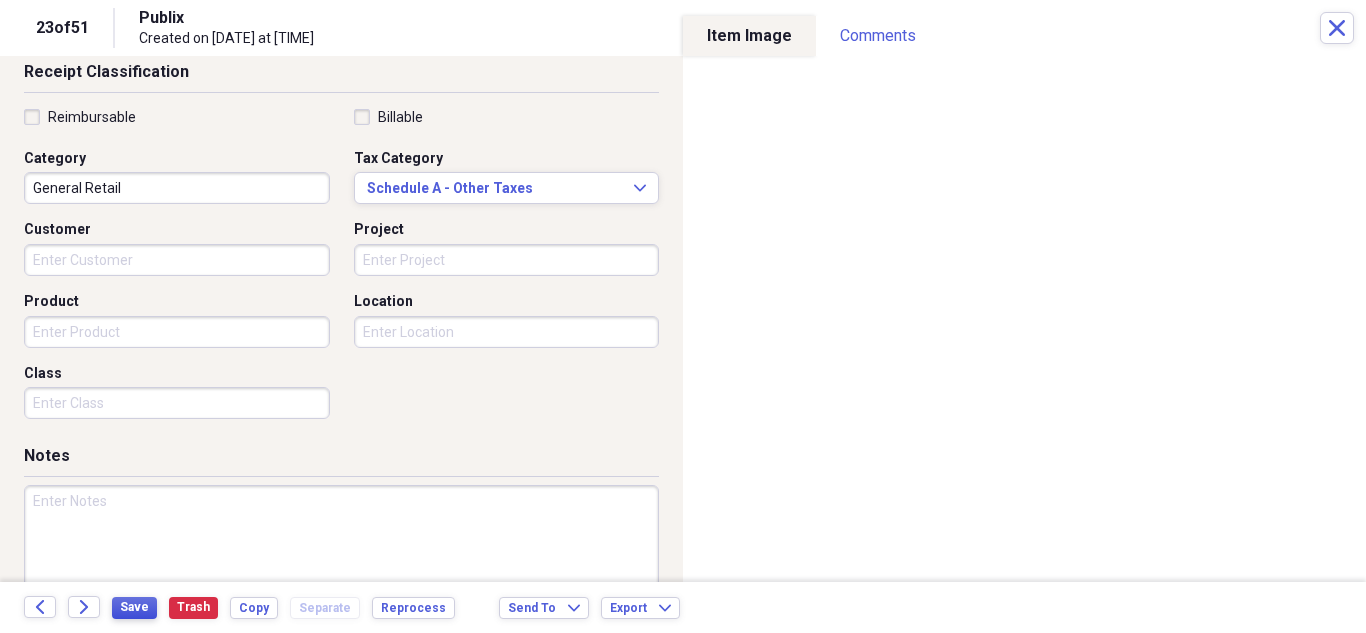 scroll, scrollTop: 495, scrollLeft: 0, axis: vertical 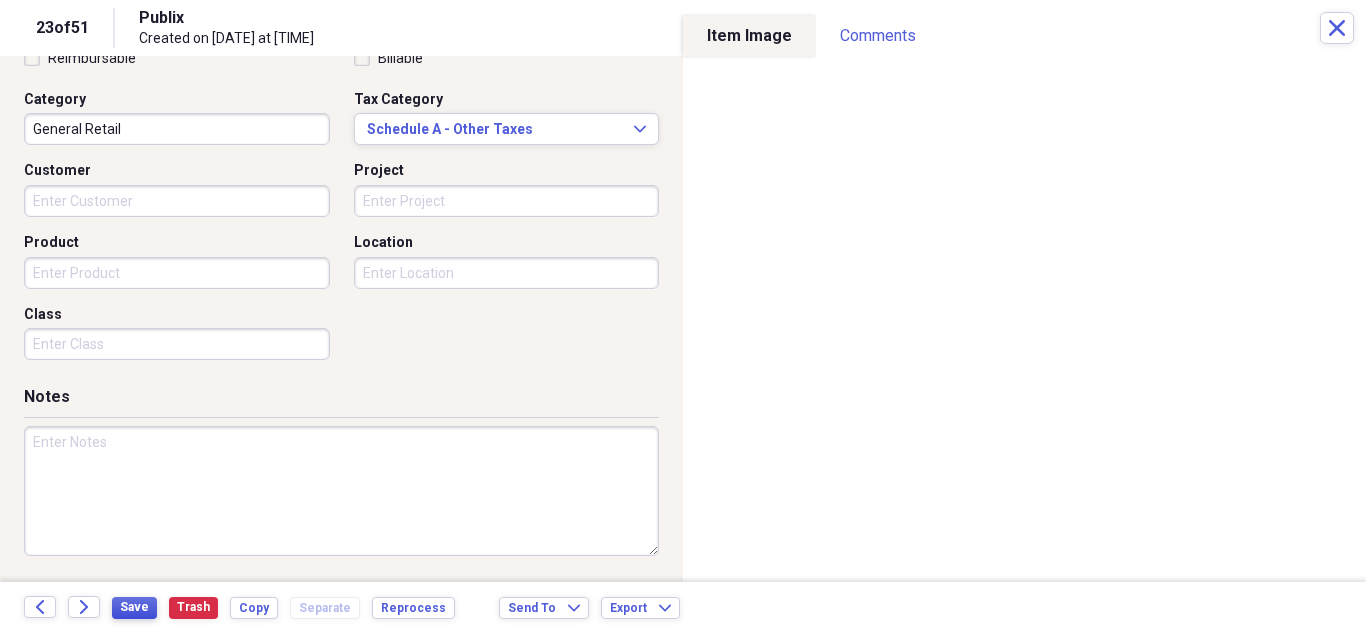 click on "Save" at bounding box center [134, 607] 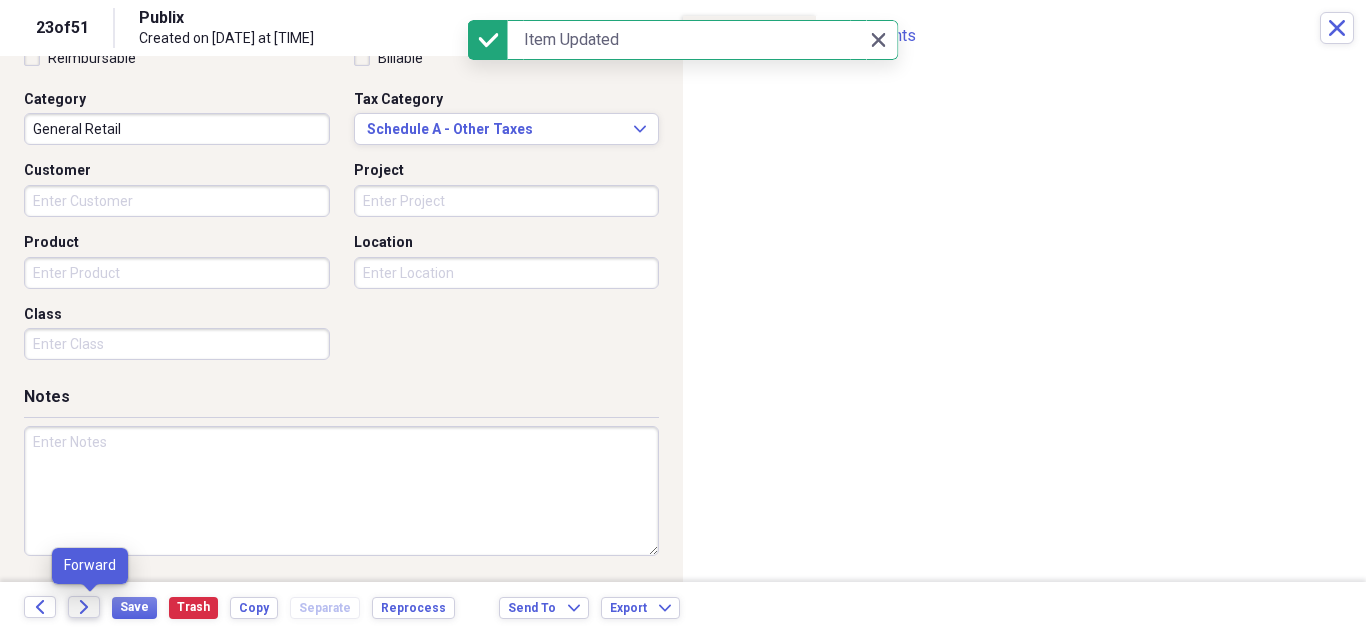 click on "Forward" 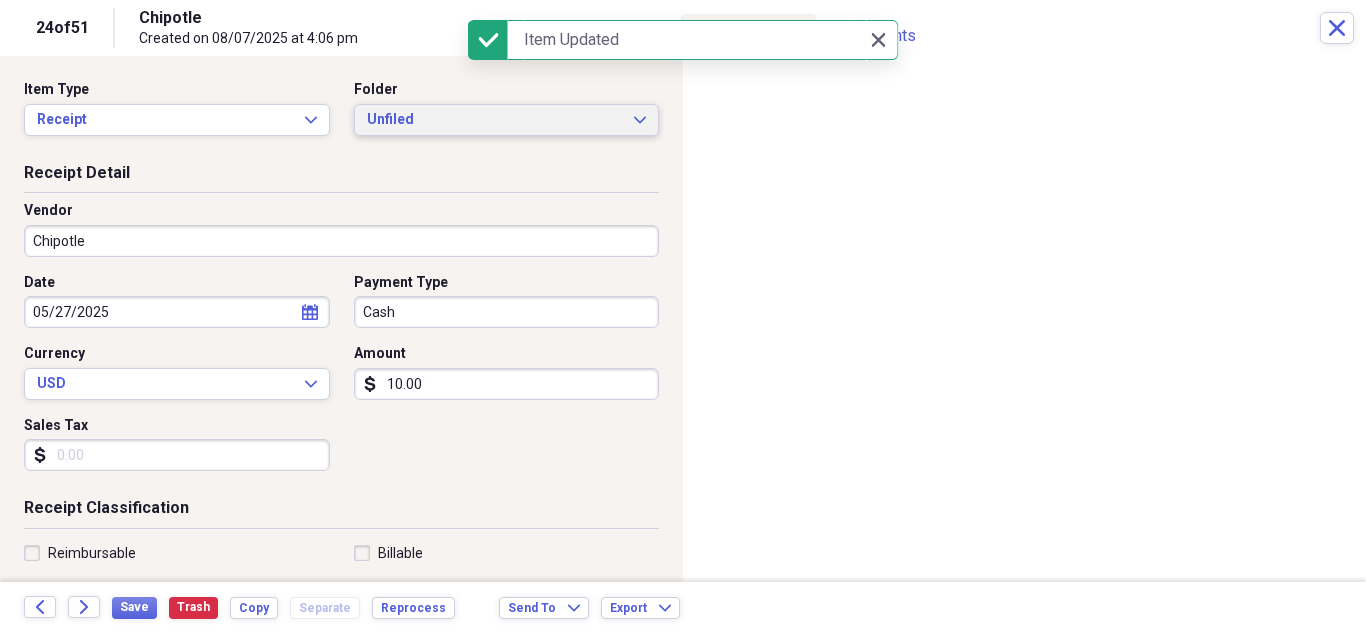 click on "Expand" 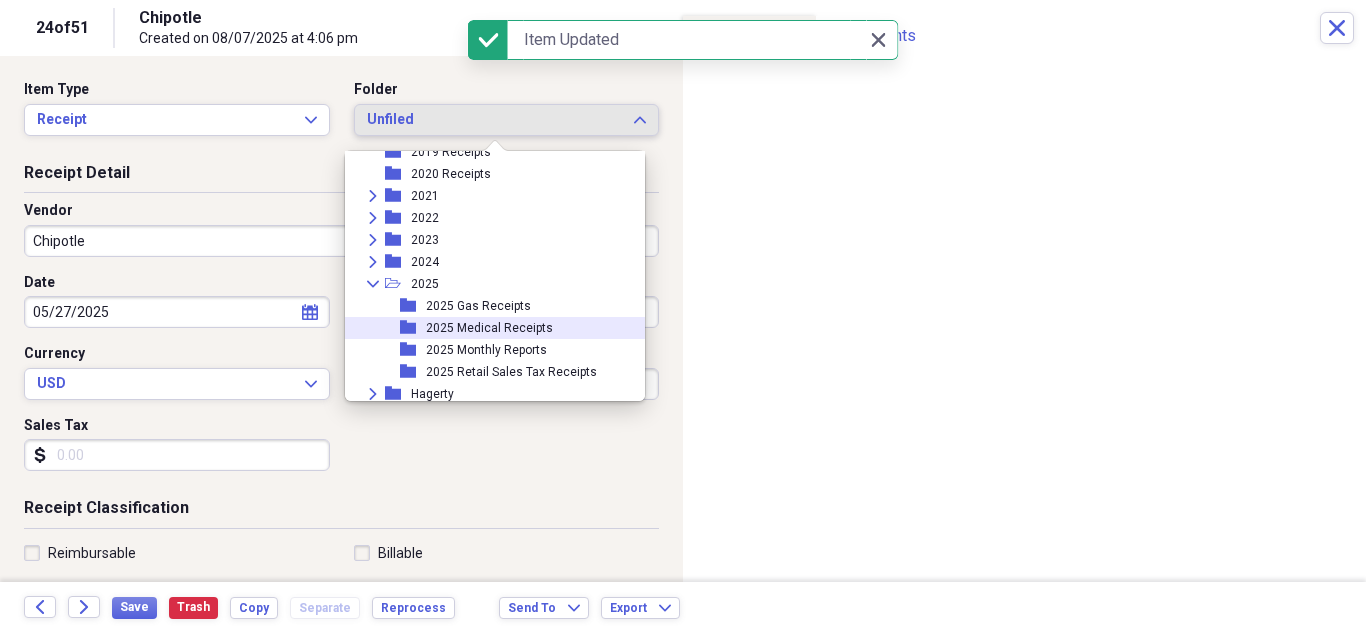 scroll, scrollTop: 95, scrollLeft: 0, axis: vertical 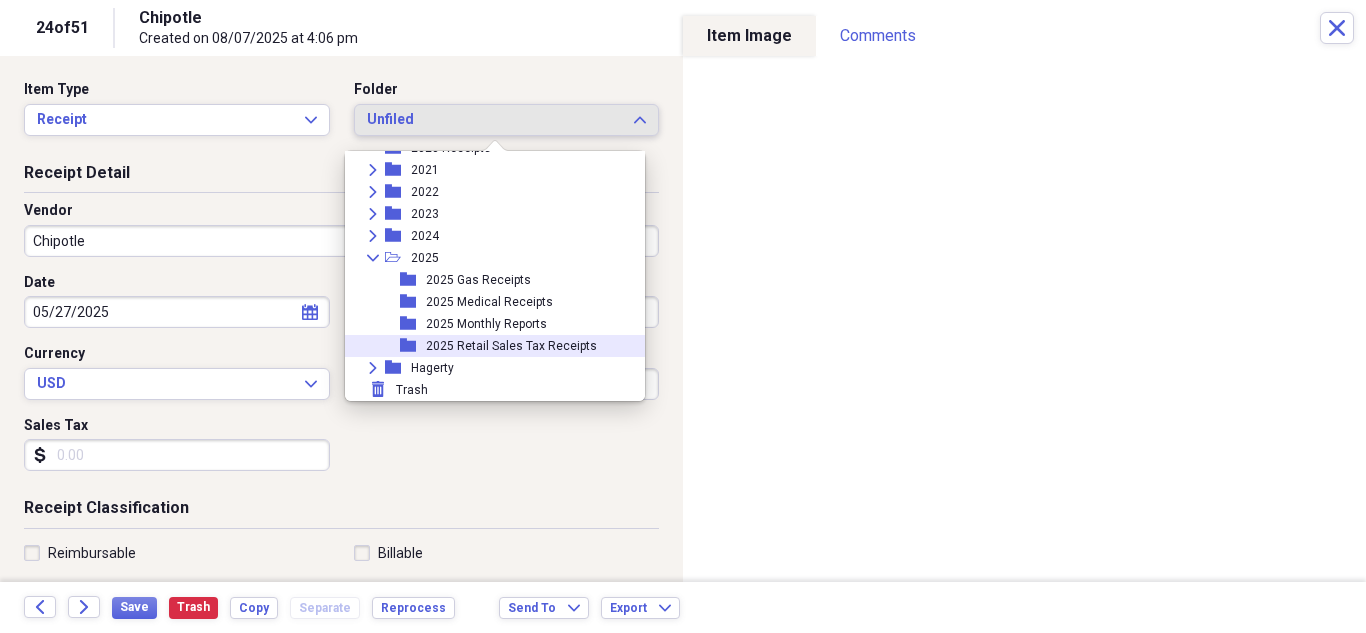 click on "2025 Retail Sales Tax Receipts" at bounding box center [511, 346] 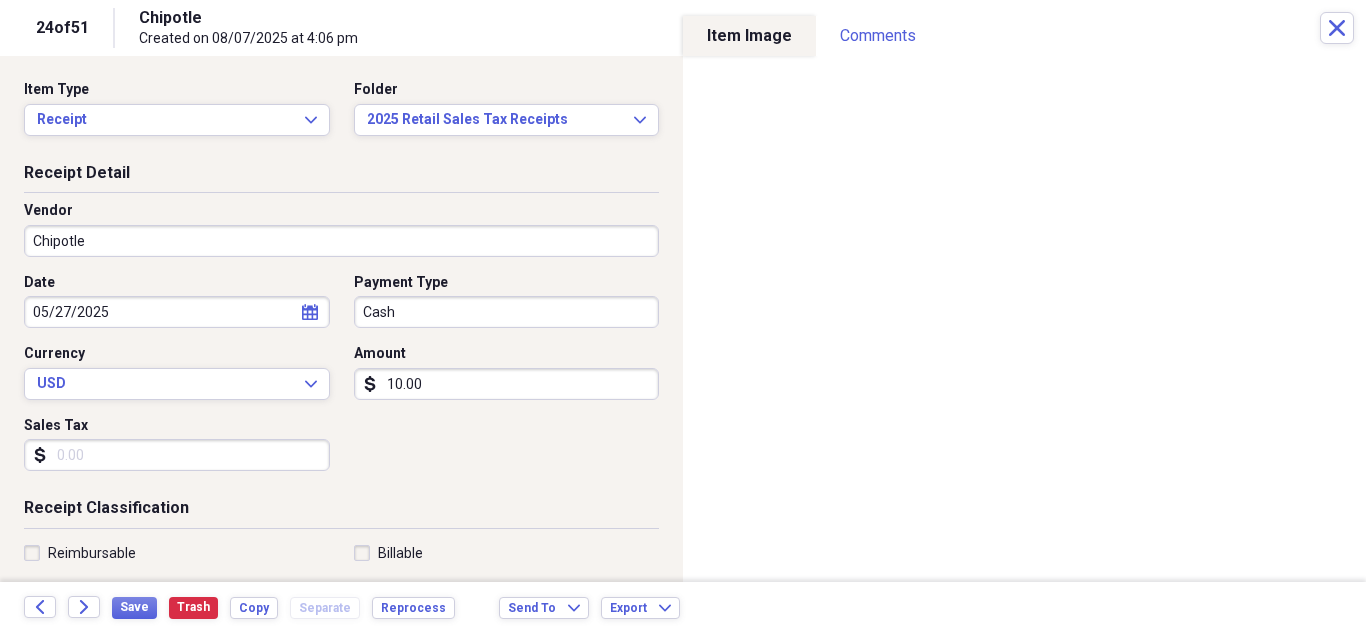 click on "Sales Tax" at bounding box center [177, 455] 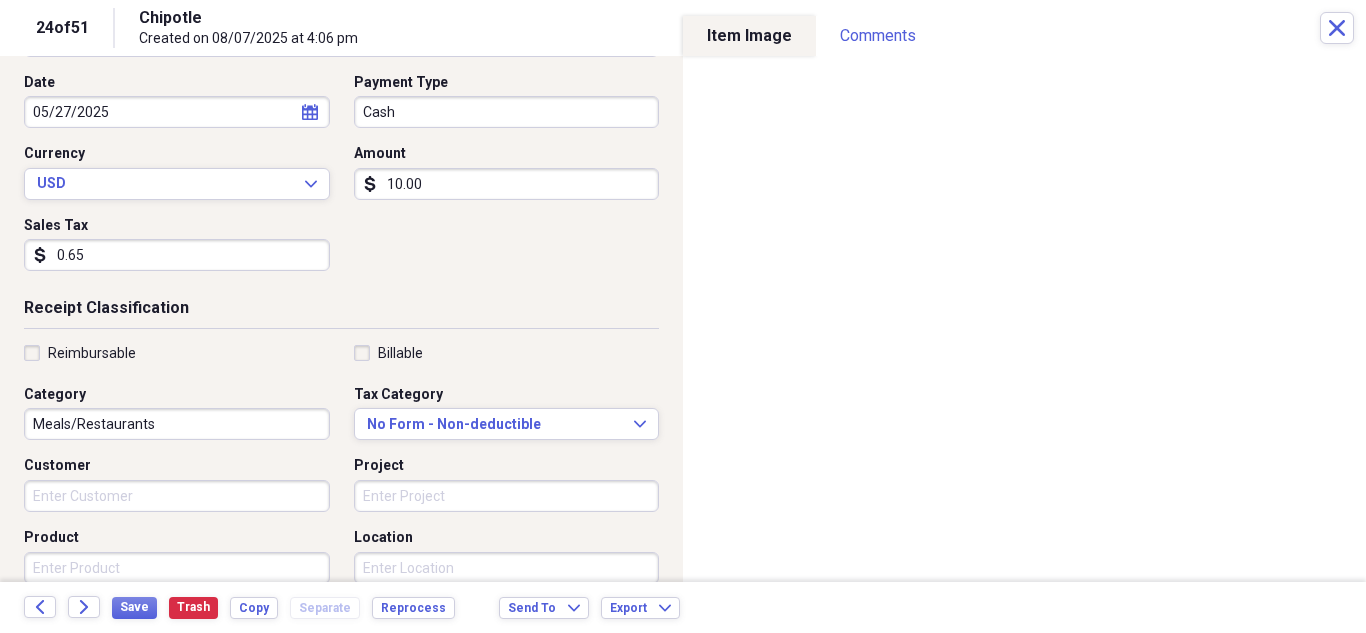 scroll, scrollTop: 300, scrollLeft: 0, axis: vertical 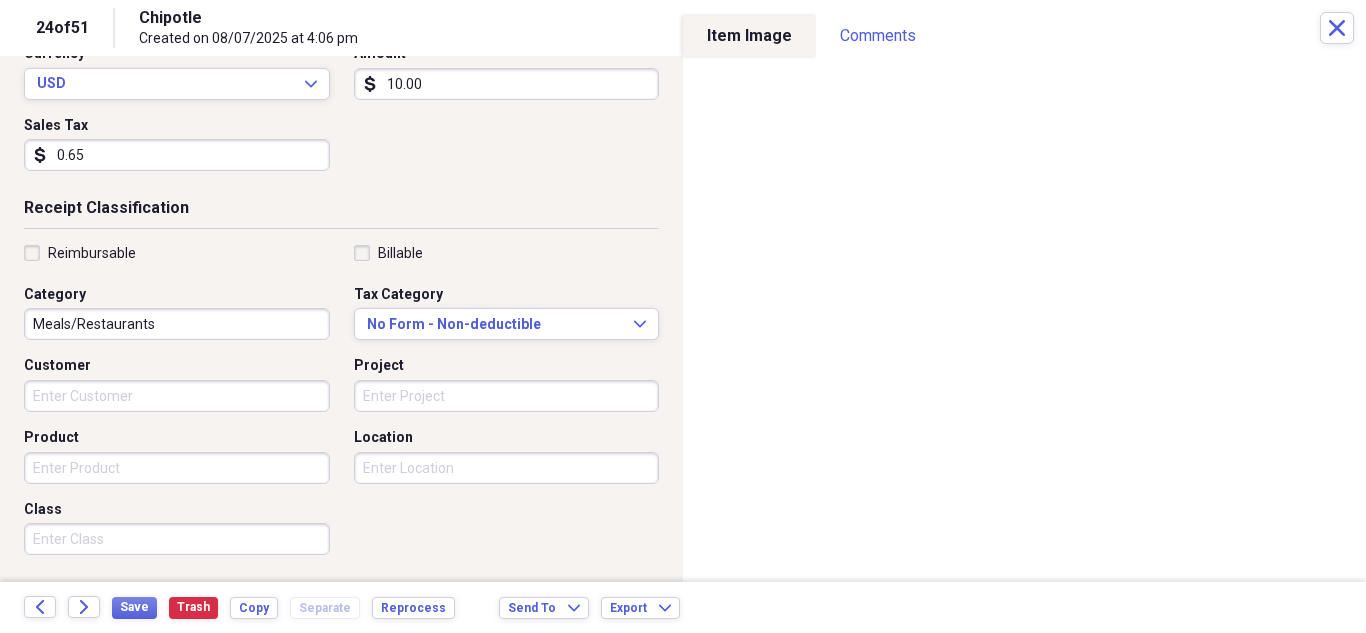 type on "0.65" 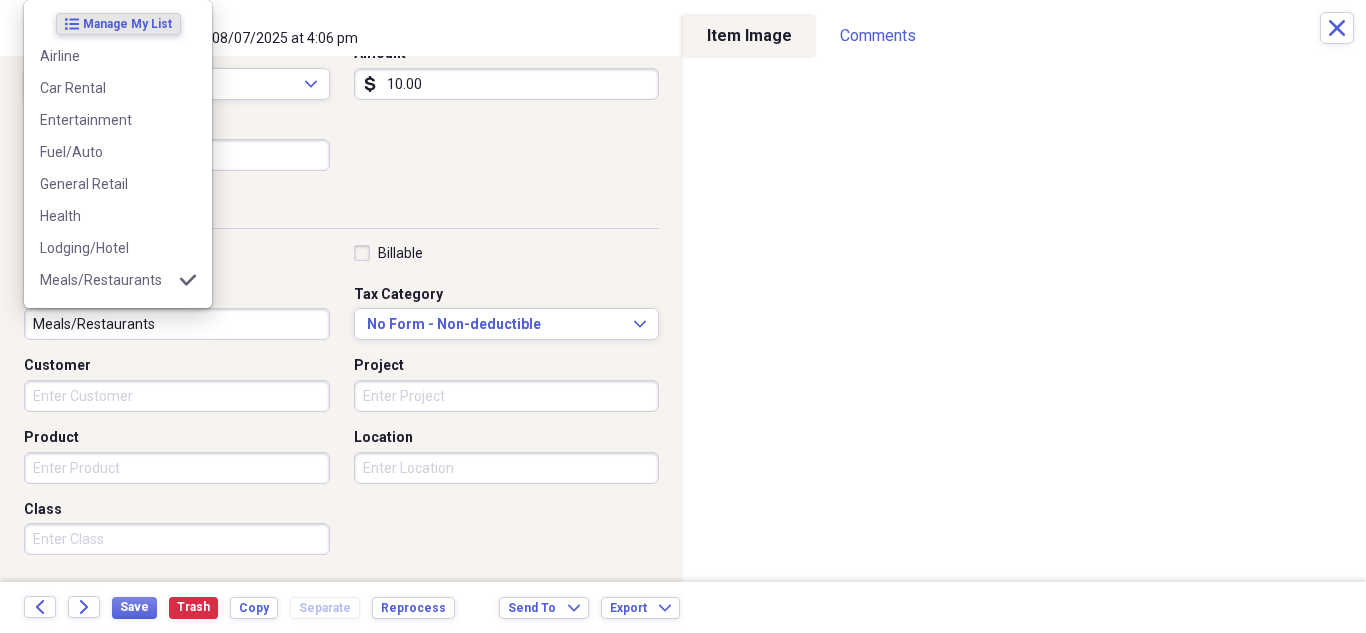 click on "Meals/Restaurants" at bounding box center [177, 324] 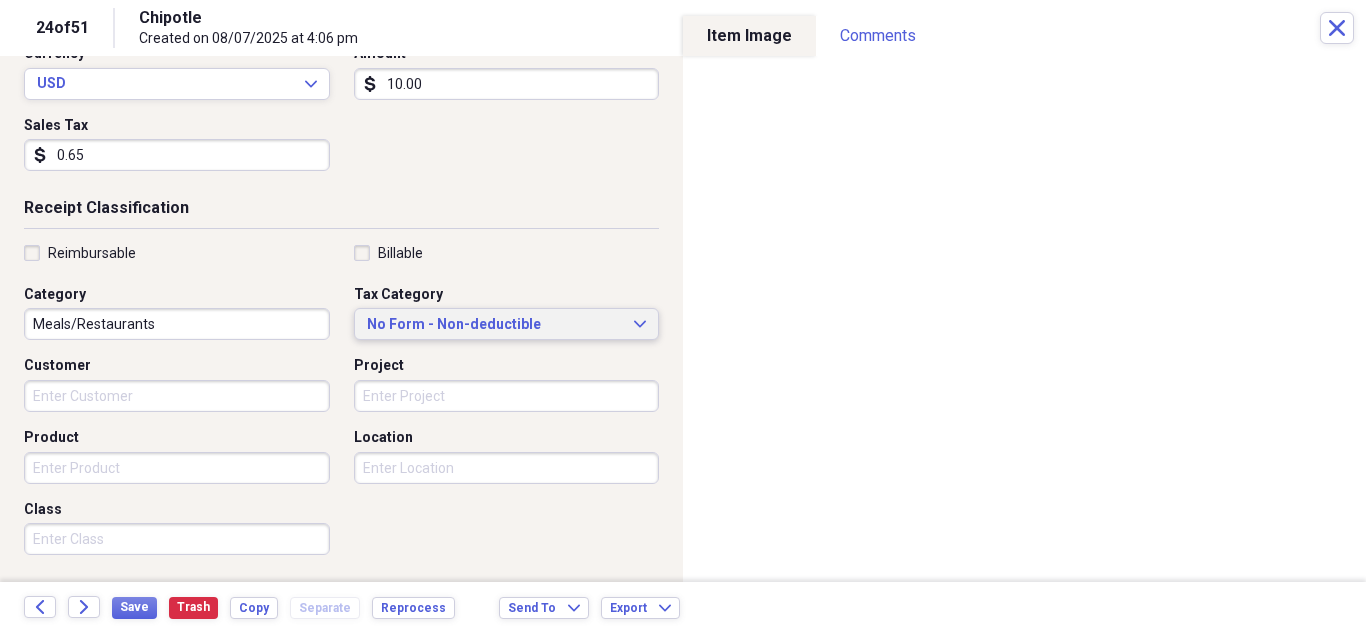 click on "Expand" 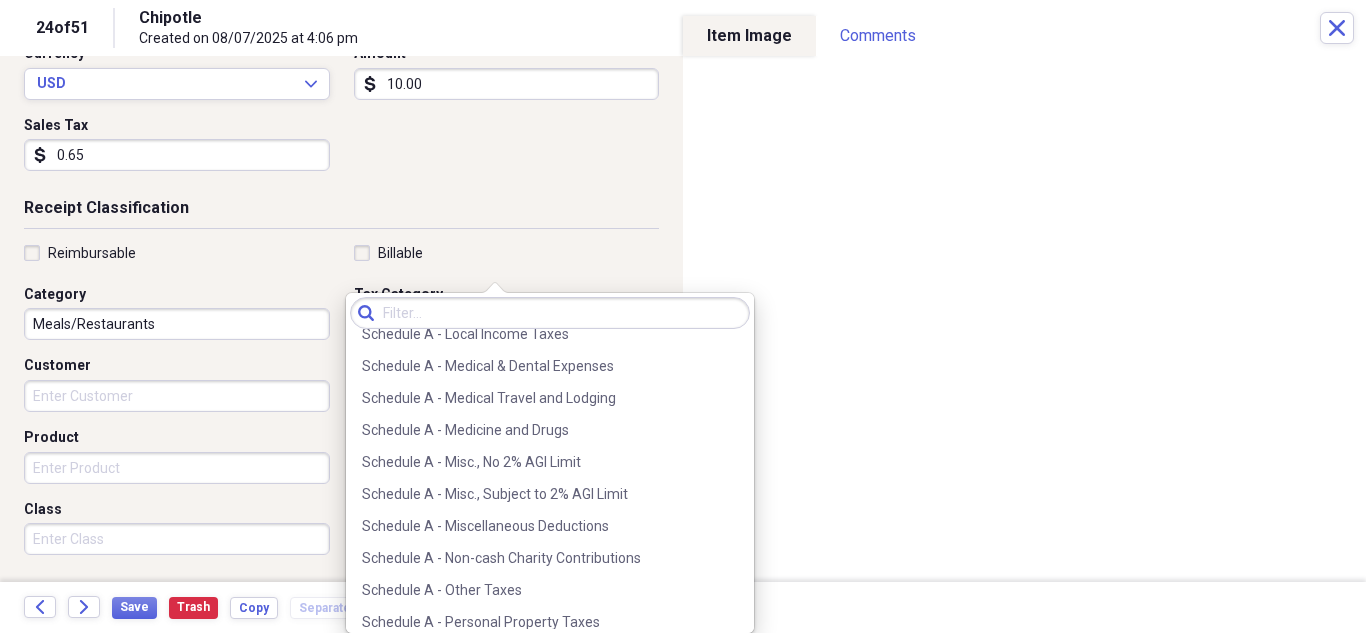 scroll, scrollTop: 3000, scrollLeft: 0, axis: vertical 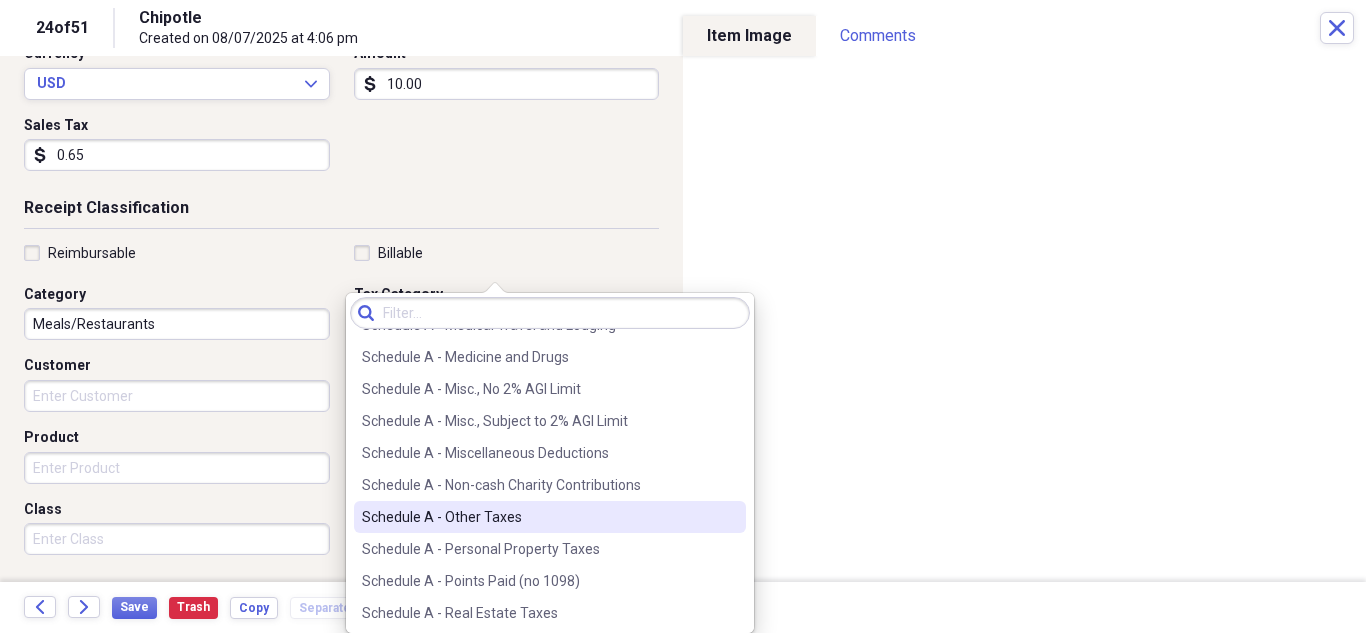click on "Schedule A - Other Taxes" at bounding box center (538, 517) 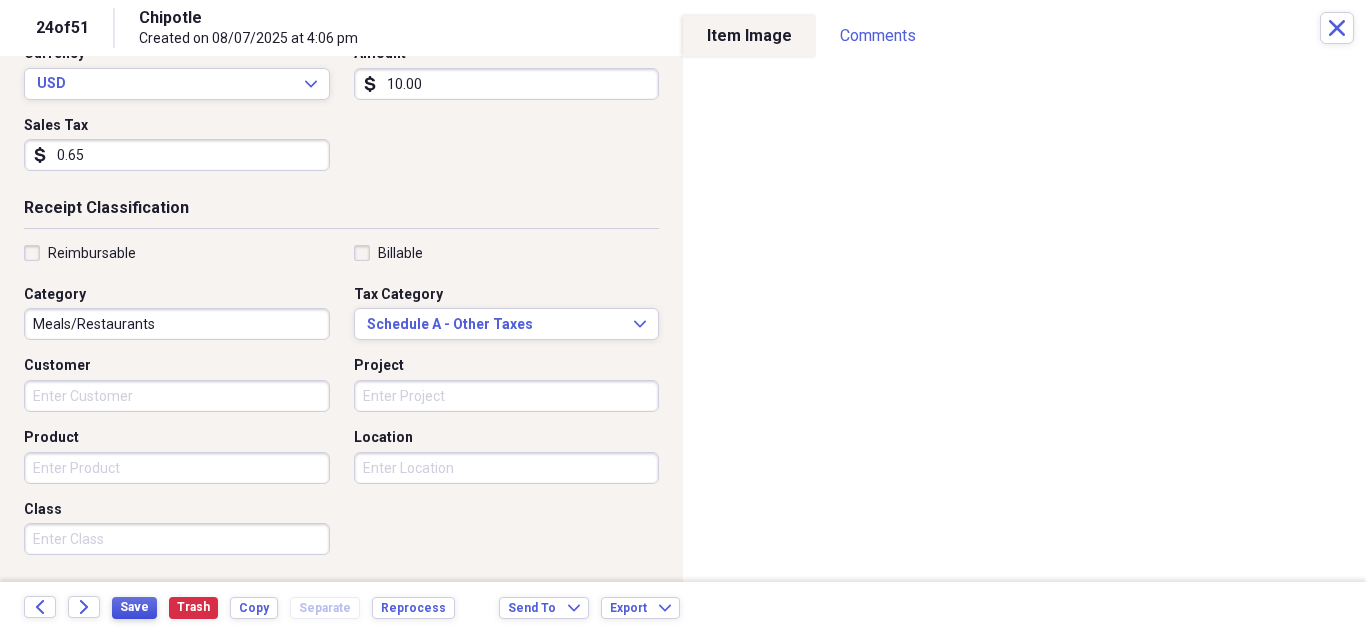click on "Save" at bounding box center (134, 607) 